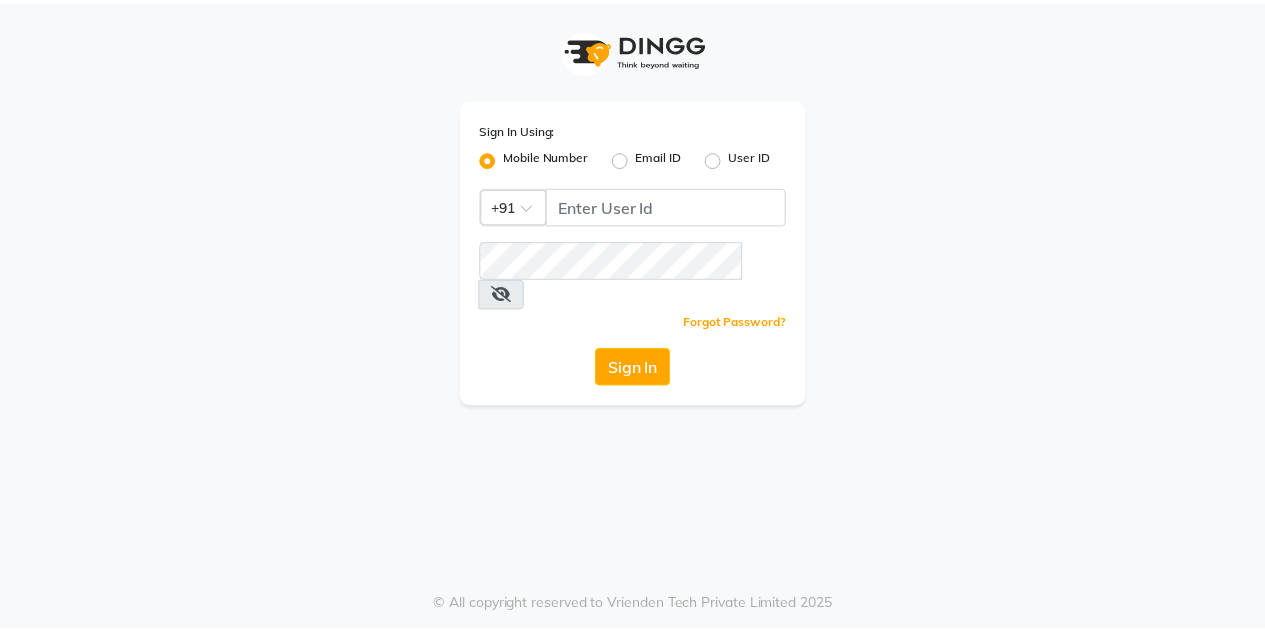 scroll, scrollTop: 0, scrollLeft: 0, axis: both 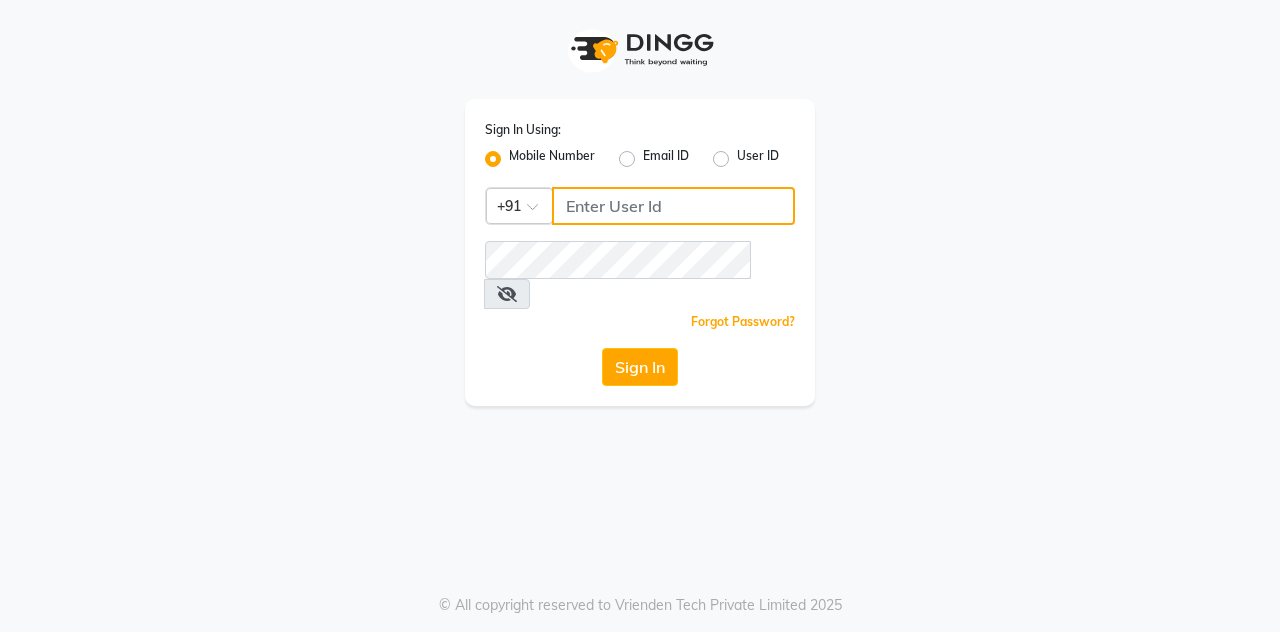 type on "7406301490" 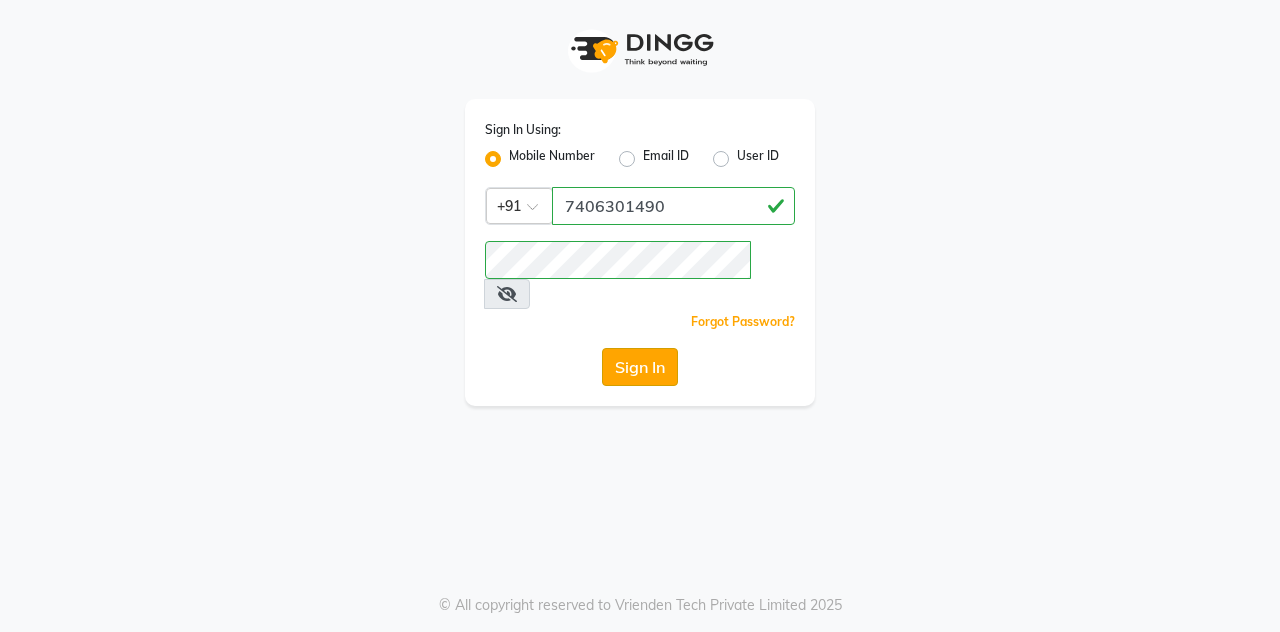 click on "Sign In" 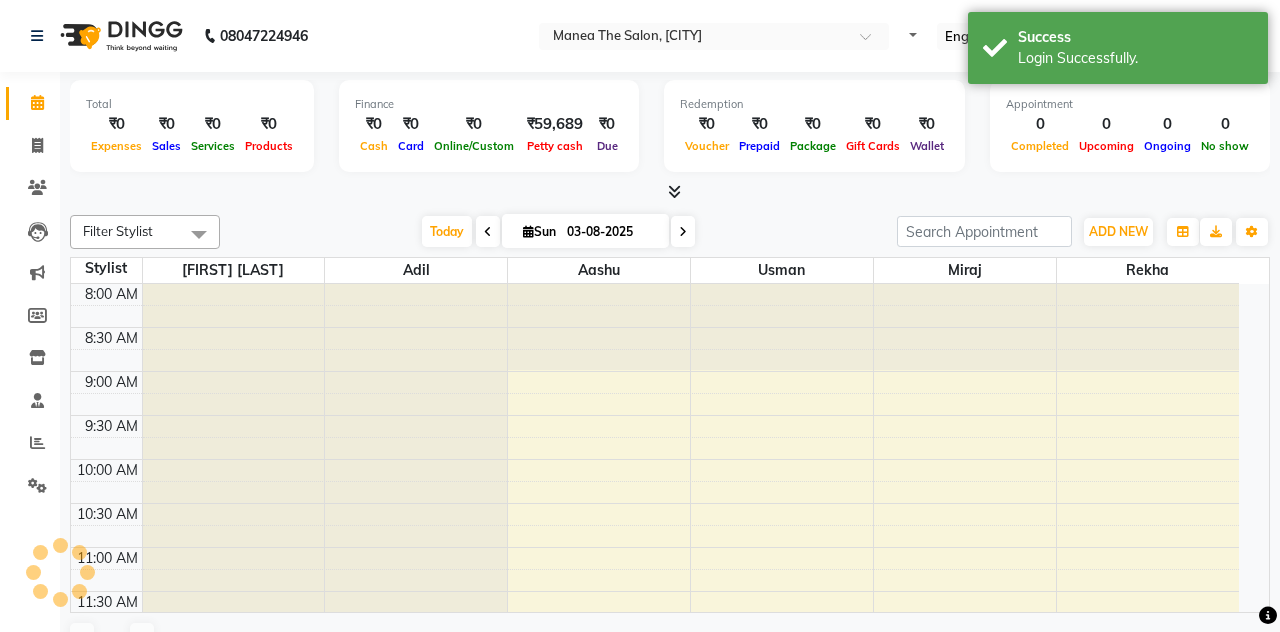 select on "en" 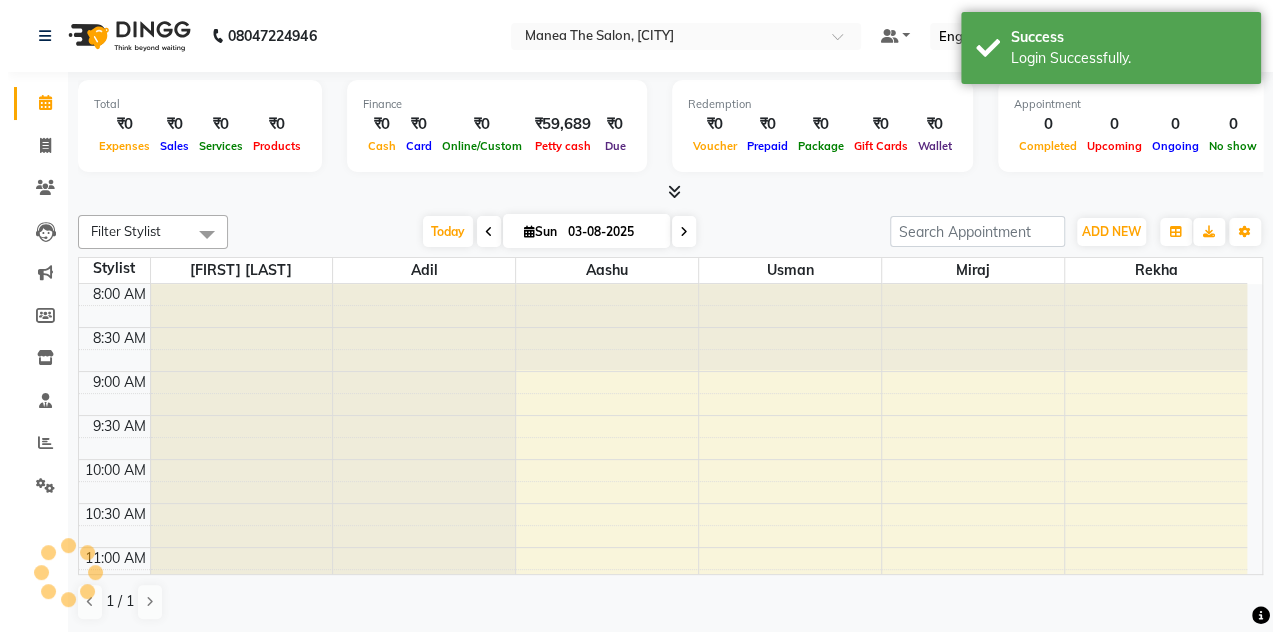 scroll, scrollTop: 0, scrollLeft: 0, axis: both 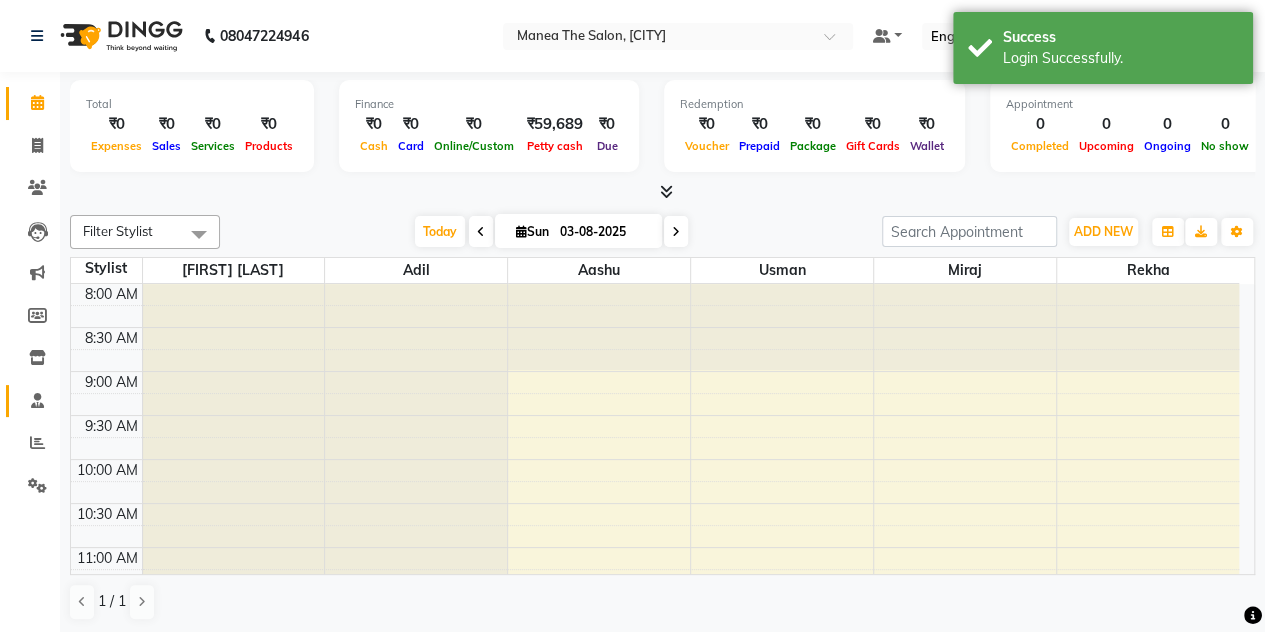 click on "Staff" 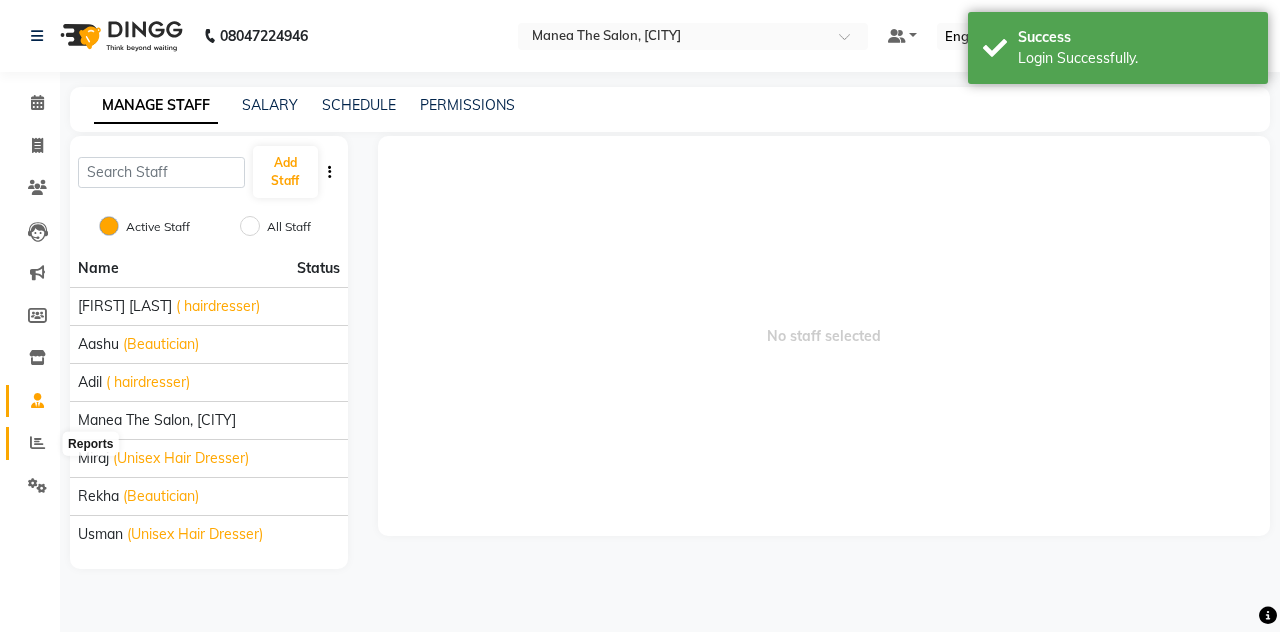 click 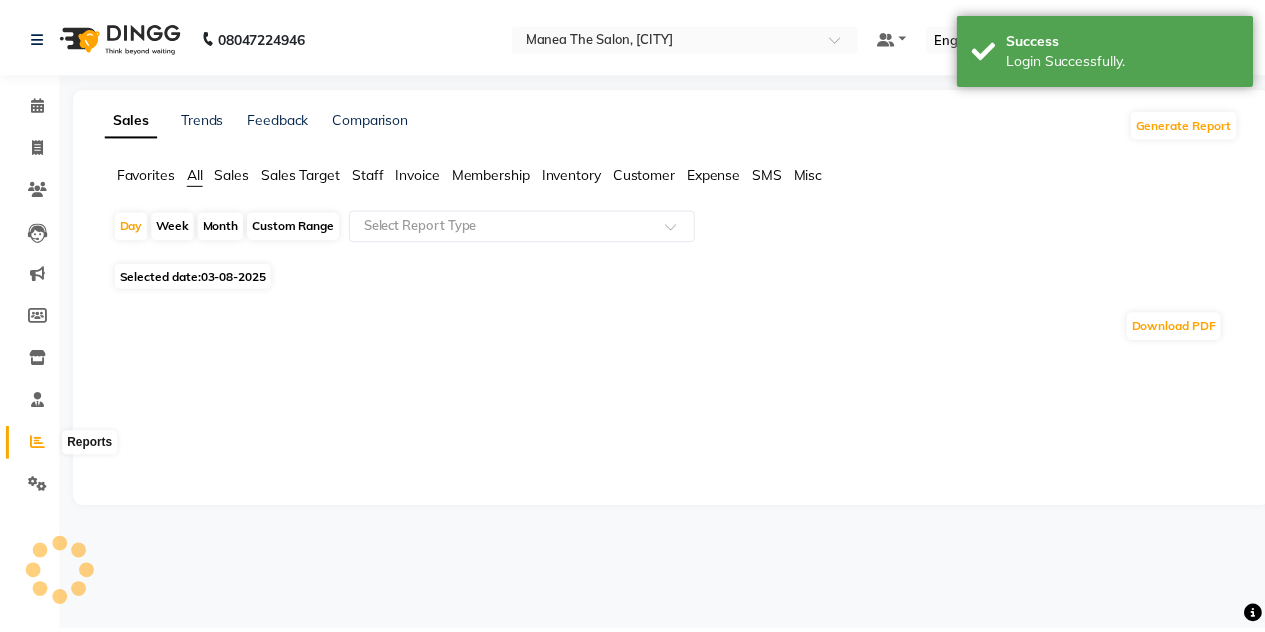 scroll, scrollTop: 0, scrollLeft: 0, axis: both 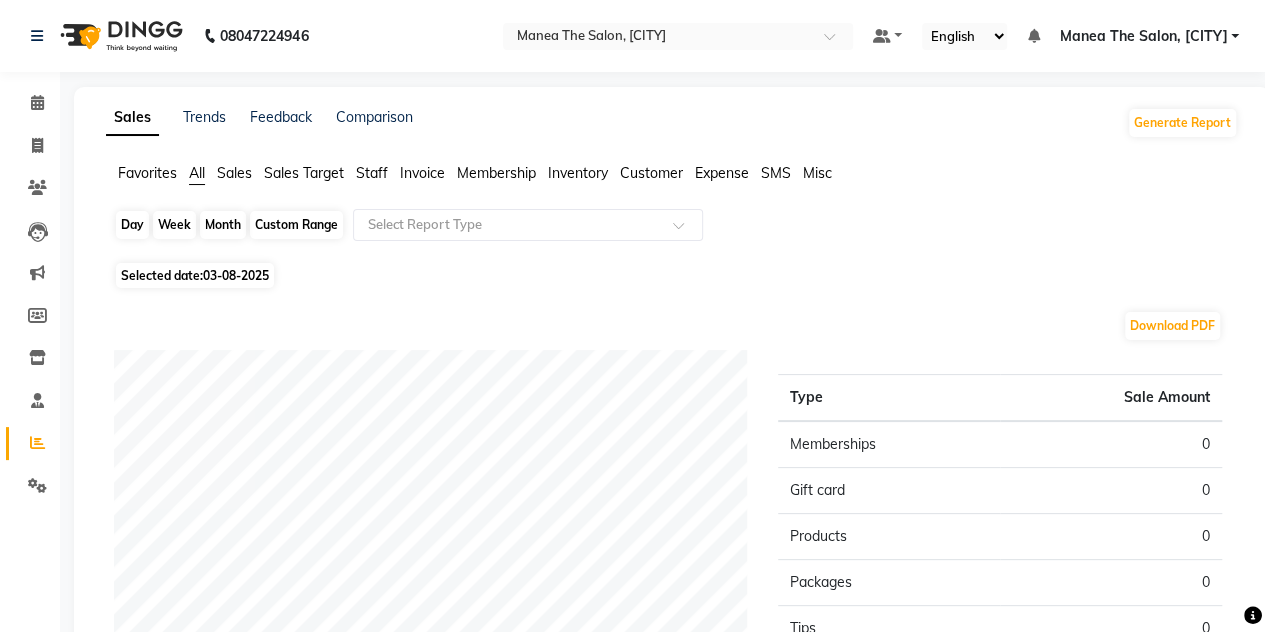 click on "Day" 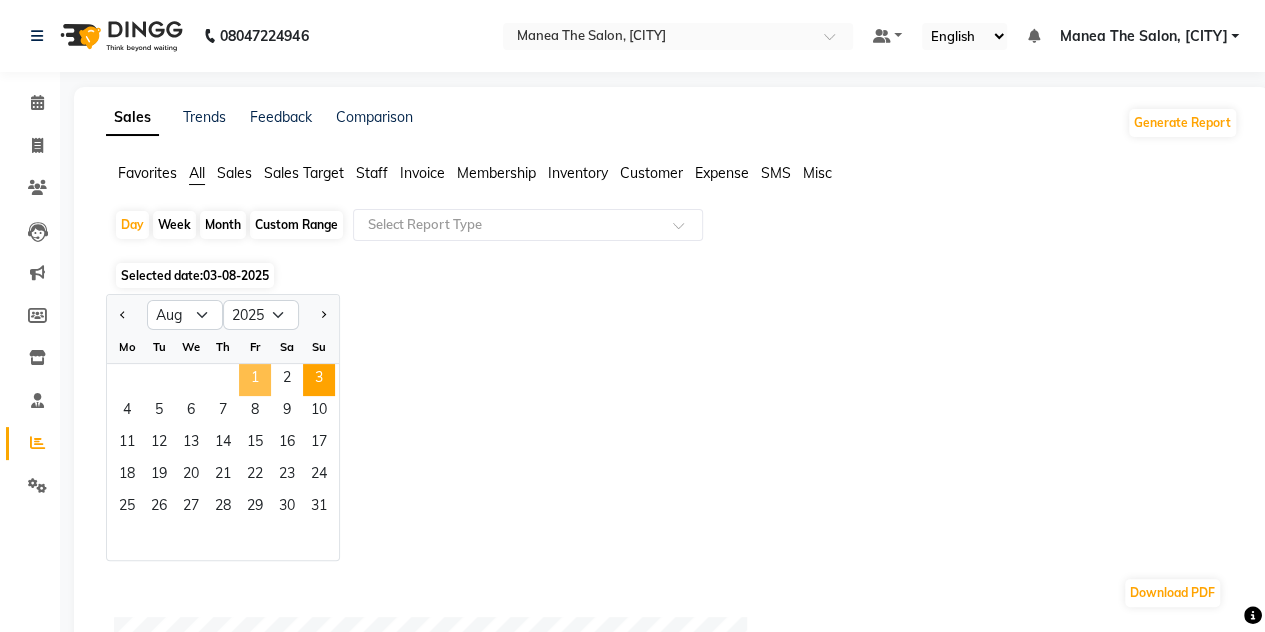 click on "1" 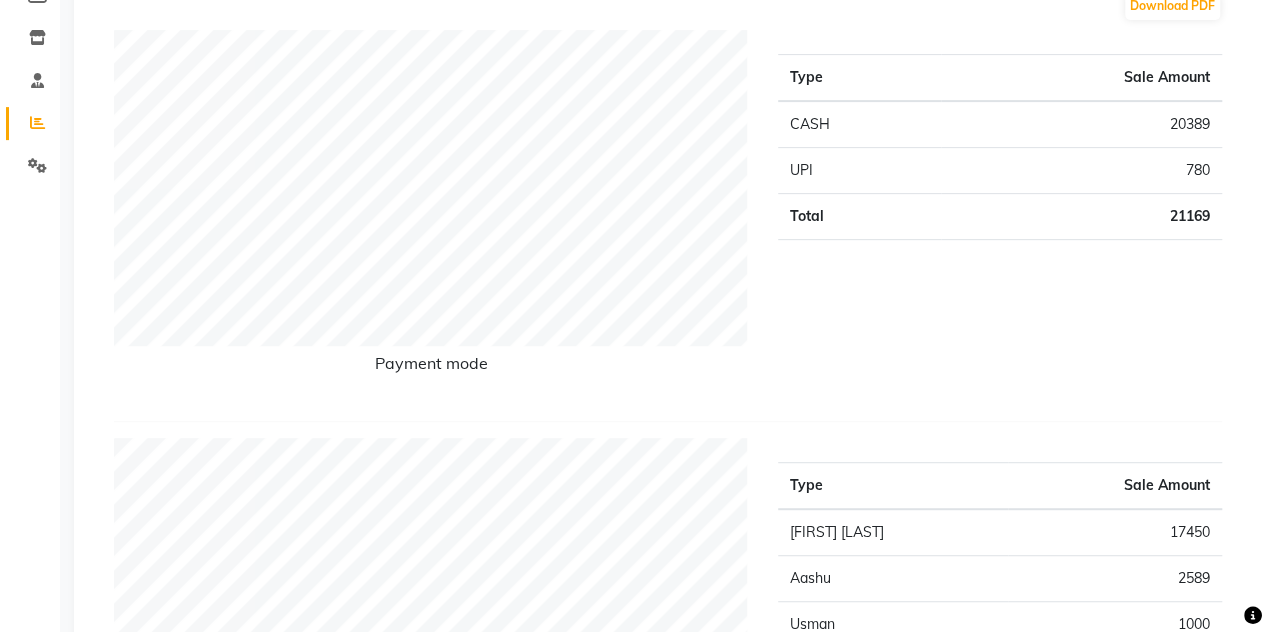 scroll, scrollTop: 0, scrollLeft: 0, axis: both 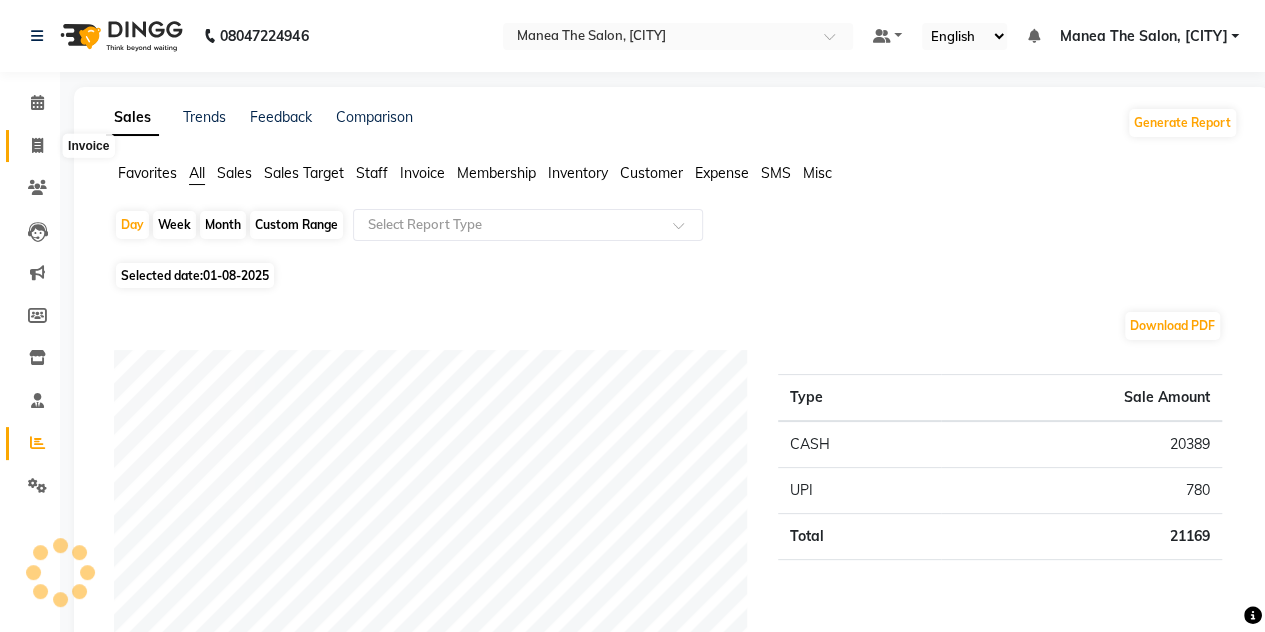 click 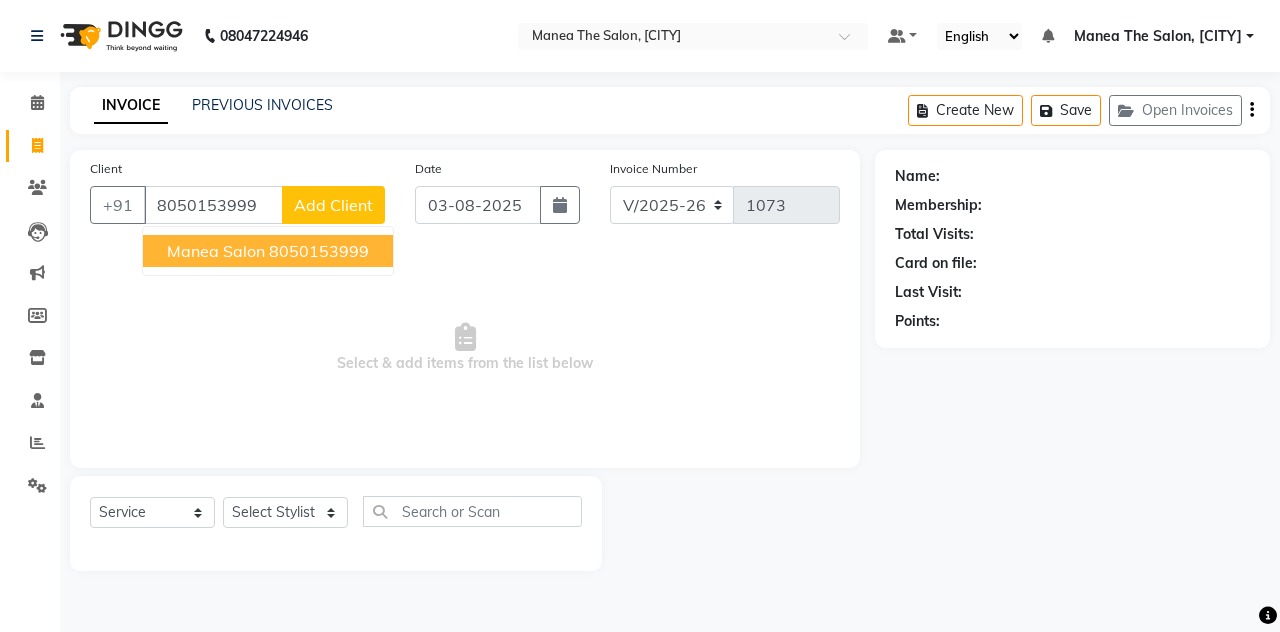 type on "8050153999" 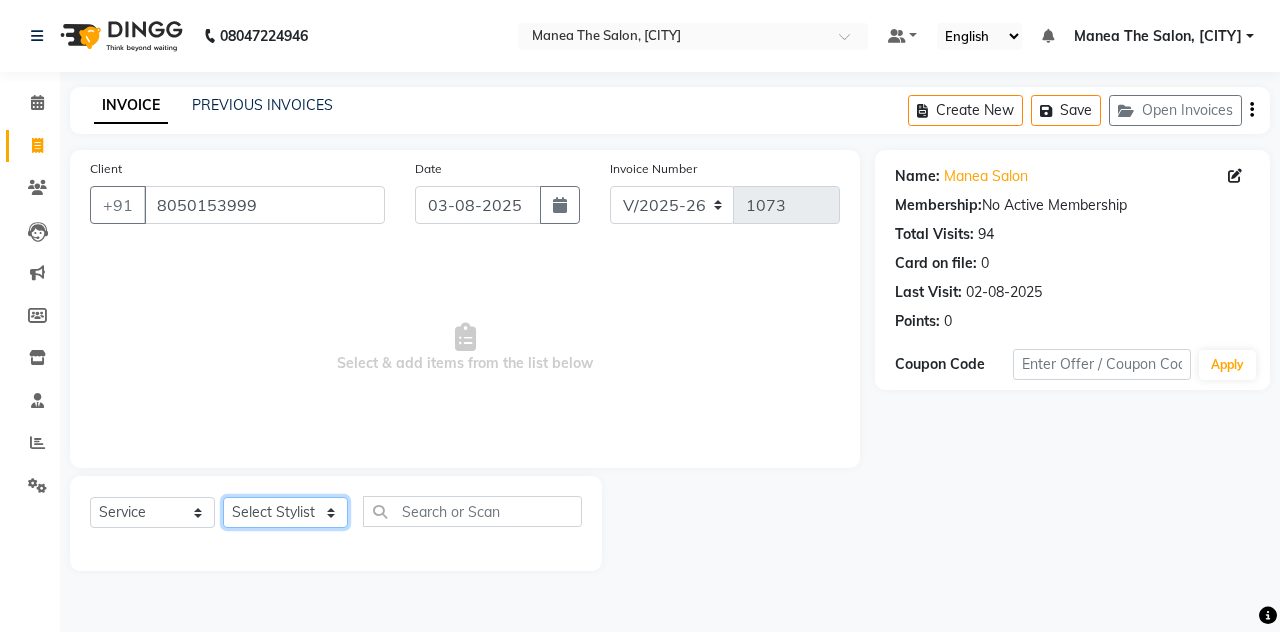 drag, startPoint x: 268, startPoint y: 505, endPoint x: 289, endPoint y: 371, distance: 135.63554 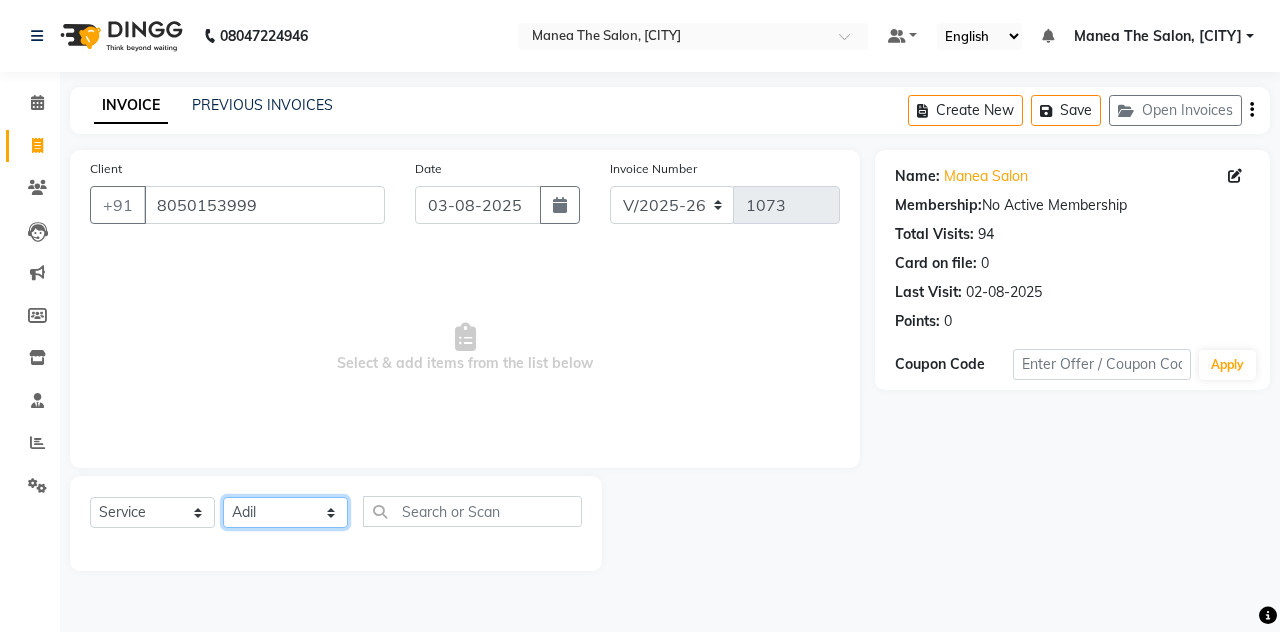 click on "Select Stylist [FIRST] [LAST] [FIRST] [LAST] [FIRST] [LAST] [COMPANY_NAME], [CITY] [FIRST] [LAST] [FIRST] [LAST]" 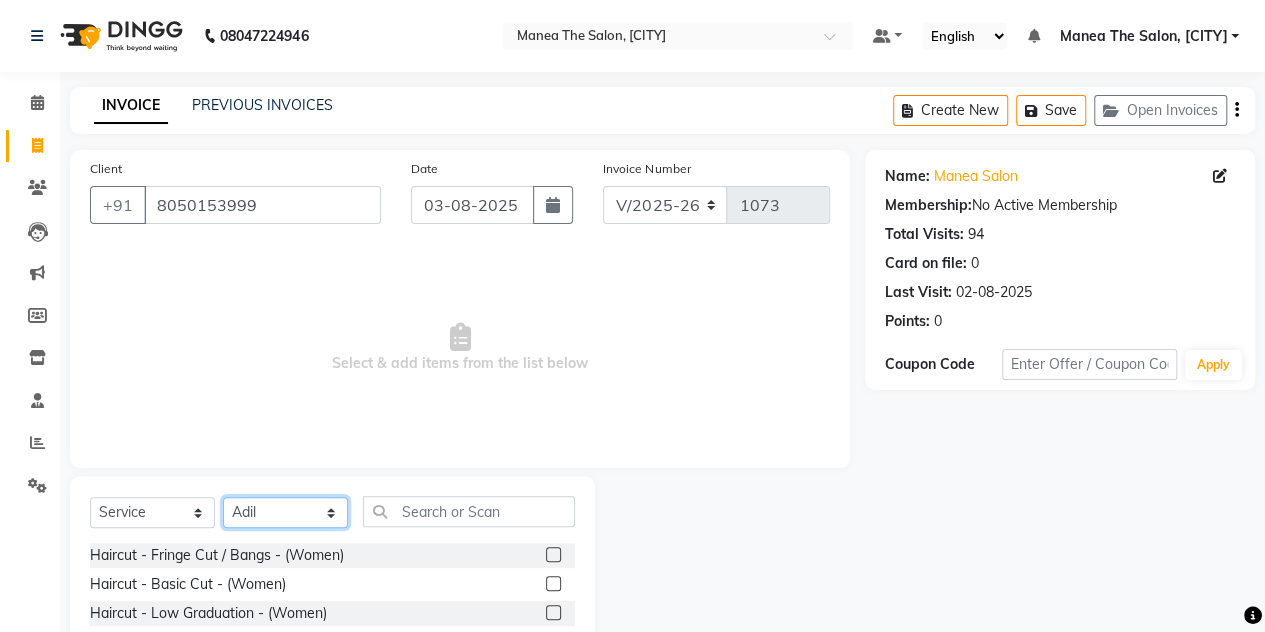 click on "Select Stylist [FIRST] [LAST] [FIRST] [LAST] [FIRST] [LAST] [COMPANY_NAME], [CITY] [FIRST] [LAST] [FIRST] [LAST]" 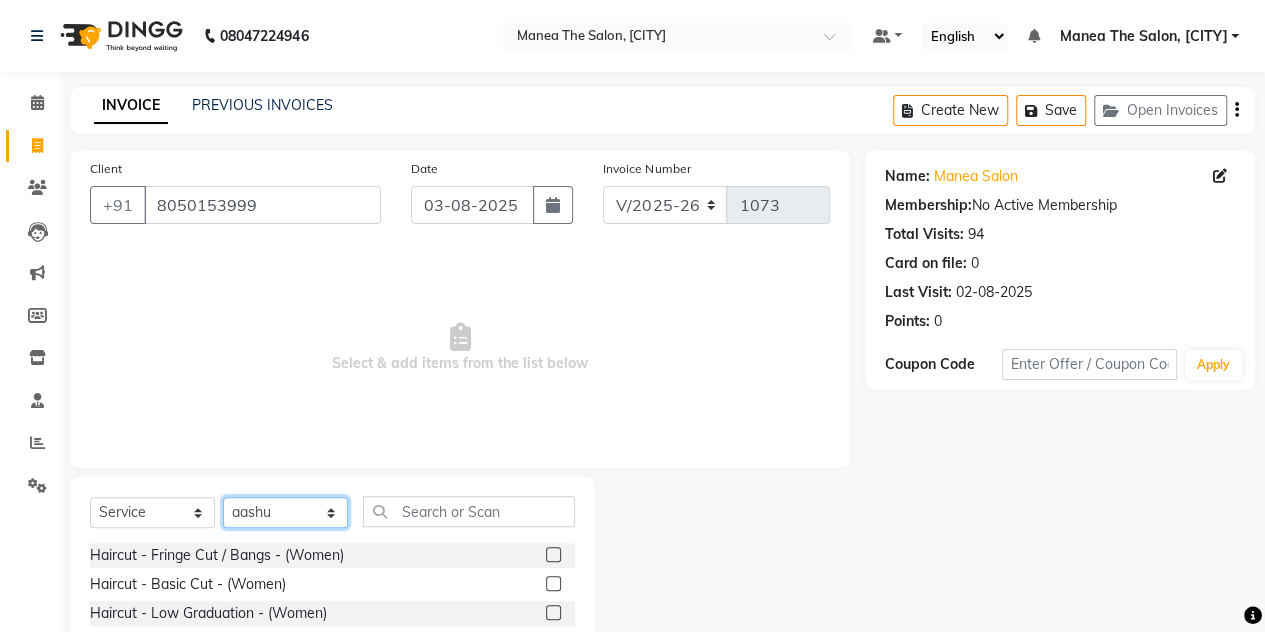click on "Select Stylist [FIRST] [LAST] [FIRST] [LAST] [FIRST] [LAST] [COMPANY_NAME], [CITY] [FIRST] [LAST] [FIRST] [LAST]" 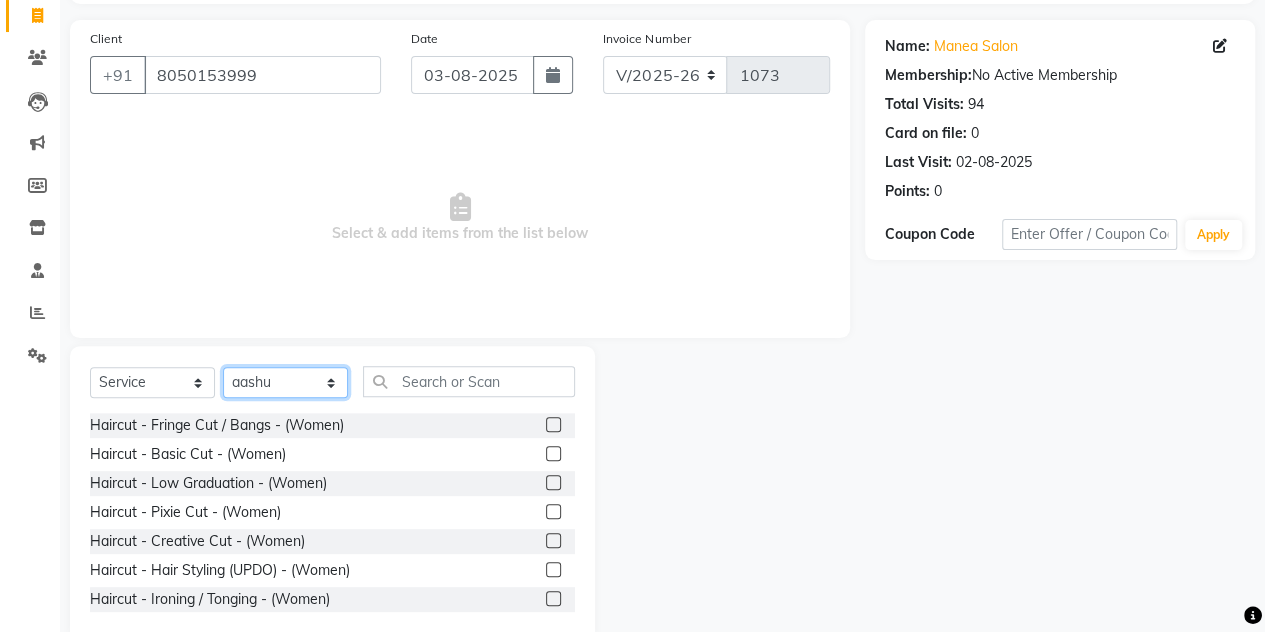 scroll, scrollTop: 168, scrollLeft: 0, axis: vertical 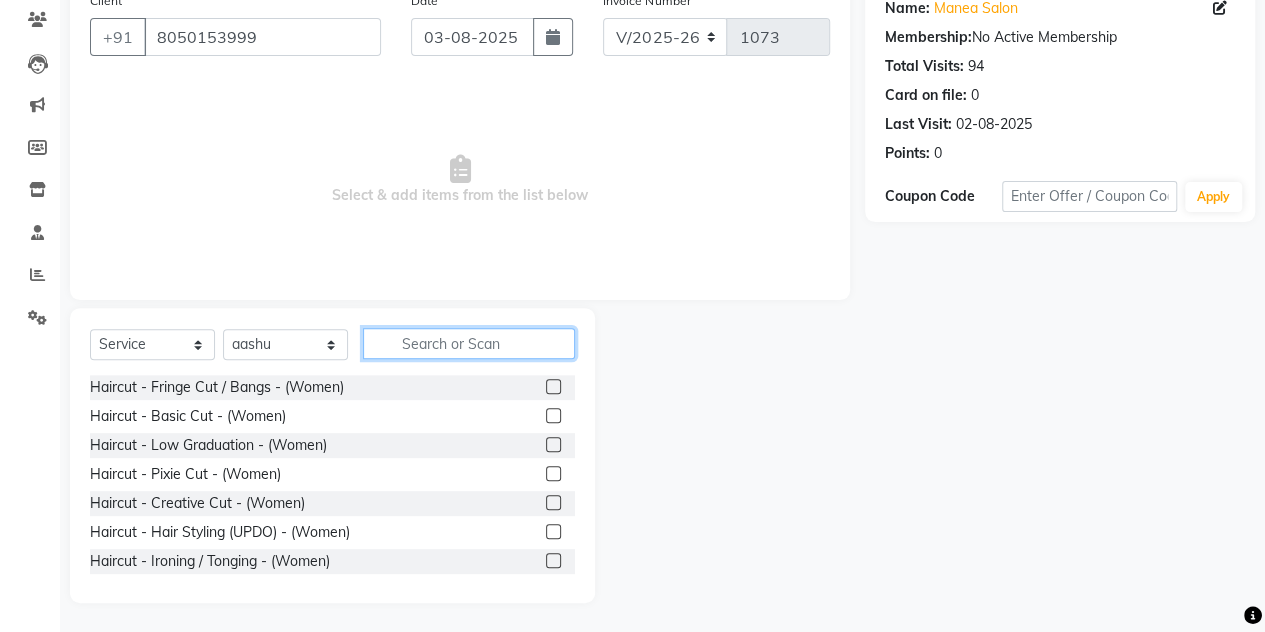 click 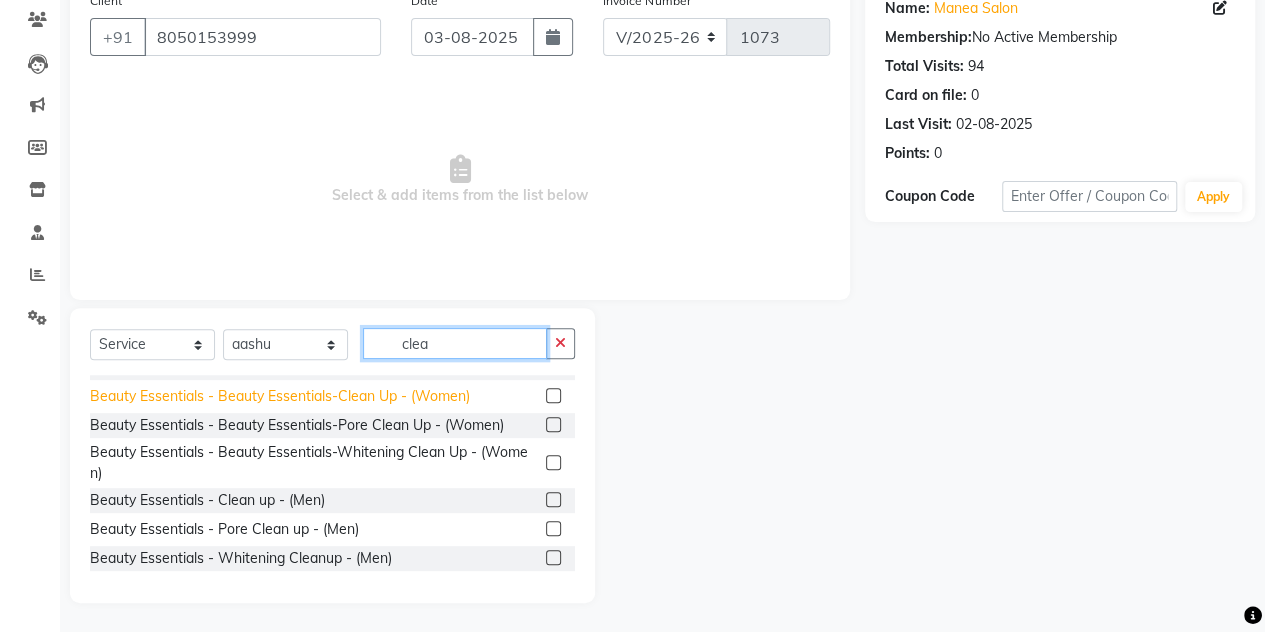 scroll, scrollTop: 78, scrollLeft: 0, axis: vertical 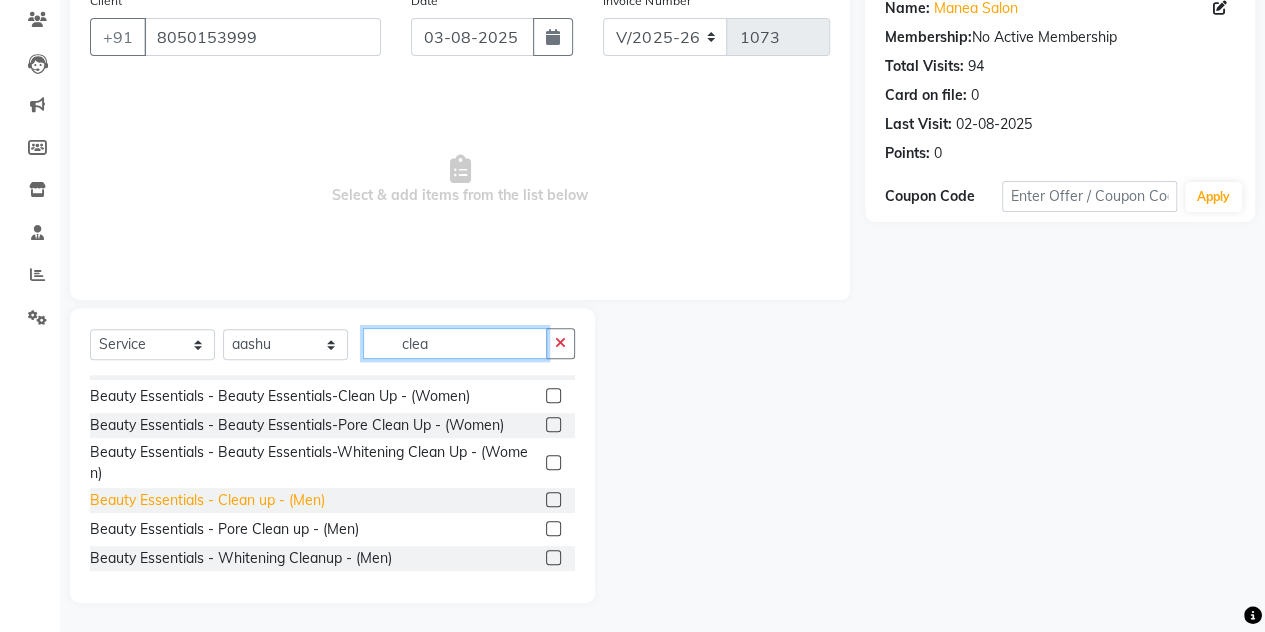 type on "clea" 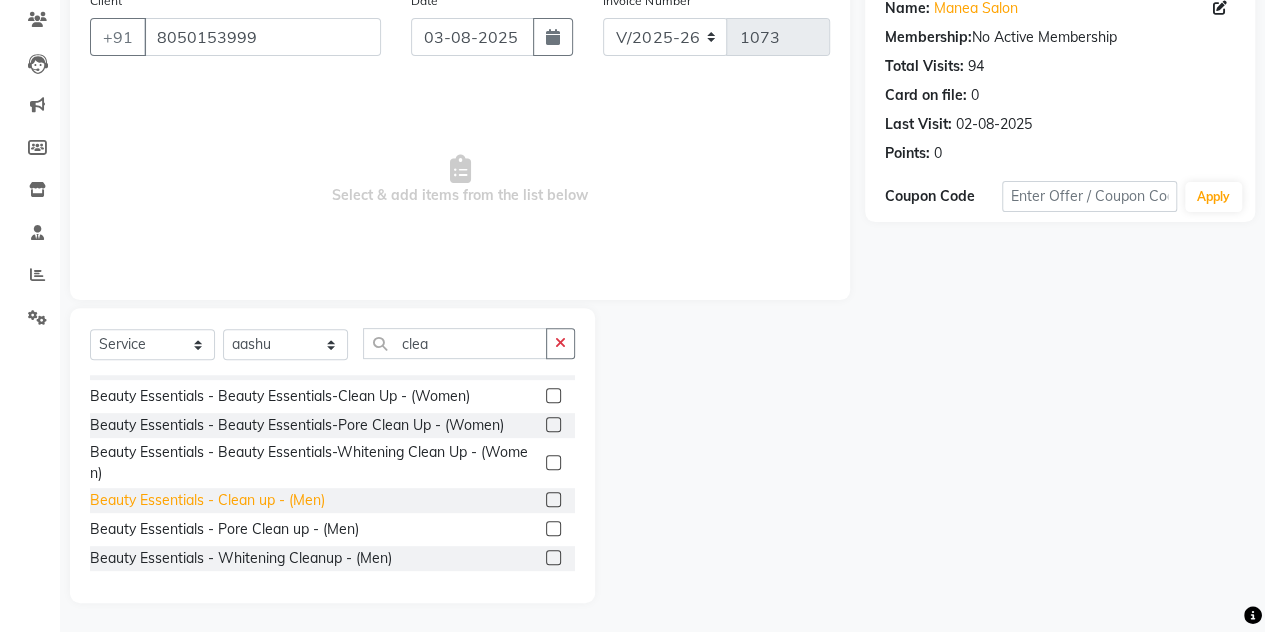 click on "Beauty Essentials - Clean up - (Men)" 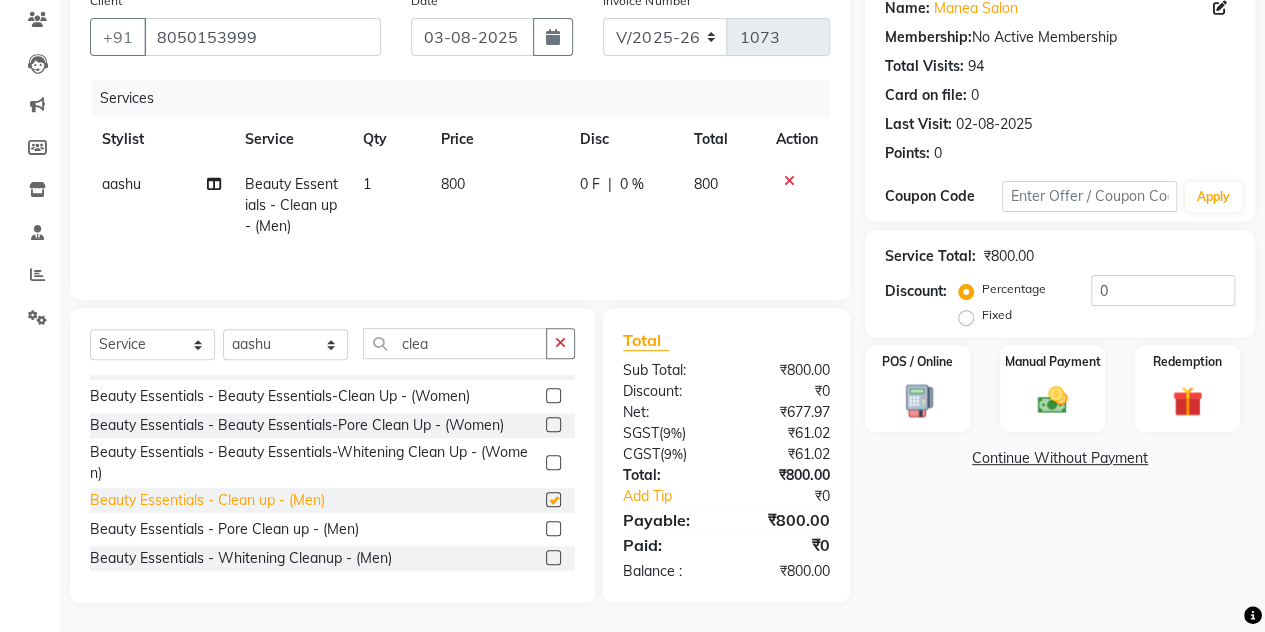 checkbox on "false" 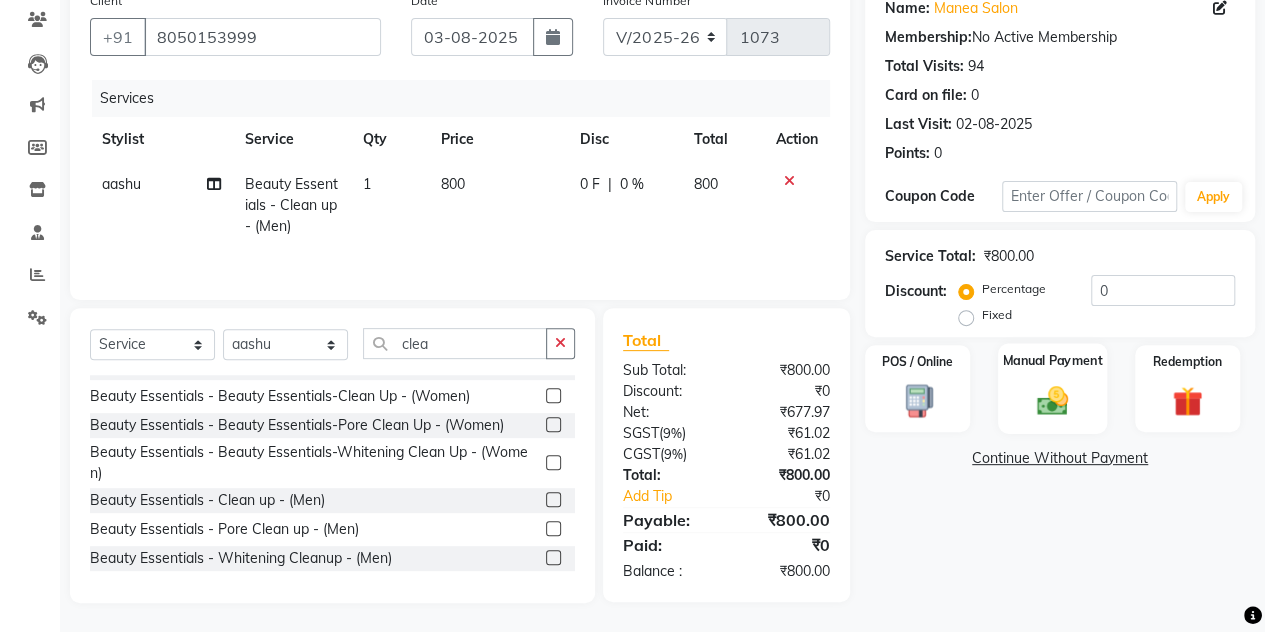 click 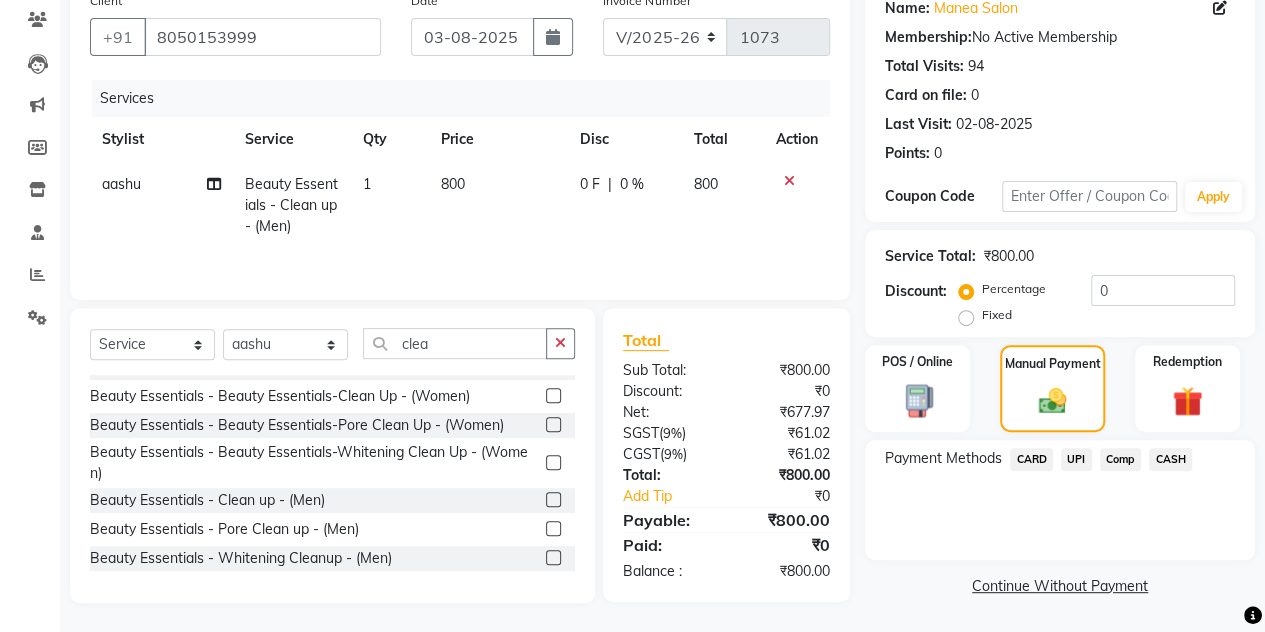click on "UPI" 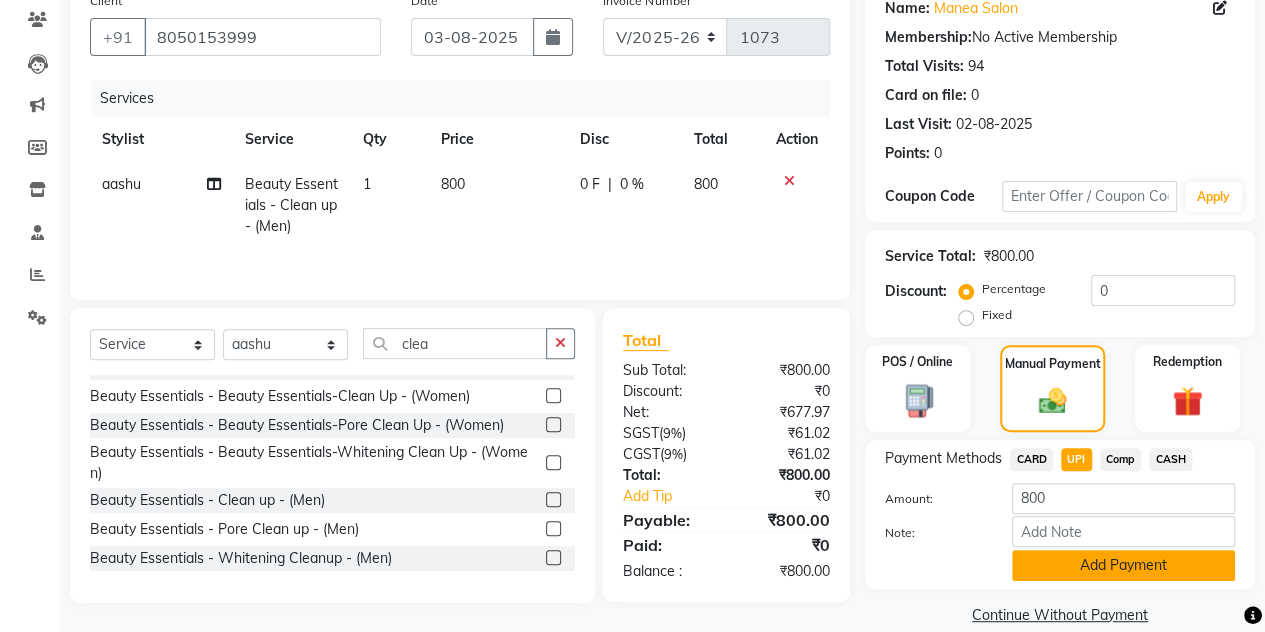 click on "Add Payment" 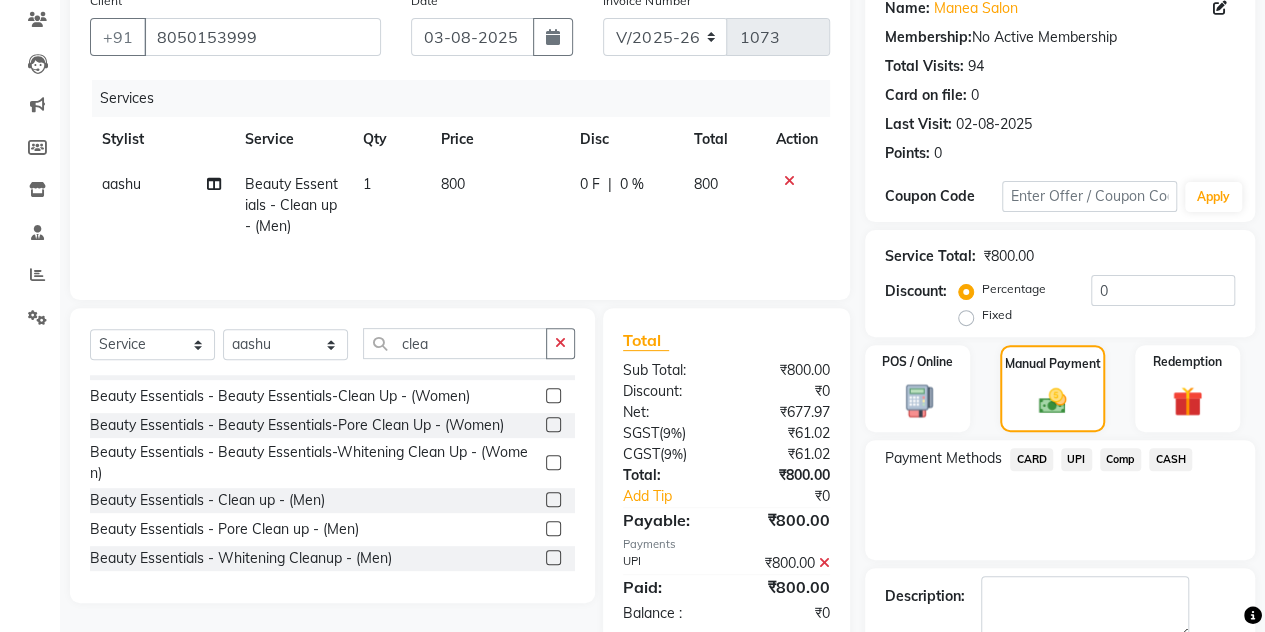 scroll, scrollTop: 278, scrollLeft: 0, axis: vertical 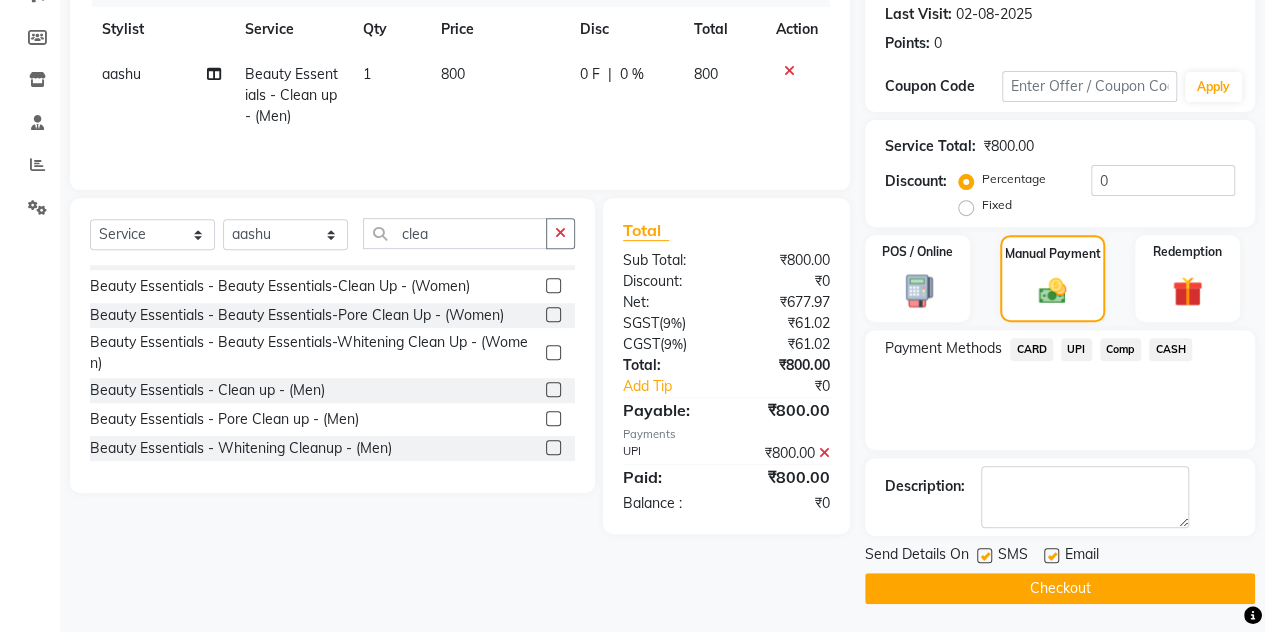 click on "Checkout" 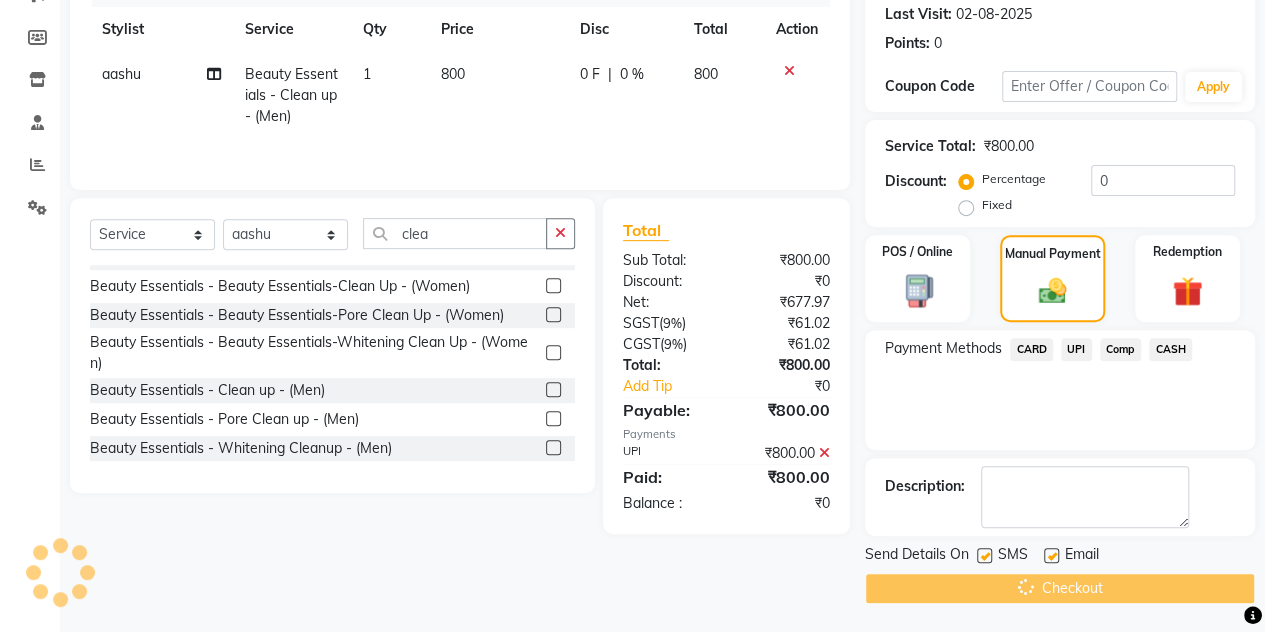 scroll, scrollTop: 0, scrollLeft: 0, axis: both 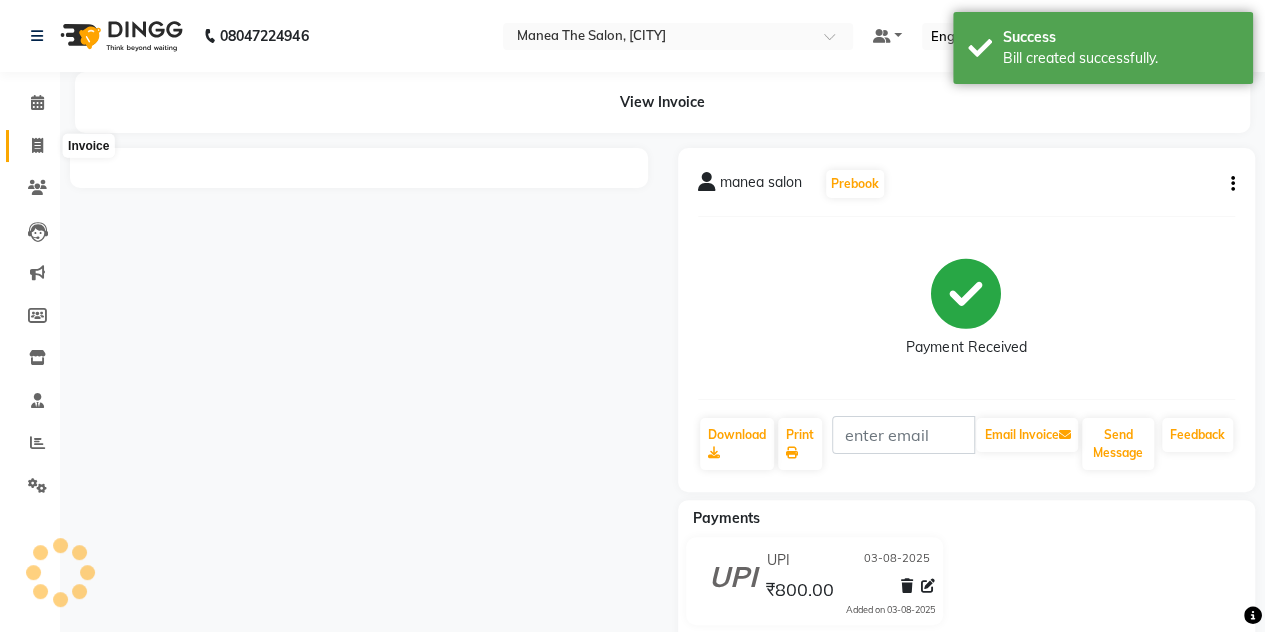 click 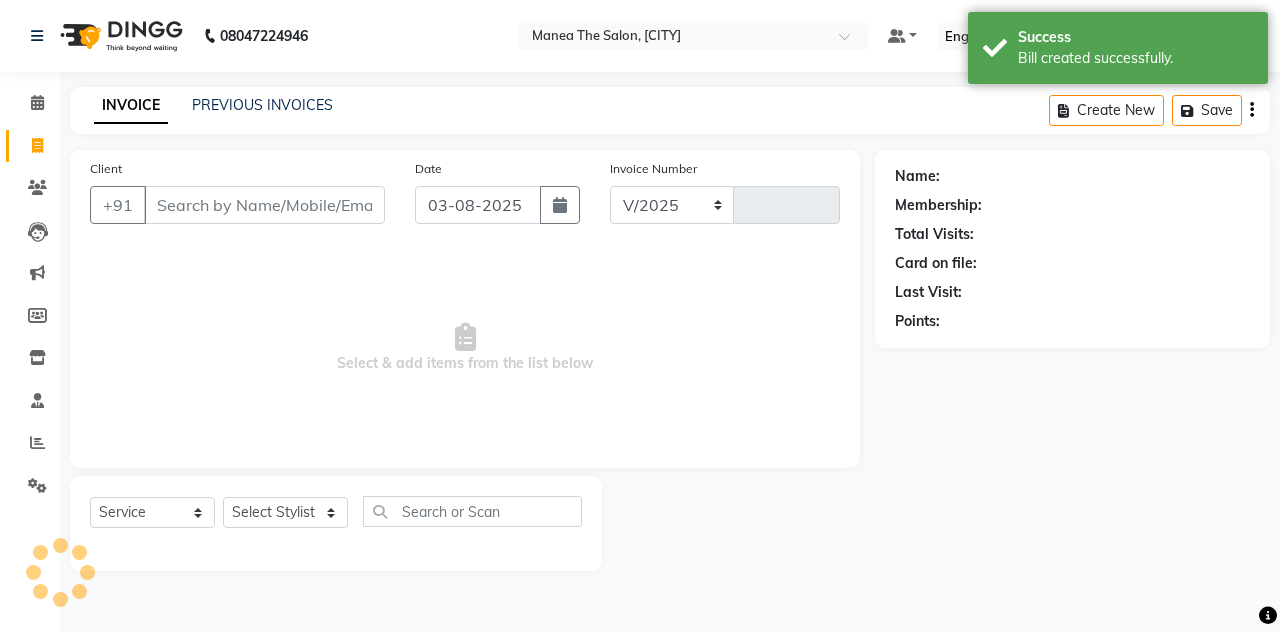 type on "m" 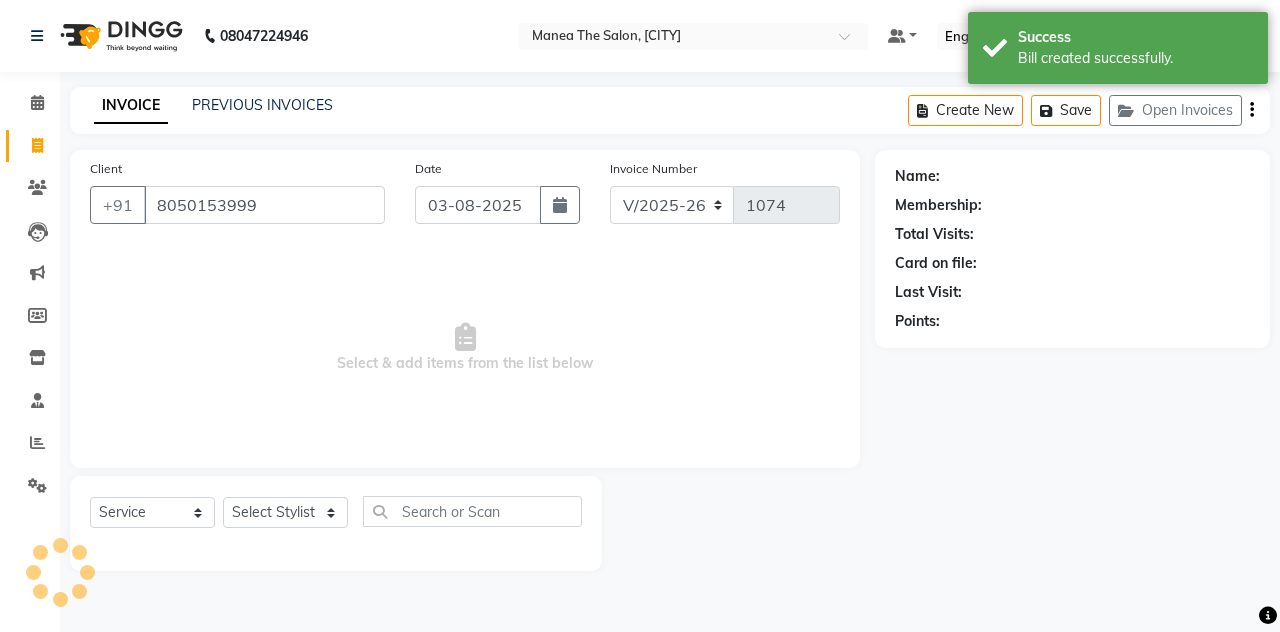 type on "8050153999" 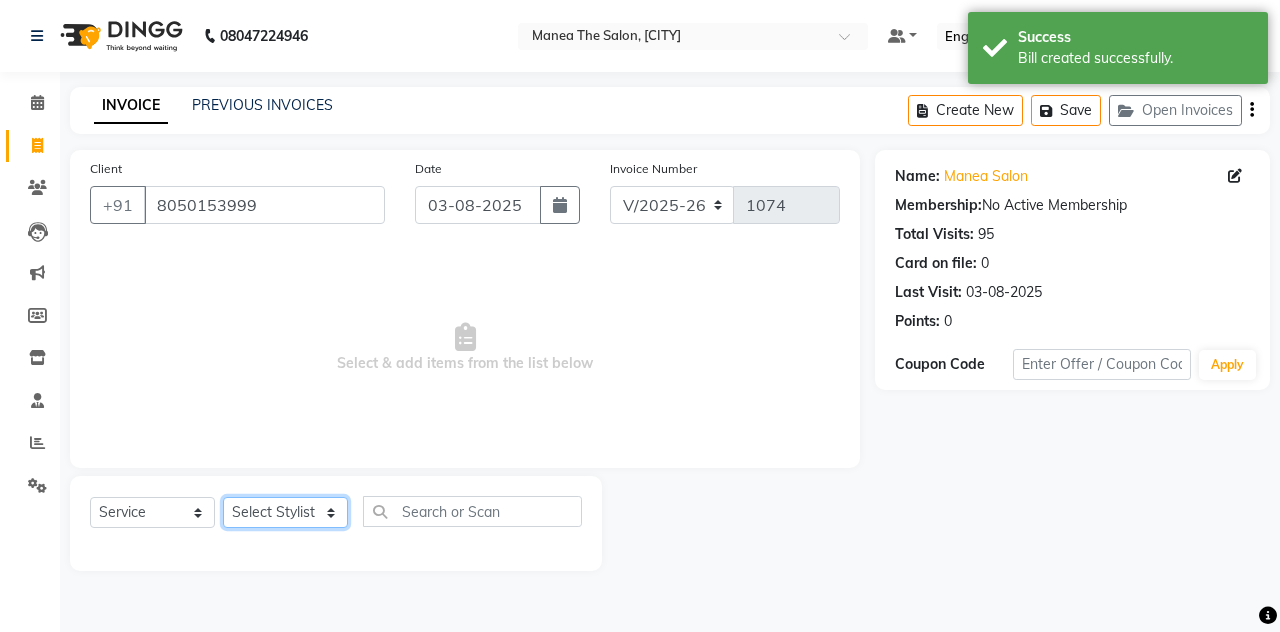 click on "Select Stylist [FIRST] [LAST] [FIRST] [LAST] [FIRST] [LAST] [COMPANY_NAME], [CITY] [FIRST] [LAST] [FIRST] [LAST]" 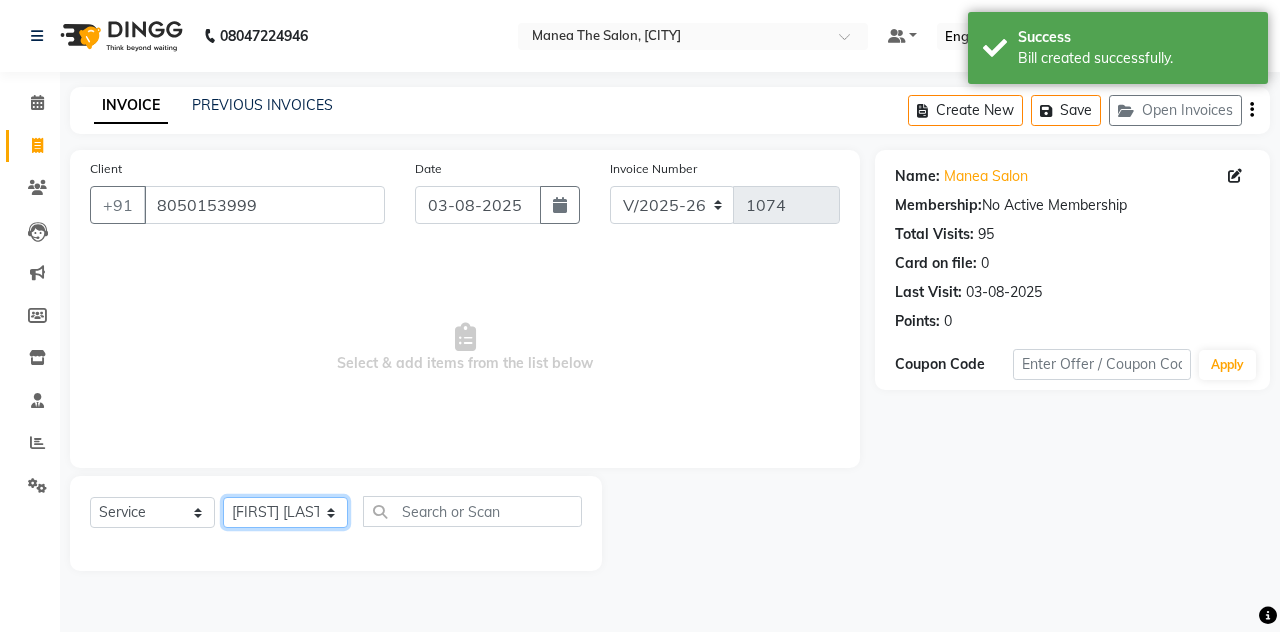 click on "Select Stylist [FIRST] [LAST] [FIRST] [LAST] [FIRST] [LAST] [COMPANY_NAME], [CITY] [FIRST] [LAST] [FIRST] [LAST]" 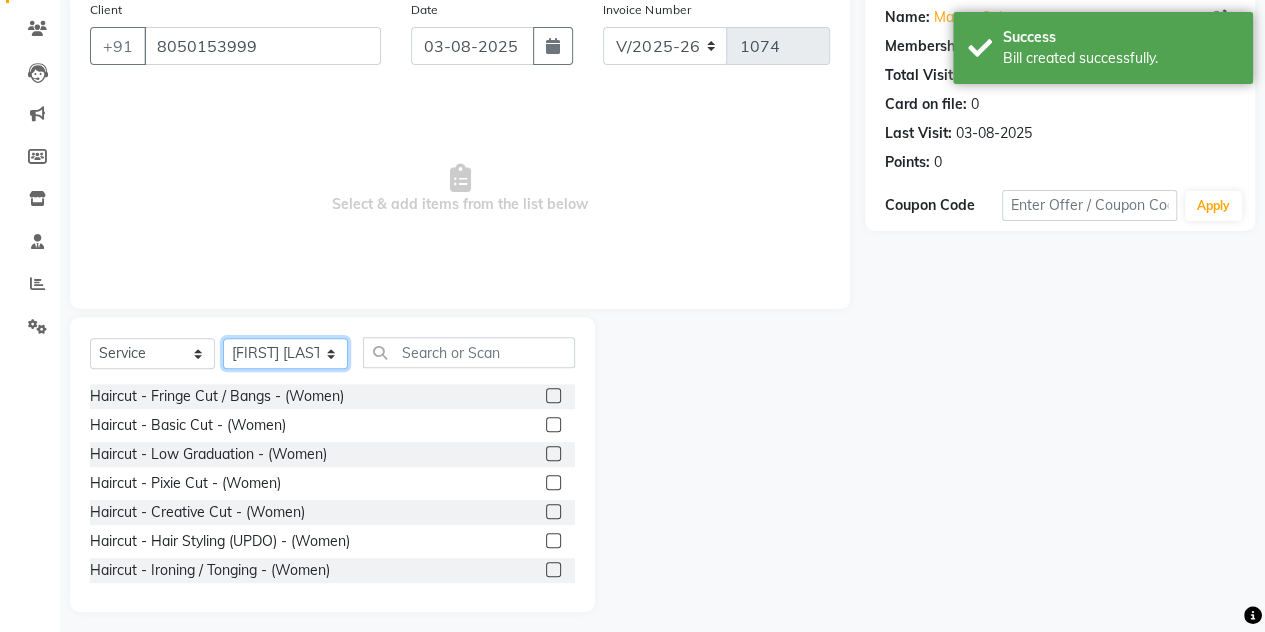 scroll, scrollTop: 168, scrollLeft: 0, axis: vertical 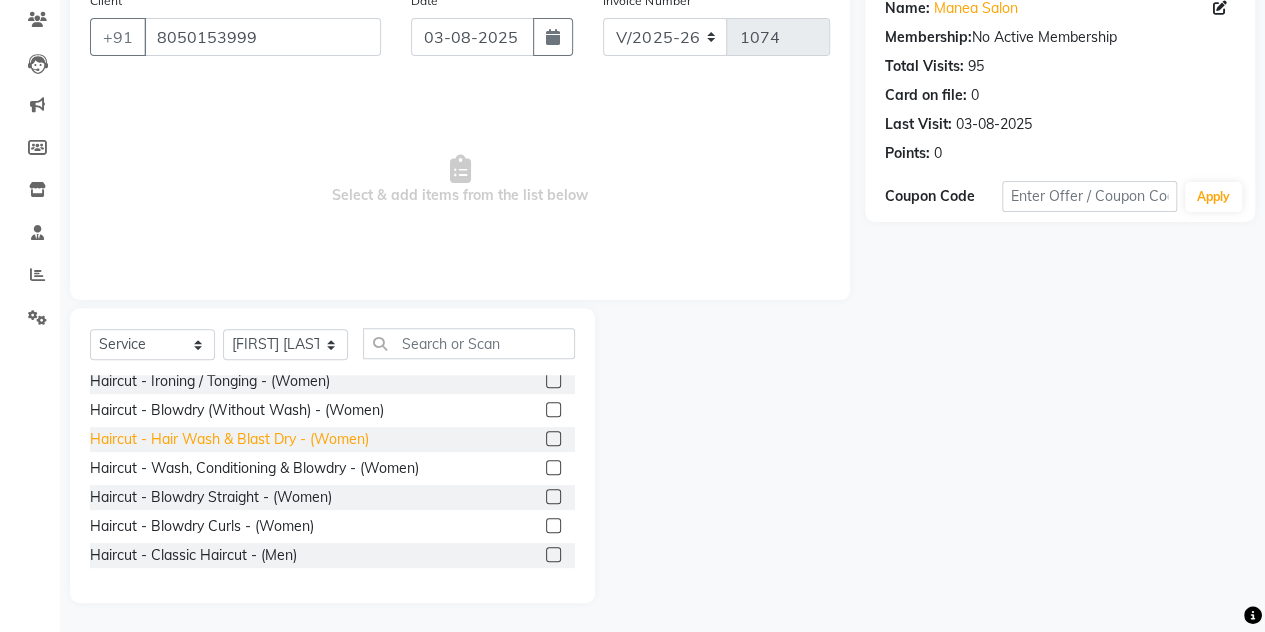 click on "Haircut - Hair Wash & Blast Dry - (Women)" 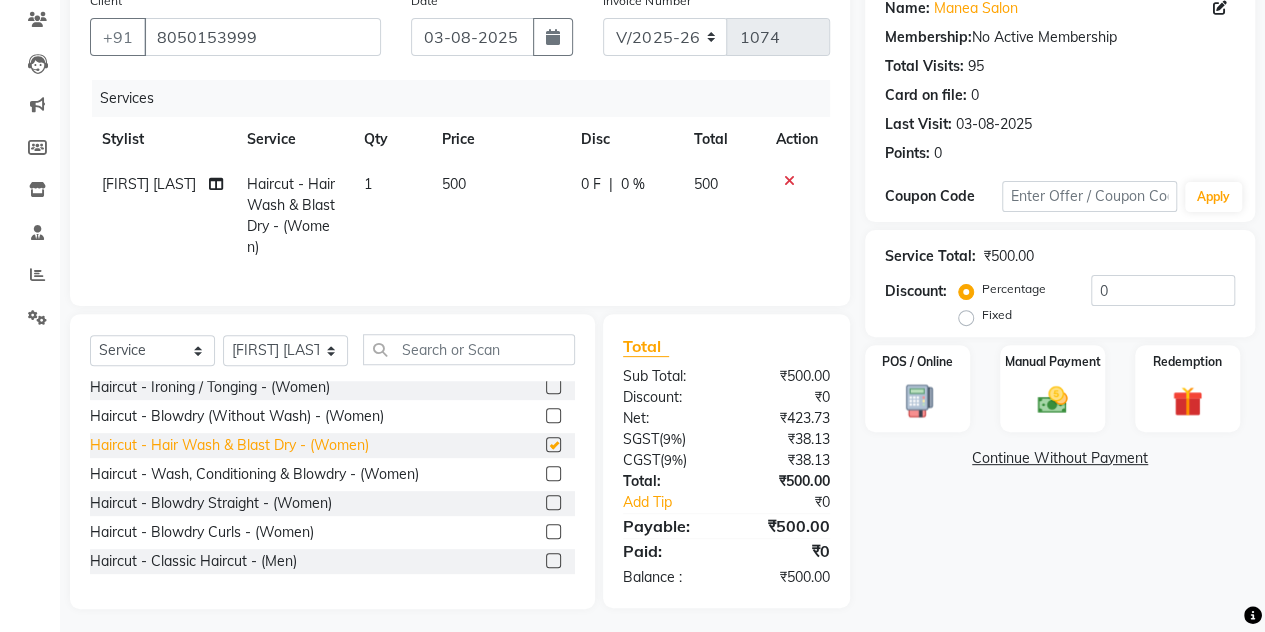 checkbox on "false" 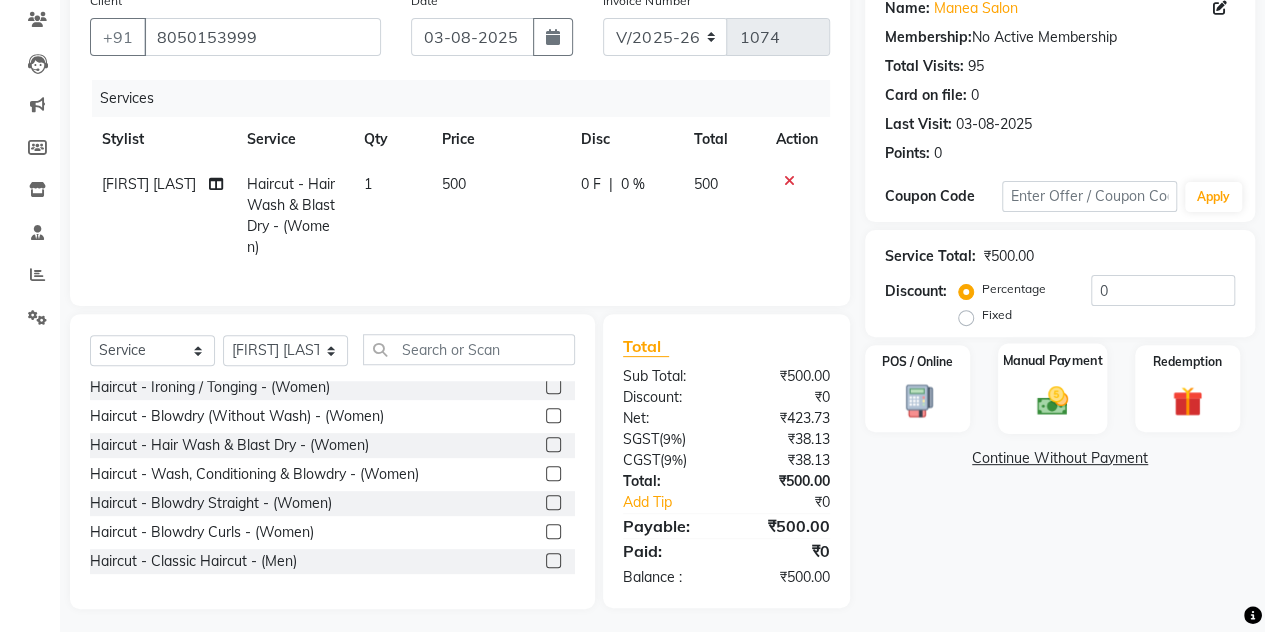 click on "Manual Payment" 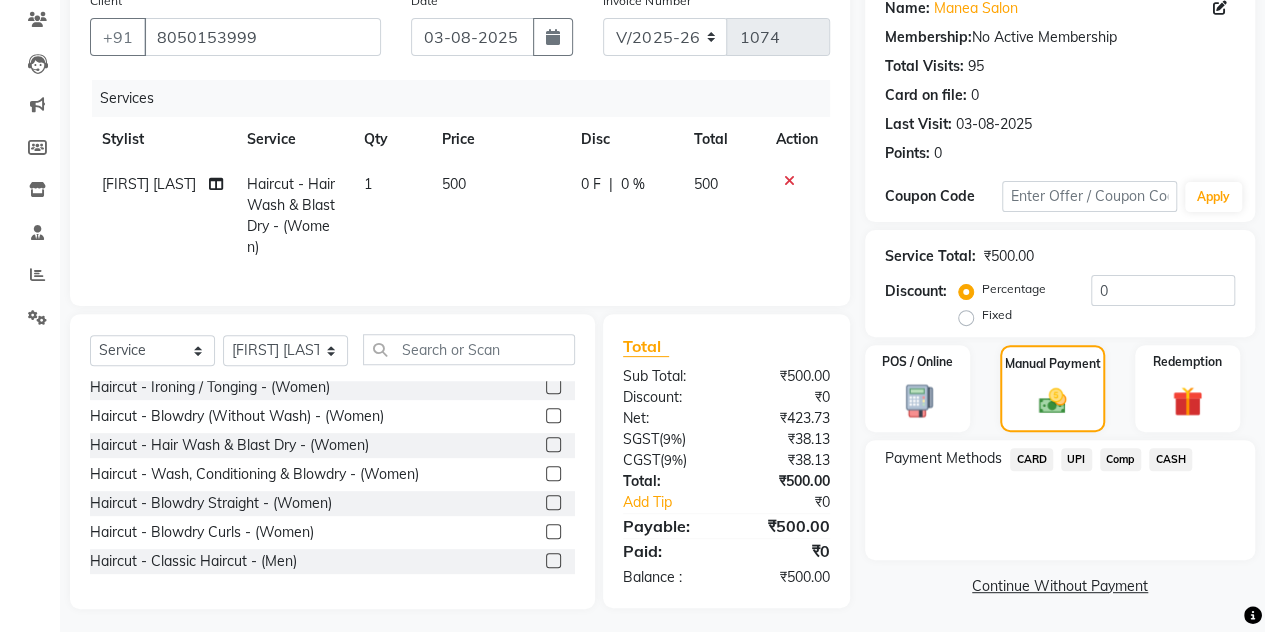 click on "UPI" 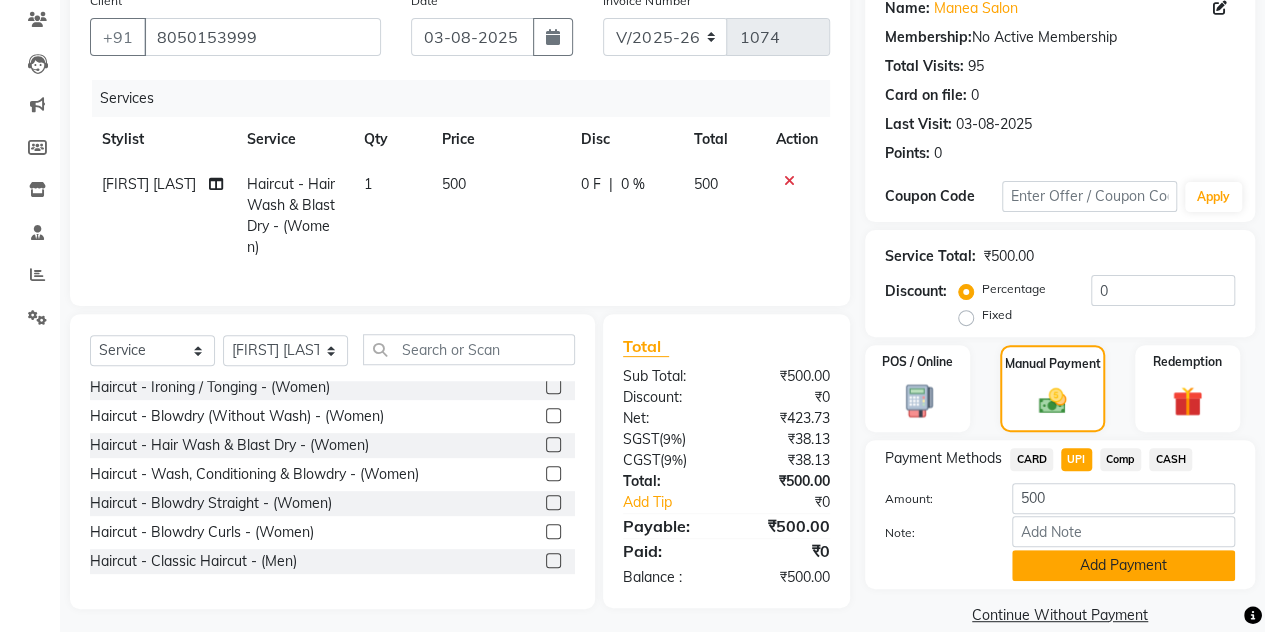 click on "Add Payment" 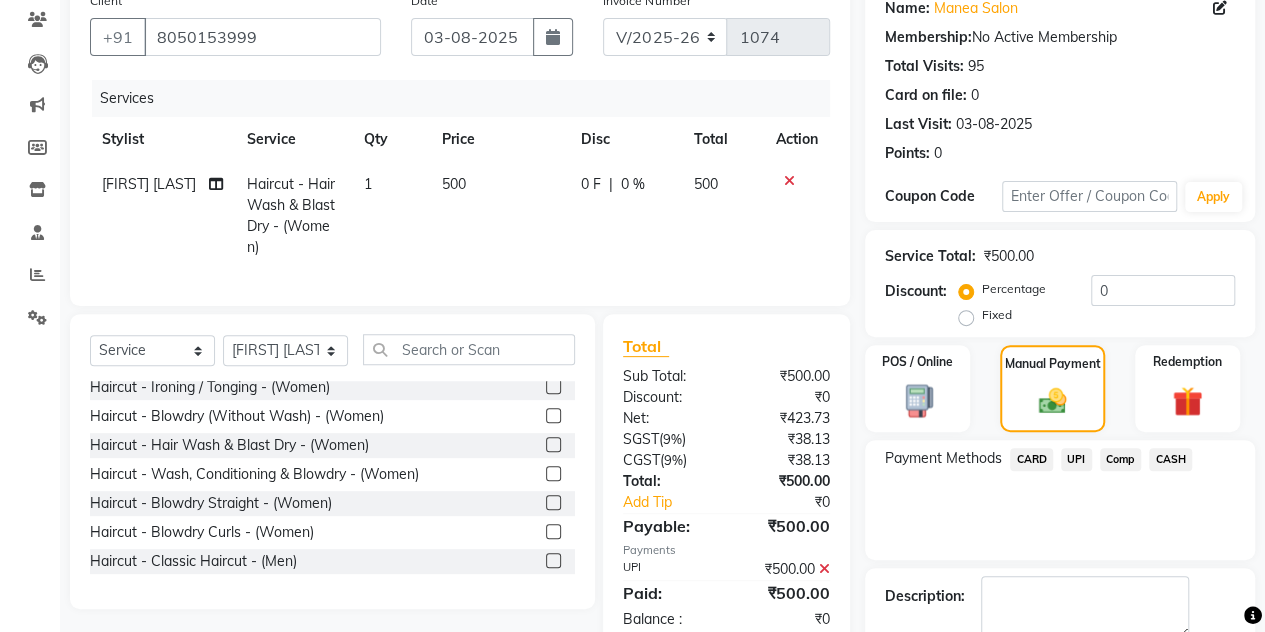 scroll, scrollTop: 278, scrollLeft: 0, axis: vertical 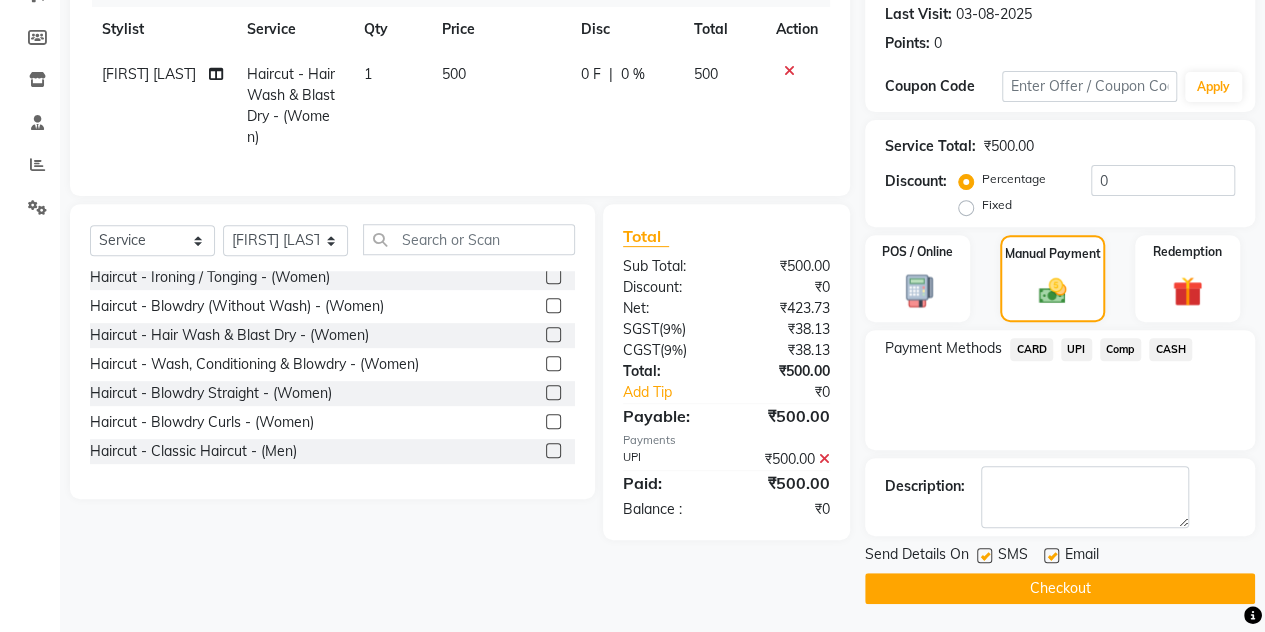 click on "Checkout" 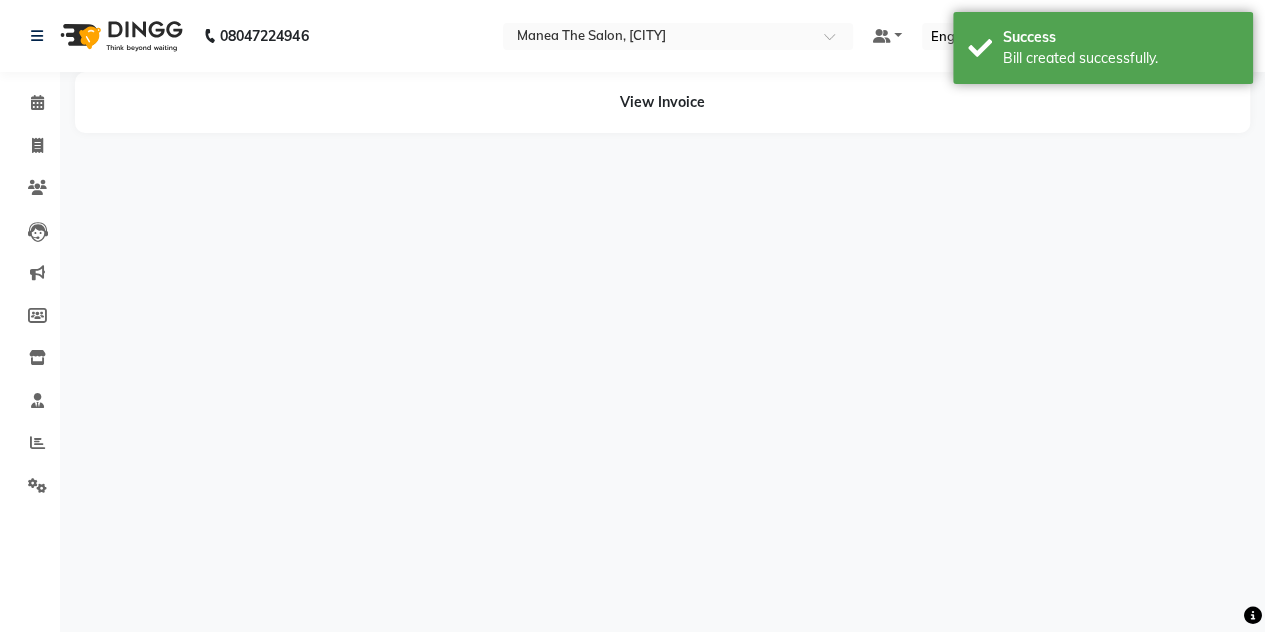 scroll, scrollTop: 0, scrollLeft: 0, axis: both 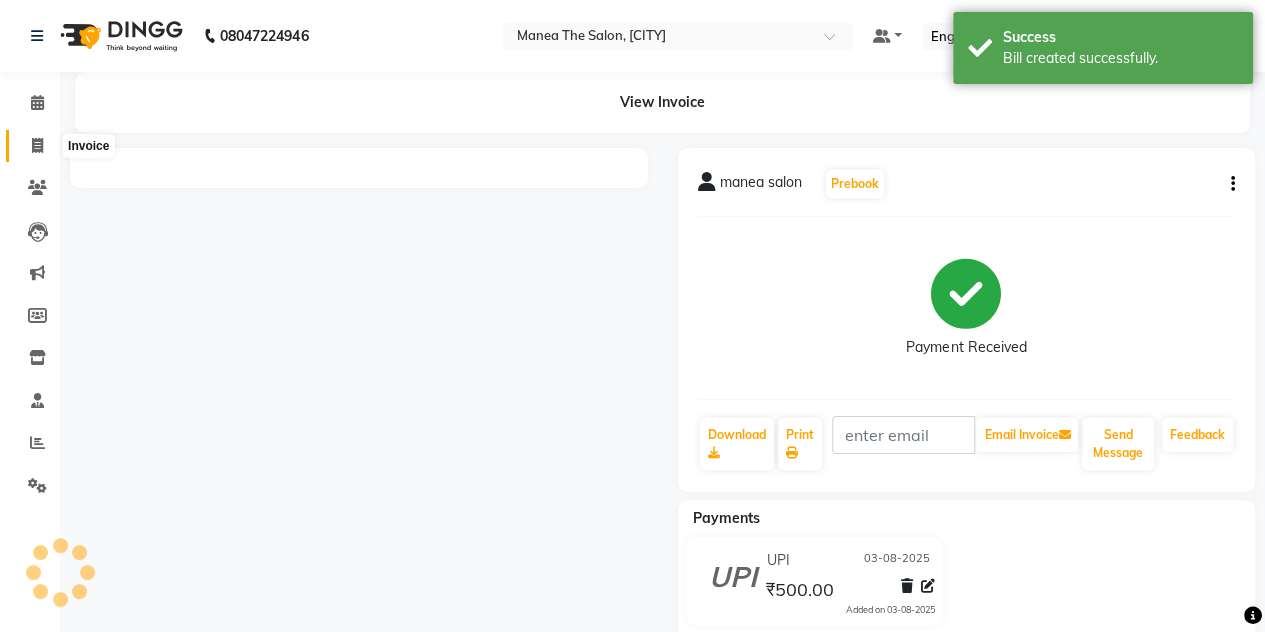 click 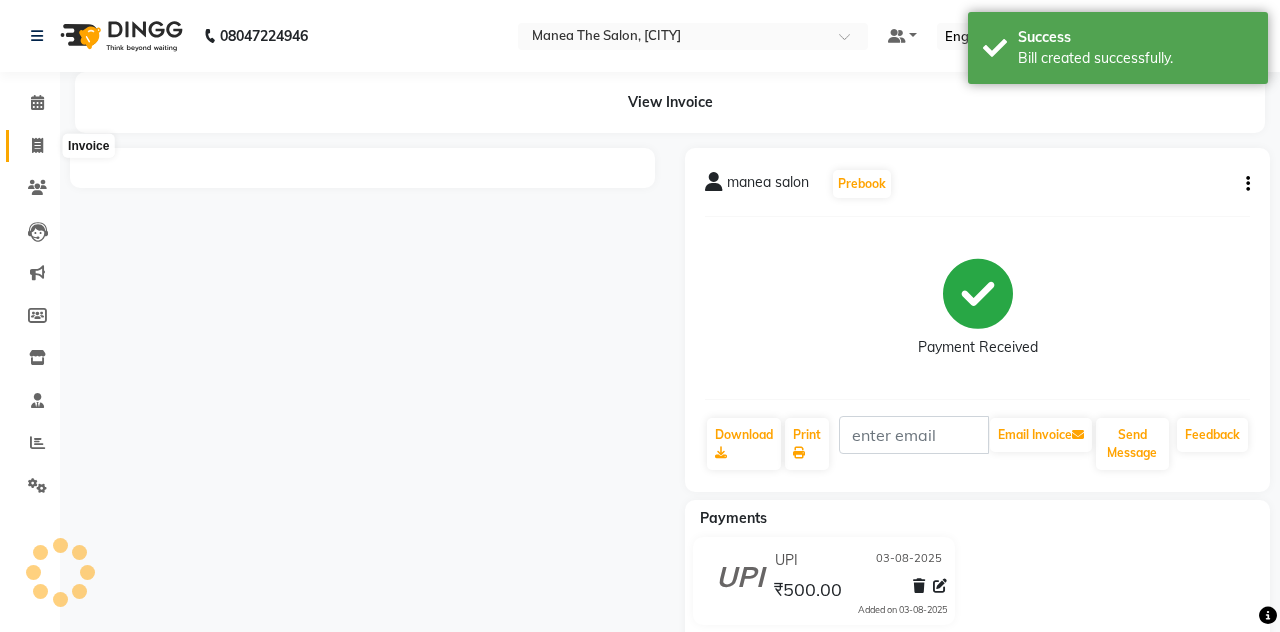 select on "7688" 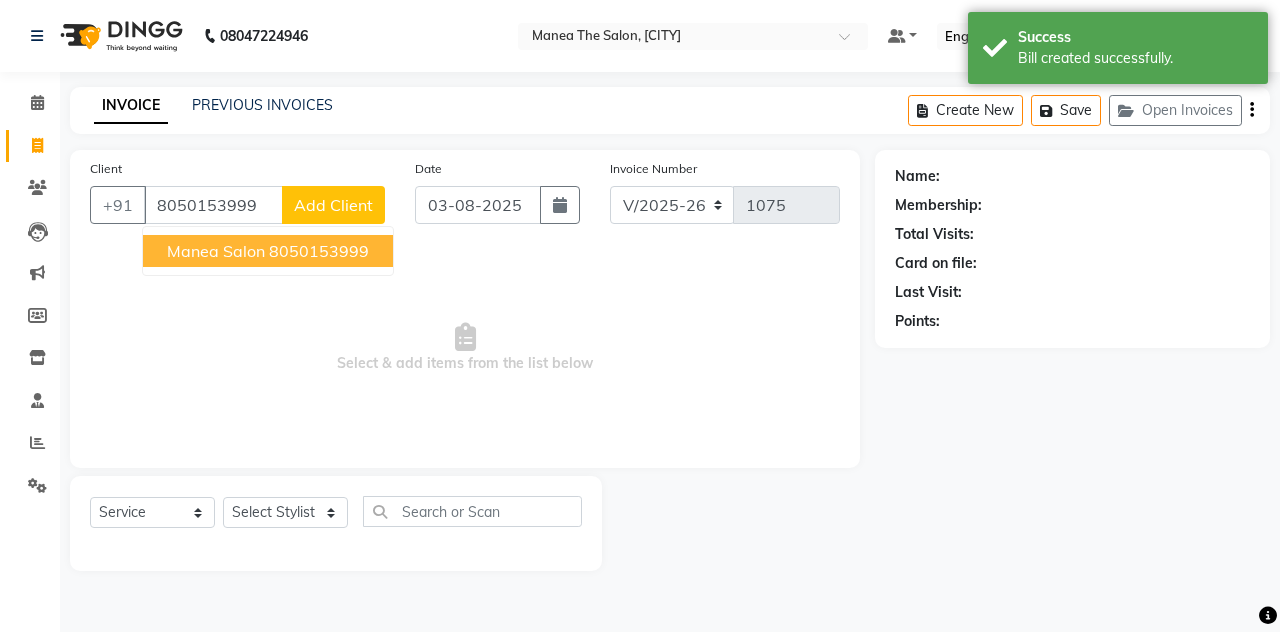 type on "8050153999" 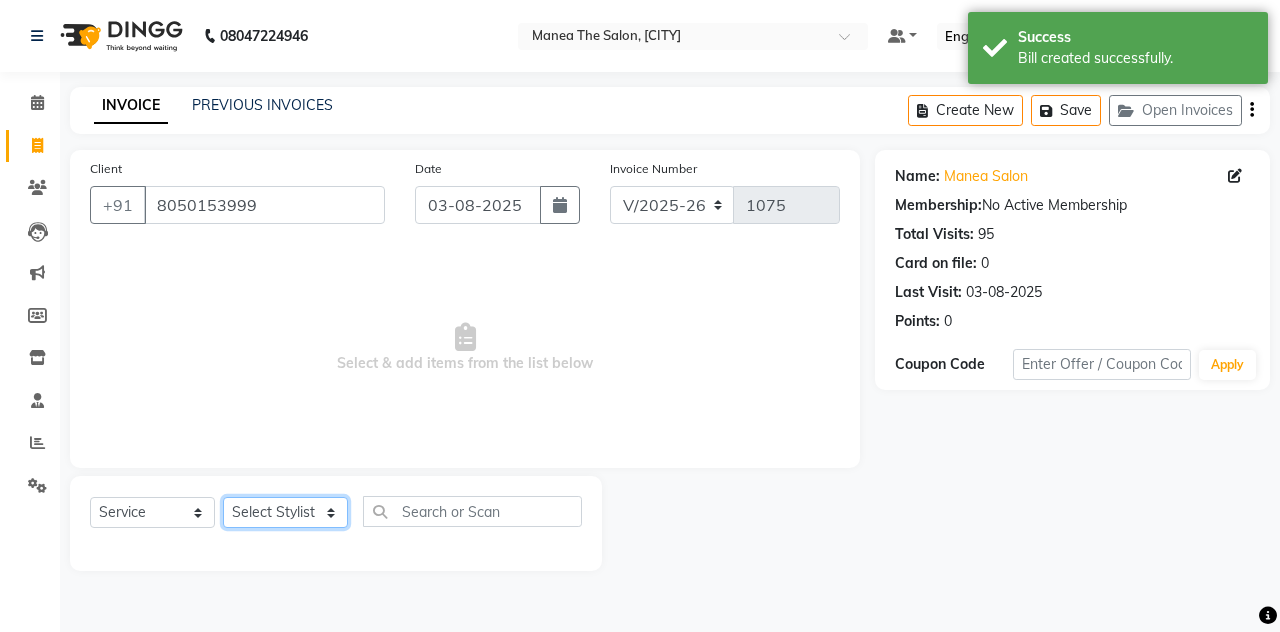 click on "Select Stylist [FIRST] [LAST] [FIRST] [LAST] [FIRST] [LAST] [COMPANY_NAME], [CITY] [FIRST] [LAST] [FIRST] [LAST]" 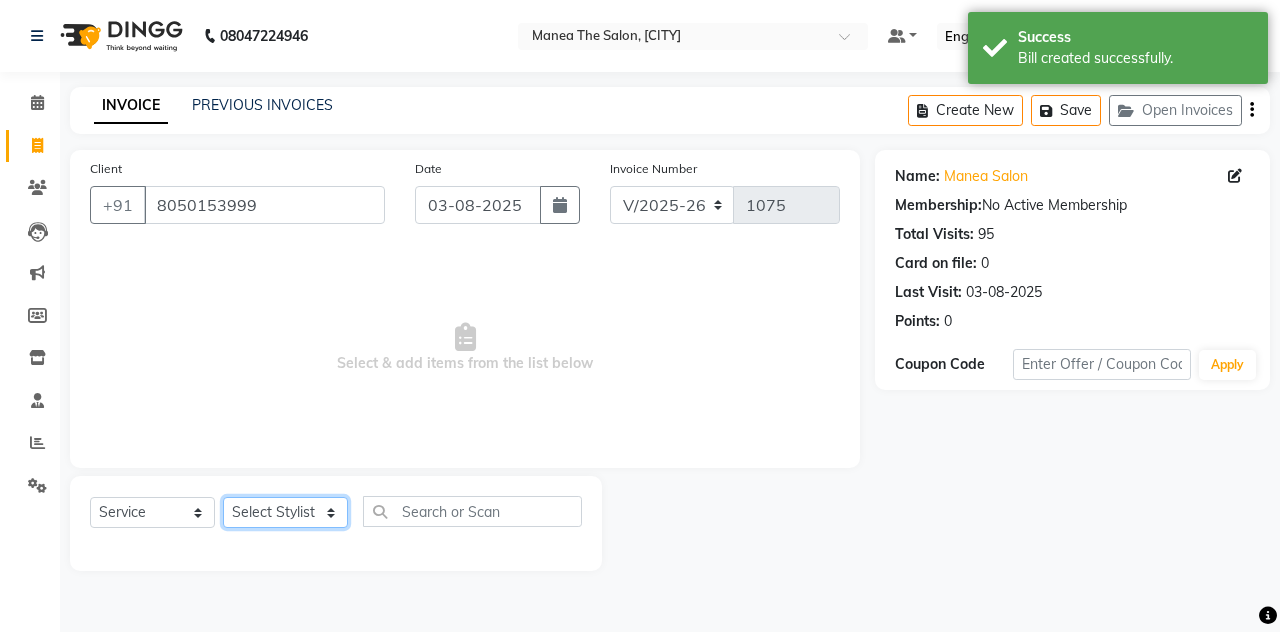 select on "68363" 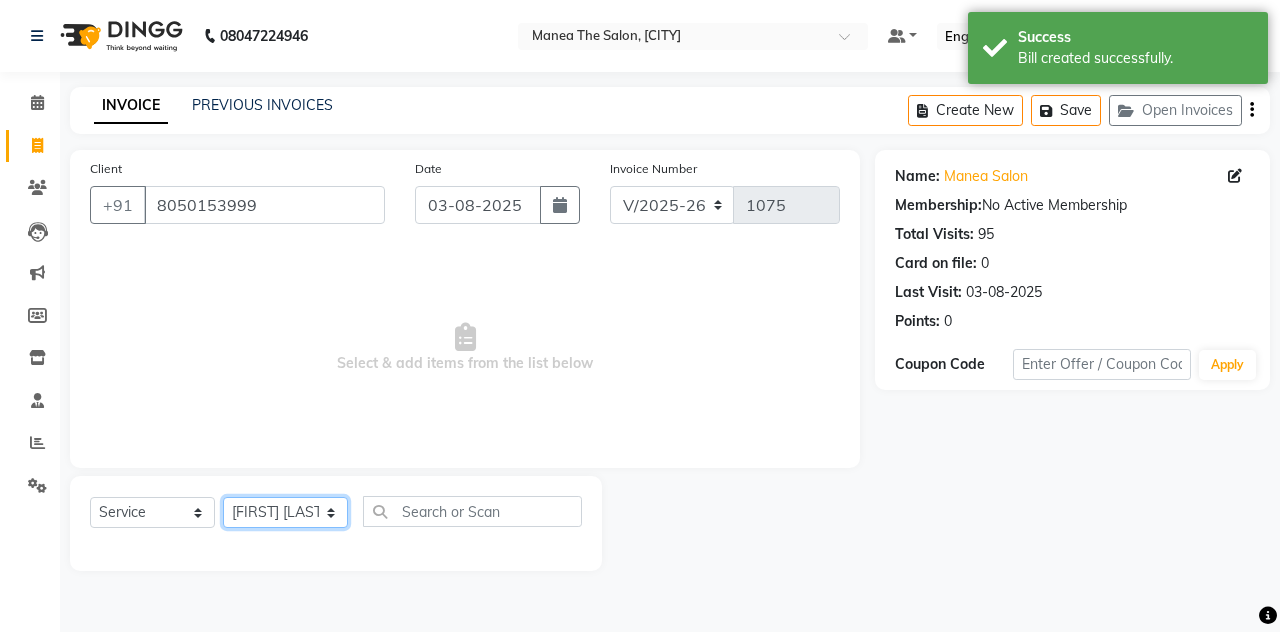 click on "Select Stylist [FIRST] [LAST] [FIRST] [LAST] [FIRST] [LAST] [COMPANY_NAME], [CITY] [FIRST] [LAST] [FIRST] [LAST]" 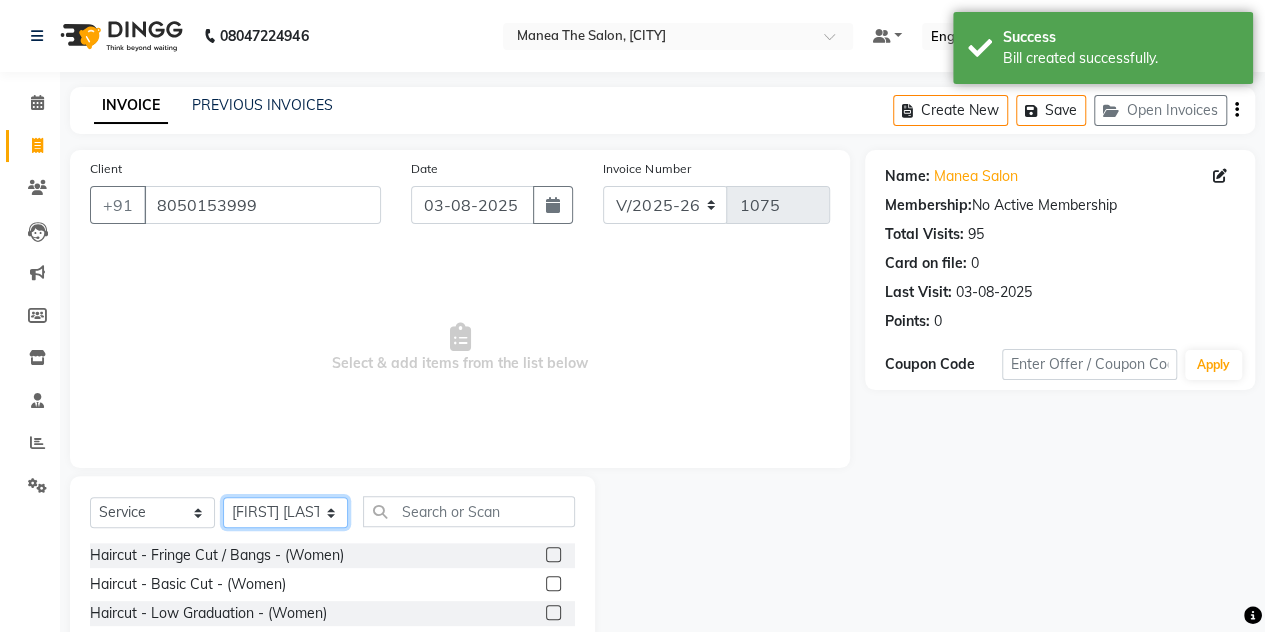 scroll, scrollTop: 168, scrollLeft: 0, axis: vertical 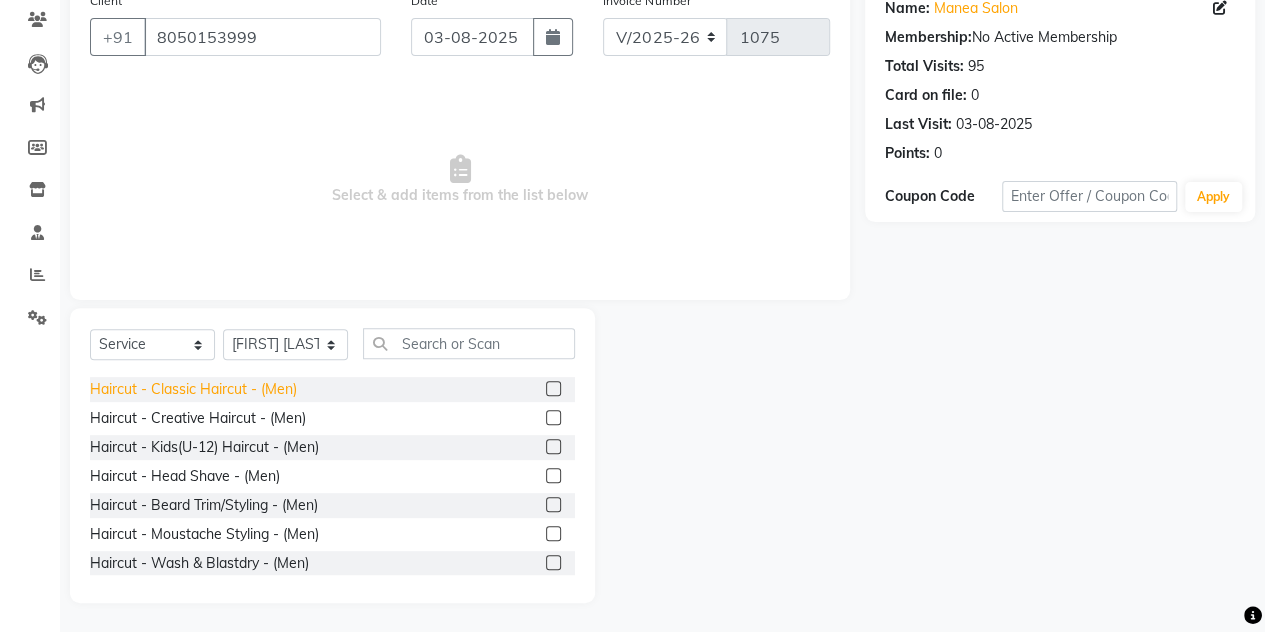 click on "Haircut - Classic Haircut - (Men)" 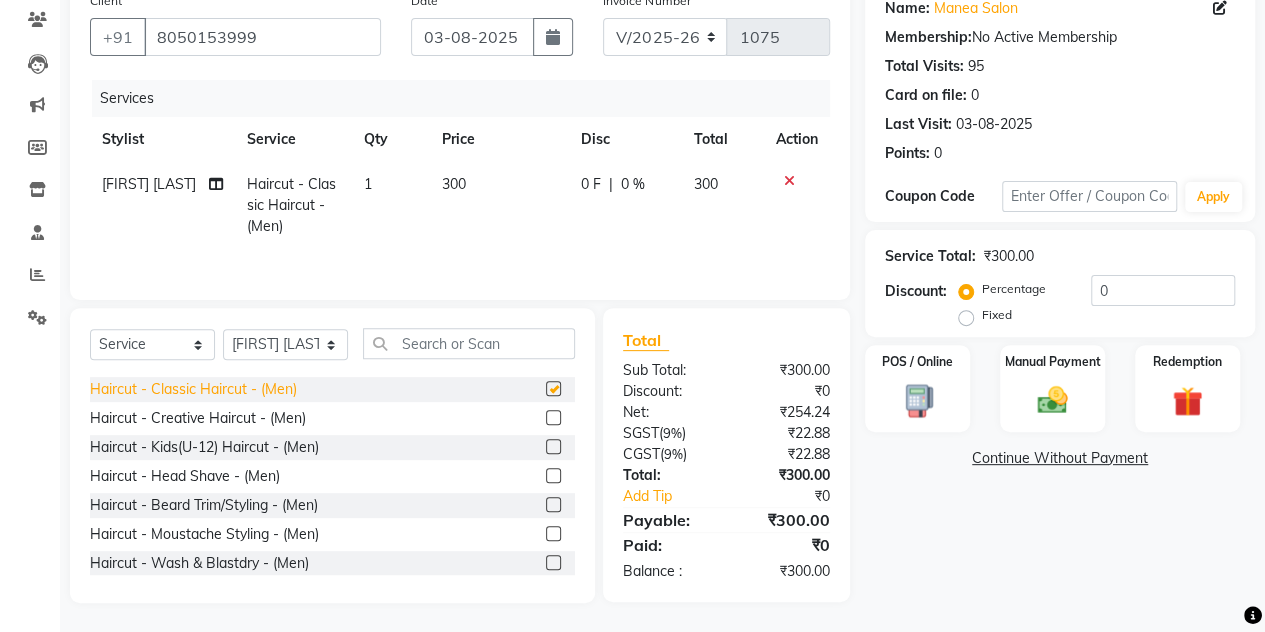 checkbox on "false" 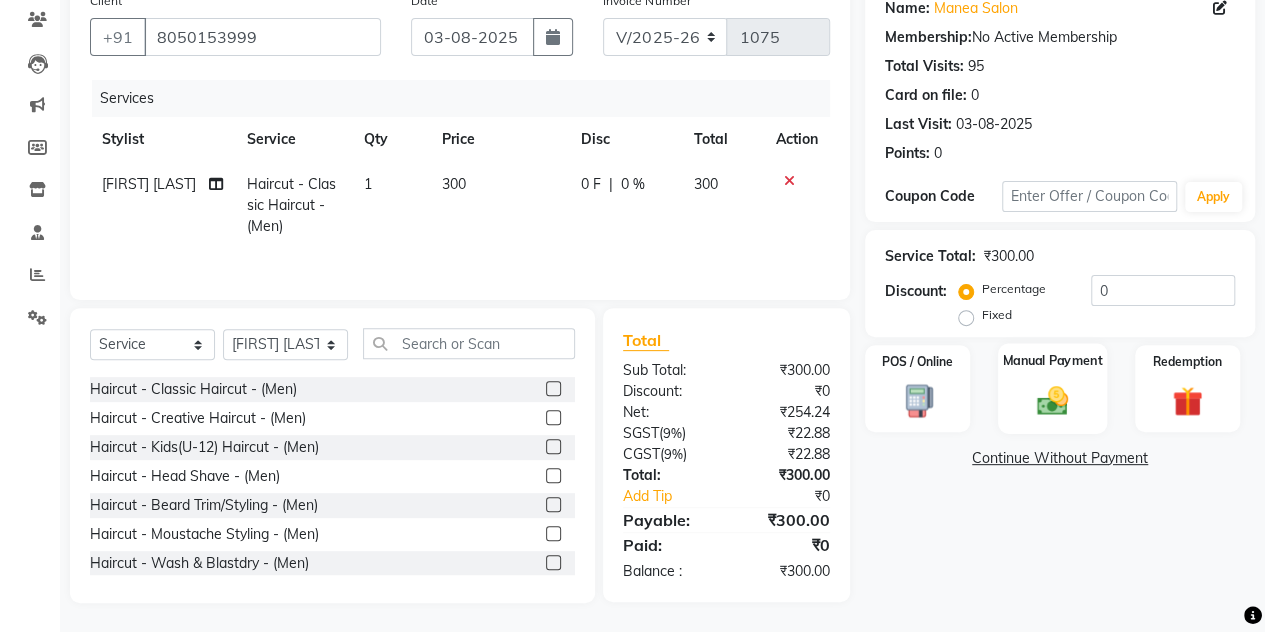 click on "Manual Payment" 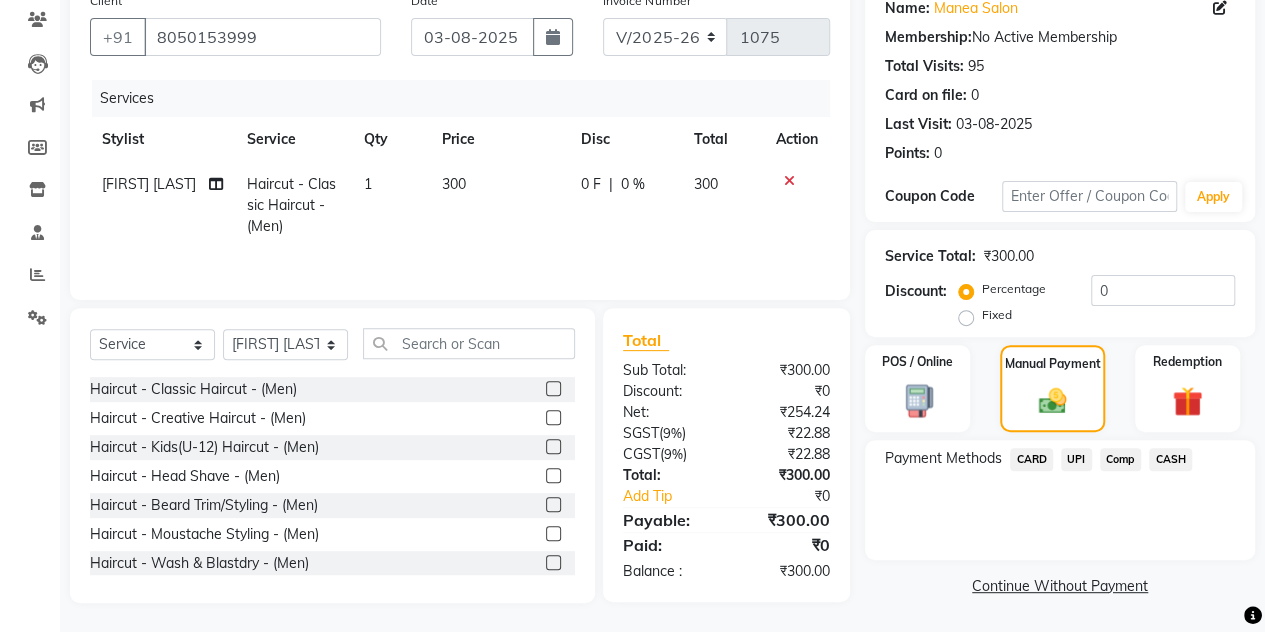 click on "CASH" 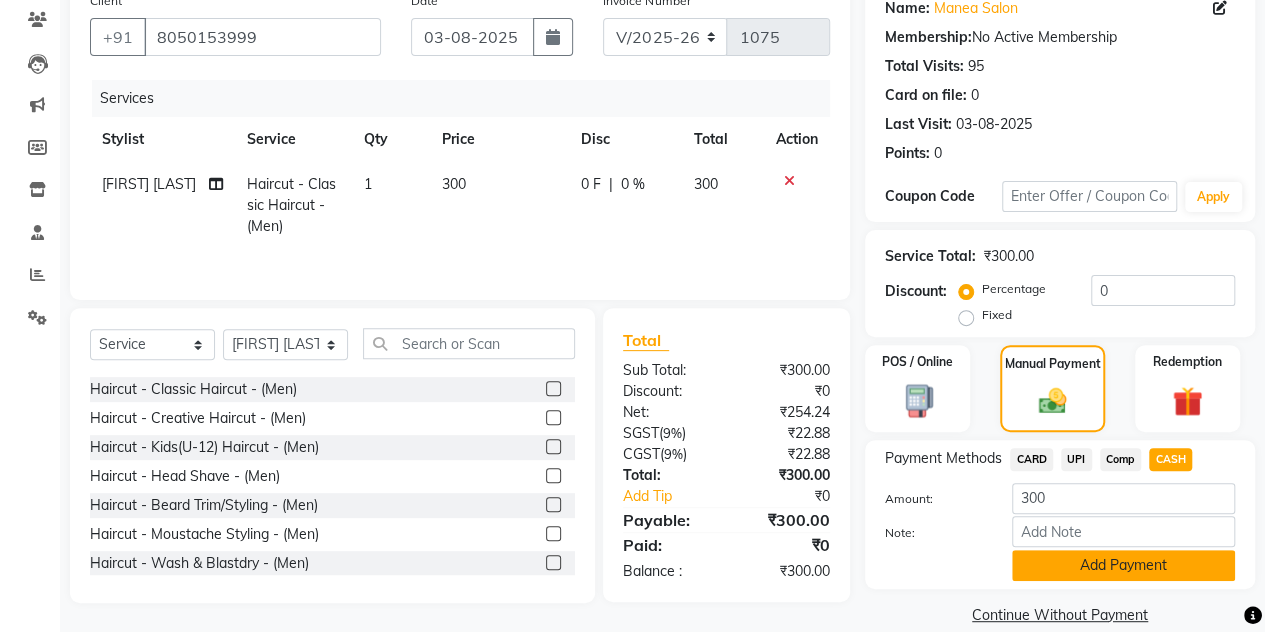 click on "Add Payment" 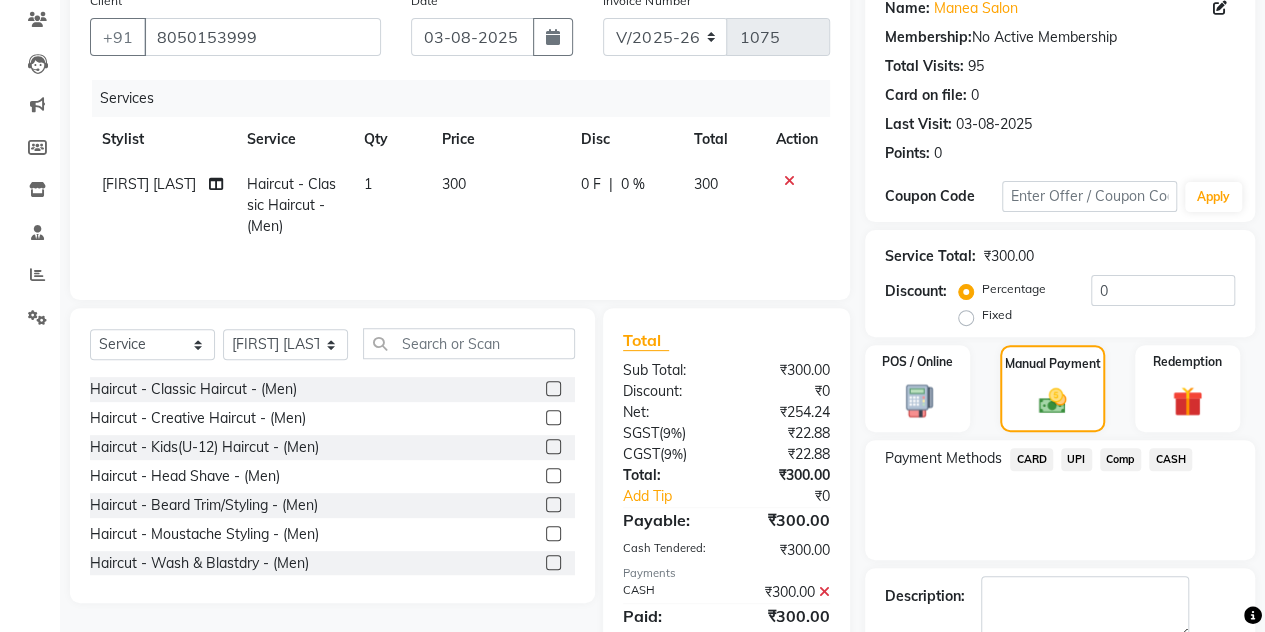 scroll, scrollTop: 278, scrollLeft: 0, axis: vertical 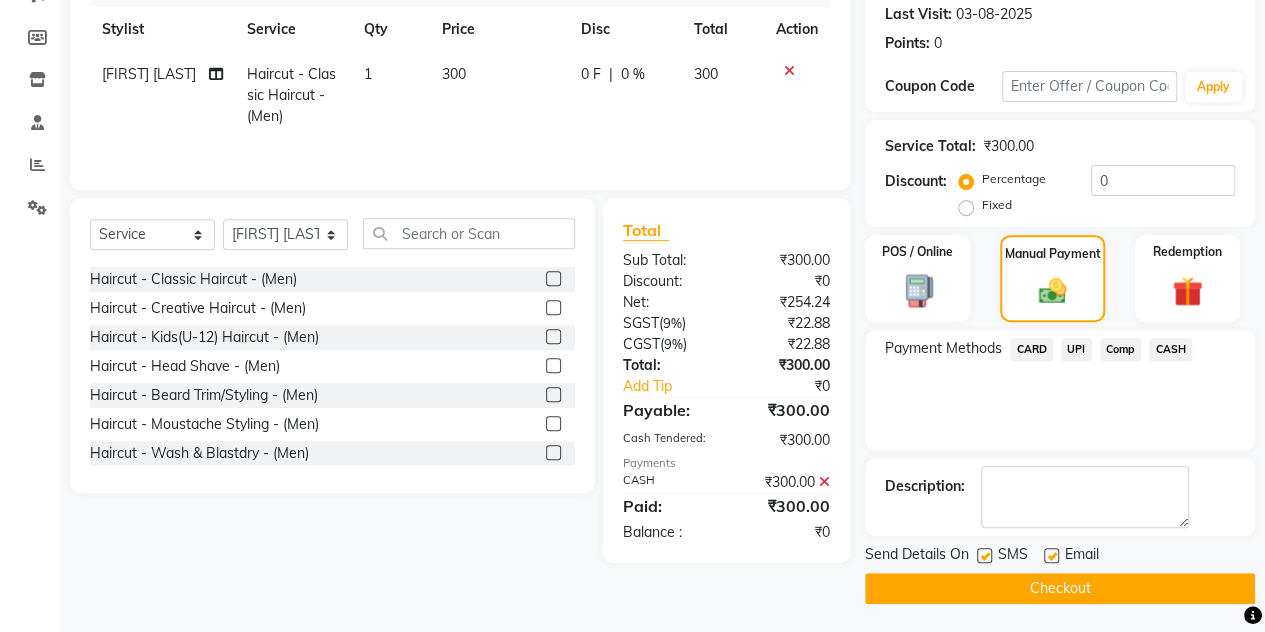 click on "Checkout" 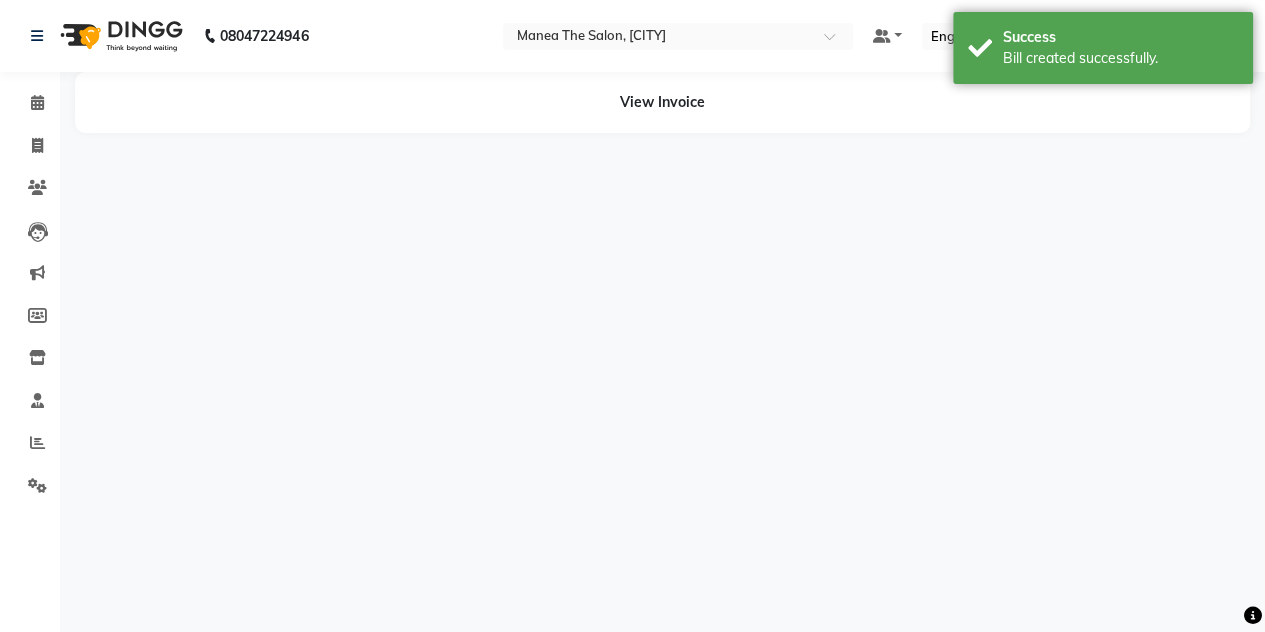 scroll, scrollTop: 0, scrollLeft: 0, axis: both 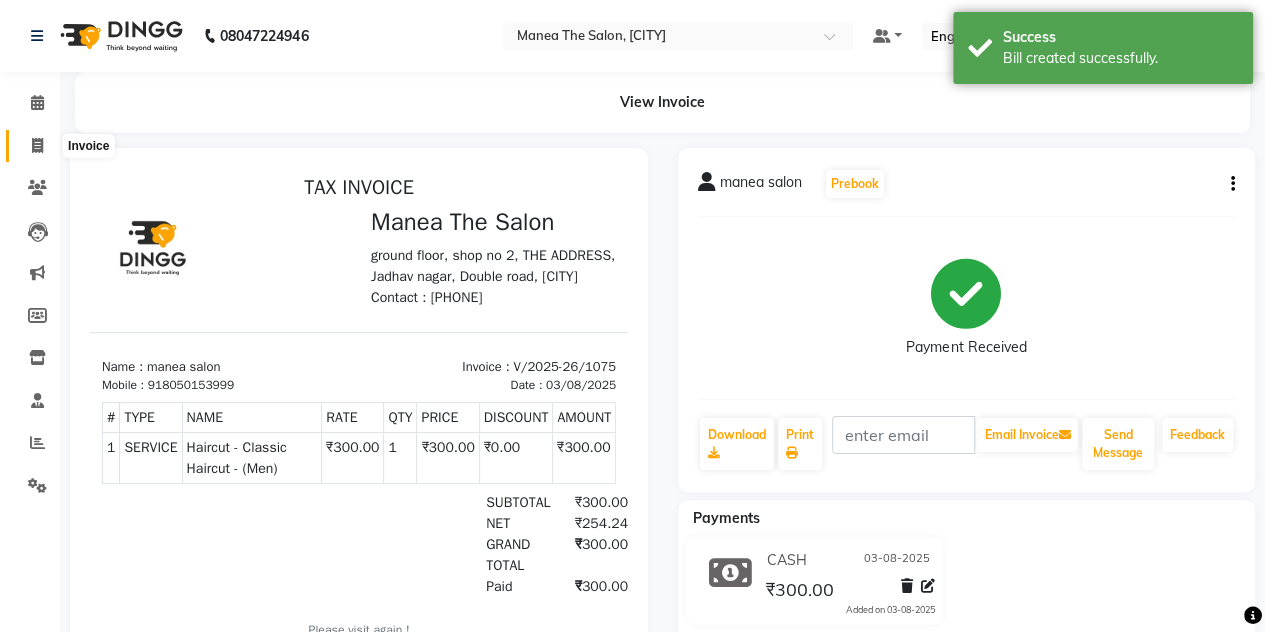 click 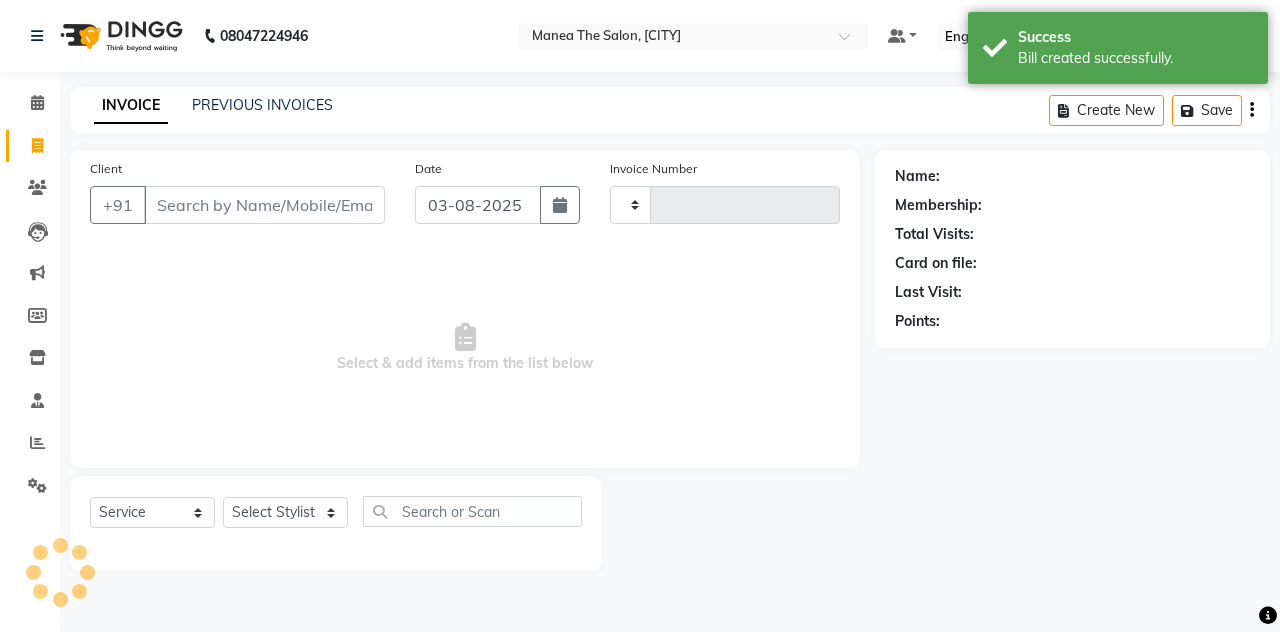 type on "1076" 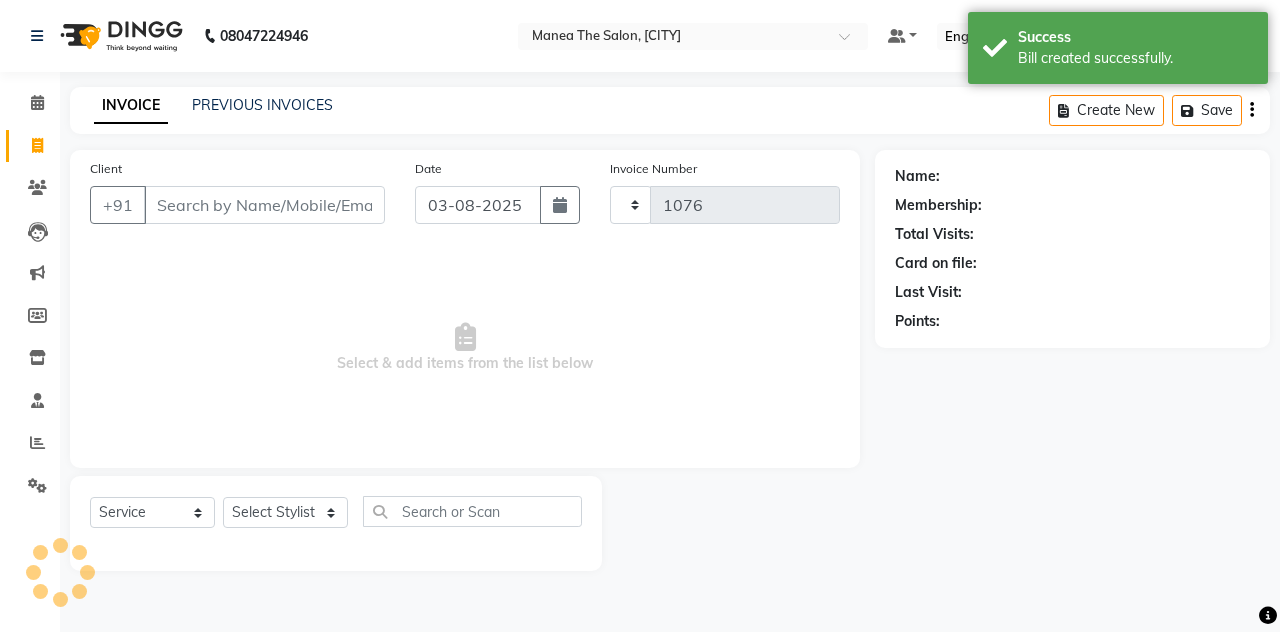 select on "7688" 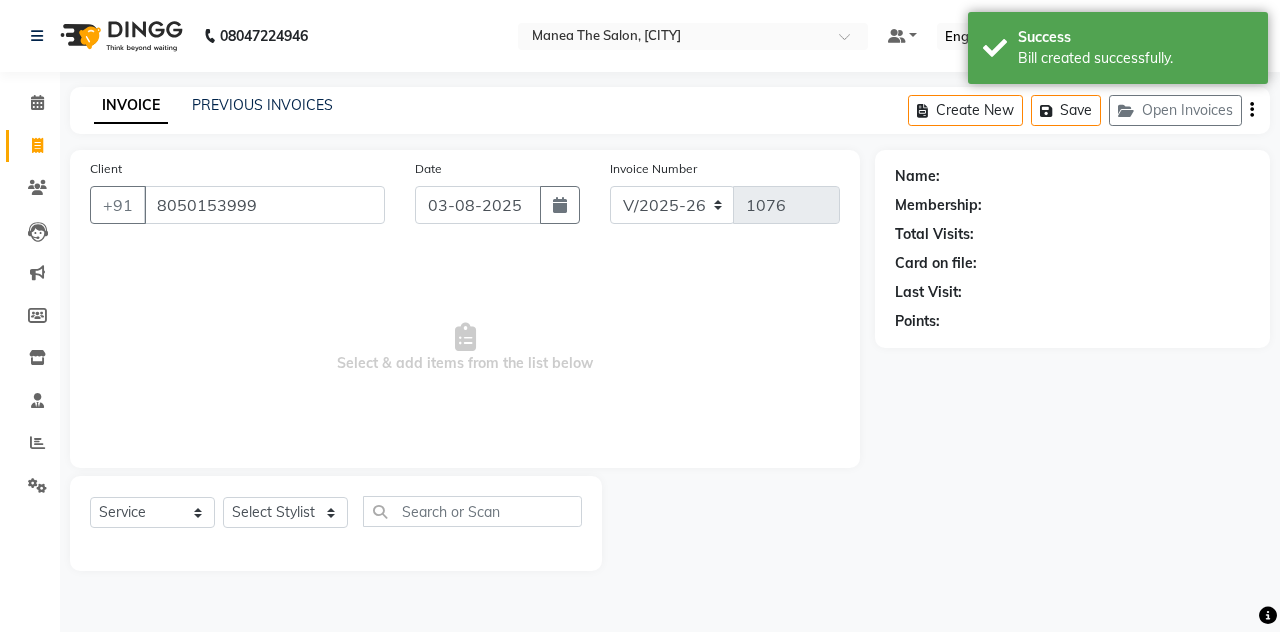 type on "8050153999" 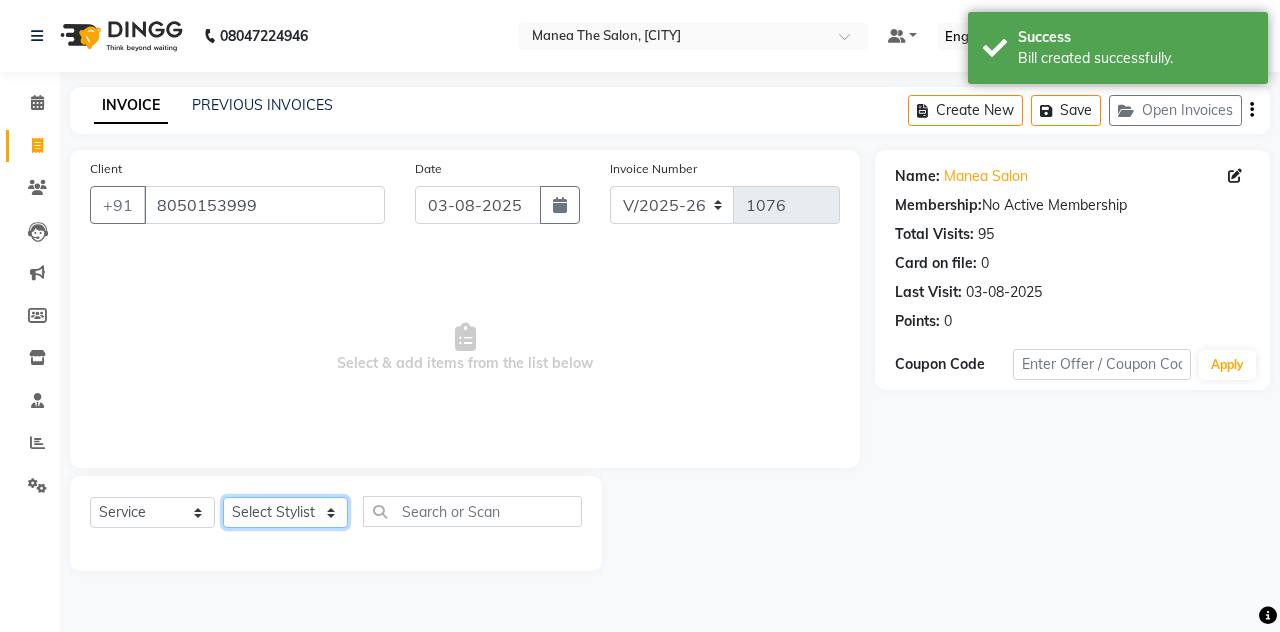 click on "Select Stylist [FIRST] [LAST] [FIRST] [LAST] [FIRST] [LAST] [COMPANY_NAME], [CITY] [FIRST] [LAST] [FIRST] [LAST]" 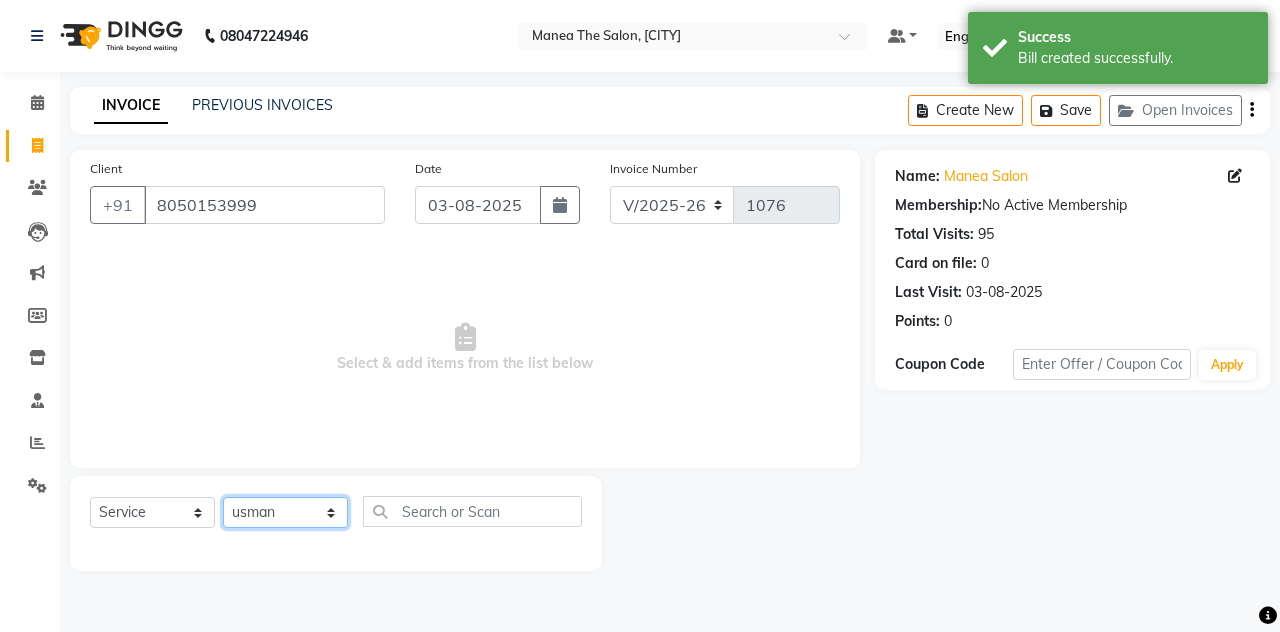 click on "Select Stylist [FIRST] [LAST] [FIRST] [LAST] [FIRST] [LAST] [COMPANY_NAME], [CITY] [FIRST] [LAST] [FIRST] [LAST]" 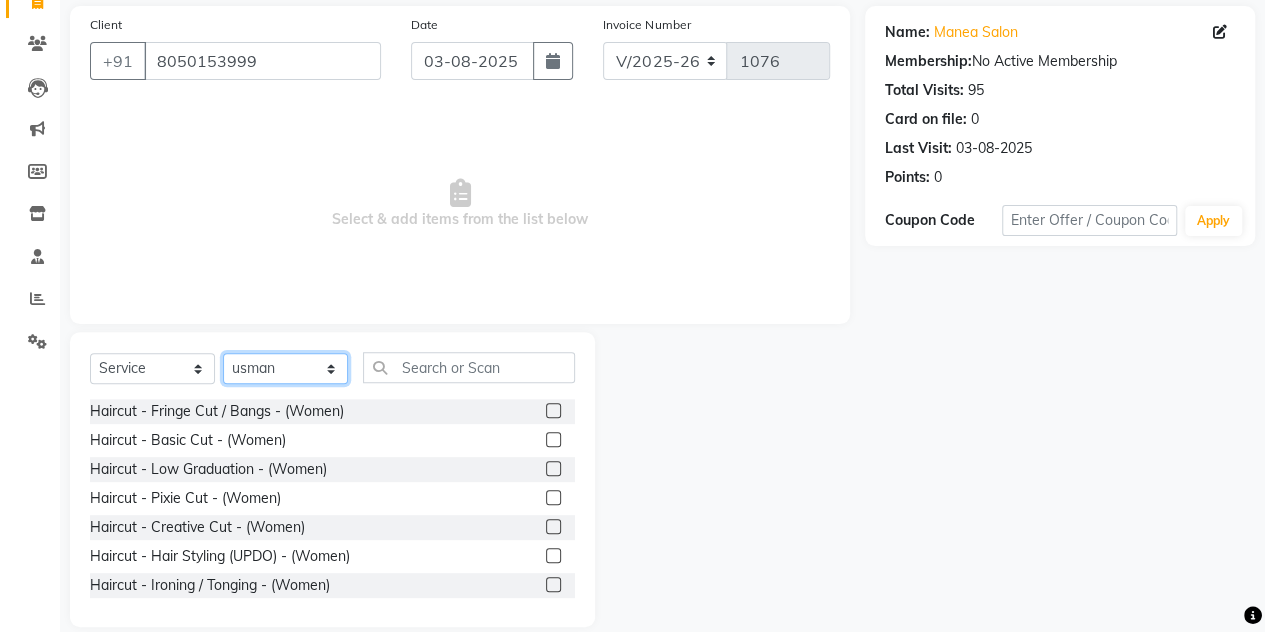 scroll, scrollTop: 168, scrollLeft: 0, axis: vertical 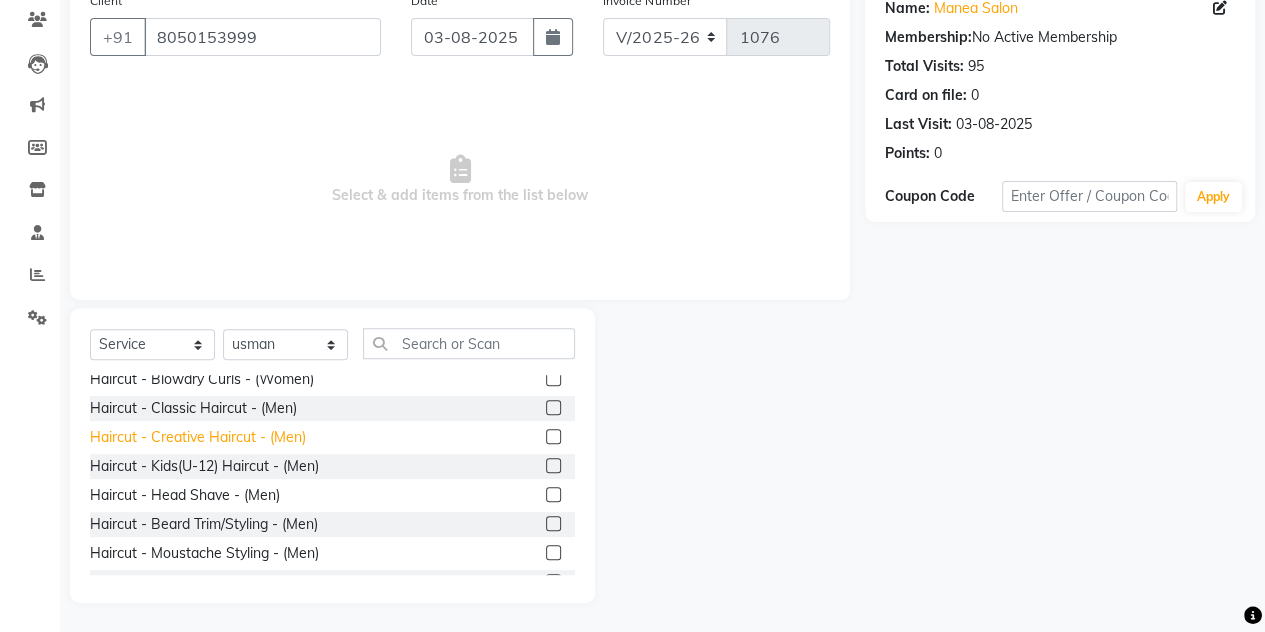 click on "Haircut - Creative Haircut - (Men)" 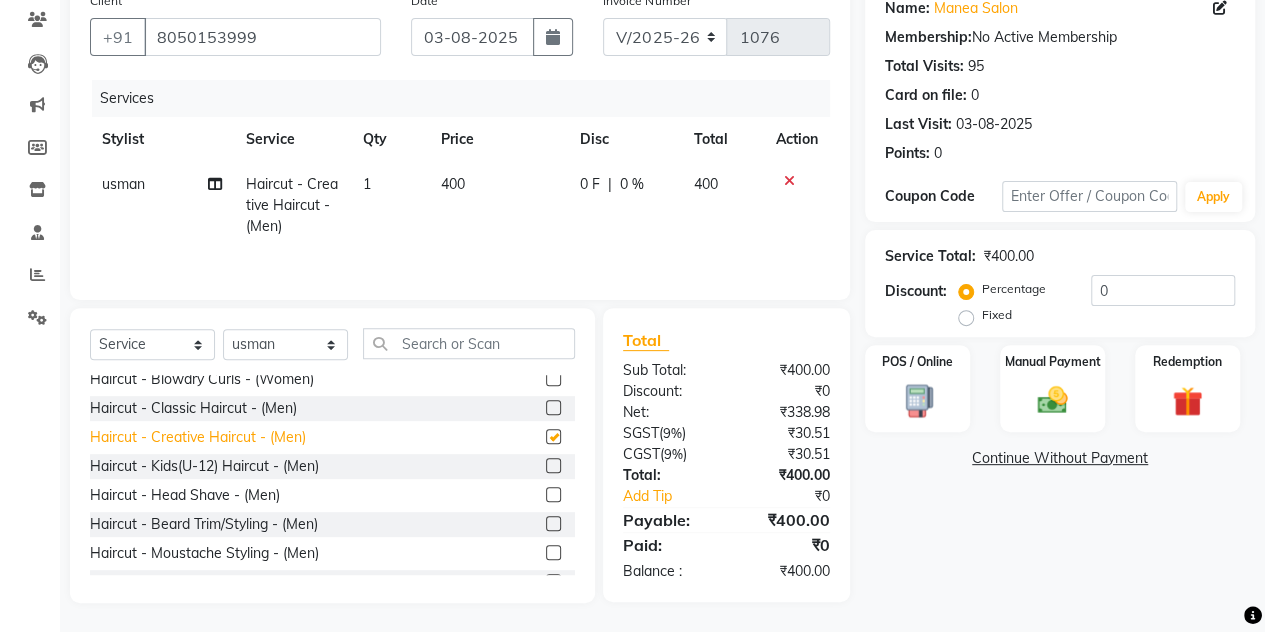 checkbox on "false" 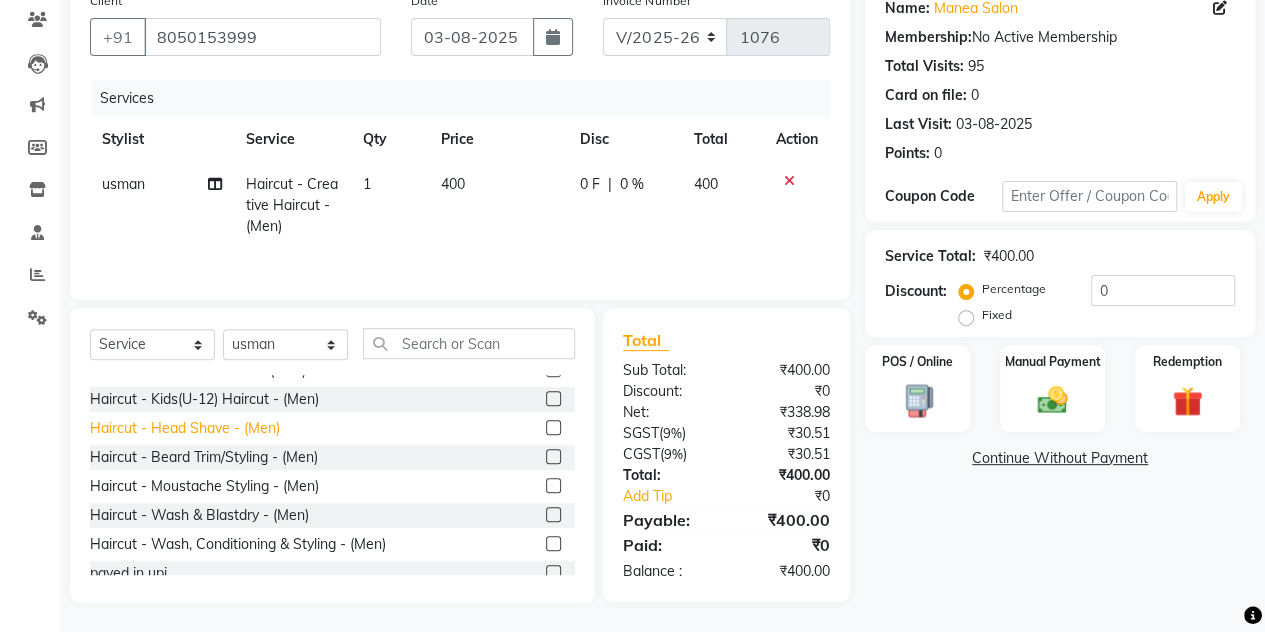 scroll, scrollTop: 396, scrollLeft: 0, axis: vertical 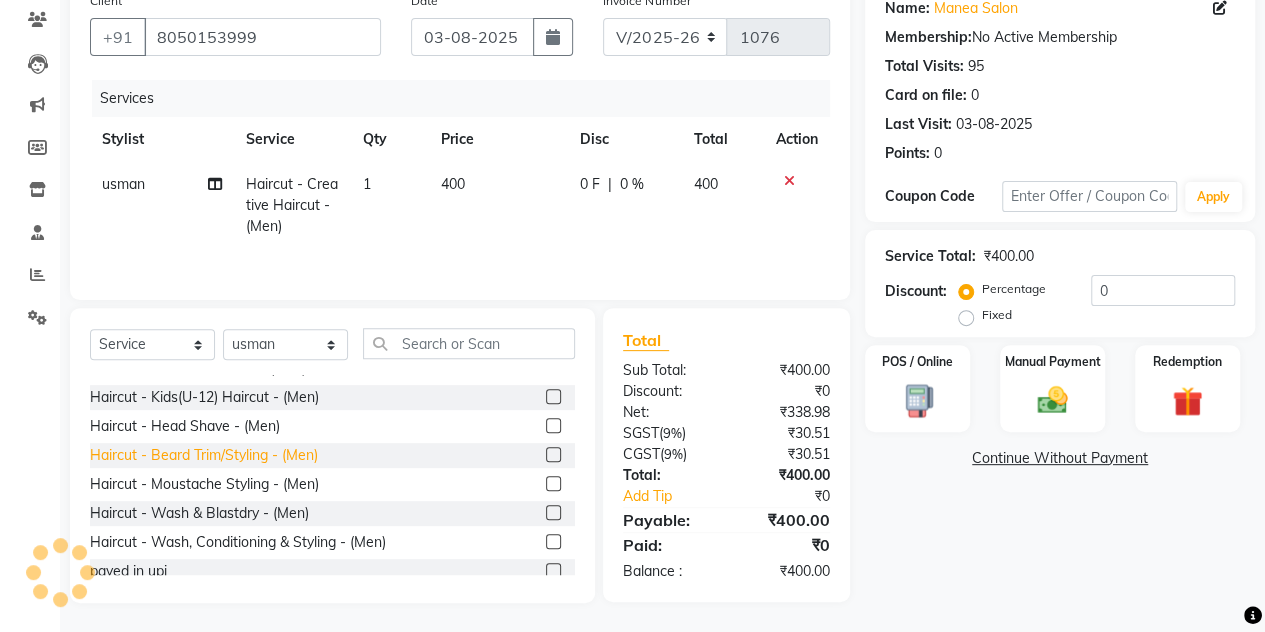 click on "Haircut - Beard Trim/Styling - (Men)" 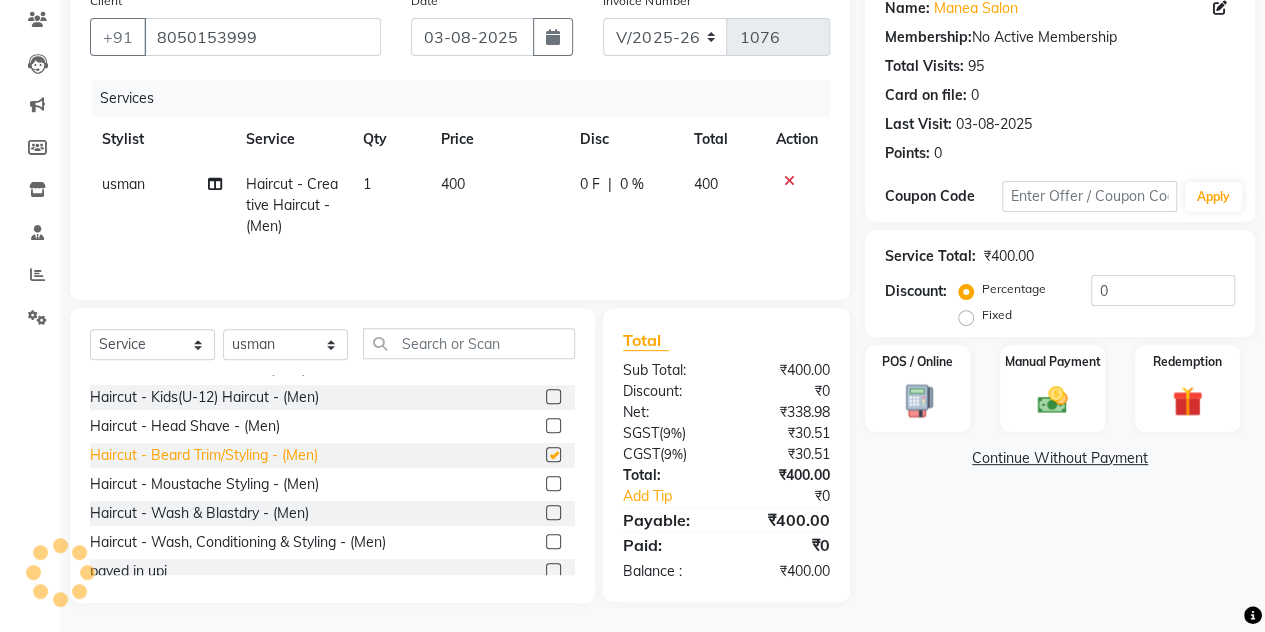 checkbox on "false" 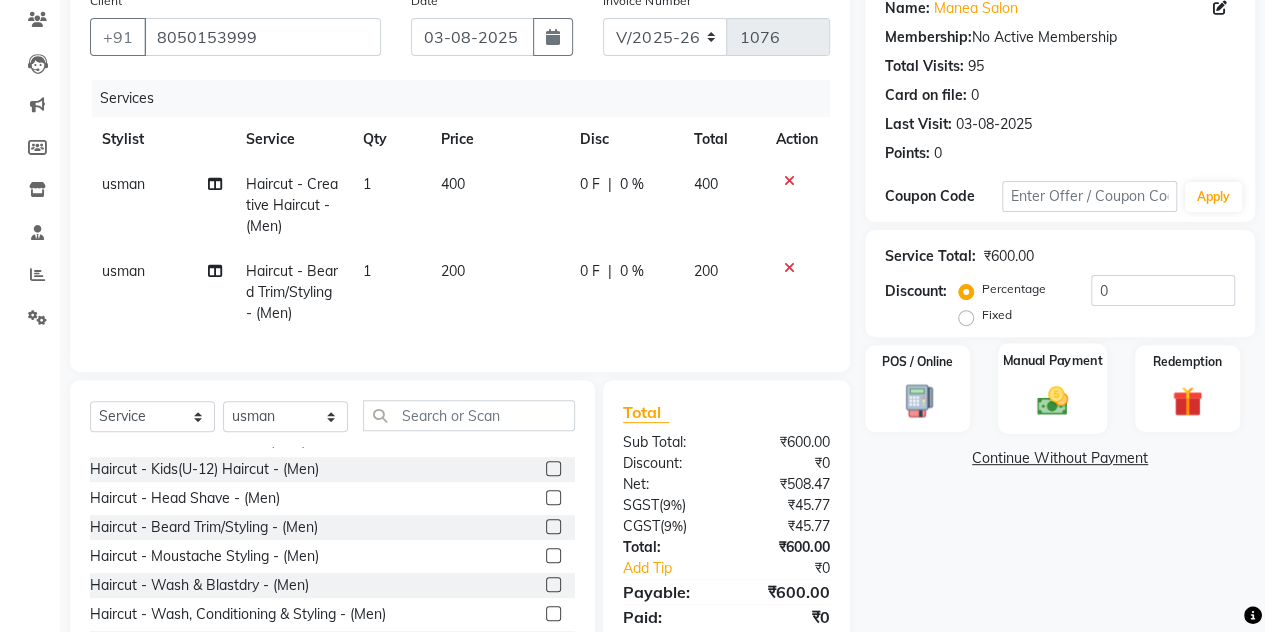 click 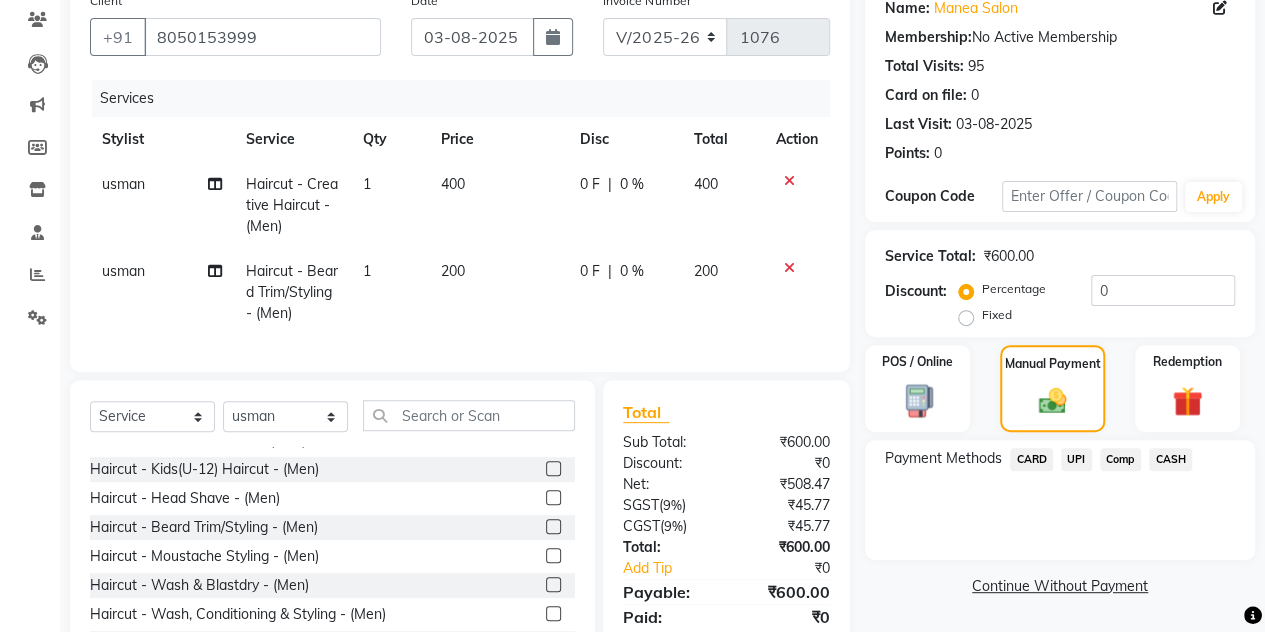 click on "UPI" 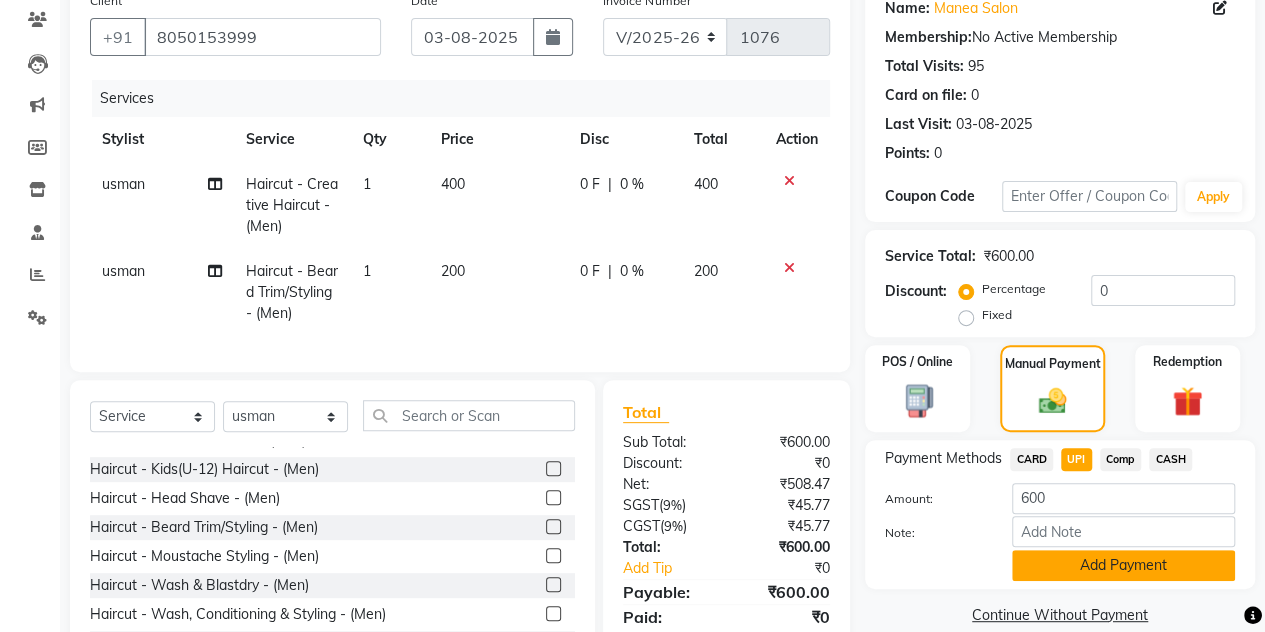 click on "Add Payment" 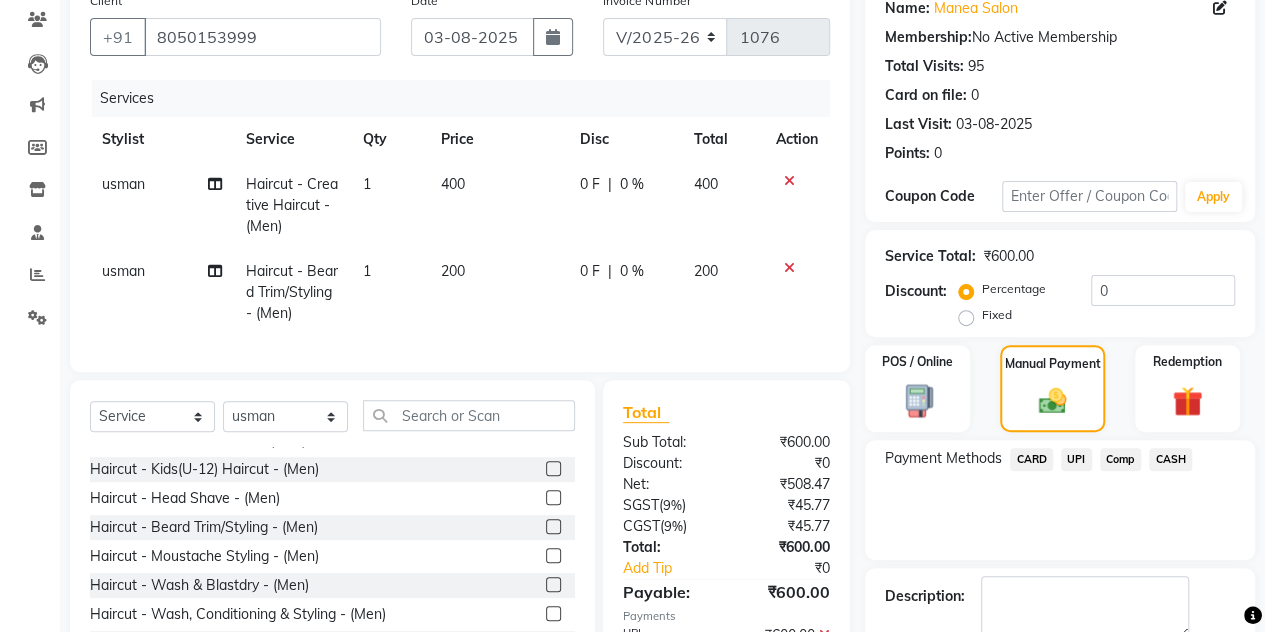 scroll, scrollTop: 296, scrollLeft: 0, axis: vertical 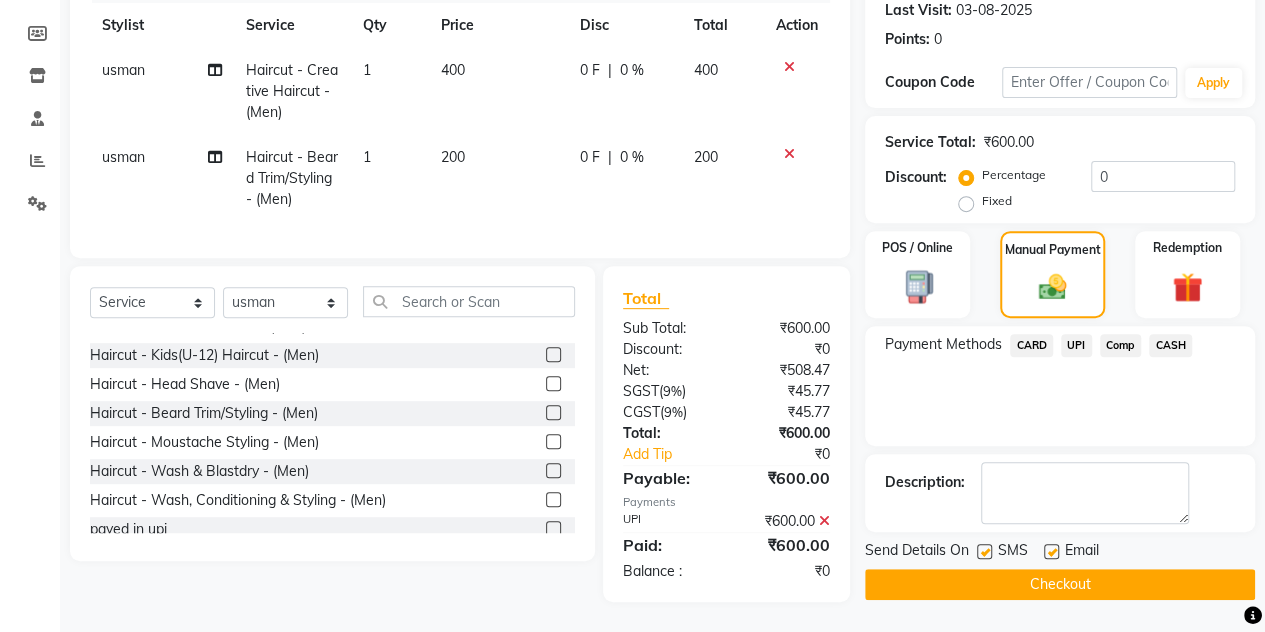 click on "Checkout" 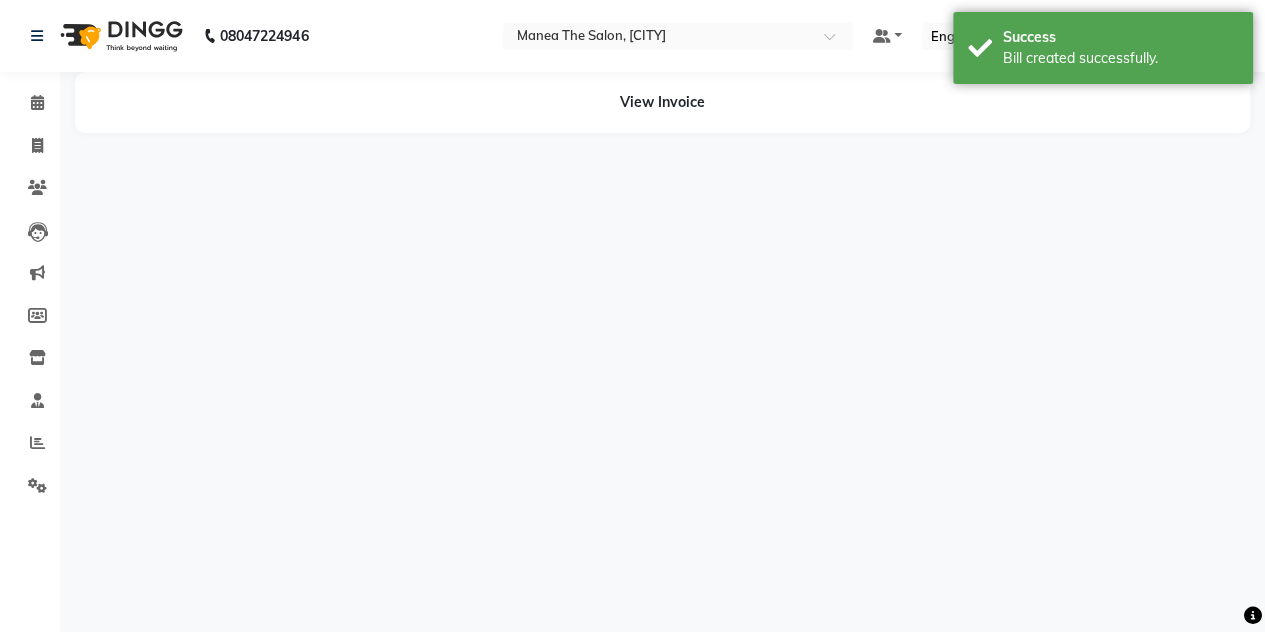 scroll, scrollTop: 0, scrollLeft: 0, axis: both 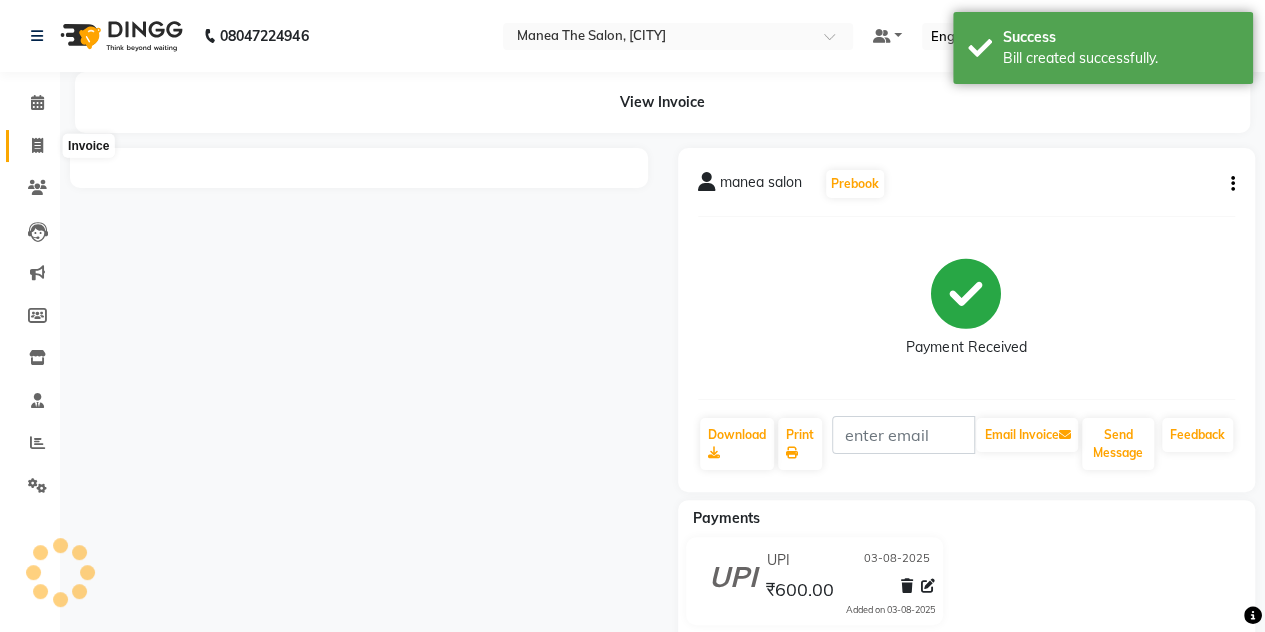 click 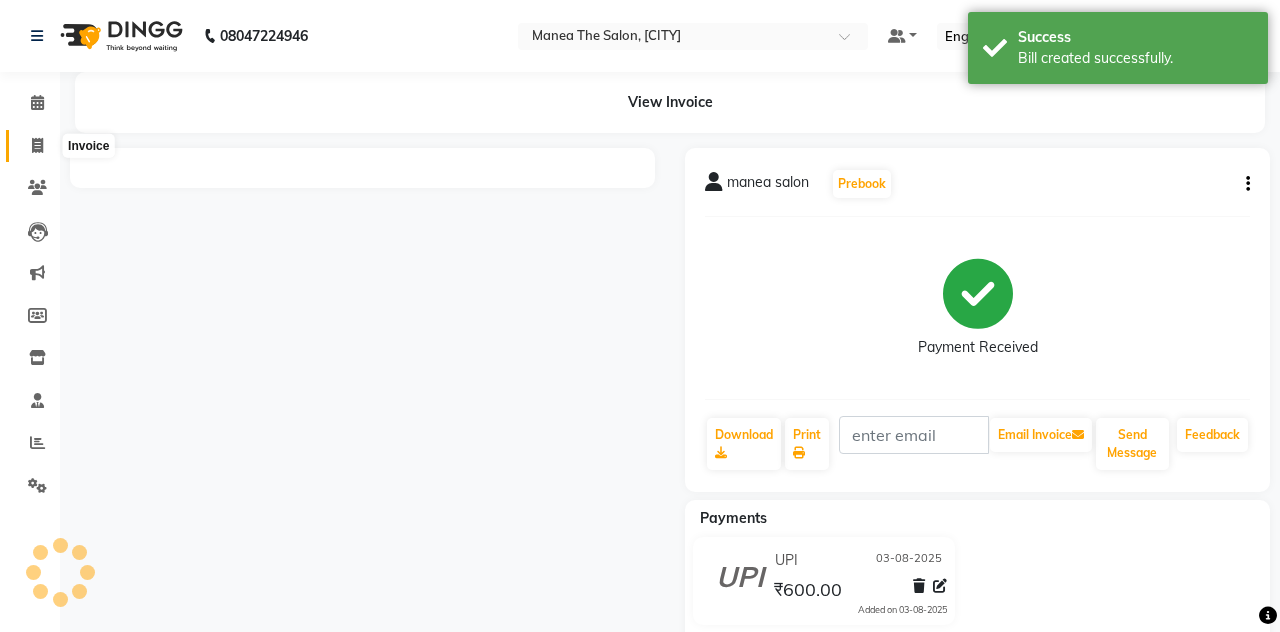 select on "service" 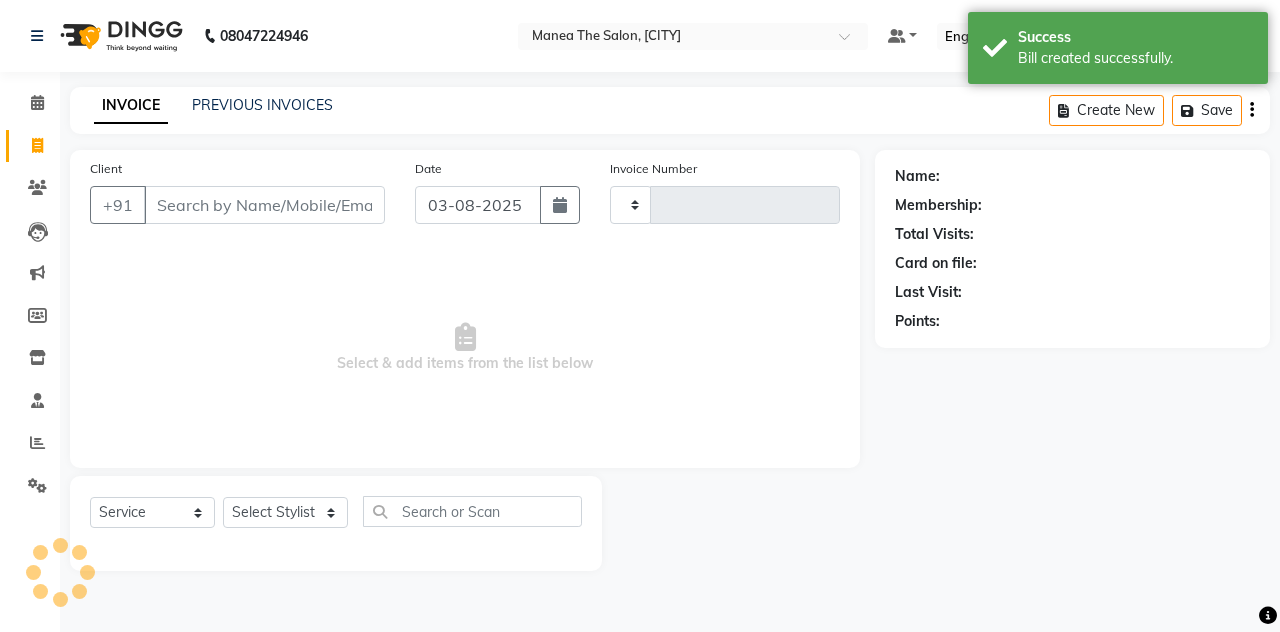 type on "1077" 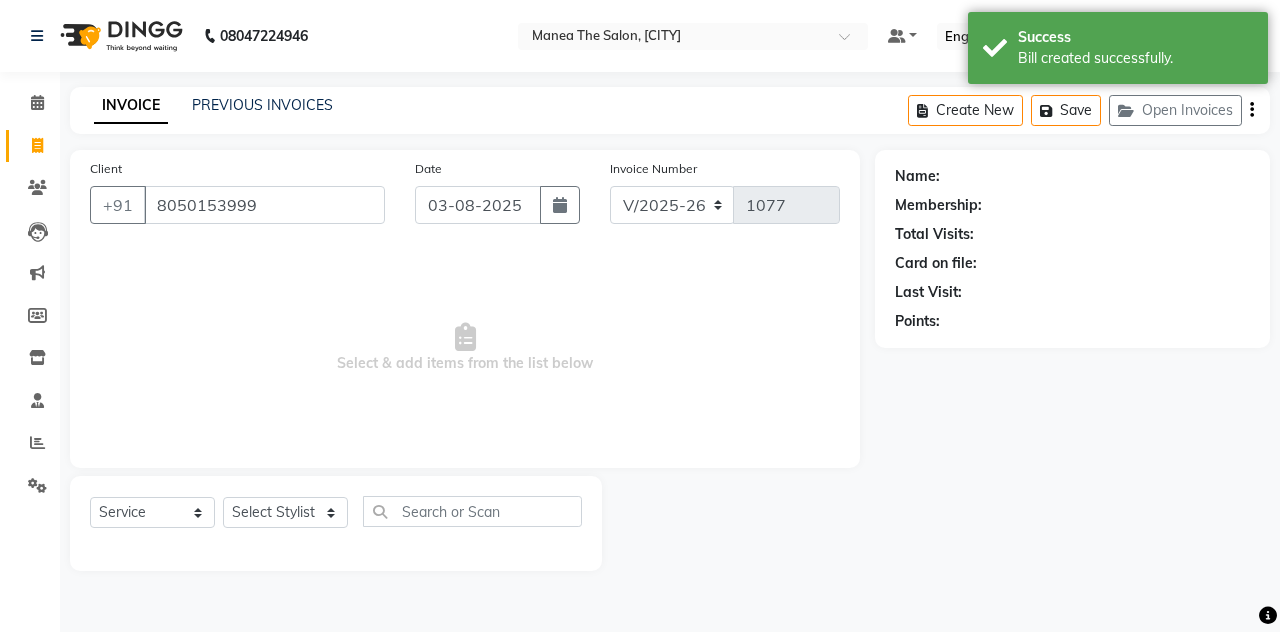 type on "8050153999" 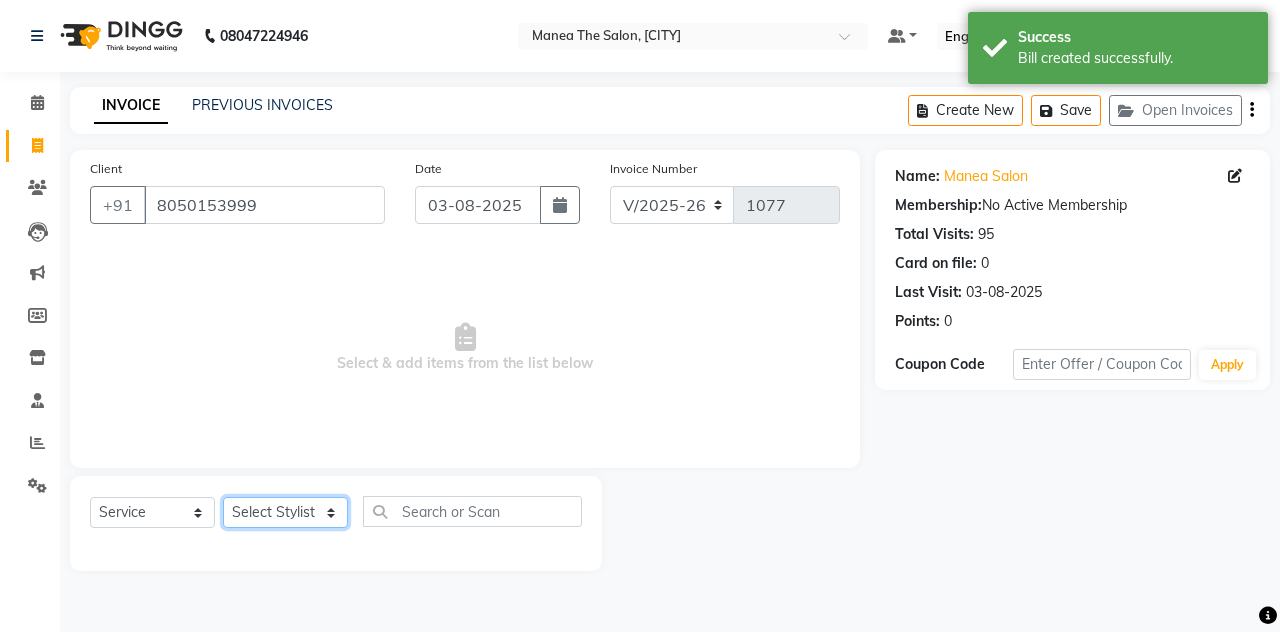 drag, startPoint x: 323, startPoint y: 508, endPoint x: 312, endPoint y: 483, distance: 27.313 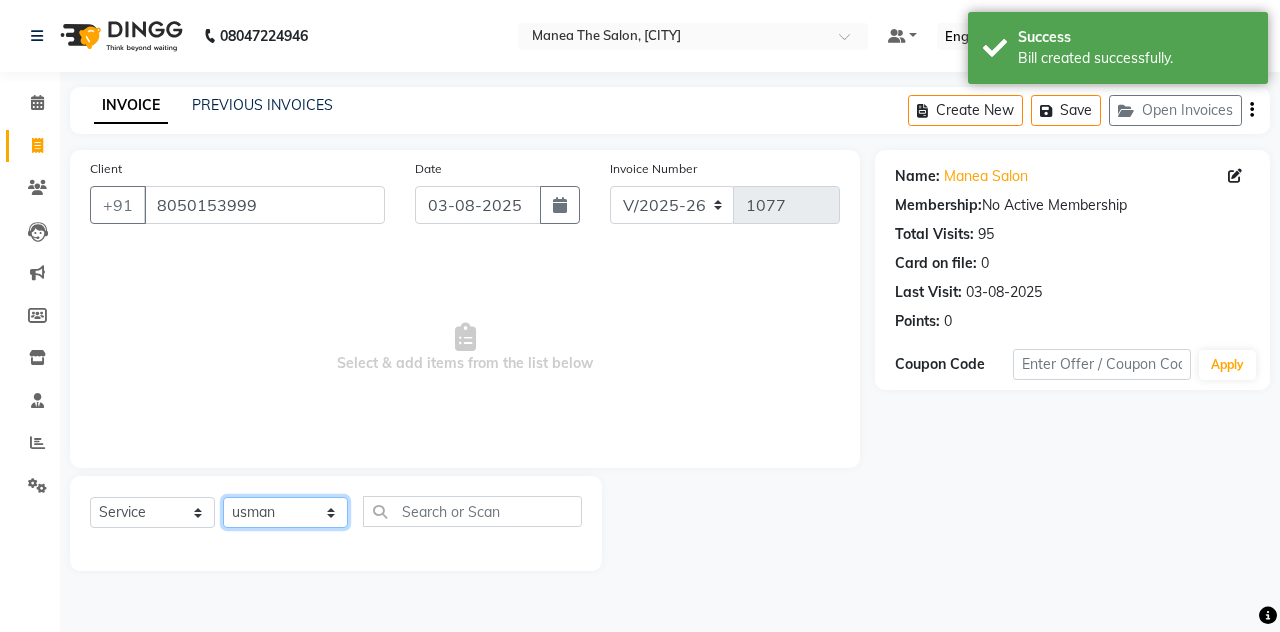 click on "Select Stylist [FIRST] [LAST] [FIRST] [LAST] [FIRST] [LAST] [COMPANY_NAME], [CITY] [FIRST] [LAST] [FIRST] [LAST]" 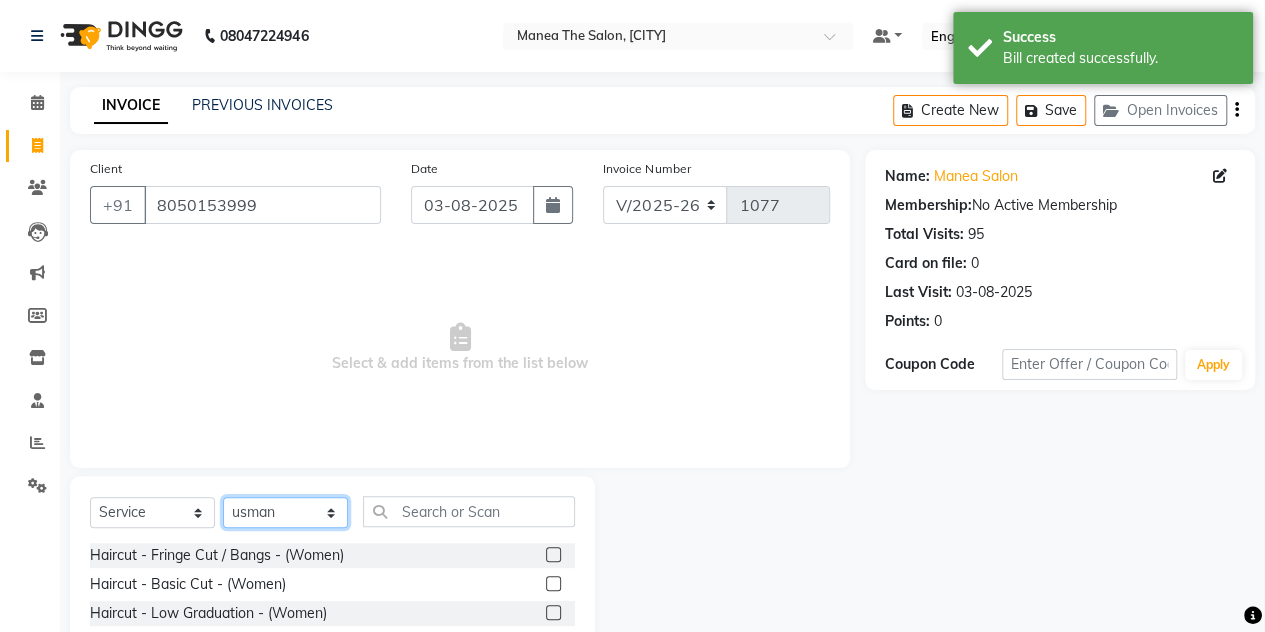 scroll, scrollTop: 168, scrollLeft: 0, axis: vertical 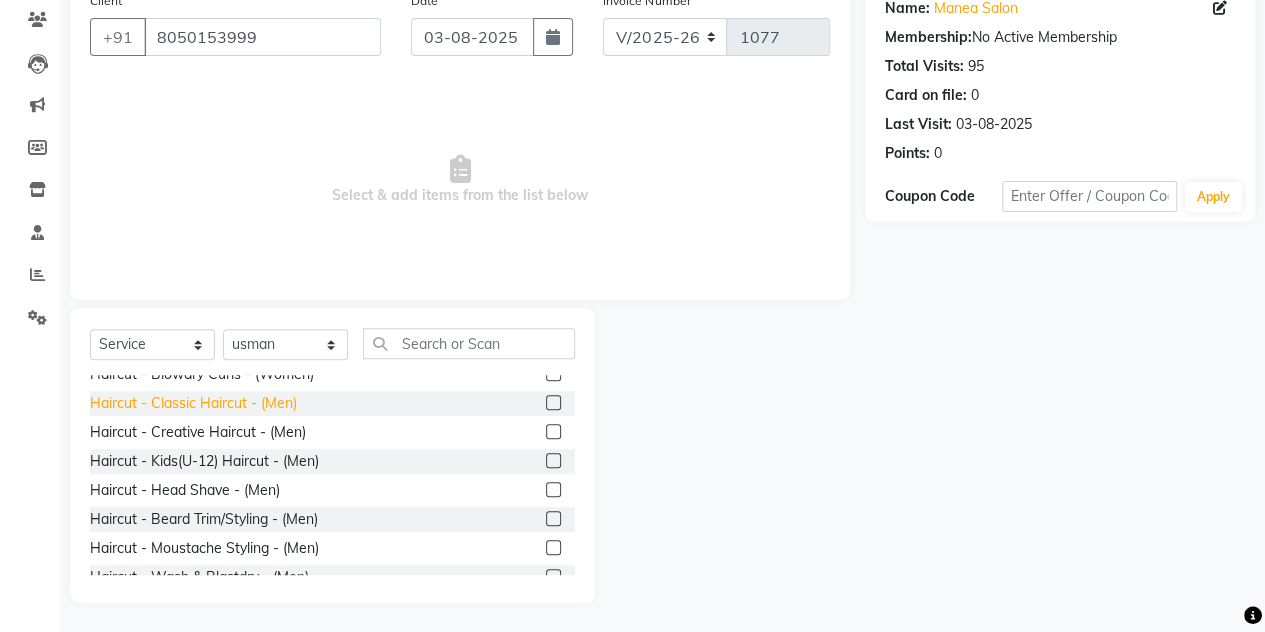click on "Haircut - Classic Haircut - (Men)" 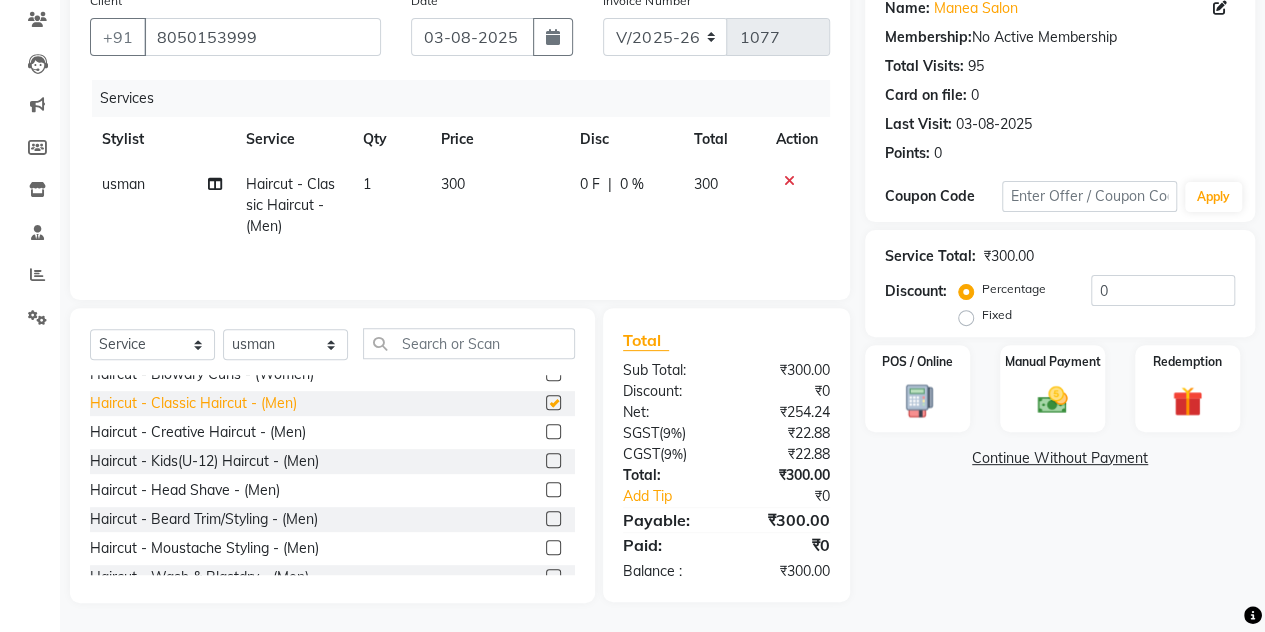 checkbox on "false" 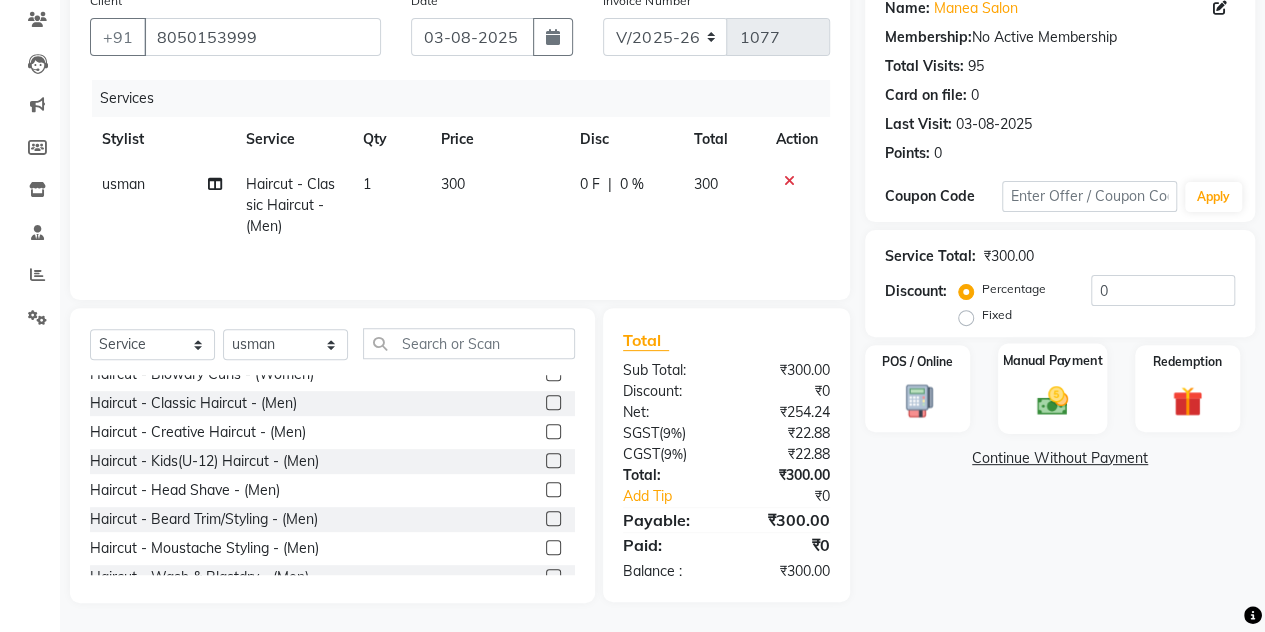 click 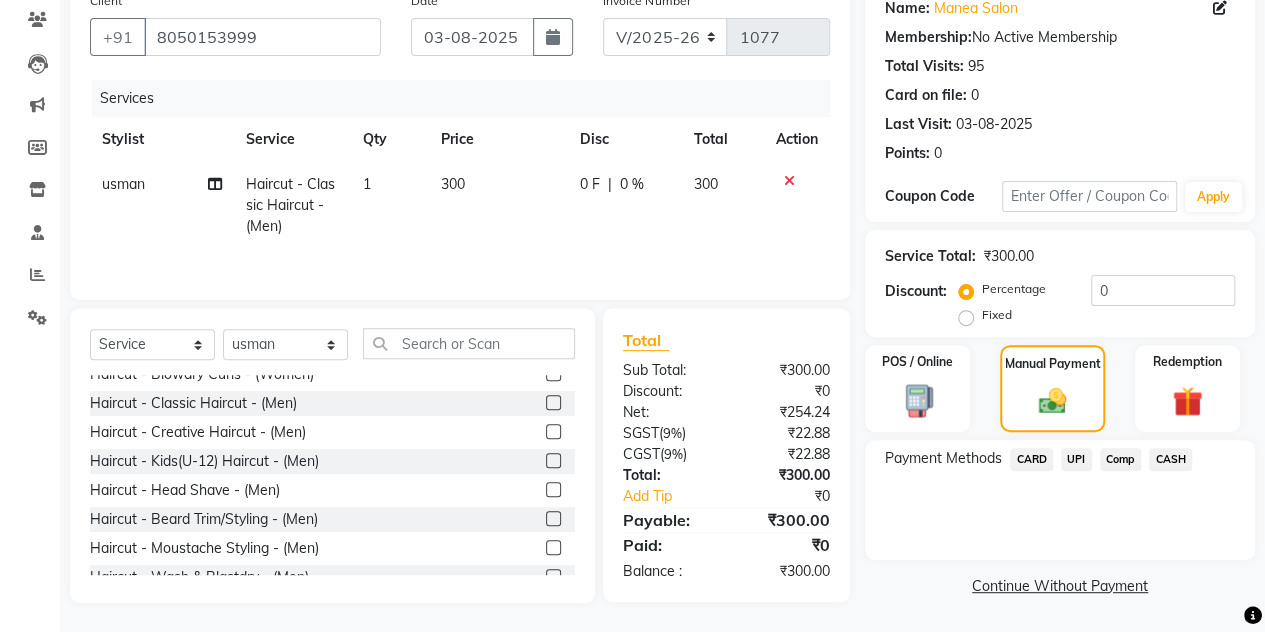 click on "UPI" 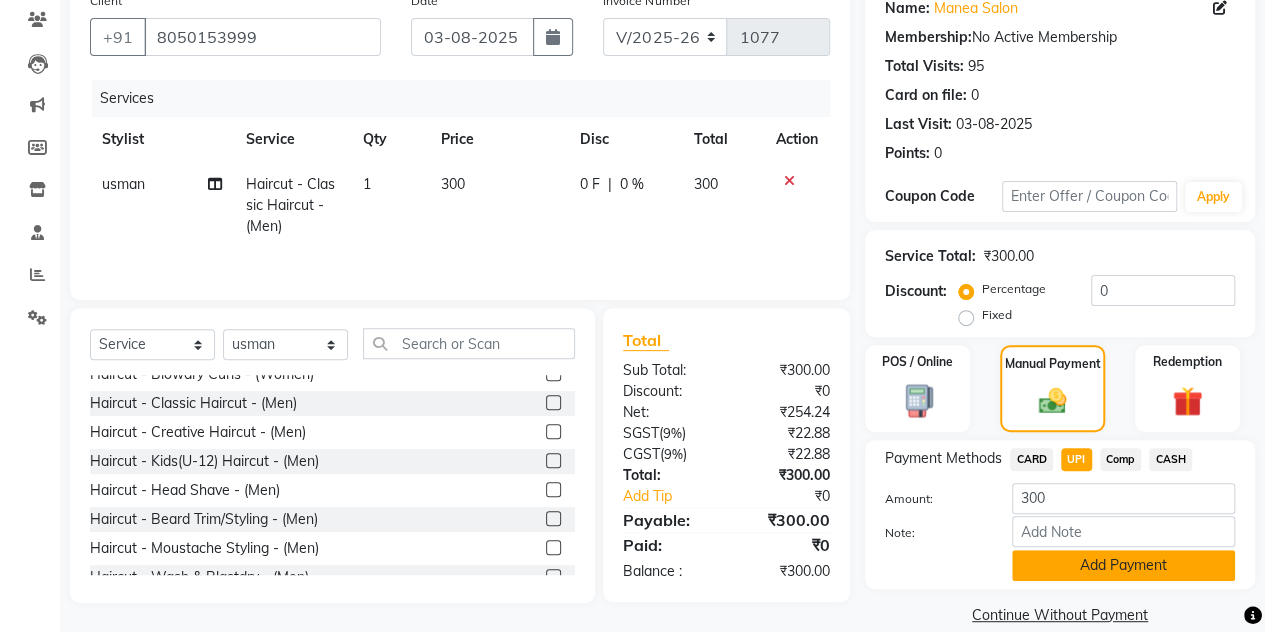 click on "Add Payment" 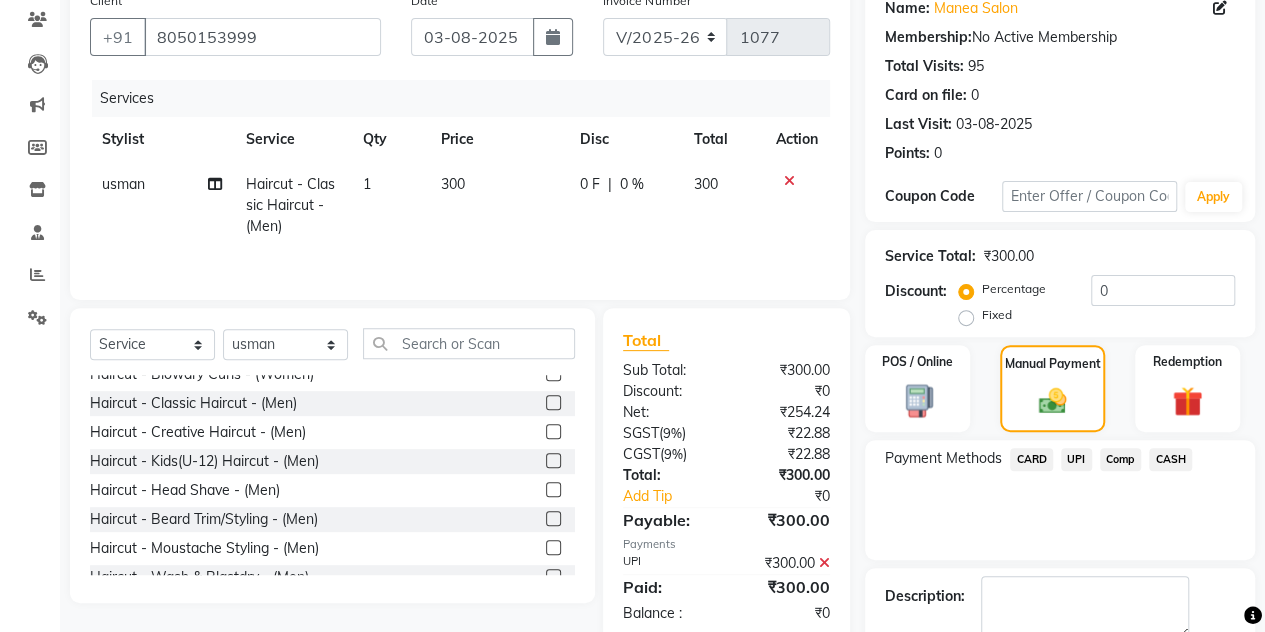 scroll, scrollTop: 278, scrollLeft: 0, axis: vertical 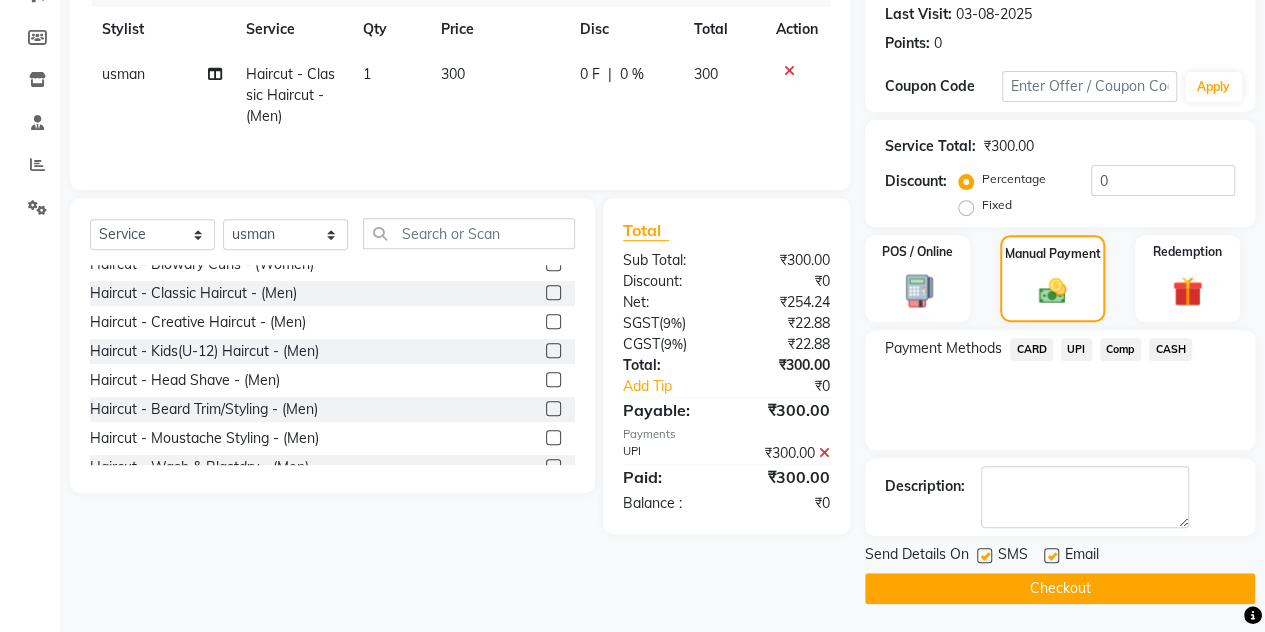click on "Checkout" 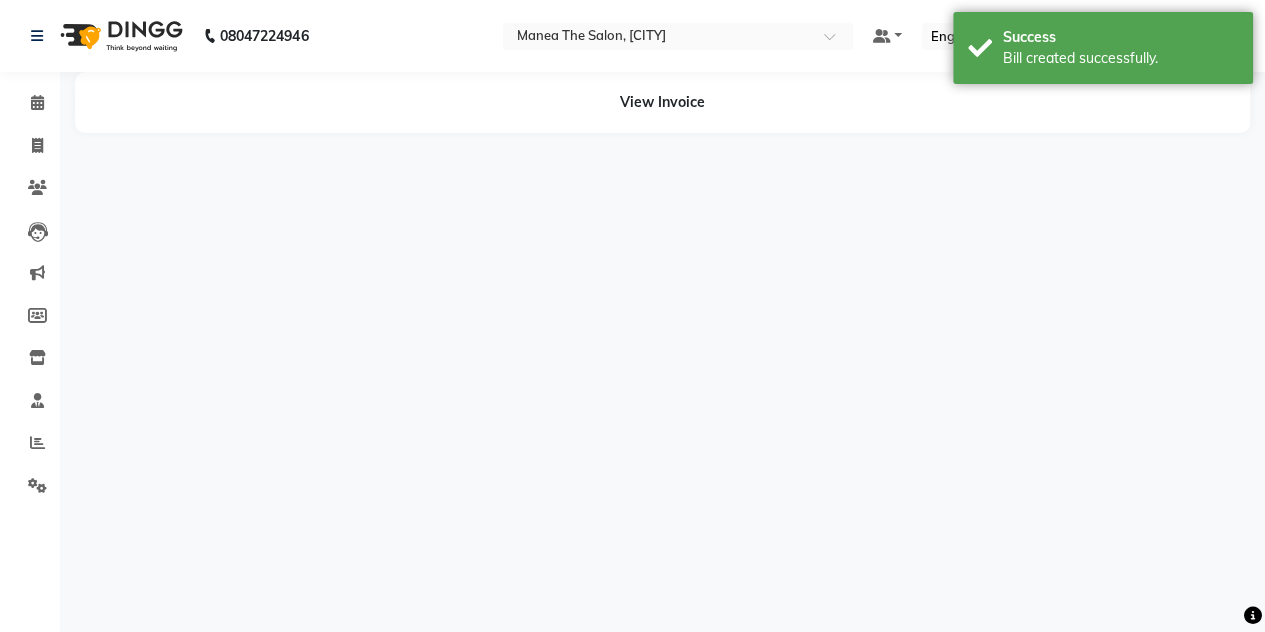scroll, scrollTop: 0, scrollLeft: 0, axis: both 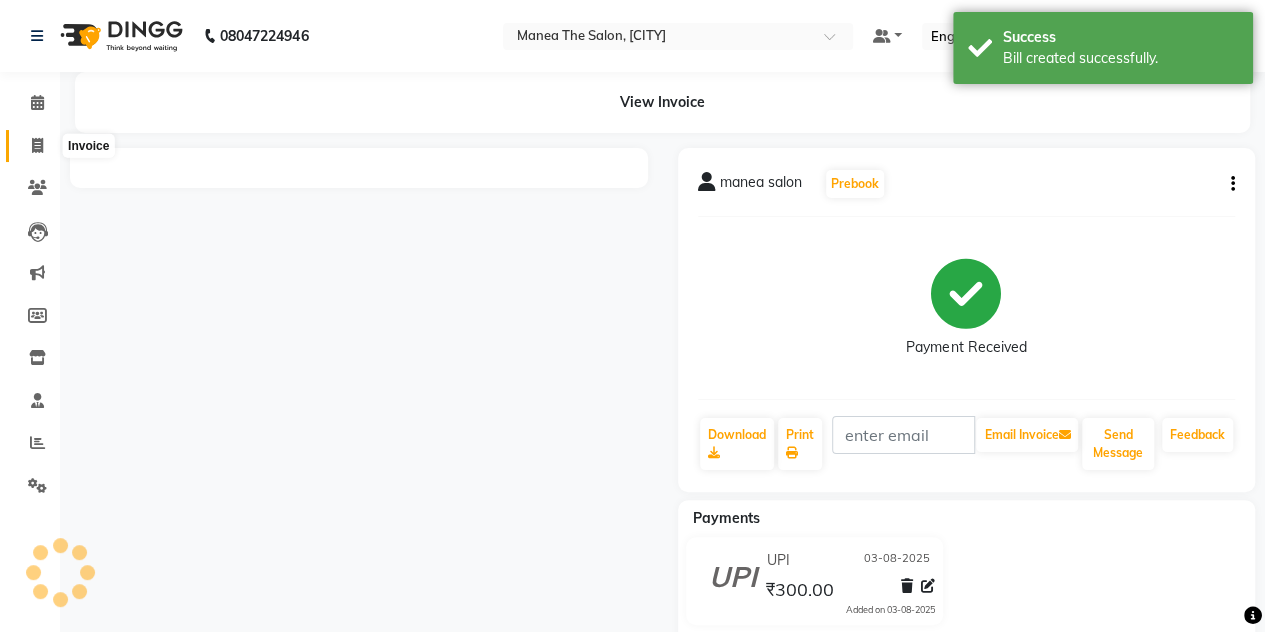 click 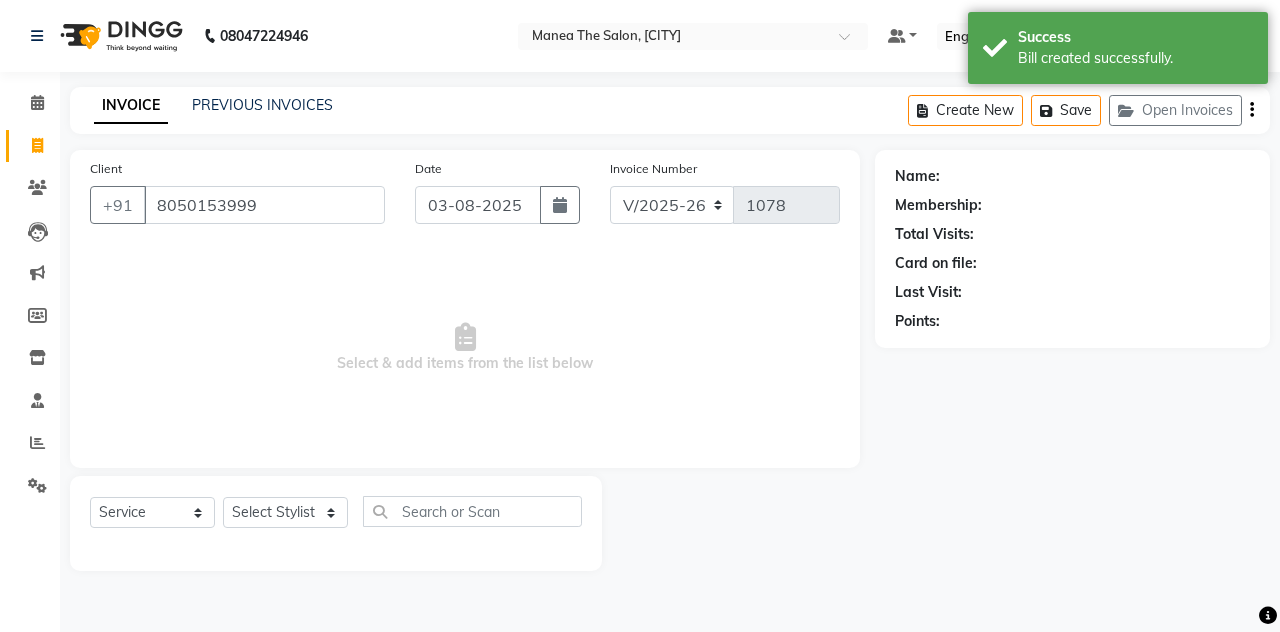 type on "8050153999" 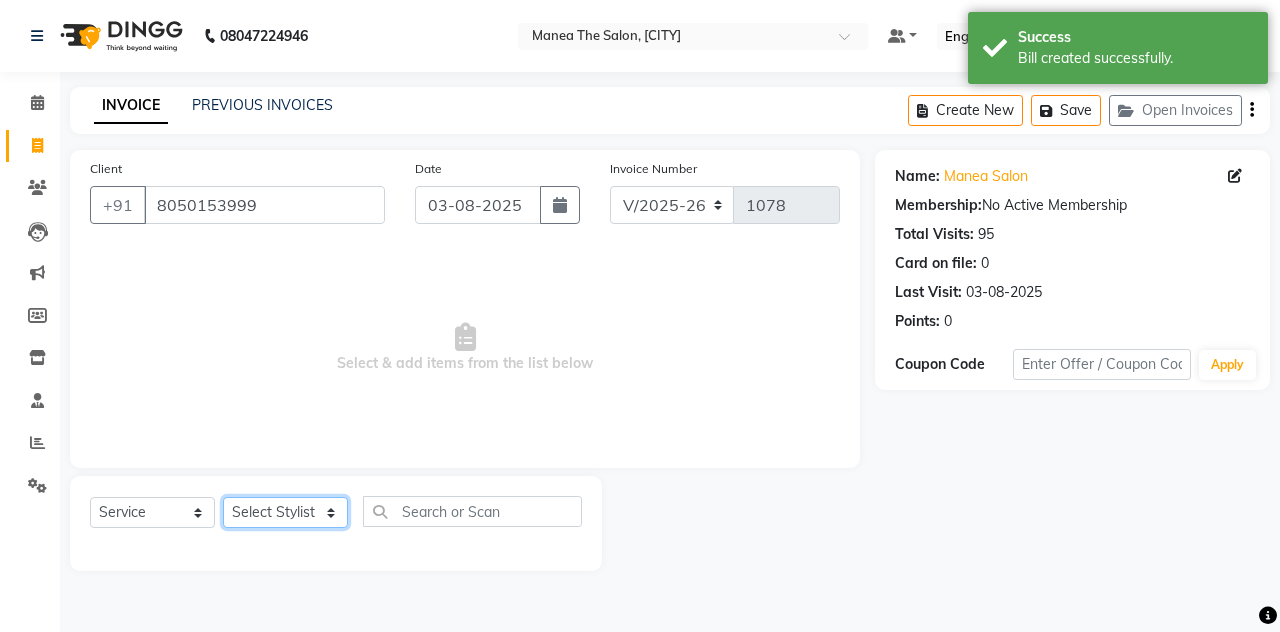 click on "Select Stylist [FIRST] [LAST] [FIRST] [LAST] [FIRST] [LAST] [COMPANY_NAME], [CITY] [FIRST] [LAST] [FIRST] [LAST]" 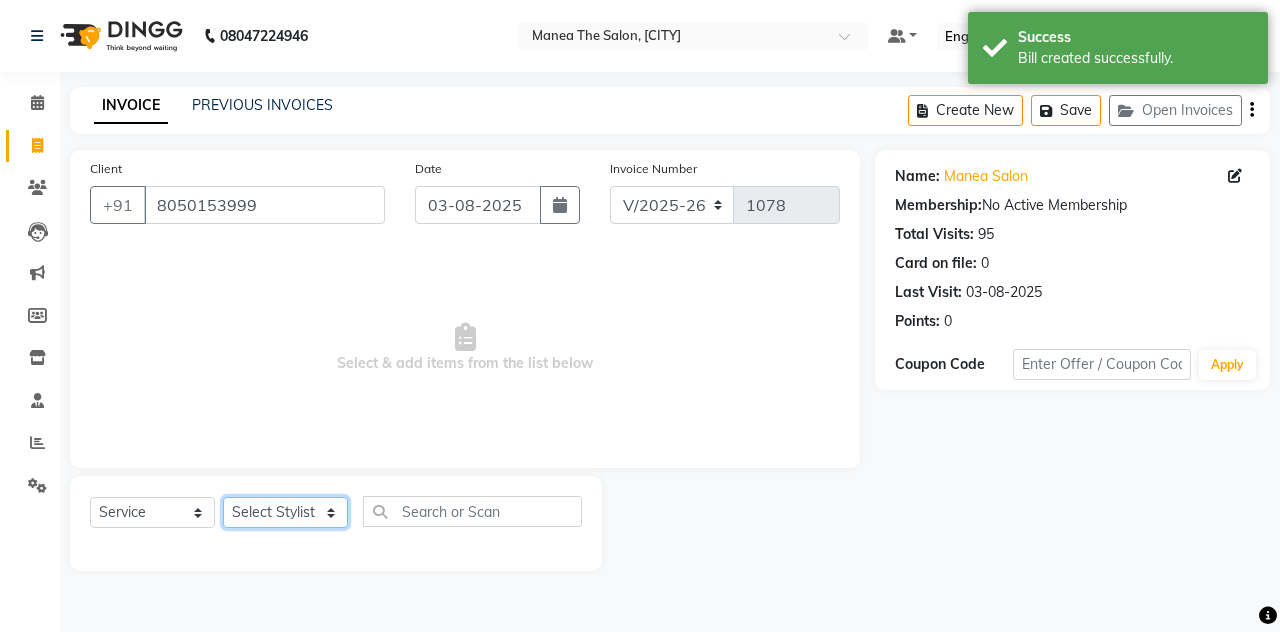 select on "80475" 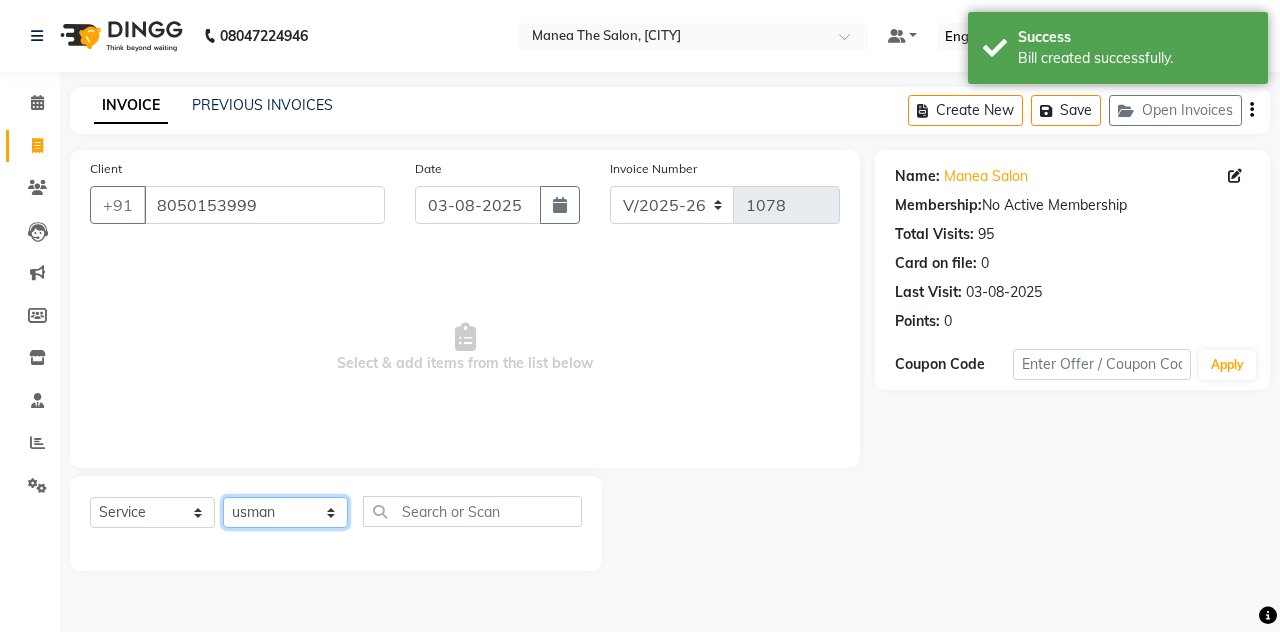 click on "Select Stylist [FIRST] [LAST] [FIRST] [LAST] [FIRST] [LAST] [COMPANY_NAME], [CITY] [FIRST] [LAST] [FIRST] [LAST]" 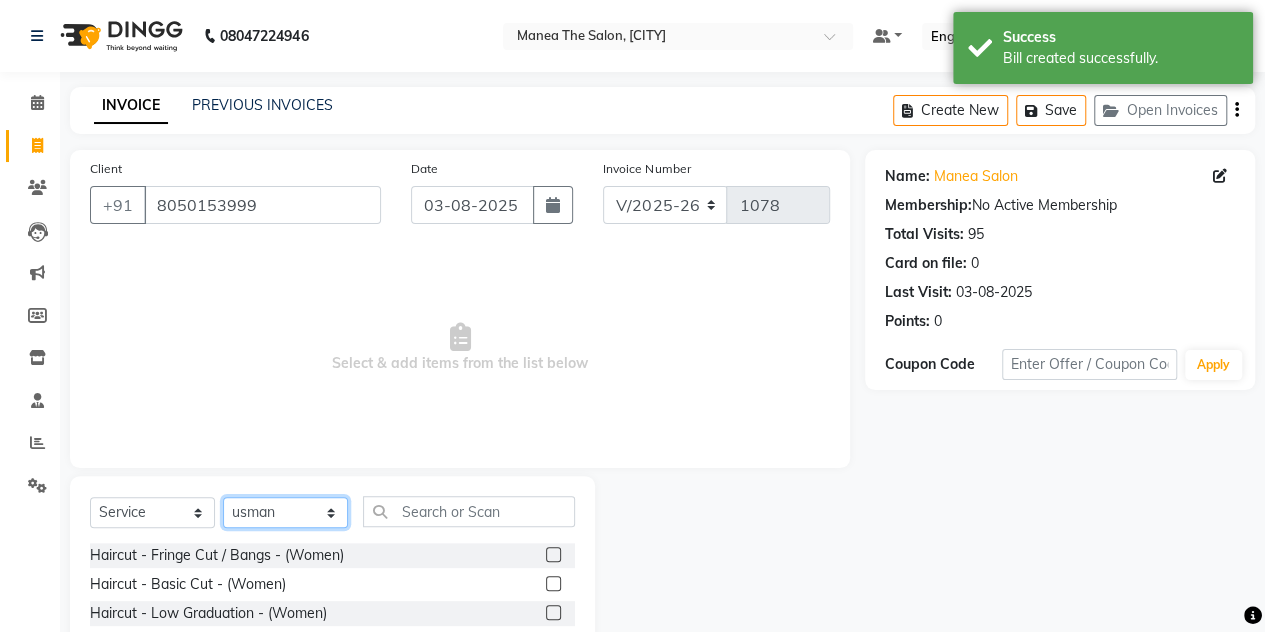 scroll, scrollTop: 168, scrollLeft: 0, axis: vertical 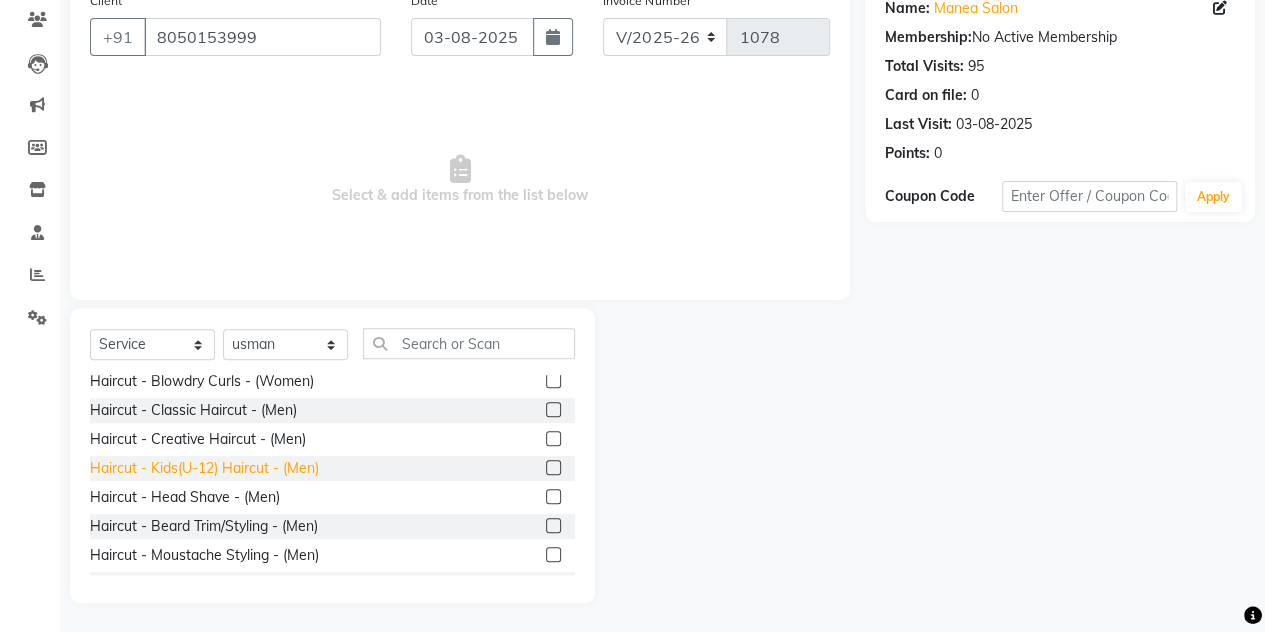 click on "Haircut - Beard Trim/Styling - (Men)" 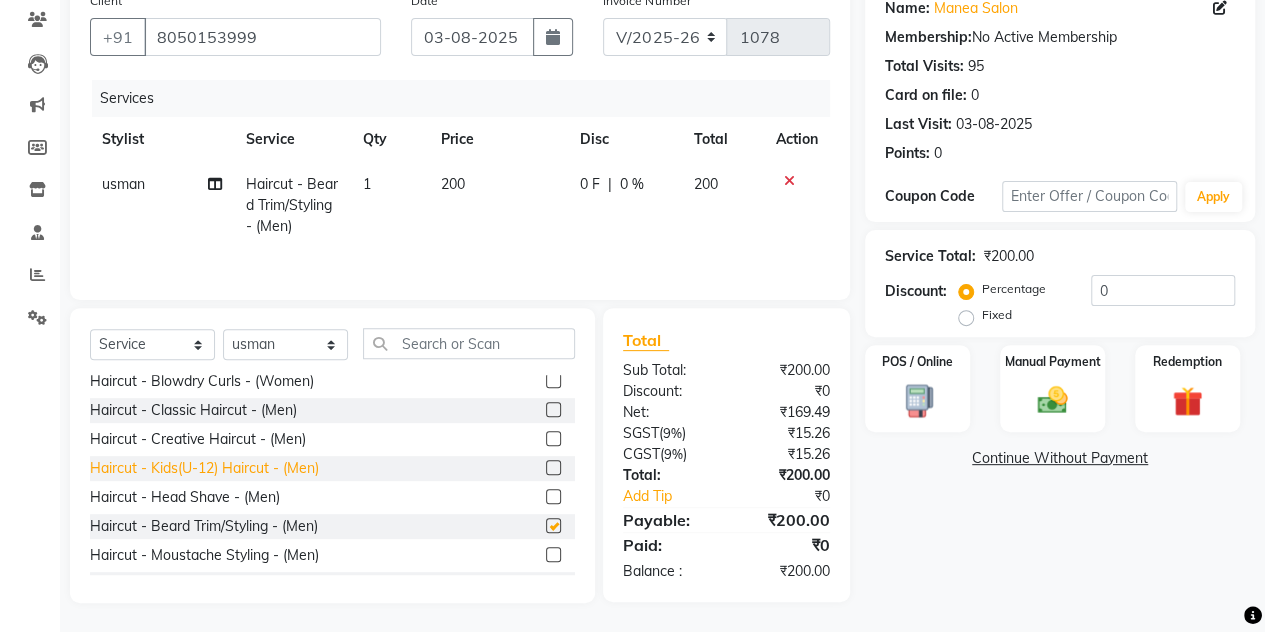 checkbox on "false" 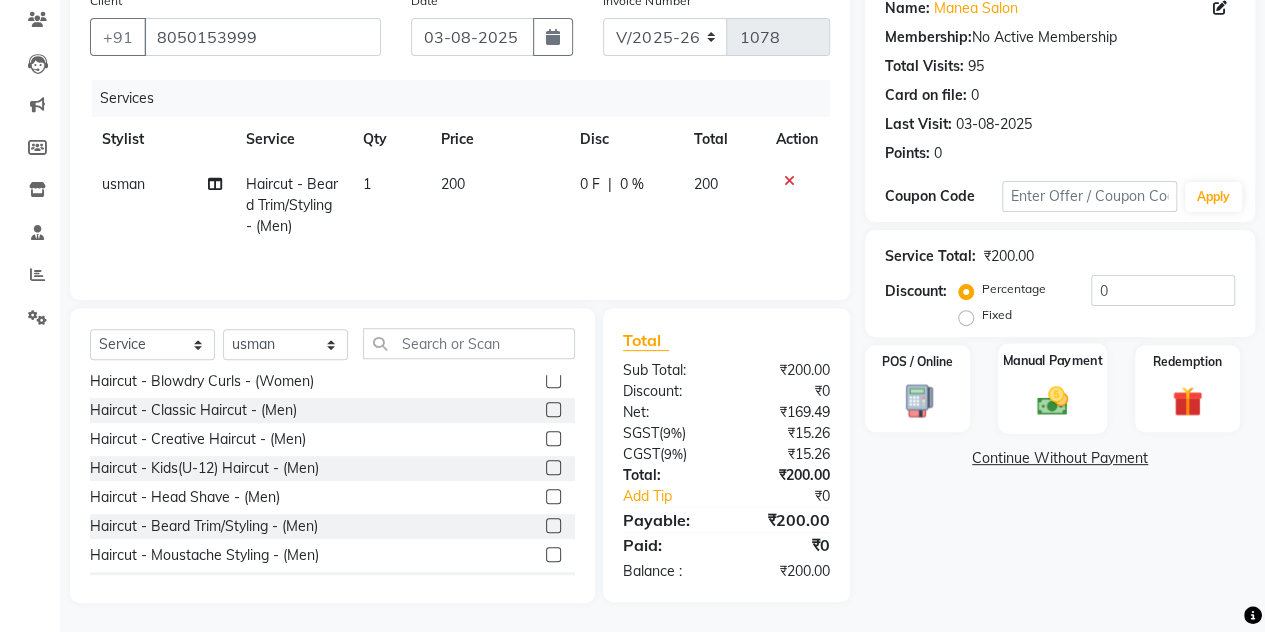 click on "Manual Payment" 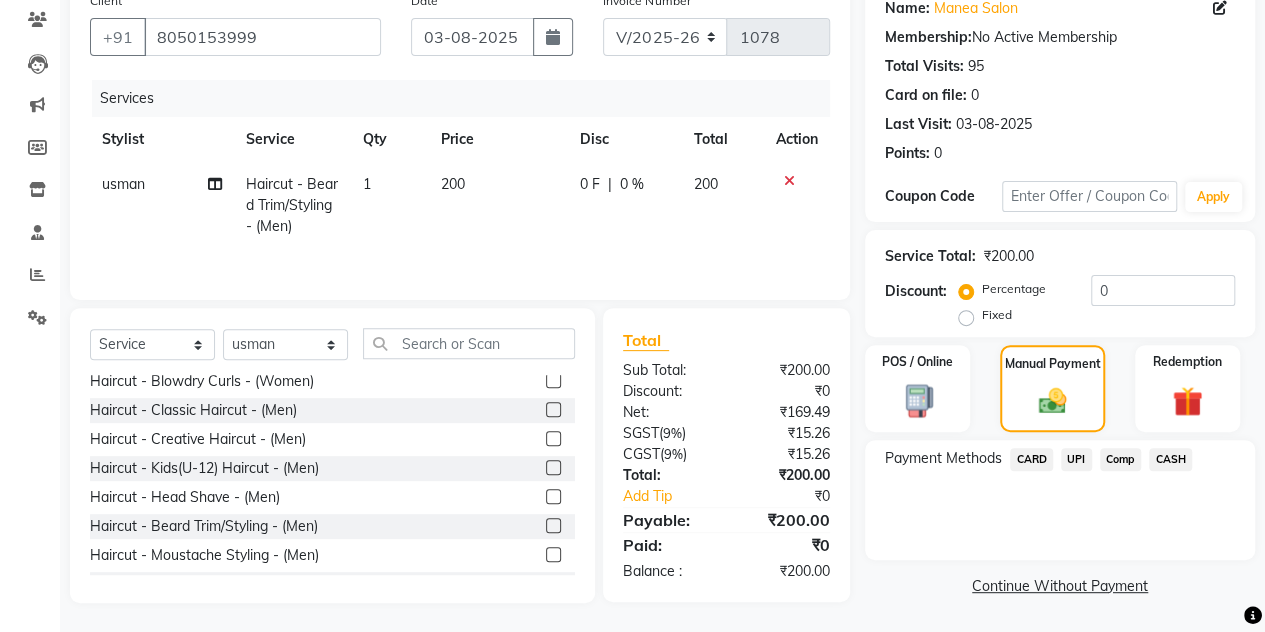 click on "UPI" 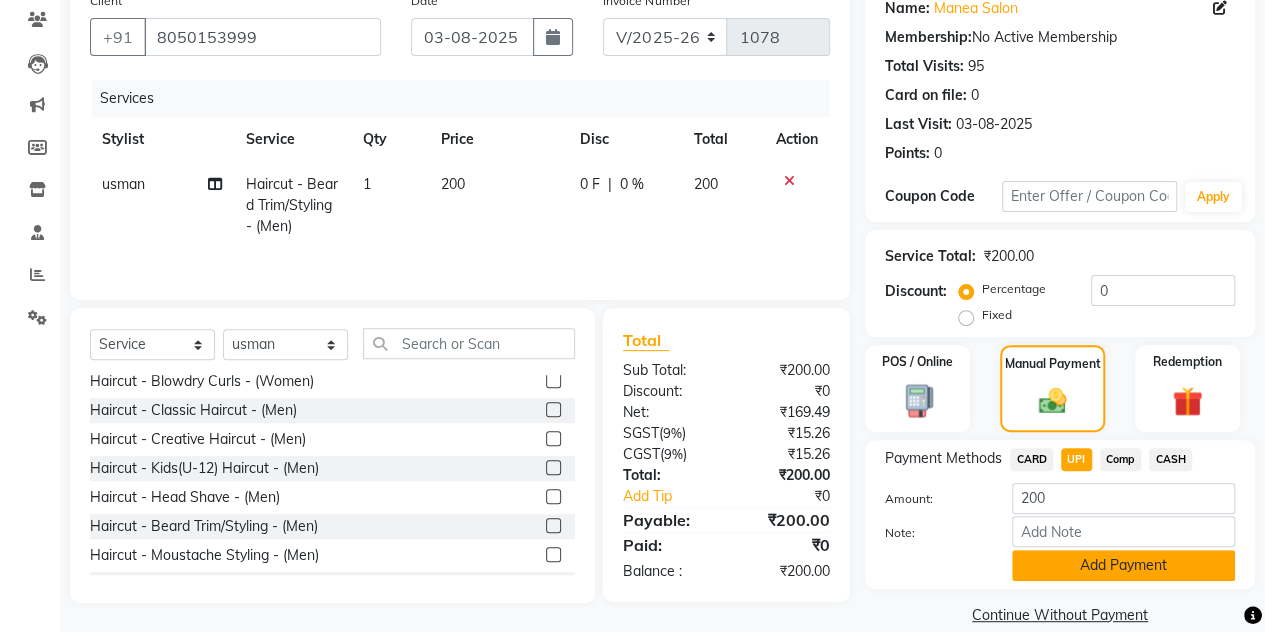 click on "Add Payment" 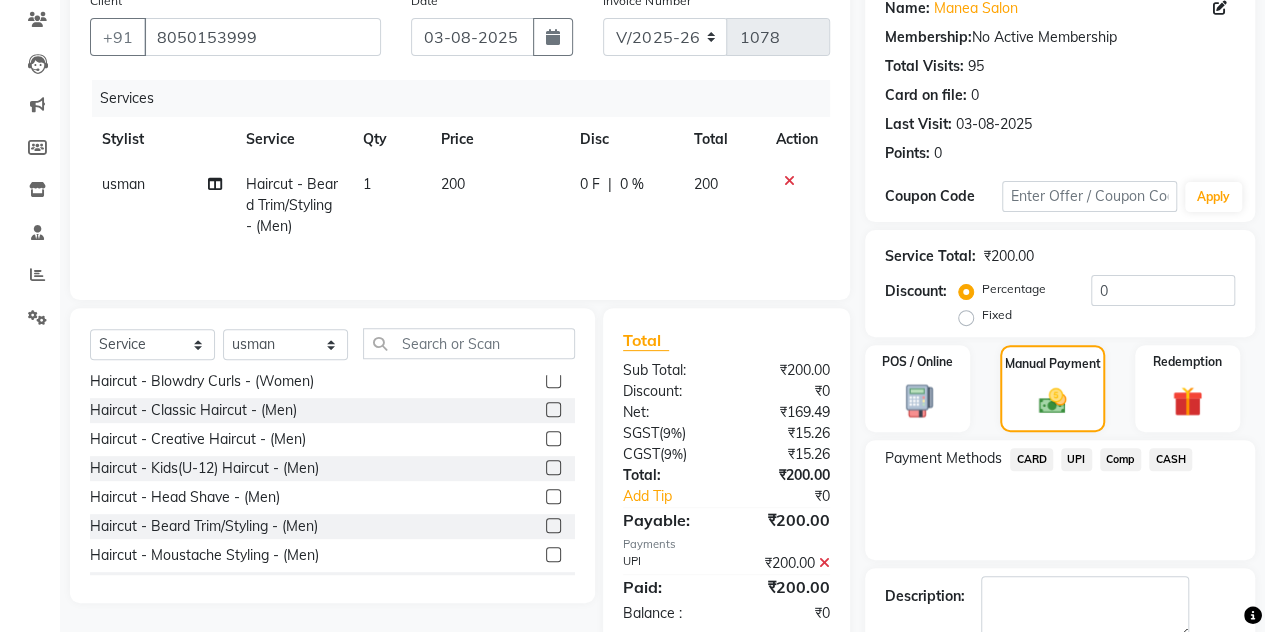 scroll, scrollTop: 278, scrollLeft: 0, axis: vertical 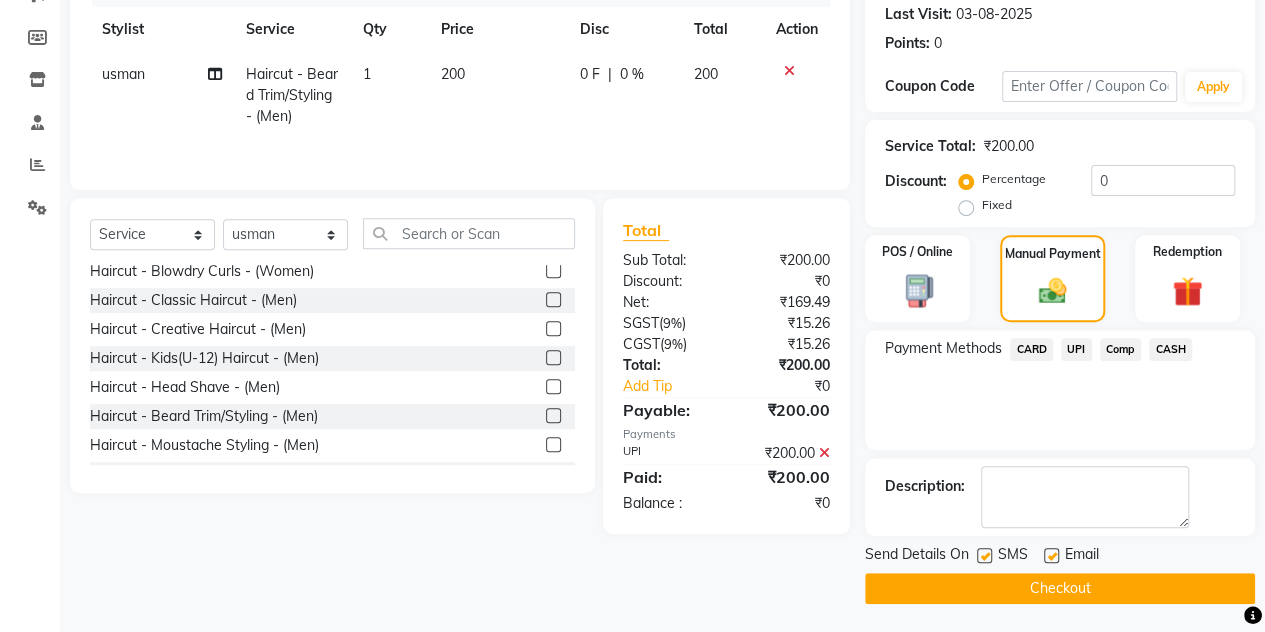 click on "Checkout" 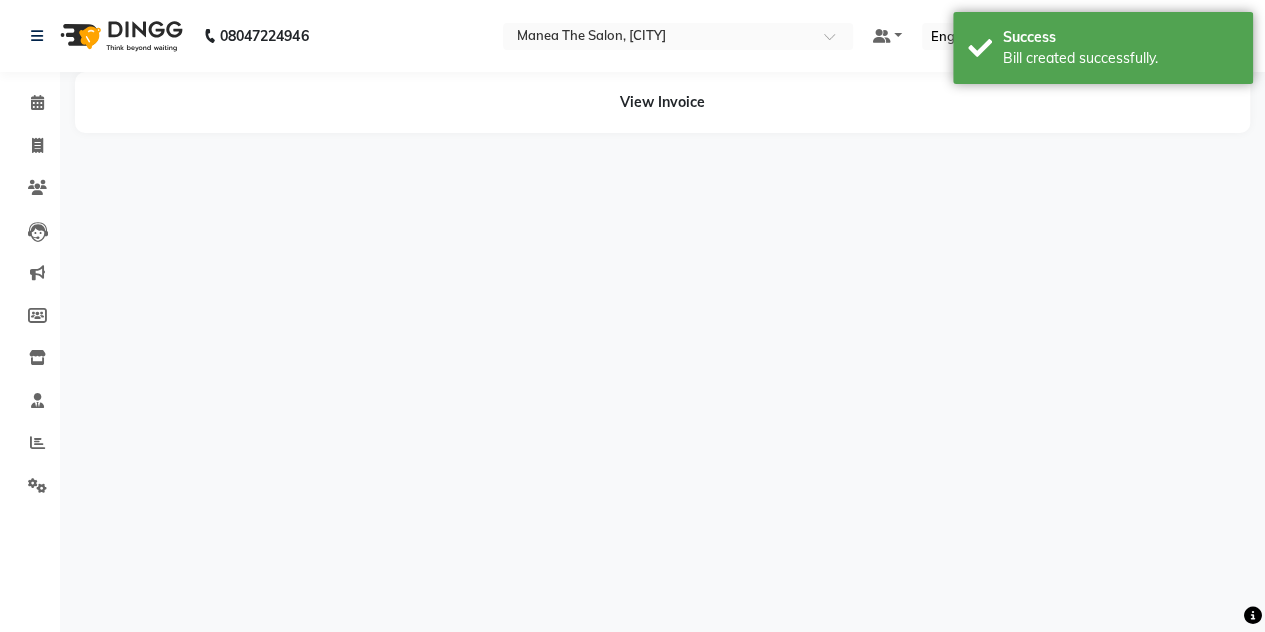 scroll, scrollTop: 0, scrollLeft: 0, axis: both 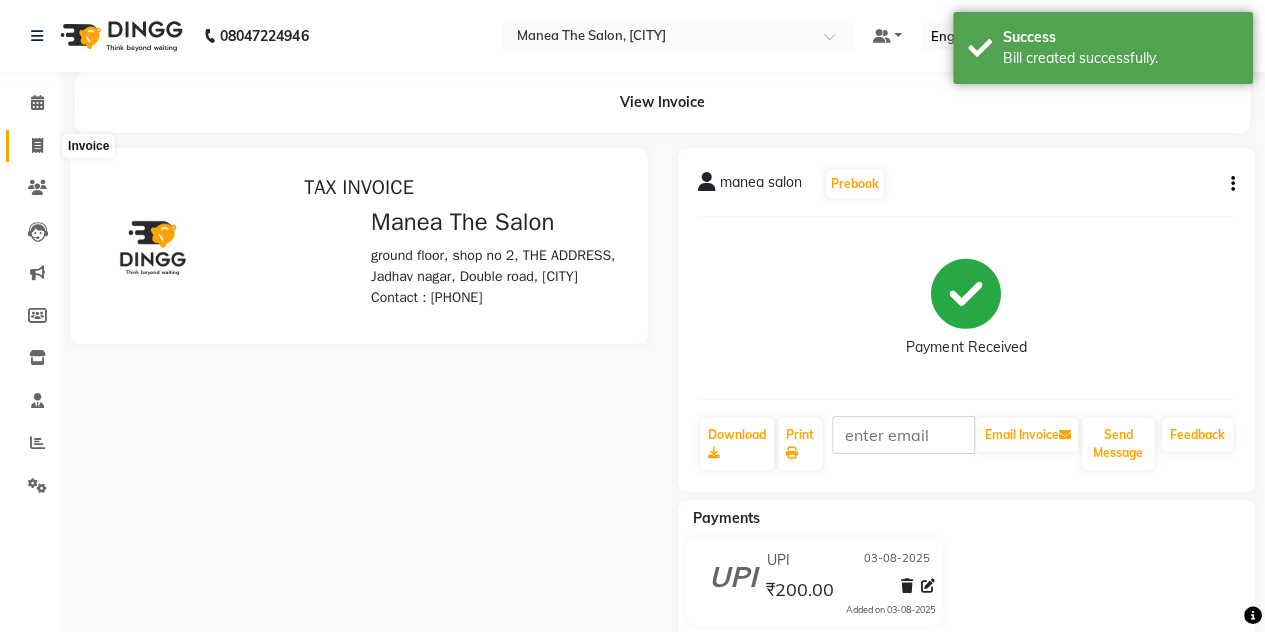 click 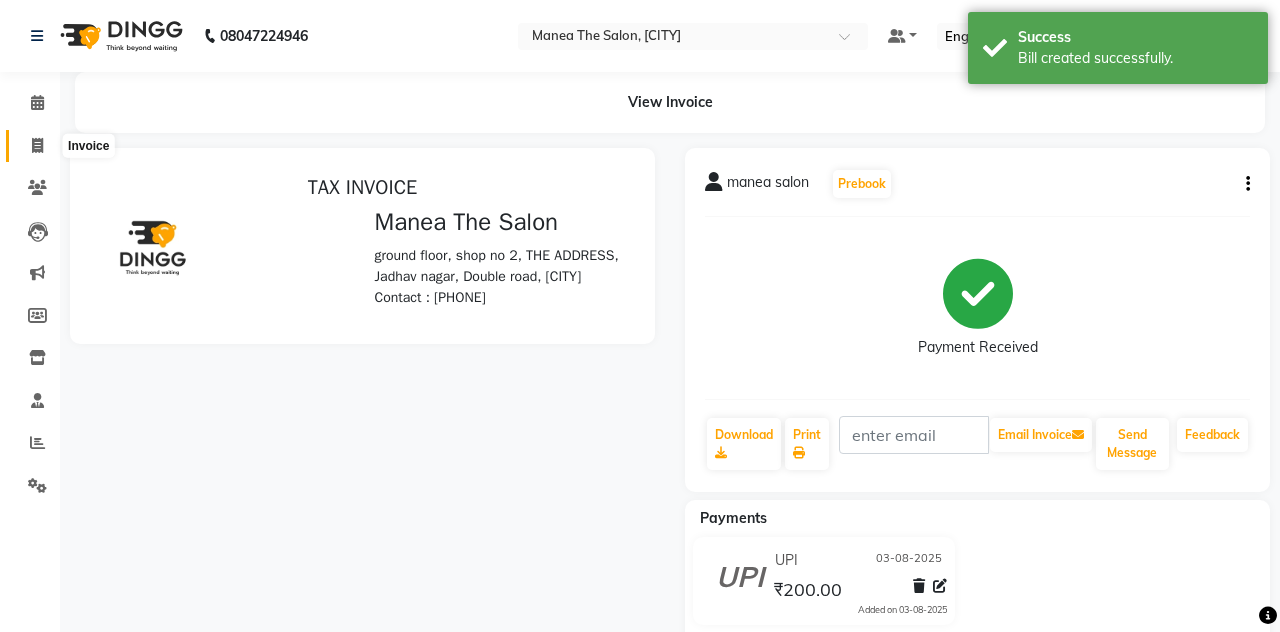 select on "service" 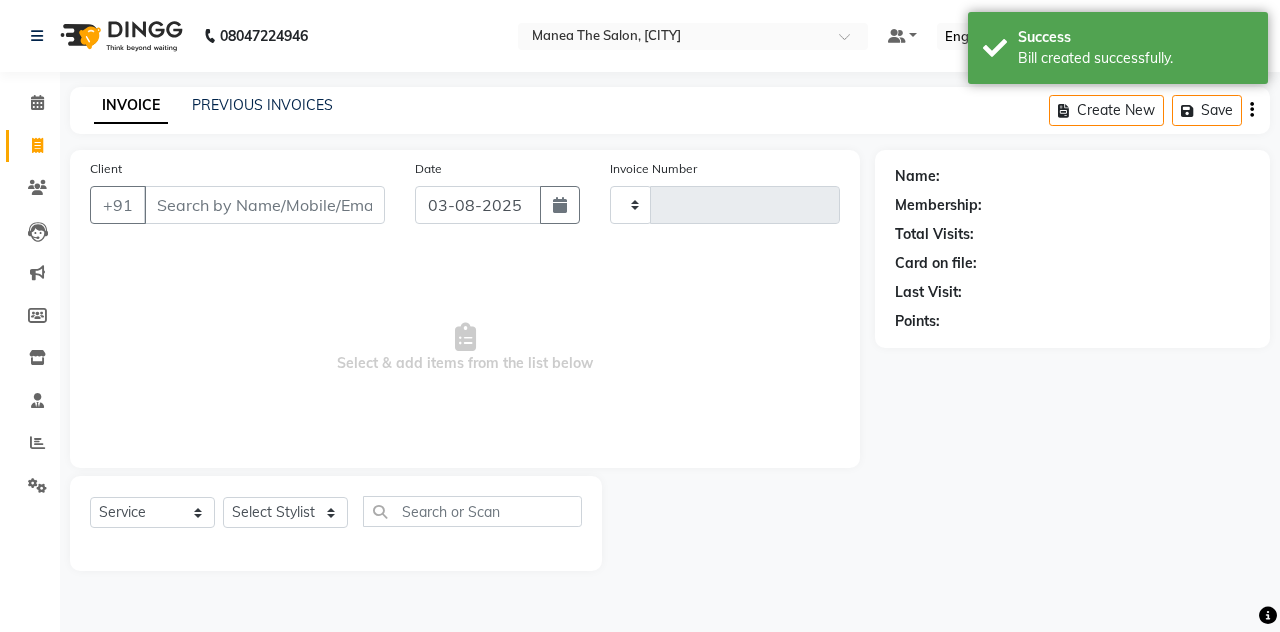 type on "1079" 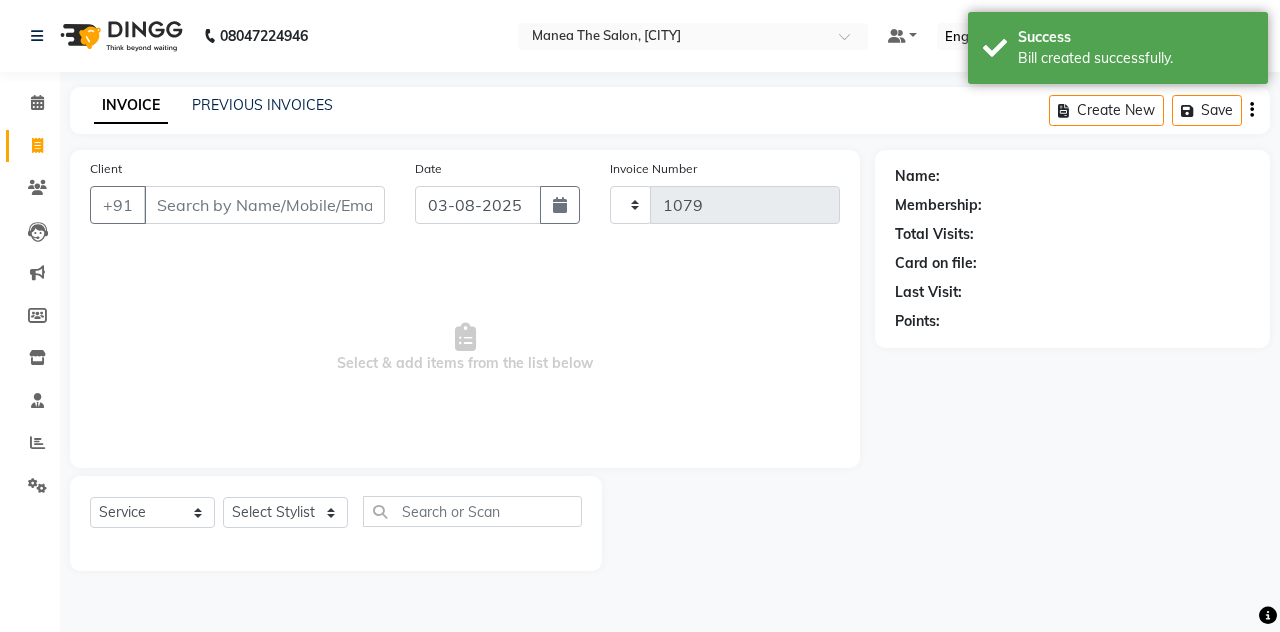select on "7688" 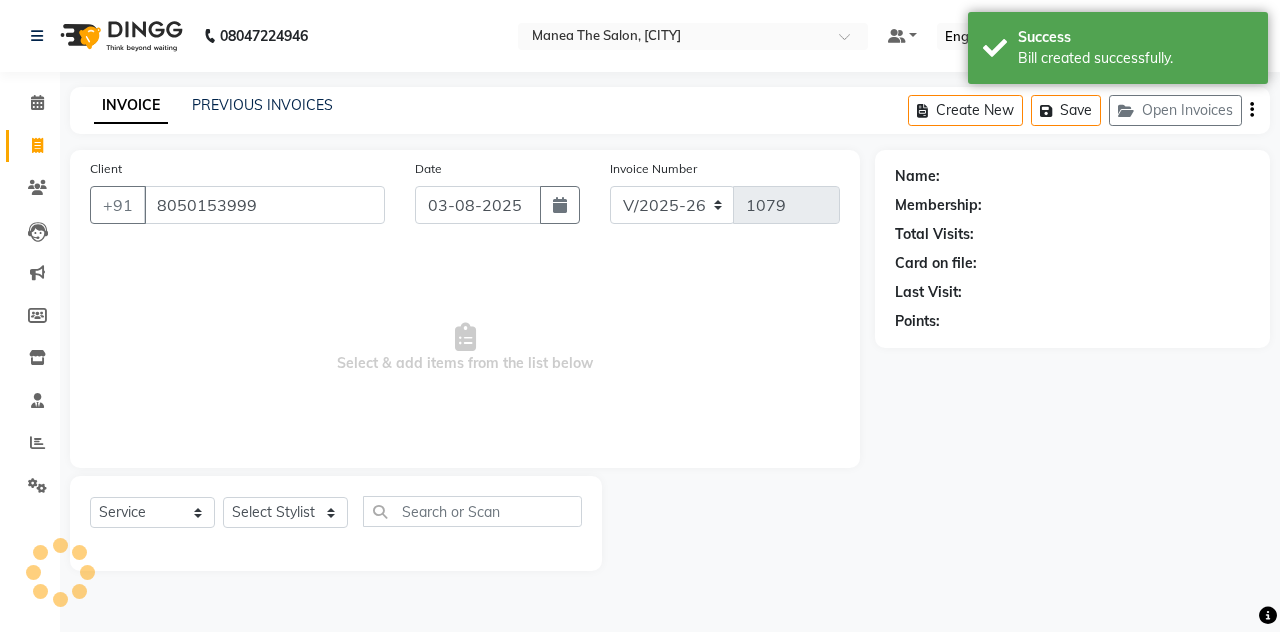 type on "8050153999" 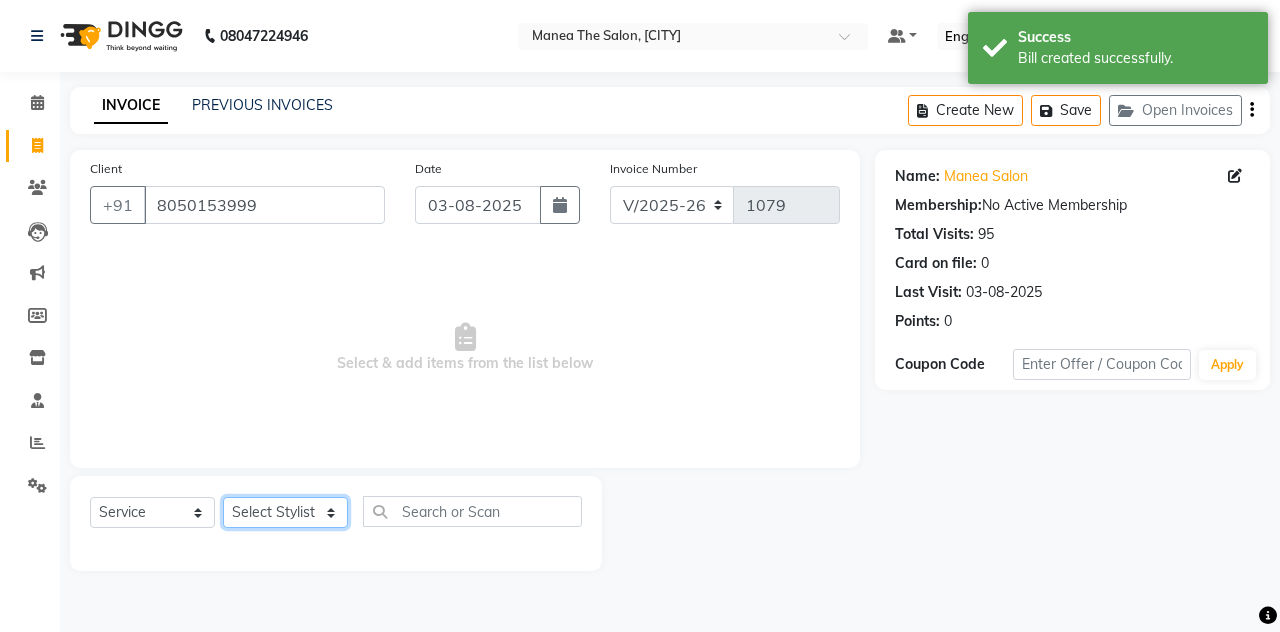 drag, startPoint x: 288, startPoint y: 512, endPoint x: 321, endPoint y: 355, distance: 160.43066 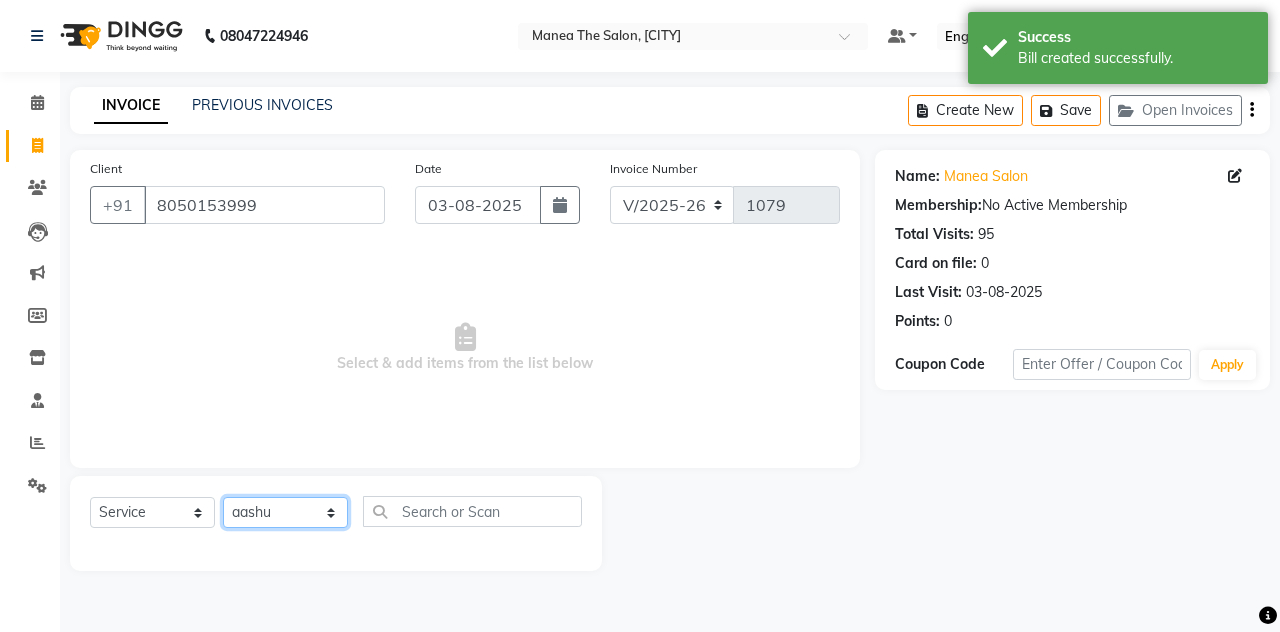 click on "Select Stylist [FIRST] [LAST] [FIRST] [LAST] [FIRST] [LAST] [COMPANY_NAME], [CITY] [FIRST] [LAST] [FIRST] [LAST]" 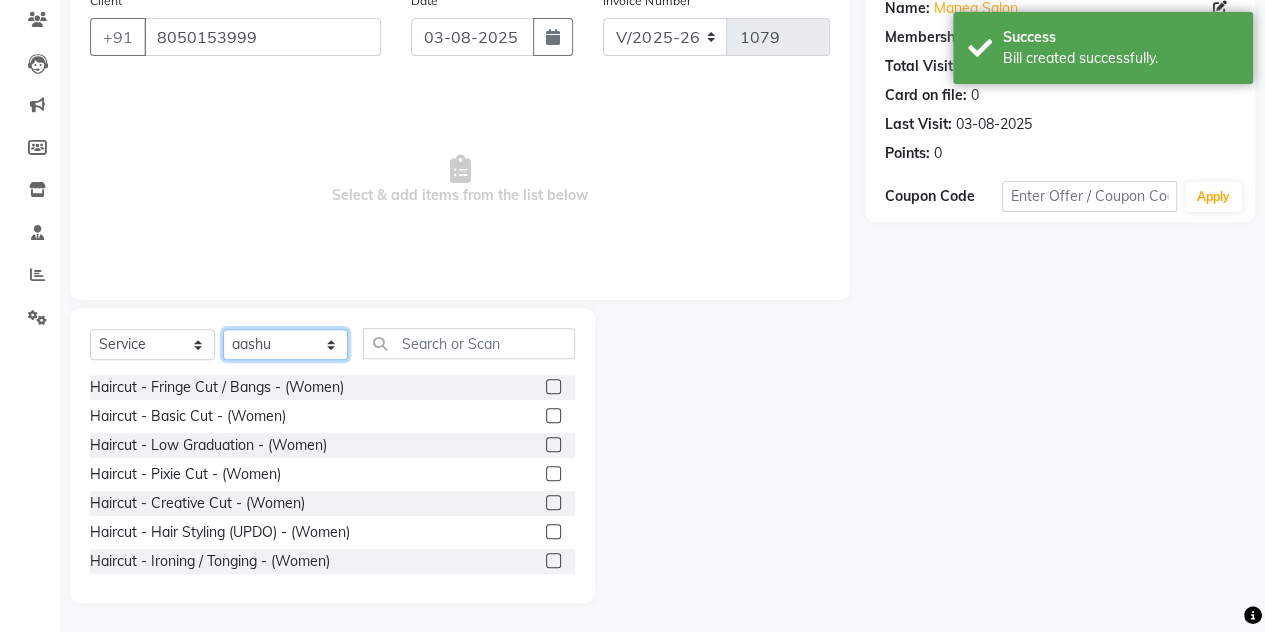 scroll, scrollTop: 168, scrollLeft: 0, axis: vertical 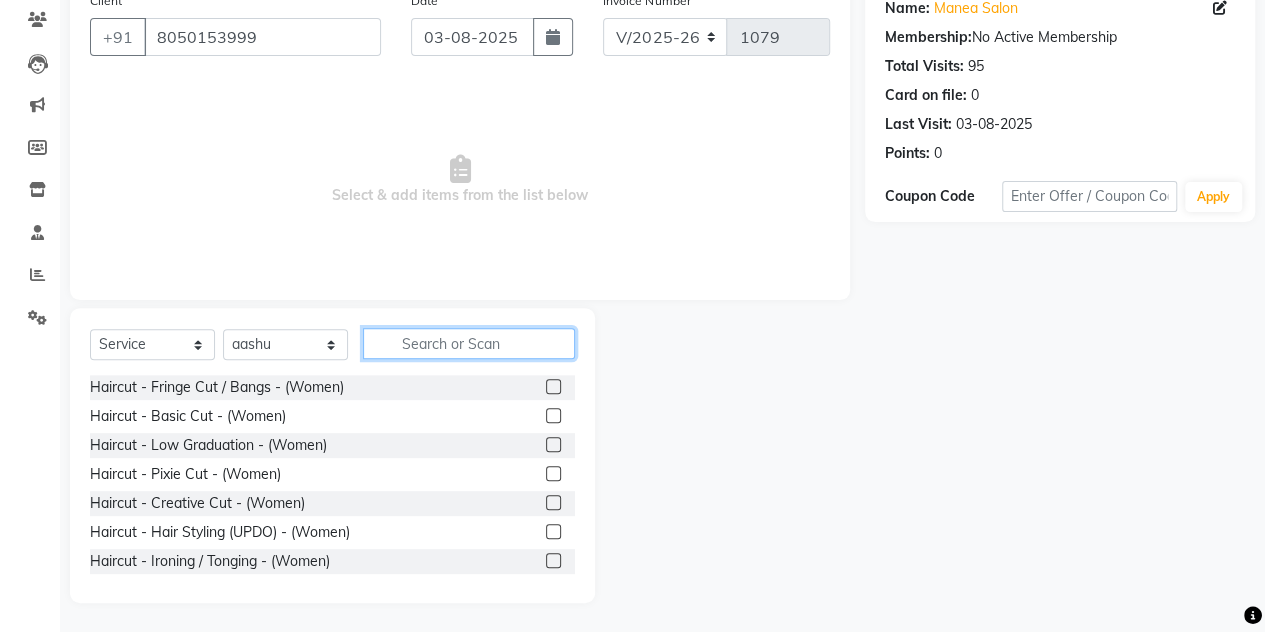 click 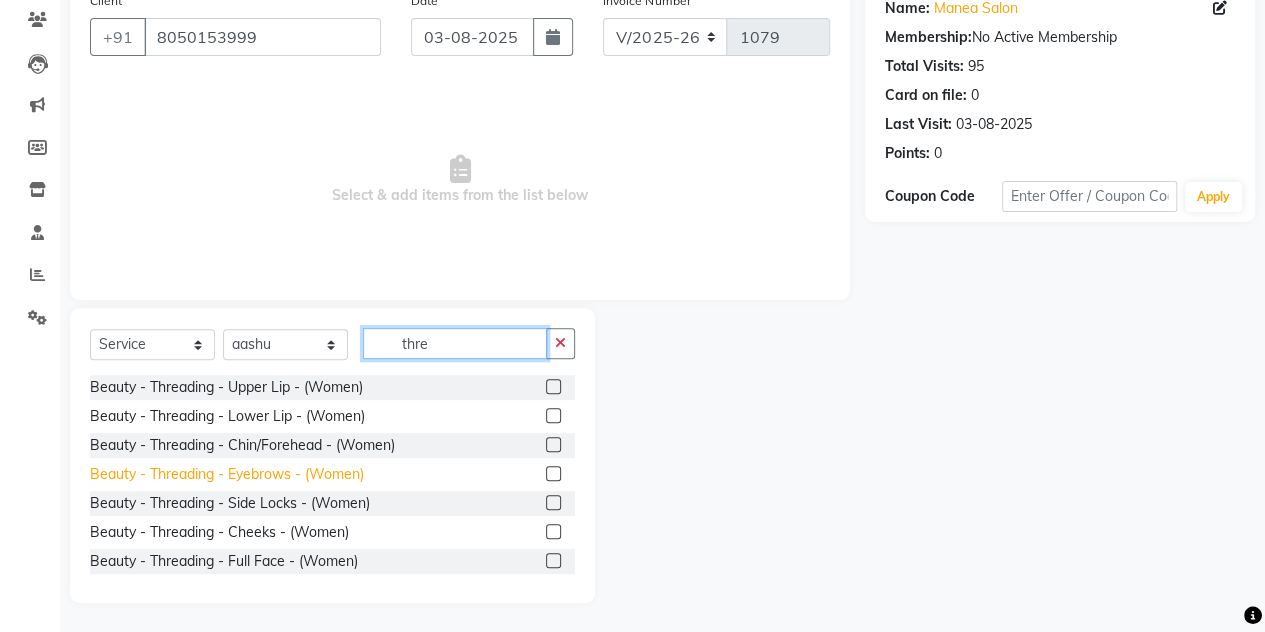 type on "thre" 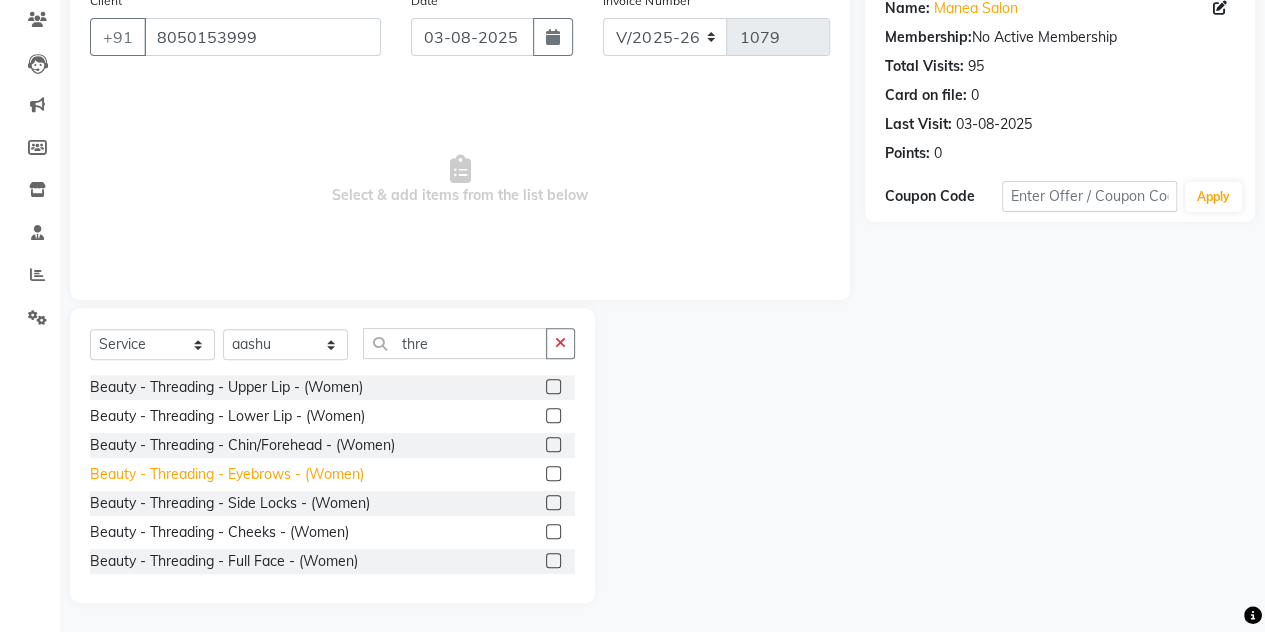 click on "Beauty - Threading - Eyebrows - (Women)" 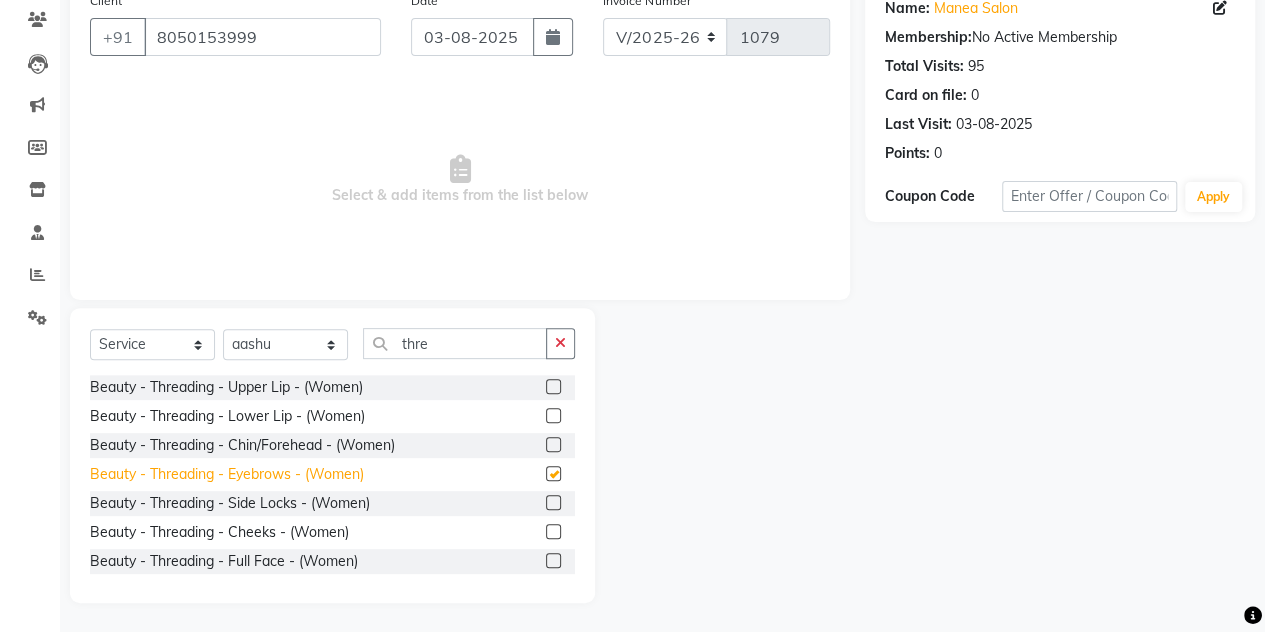checkbox on "false" 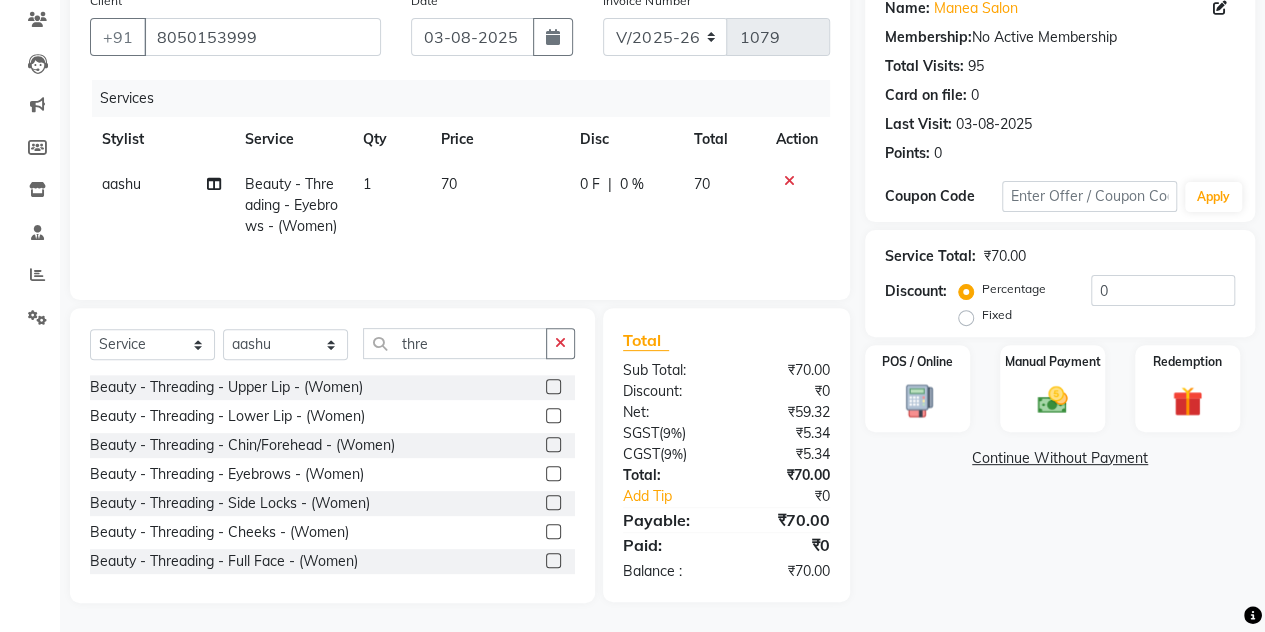 click on "Beauty - Threading - Upper Lip - (Women)" 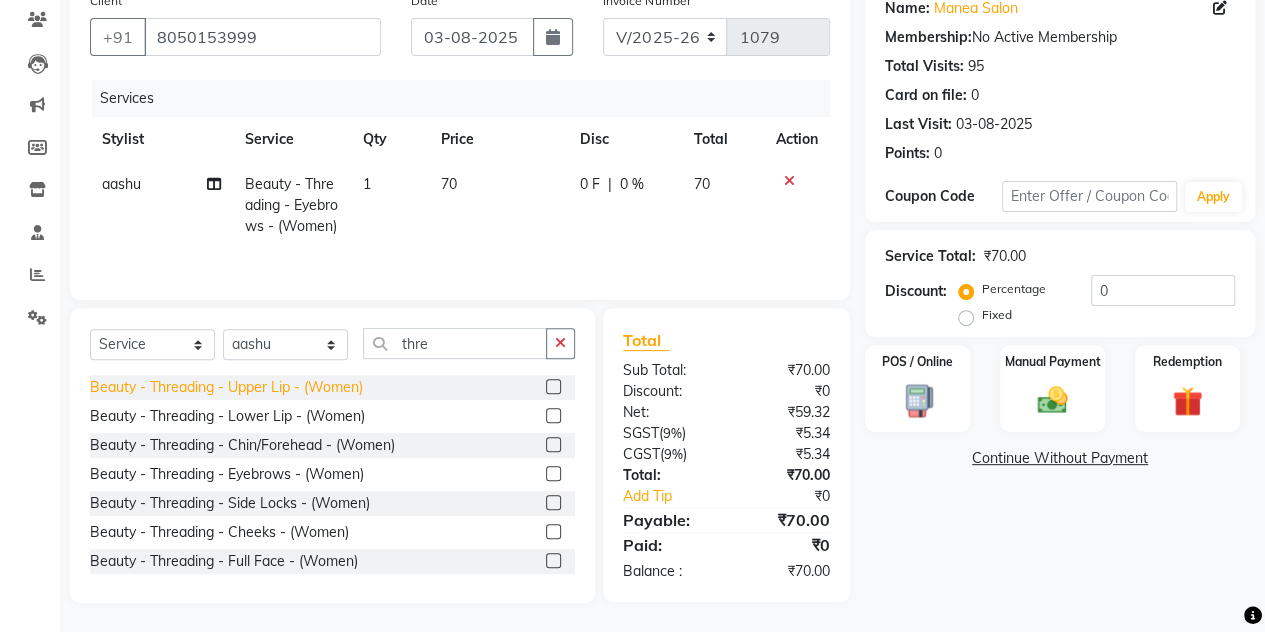 click on "Beauty - Threading - Upper Lip - (Women)" 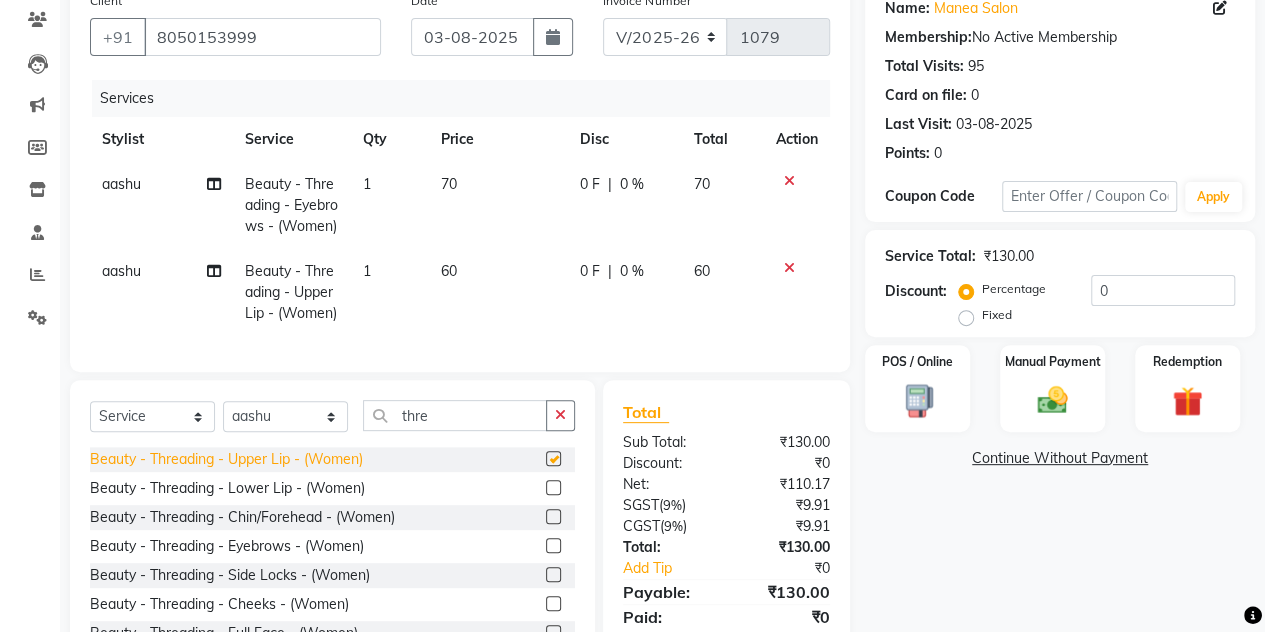 checkbox on "false" 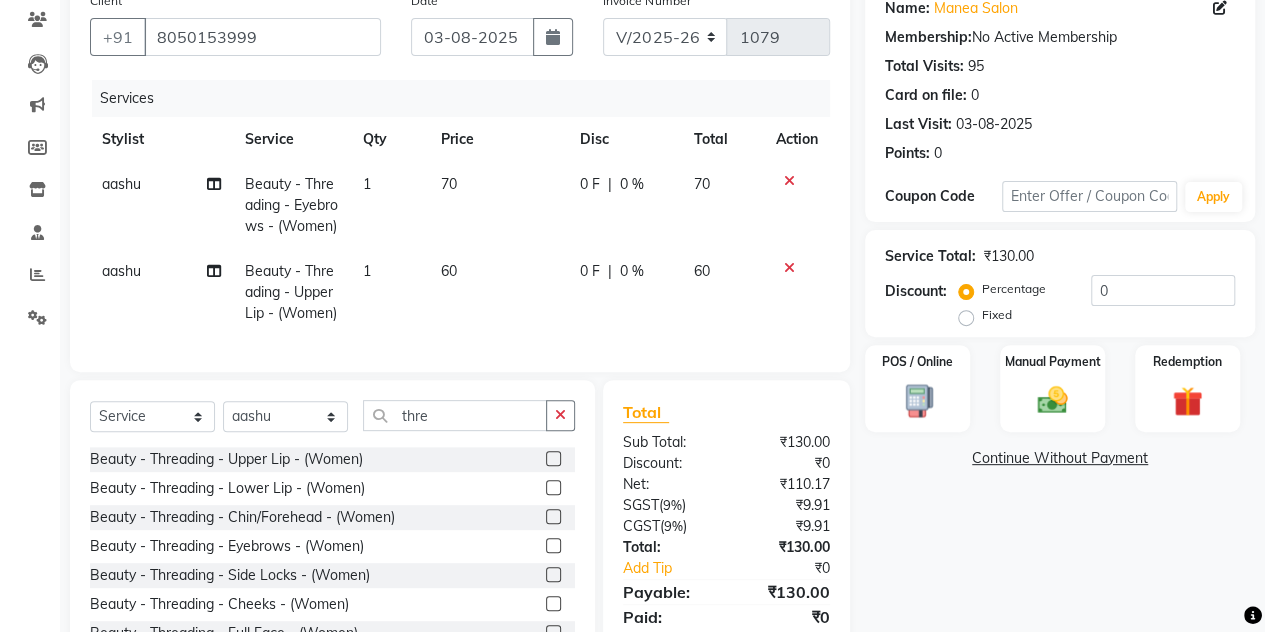 click on "POS / Online  Manual Payment Redemption" 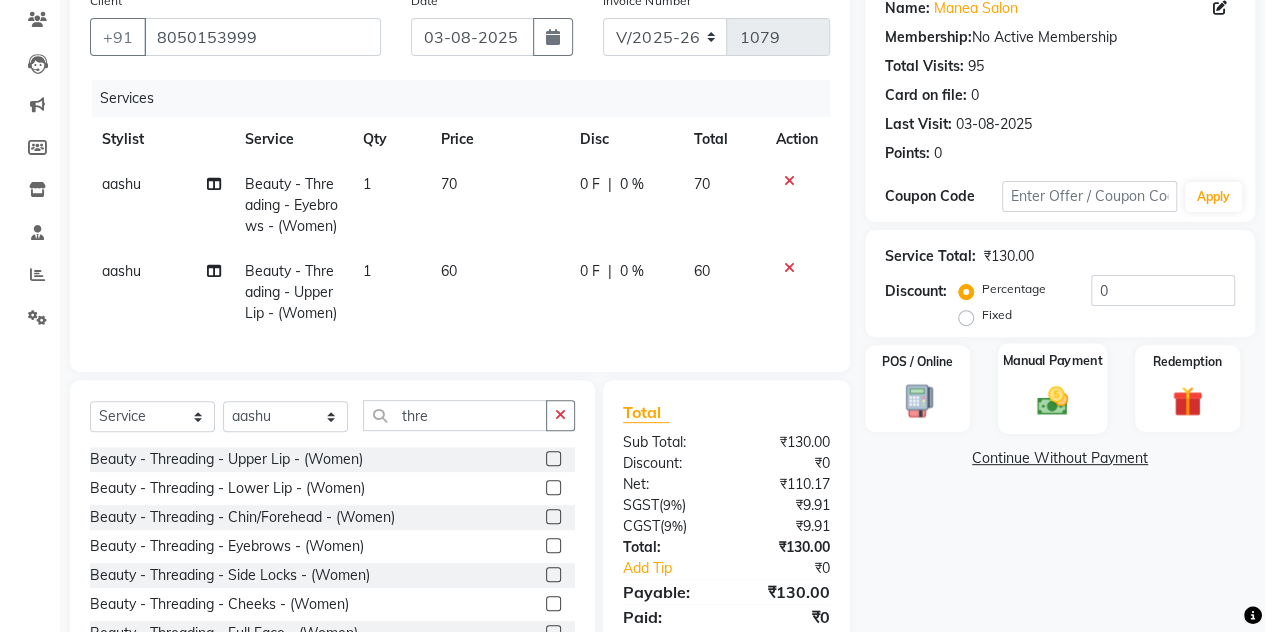 click on "Manual Payment" 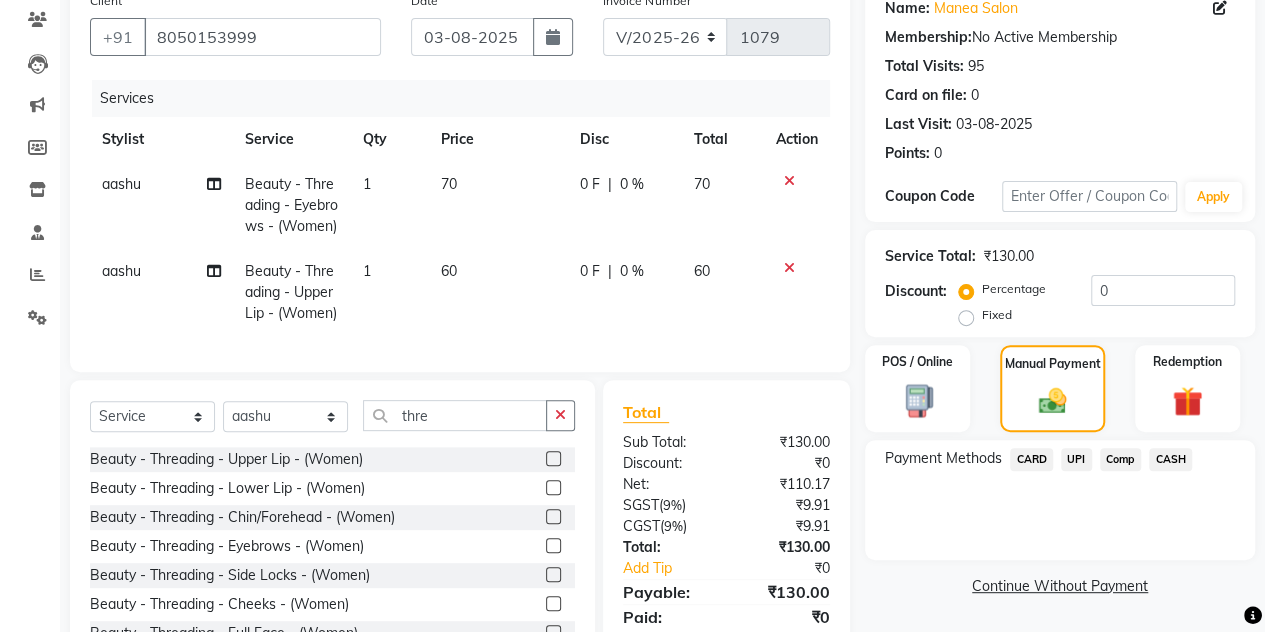 click on "UPI" 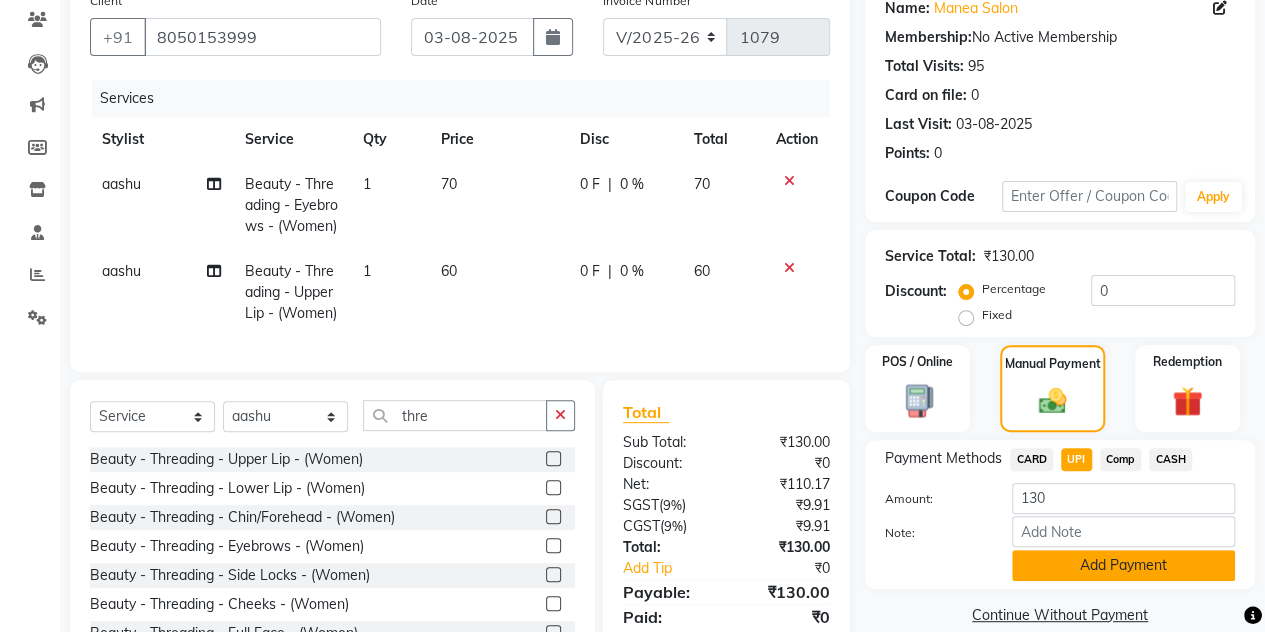click on "Add Payment" 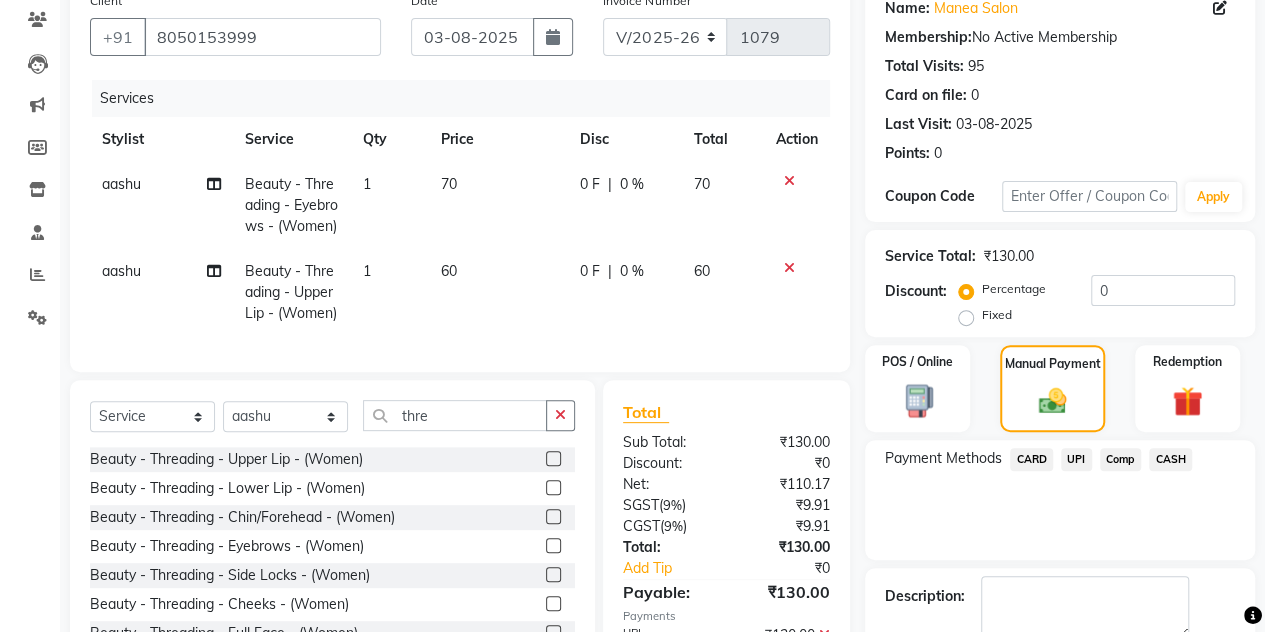 scroll, scrollTop: 316, scrollLeft: 0, axis: vertical 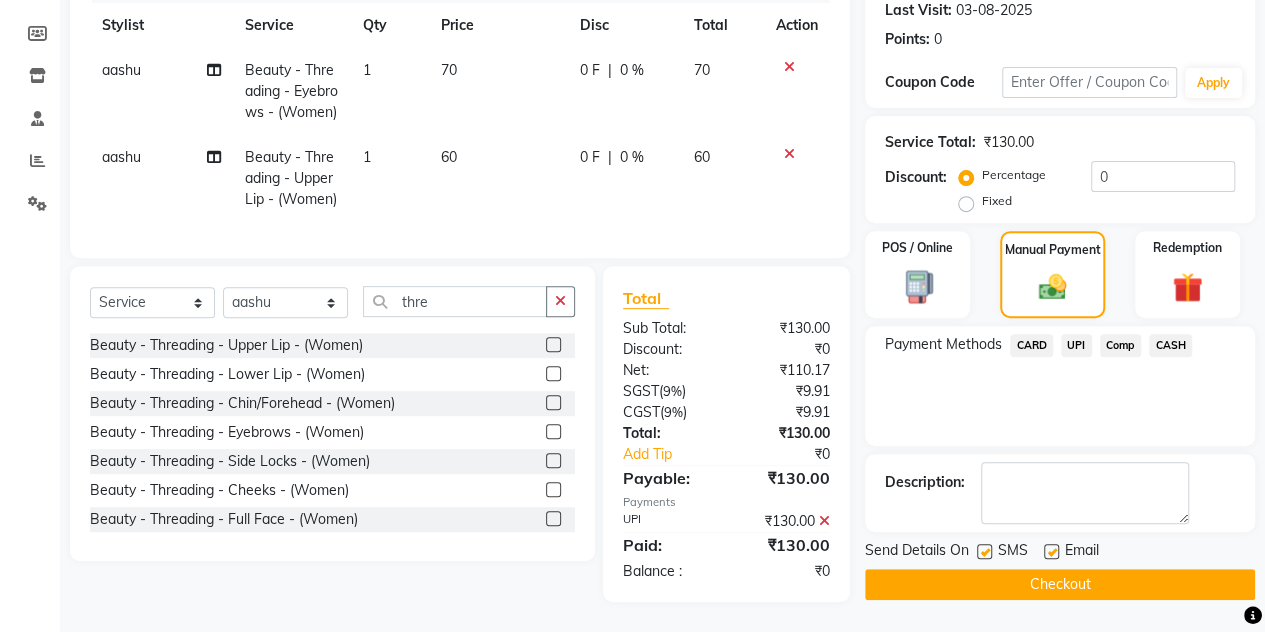 click on "Checkout" 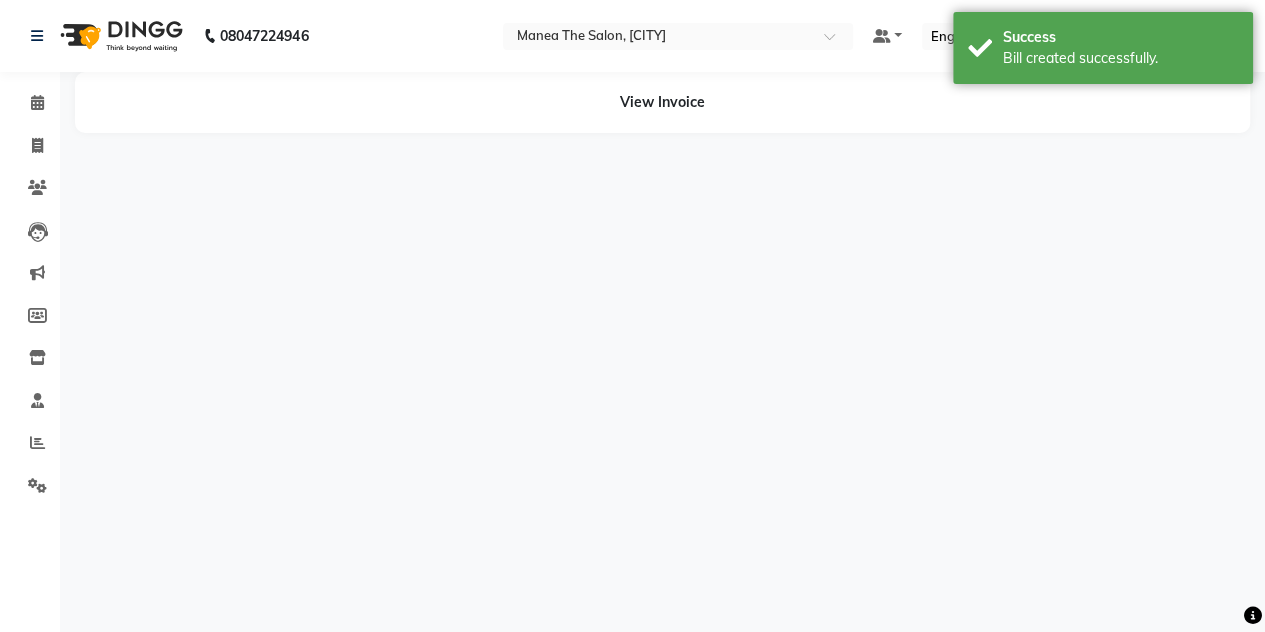 scroll, scrollTop: 0, scrollLeft: 0, axis: both 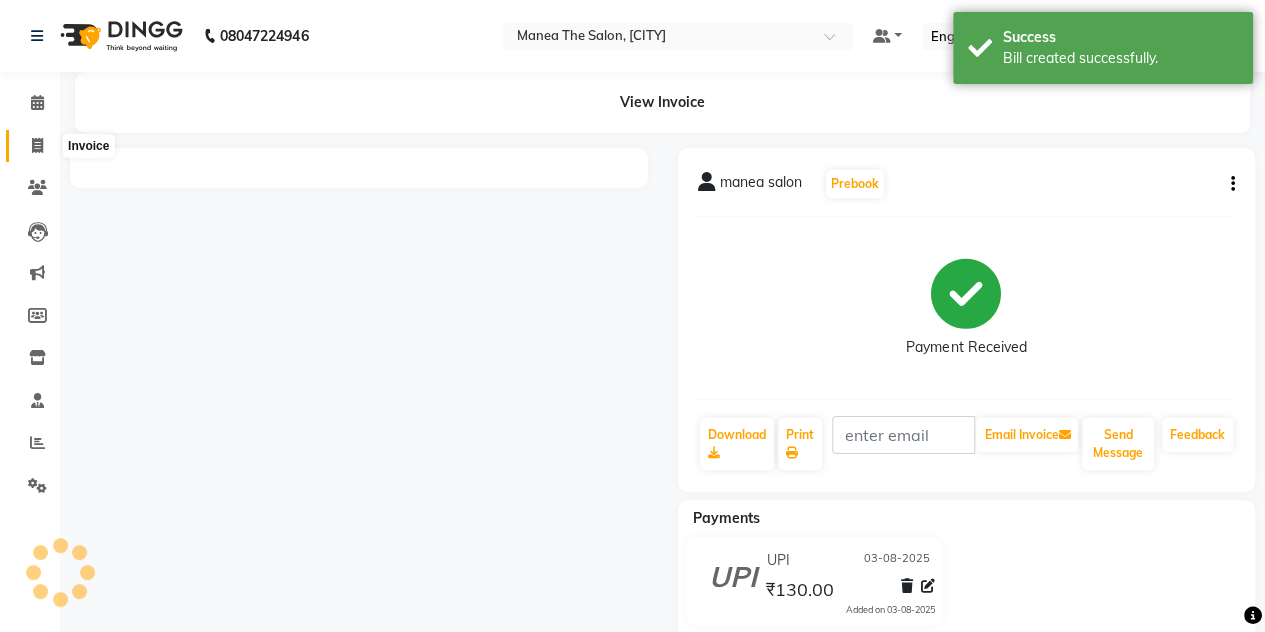 click 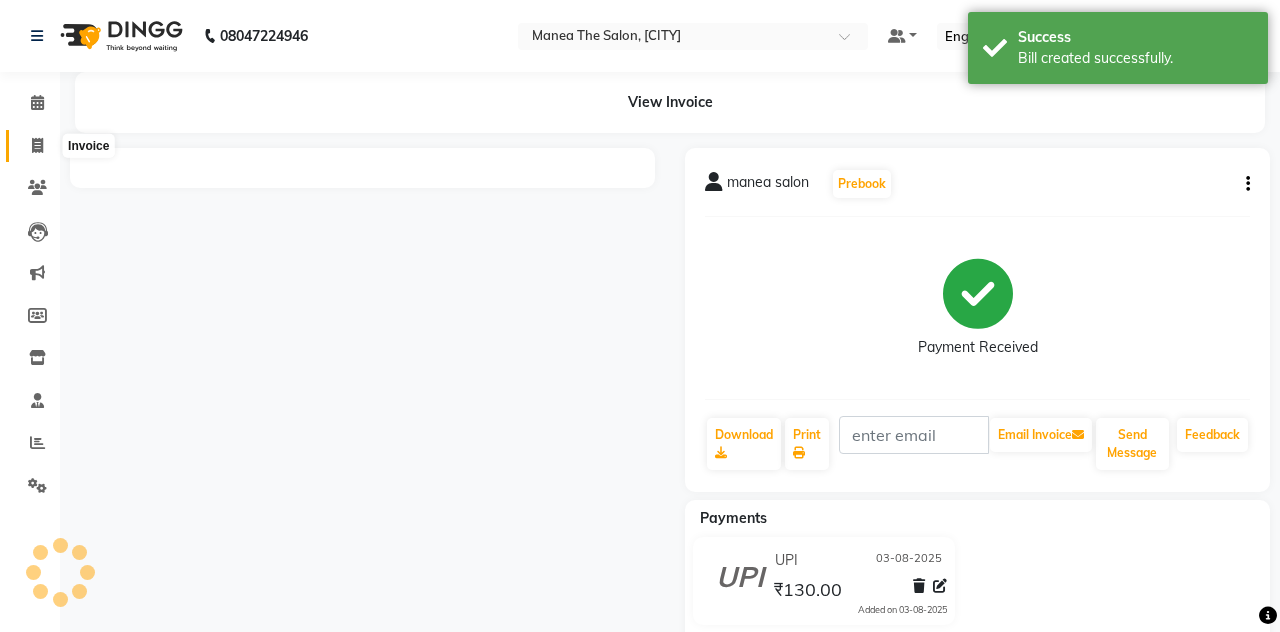 select on "service" 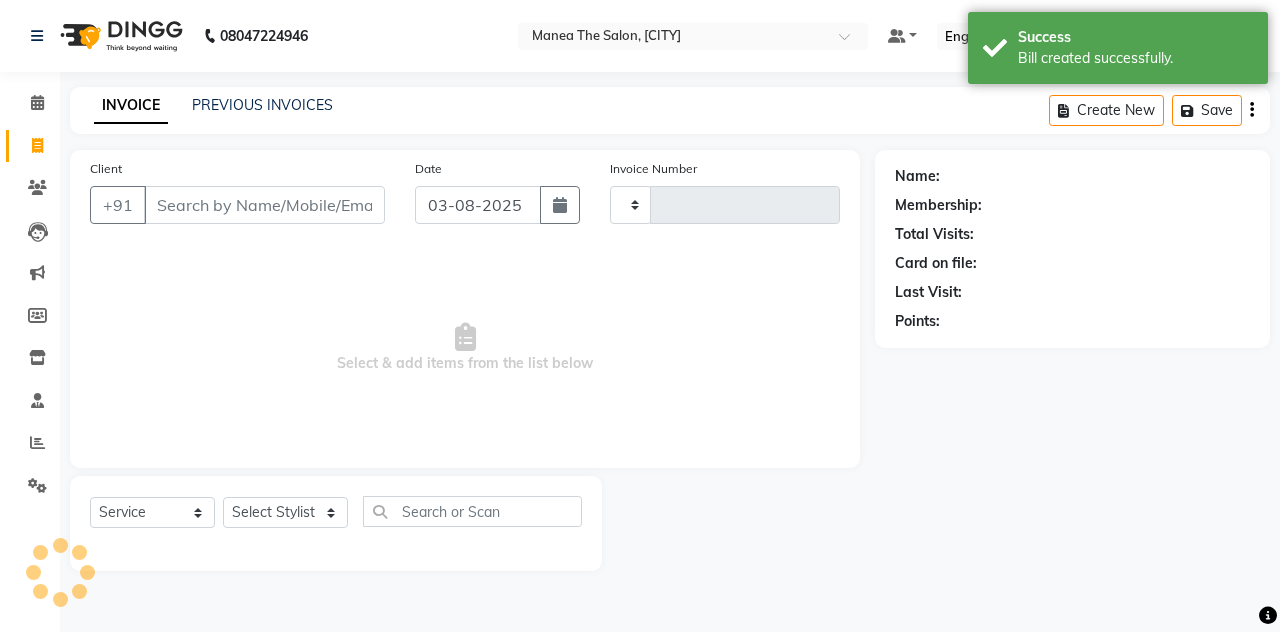type on "1080" 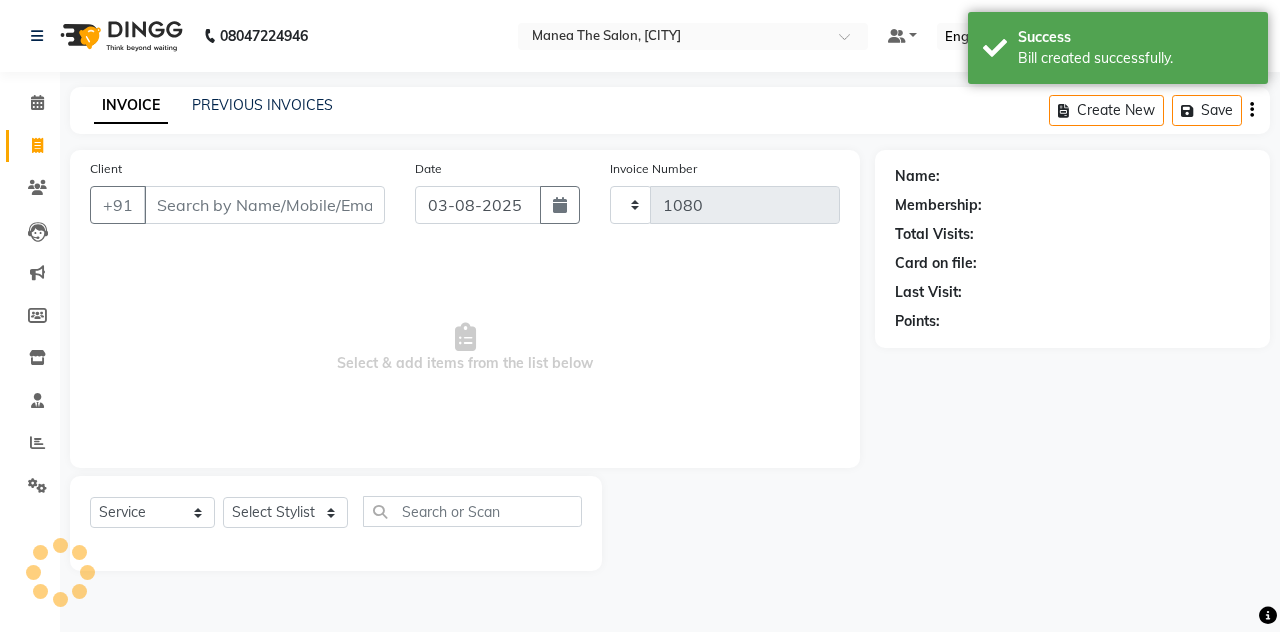 select on "7688" 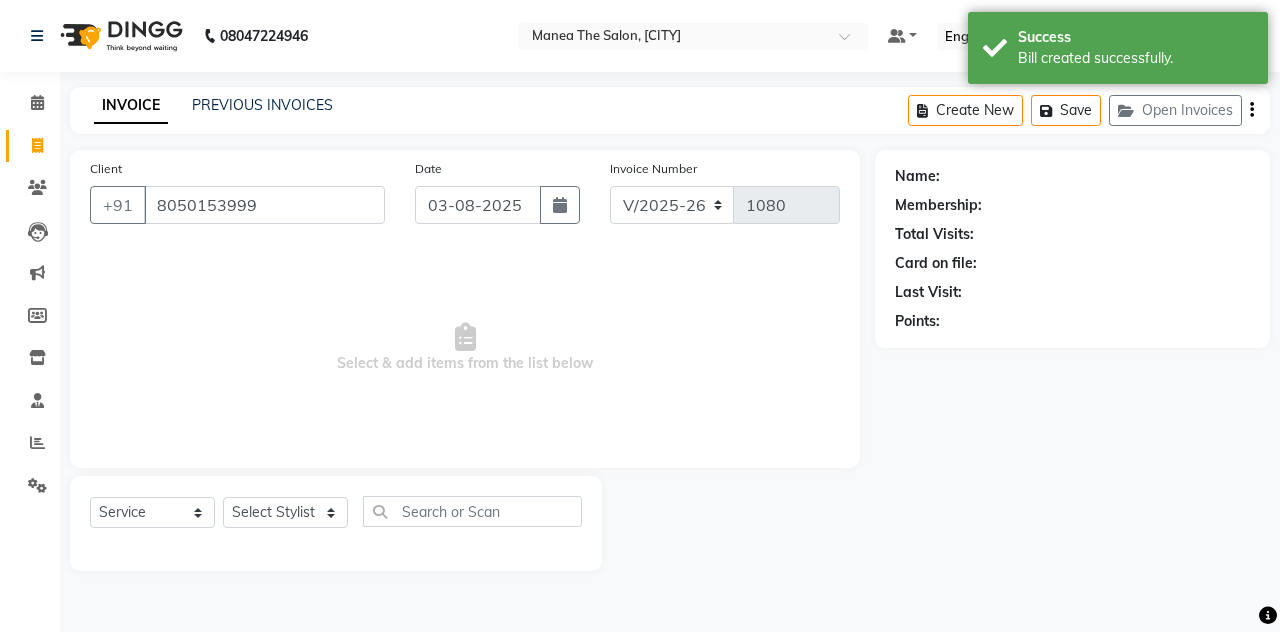 type on "8050153999" 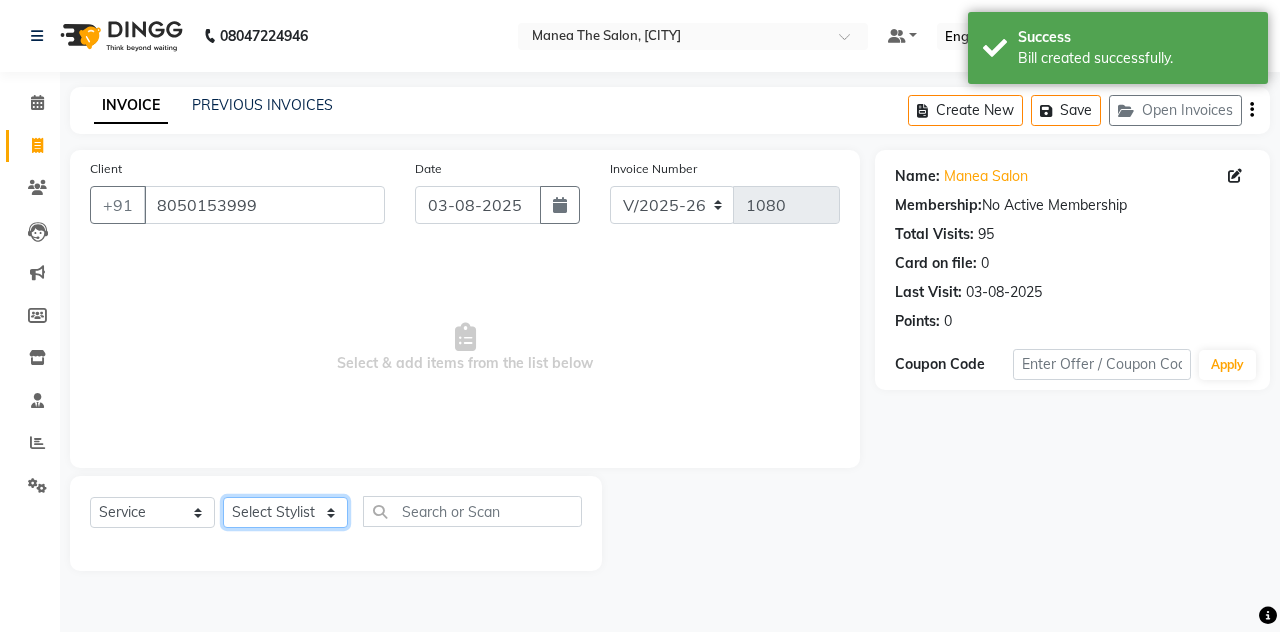 click on "Select Stylist [FIRST] [LAST] [FIRST] [LAST] [FIRST] [LAST] [COMPANY_NAME], [CITY] [FIRST] [LAST] [FIRST] [LAST]" 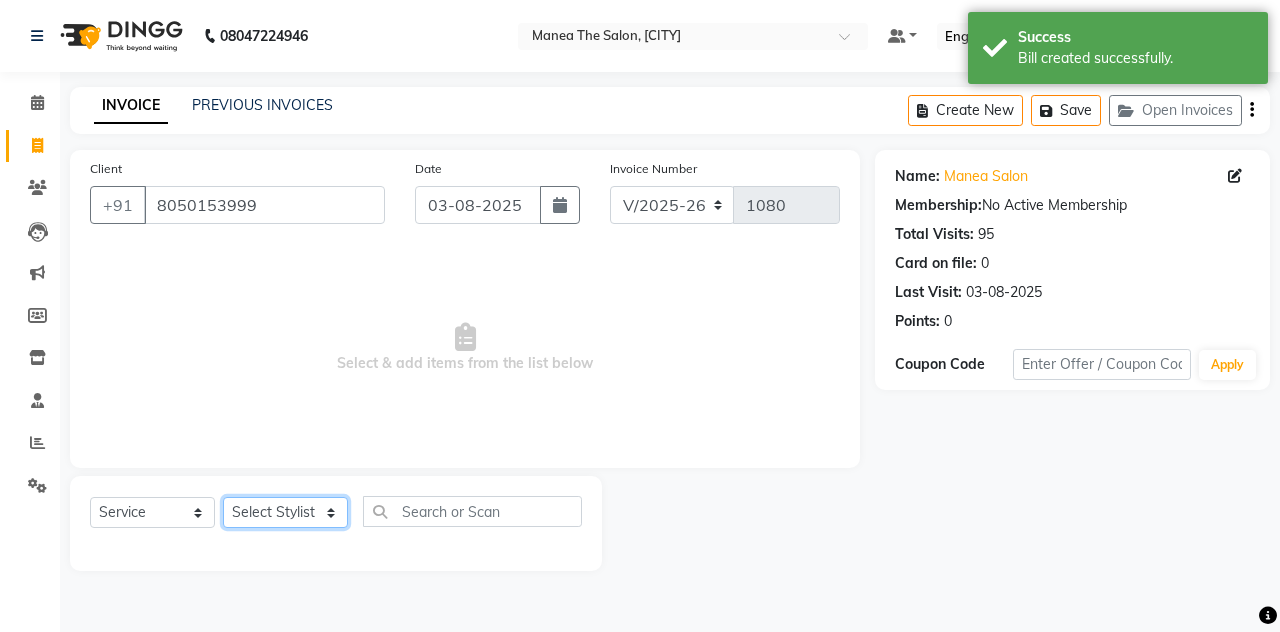 select on "68363" 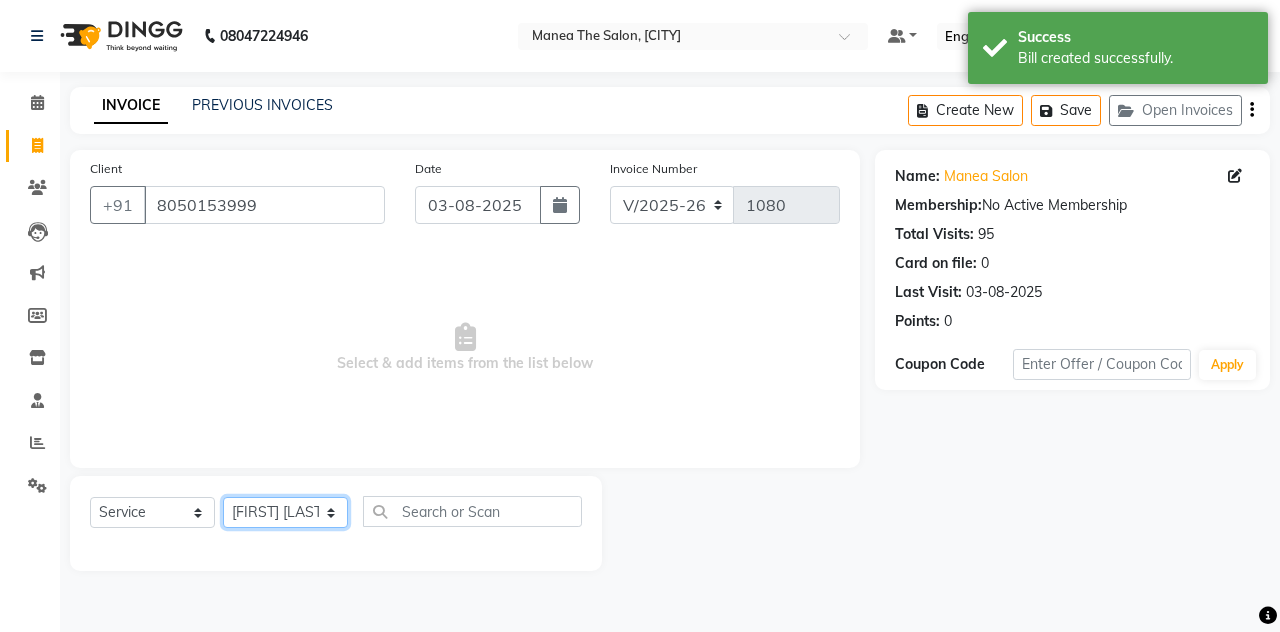 click on "Select Stylist [FIRST] [LAST] [FIRST] [LAST] [FIRST] [LAST] [COMPANY_NAME], [CITY] [FIRST] [LAST] [FIRST] [LAST]" 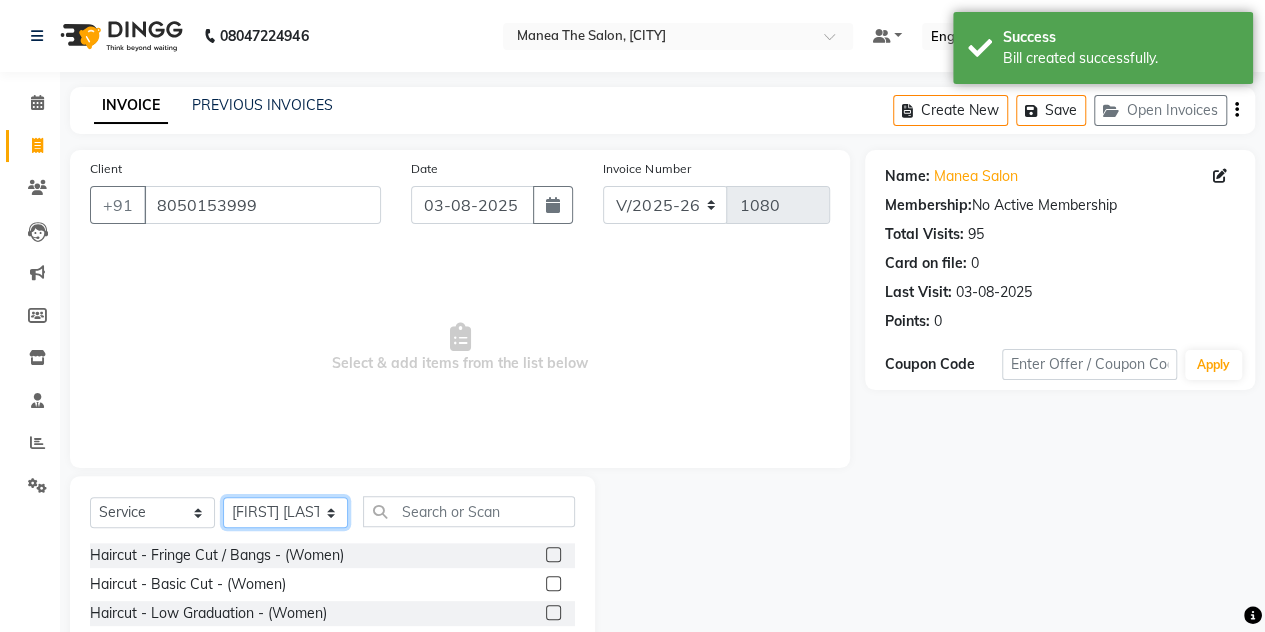 scroll, scrollTop: 168, scrollLeft: 0, axis: vertical 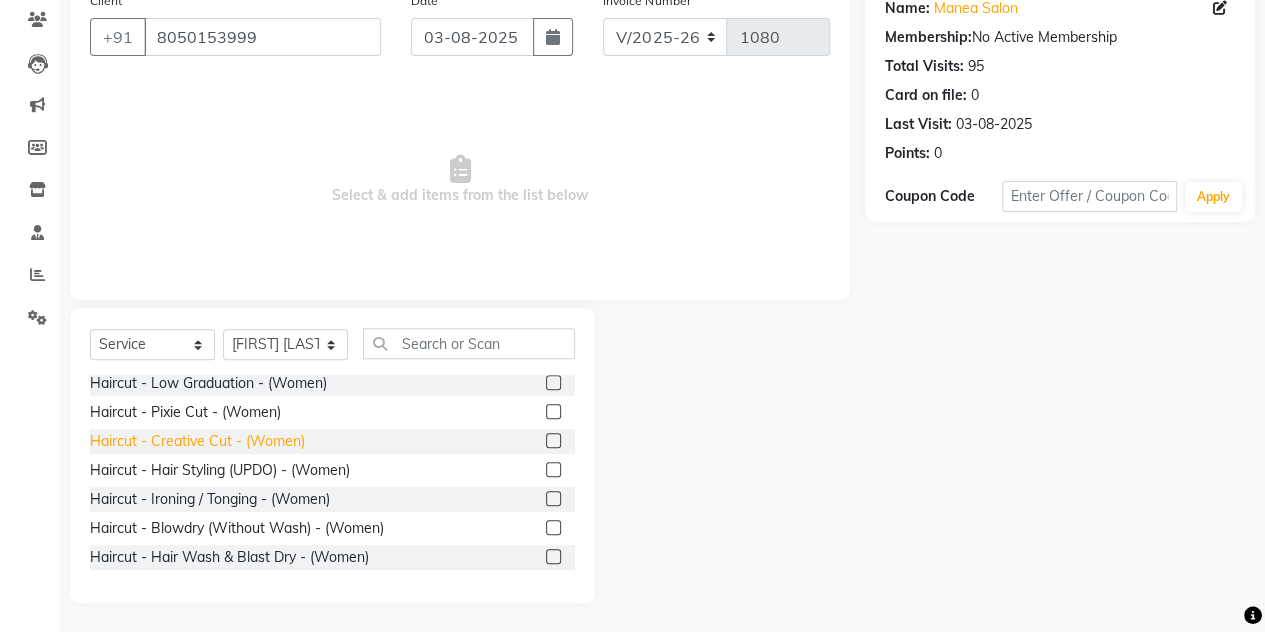 click on "Haircut - Creative Cut - (Women)" 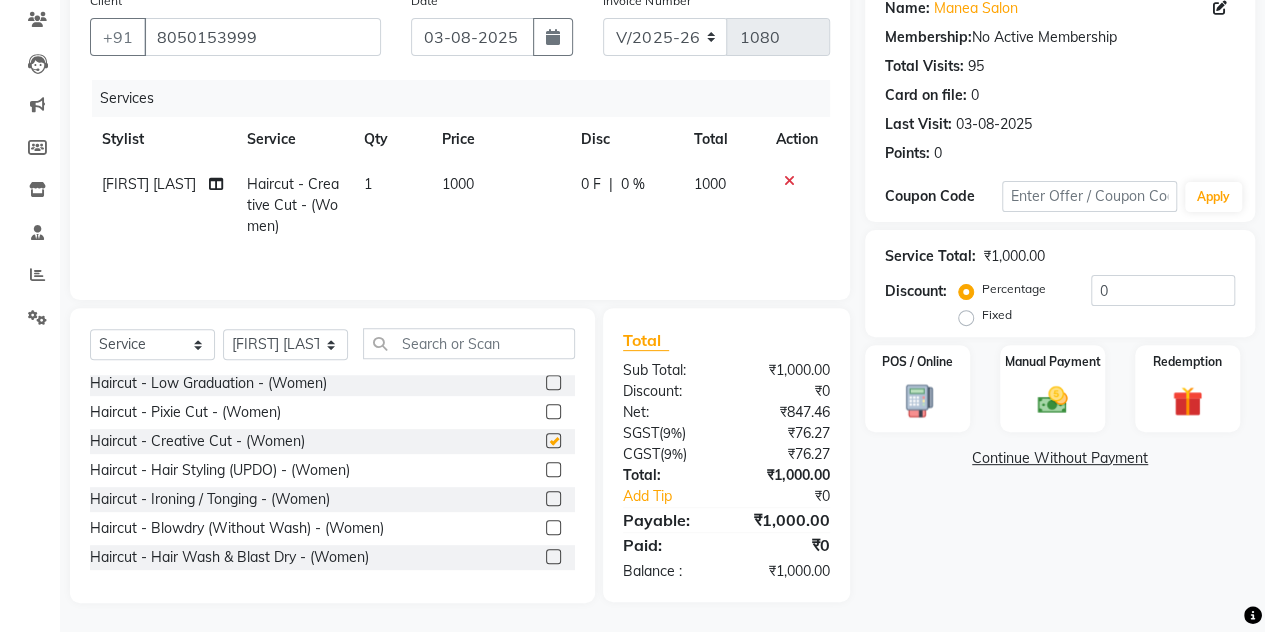 checkbox on "false" 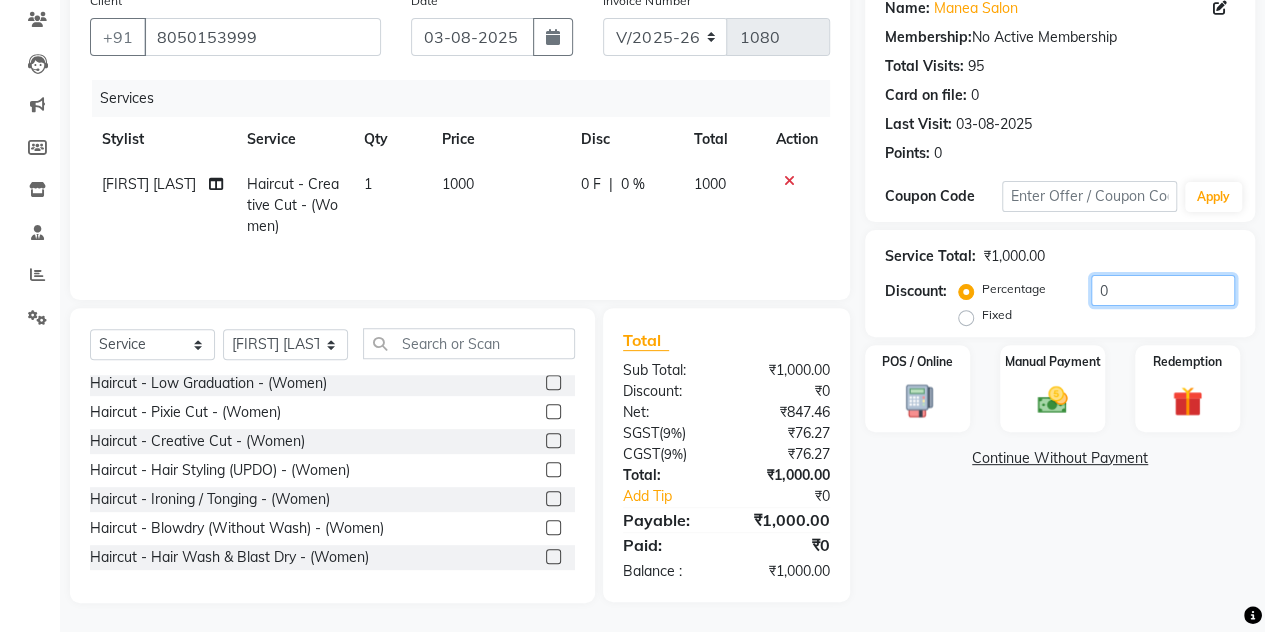 click on "0" 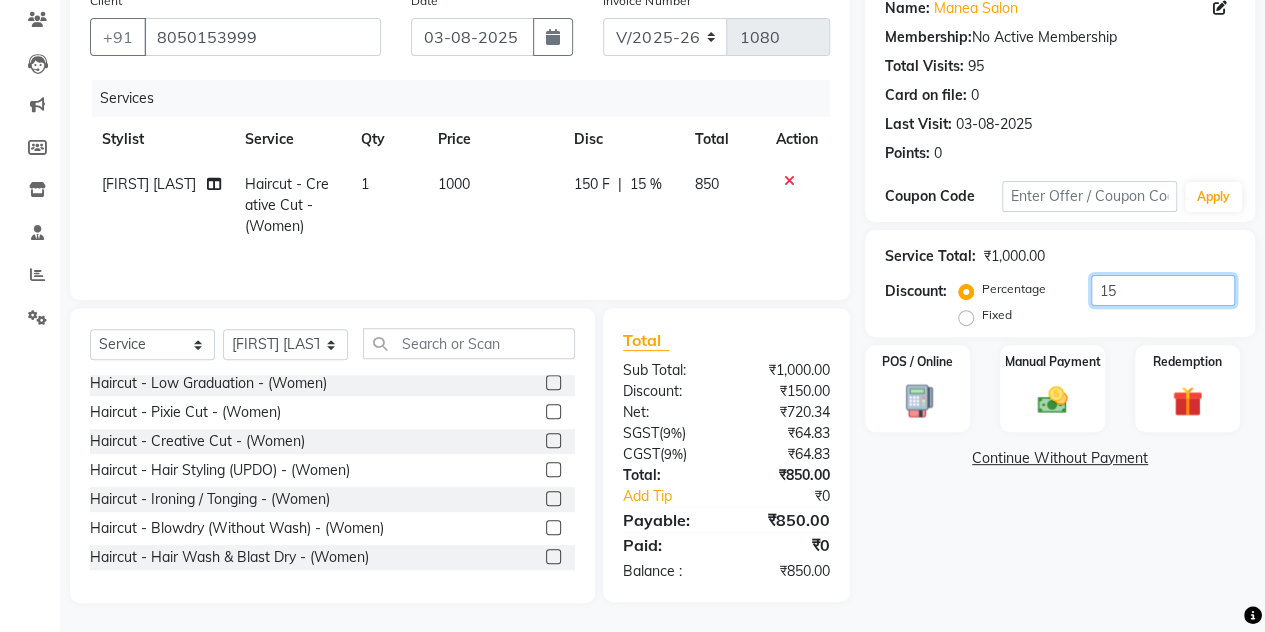 type on "1" 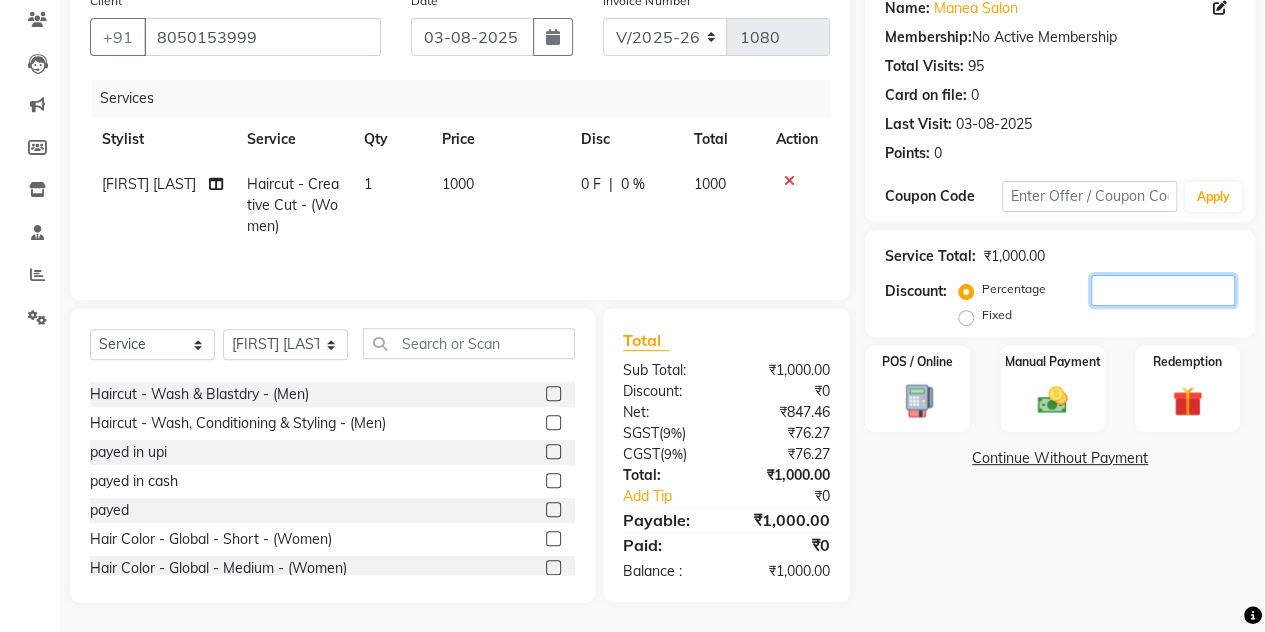 scroll, scrollTop: 516, scrollLeft: 0, axis: vertical 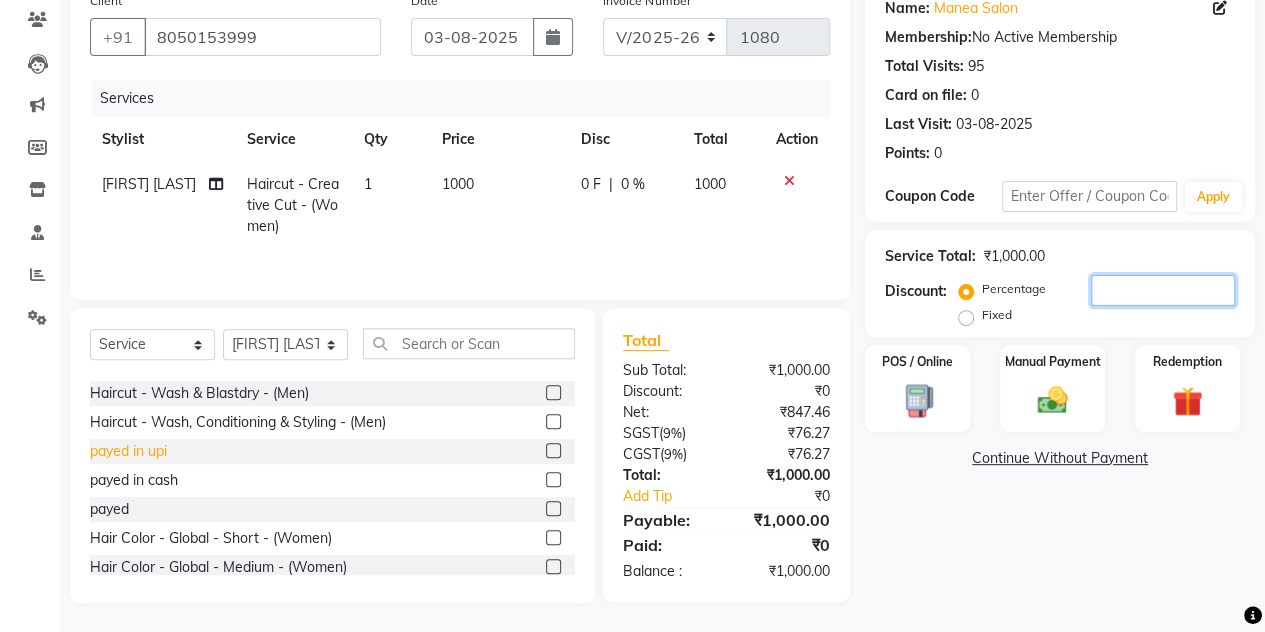 type 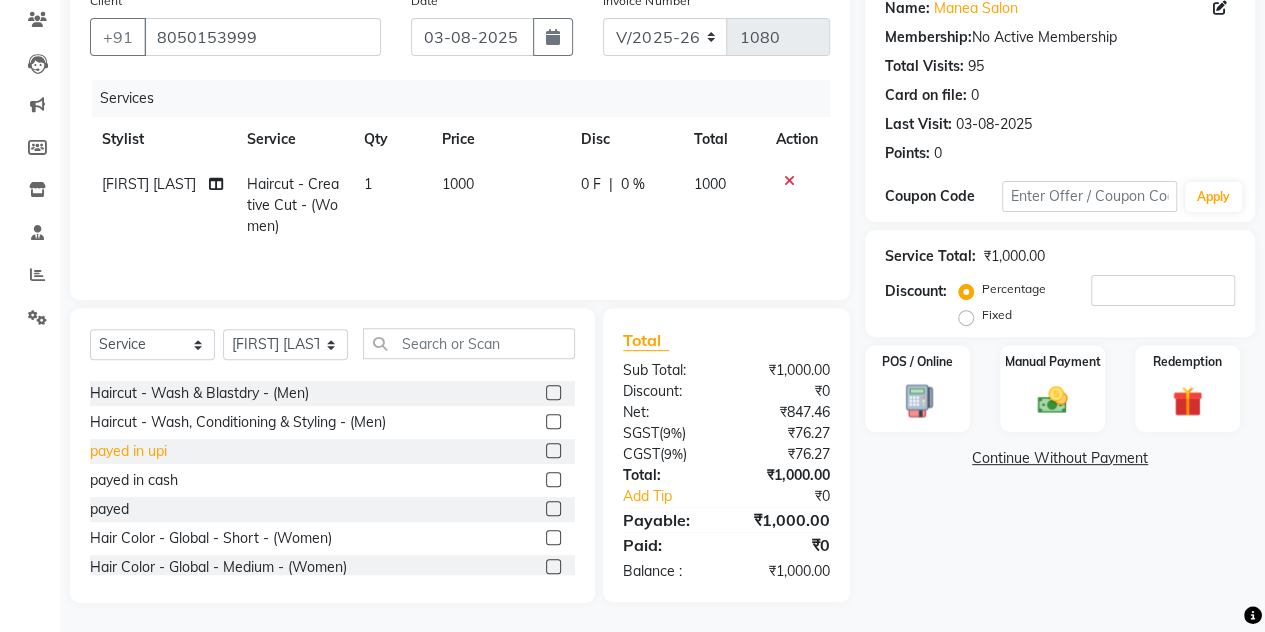 click on "payed in upi" 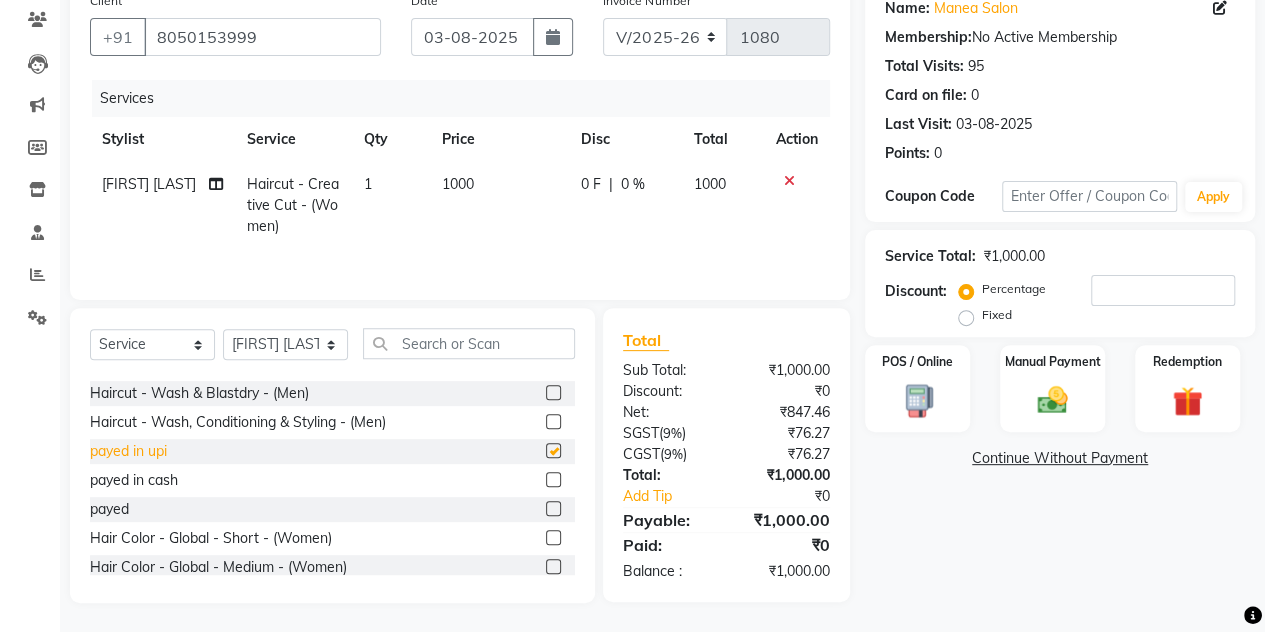 checkbox on "false" 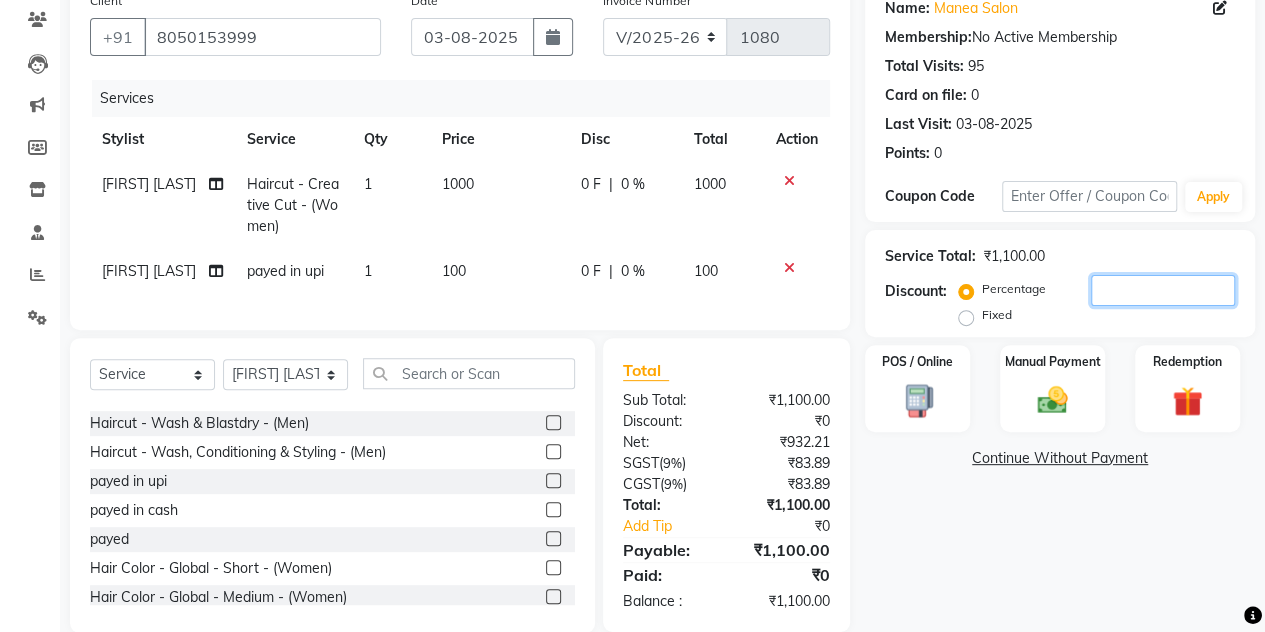 click 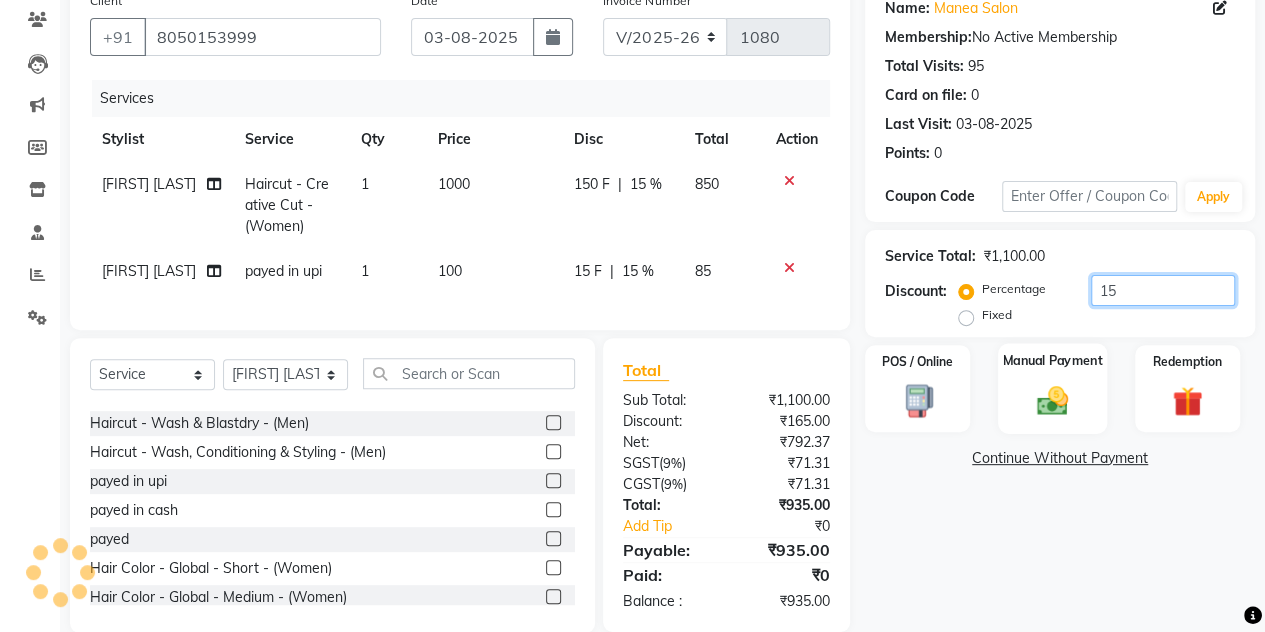 type on "15" 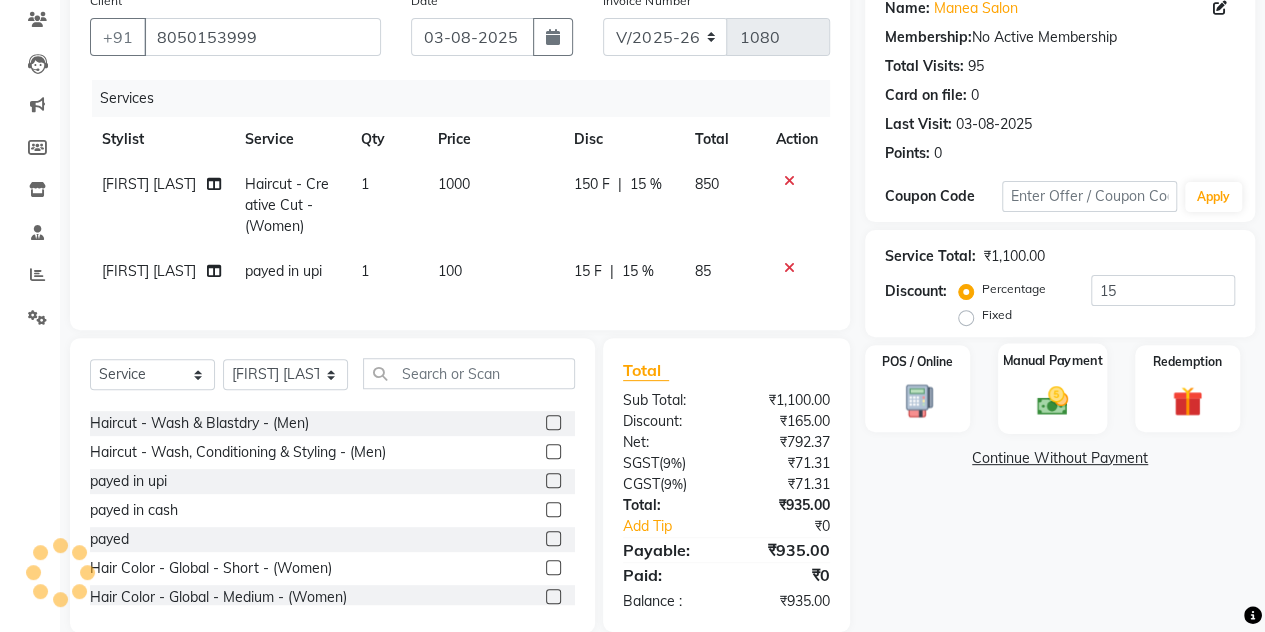 click 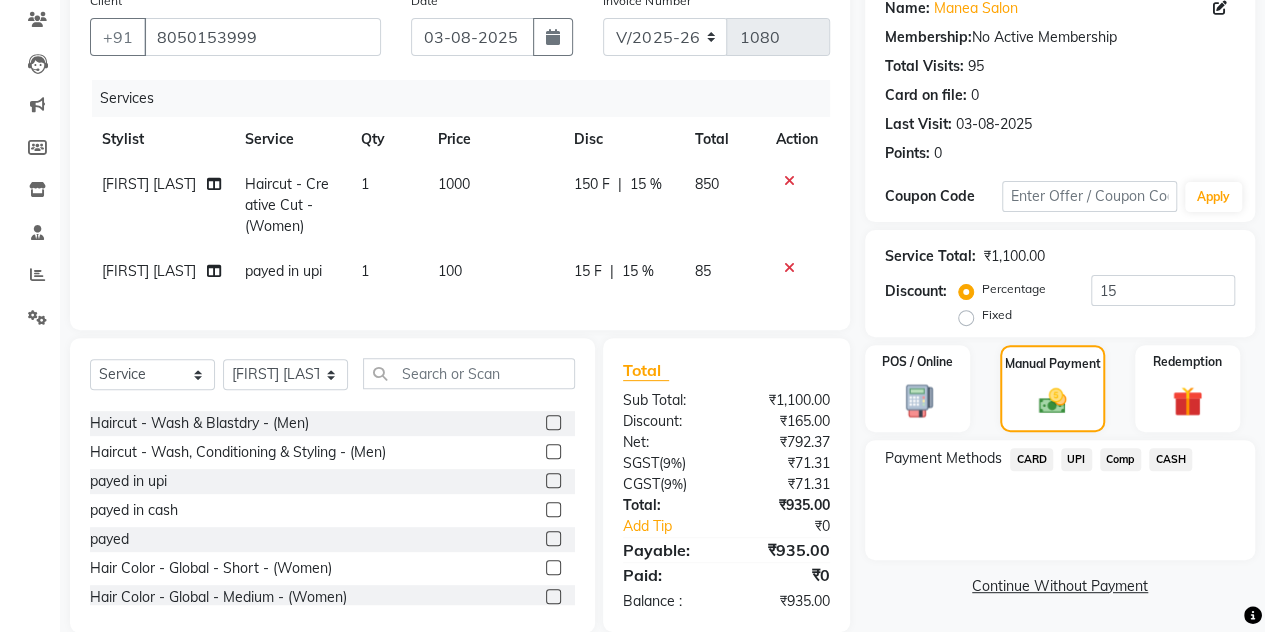 click on "CASH" 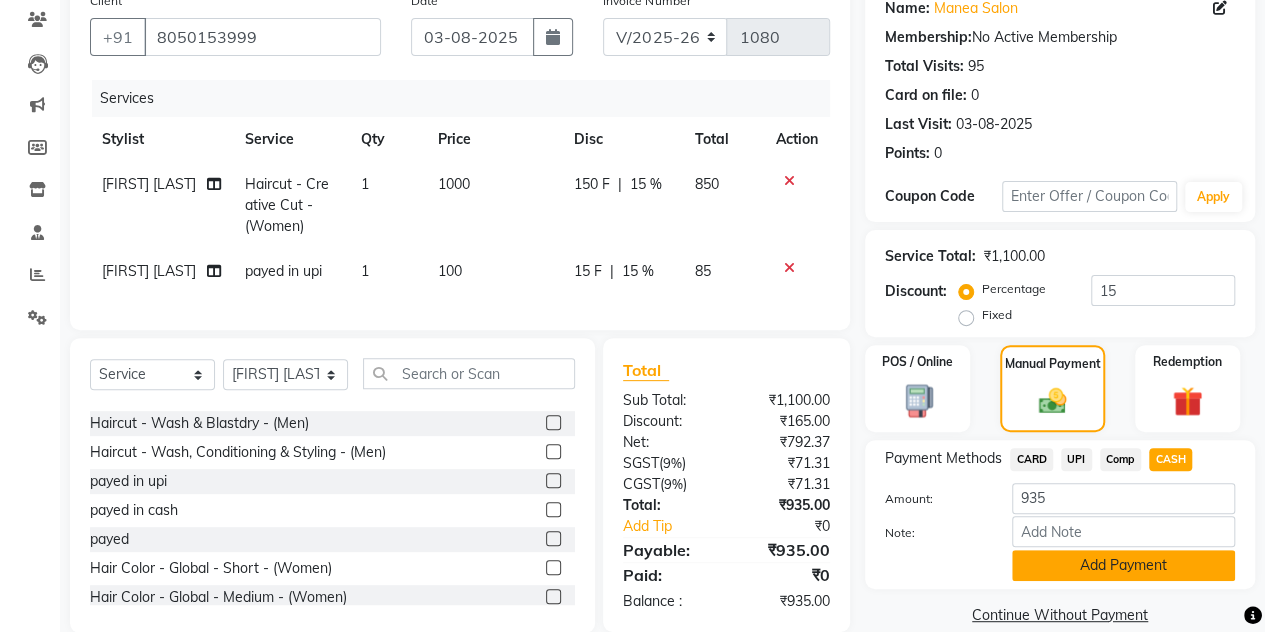 click on "Add Payment" 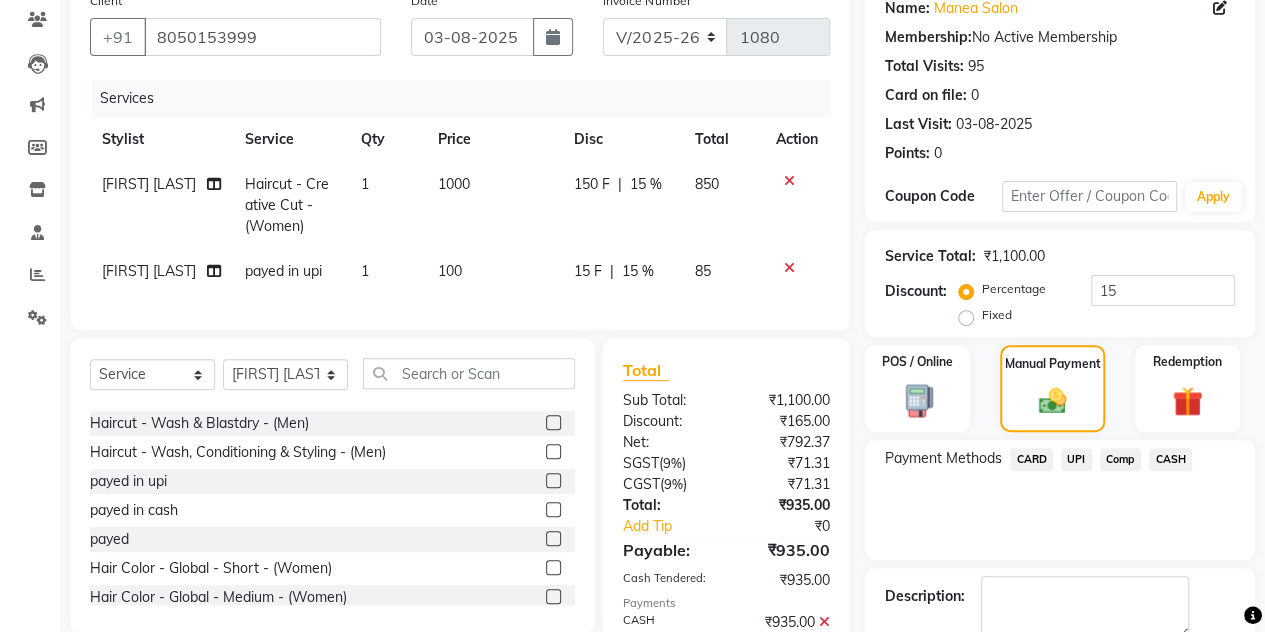 scroll, scrollTop: 282, scrollLeft: 0, axis: vertical 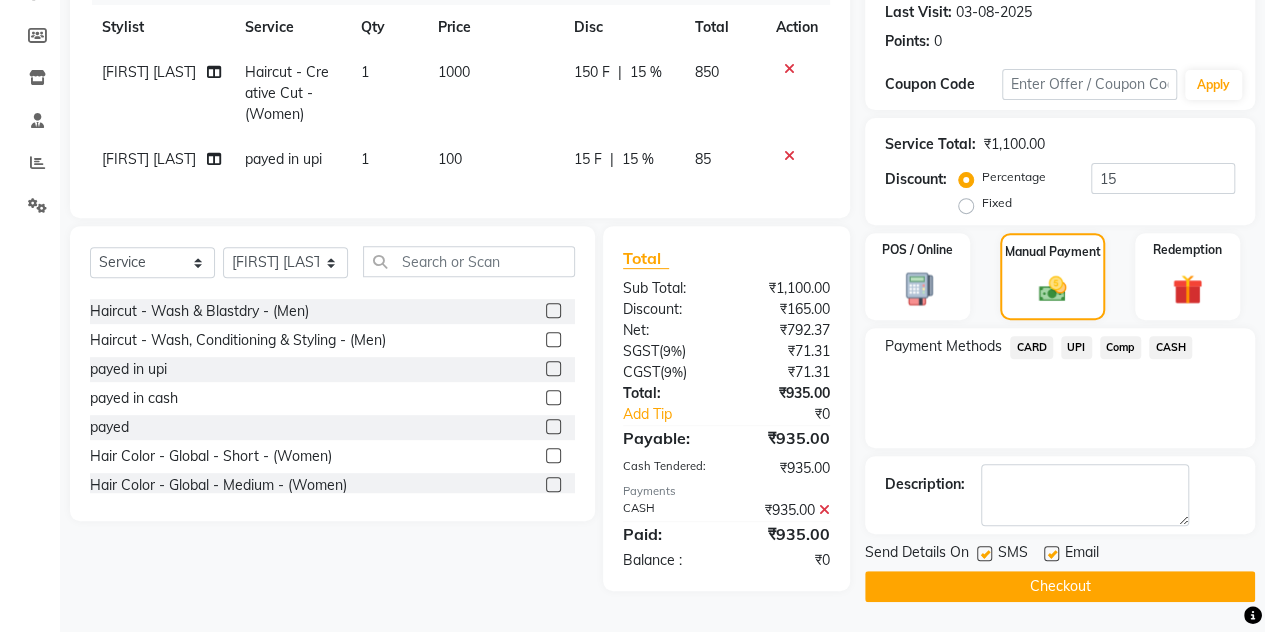 click on "Checkout" 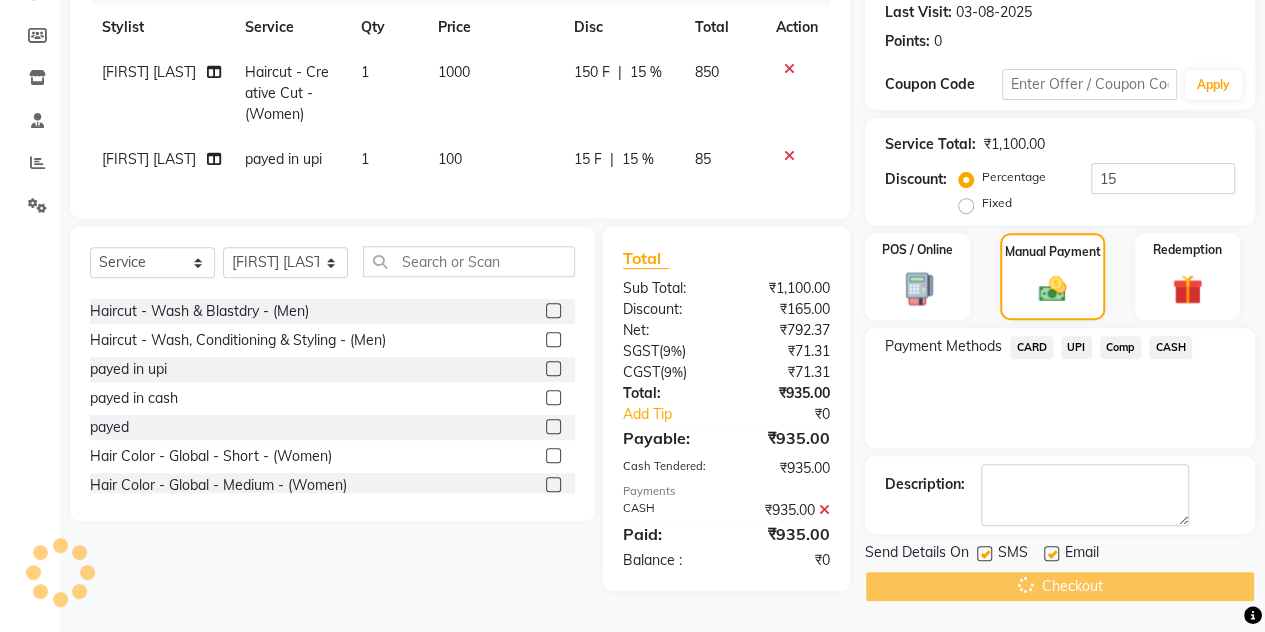 scroll, scrollTop: 0, scrollLeft: 0, axis: both 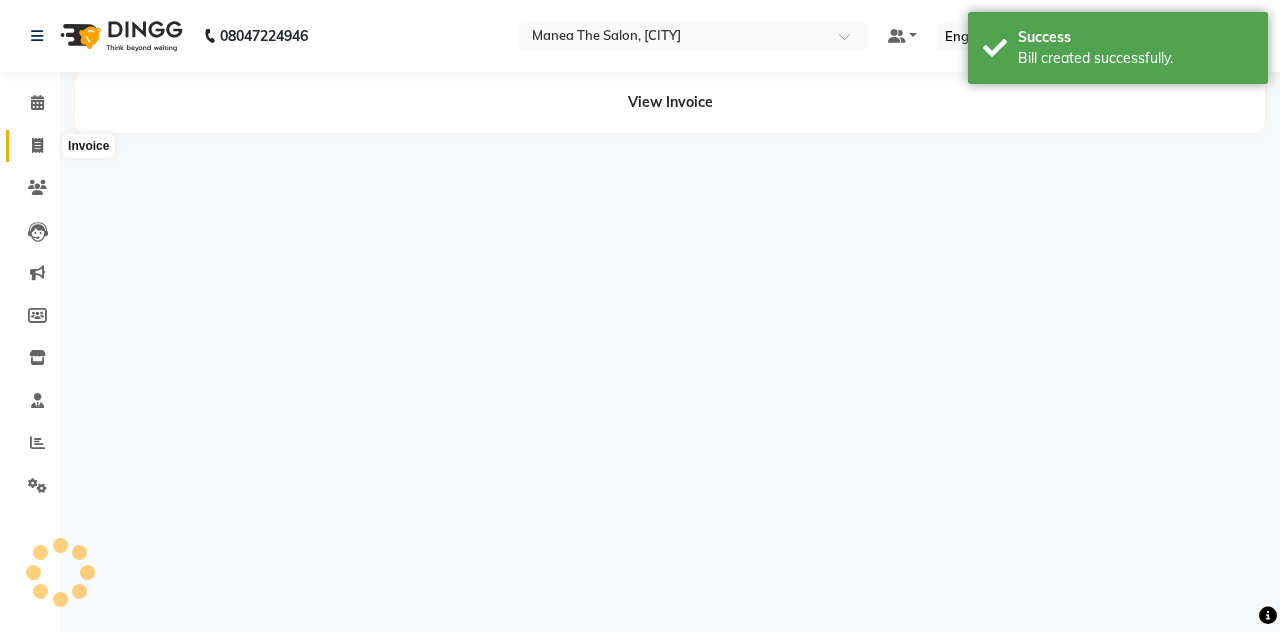 click 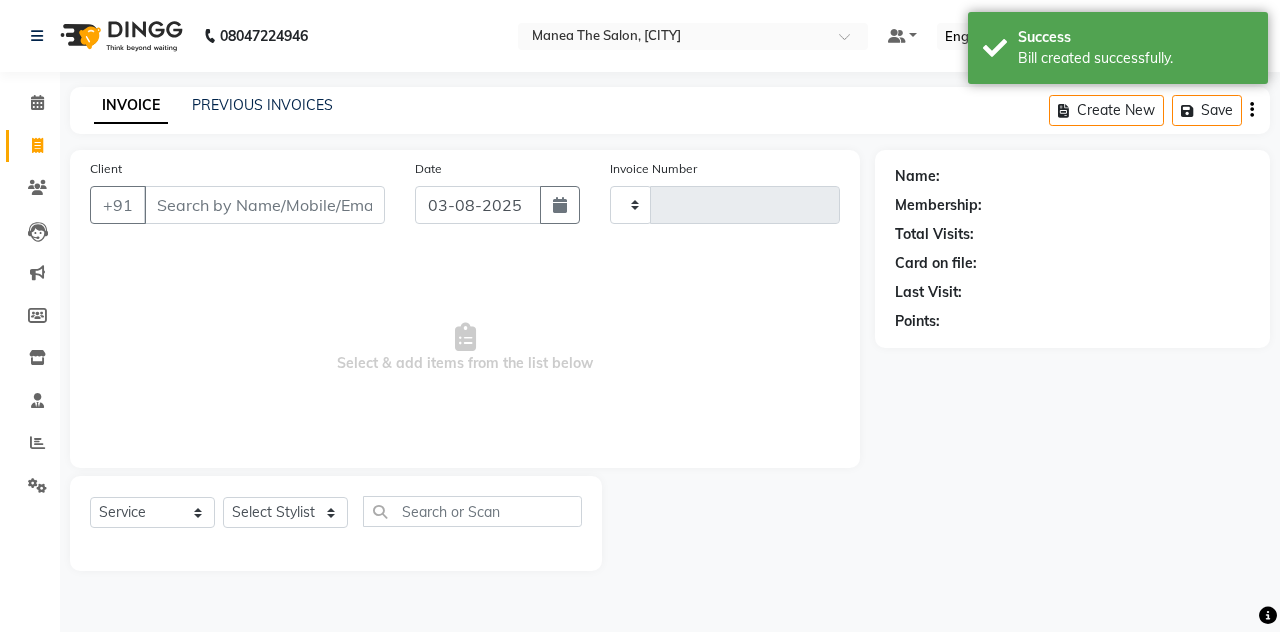 type on "1081" 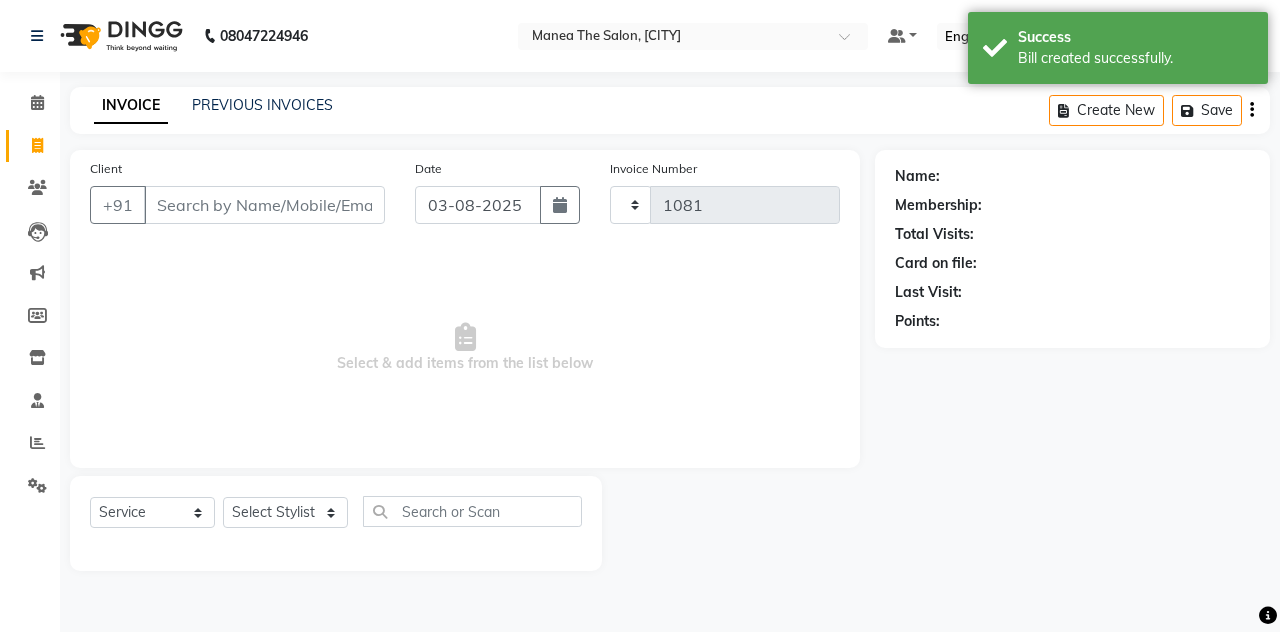 select on "7688" 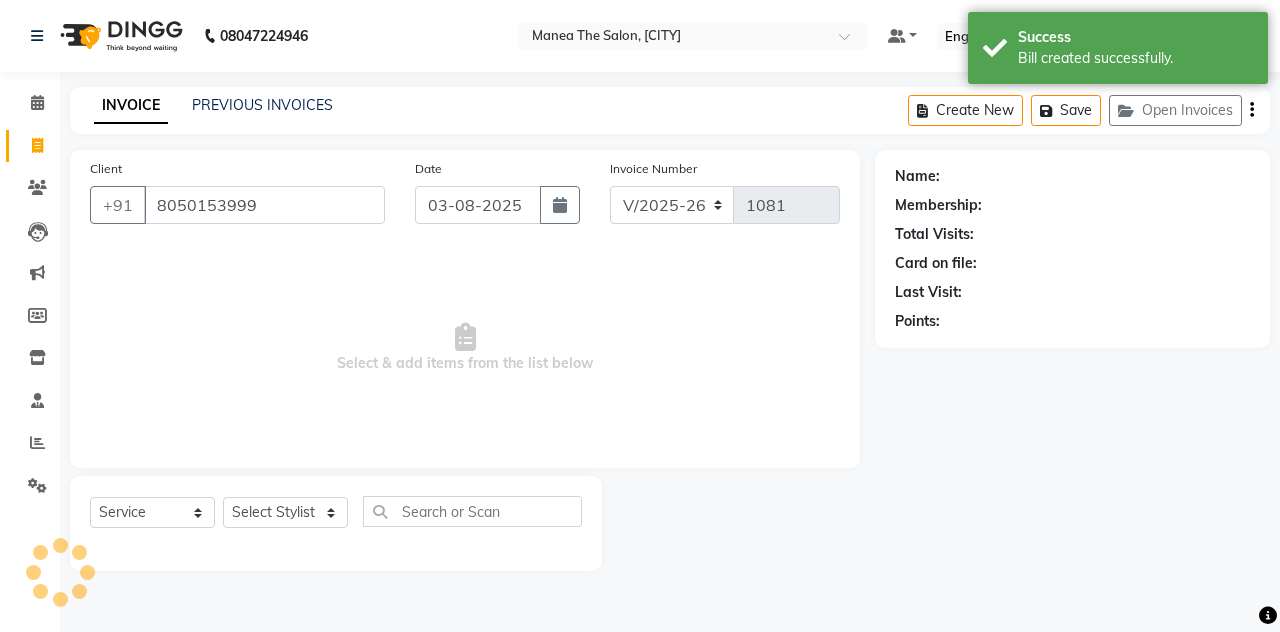 type on "8050153999" 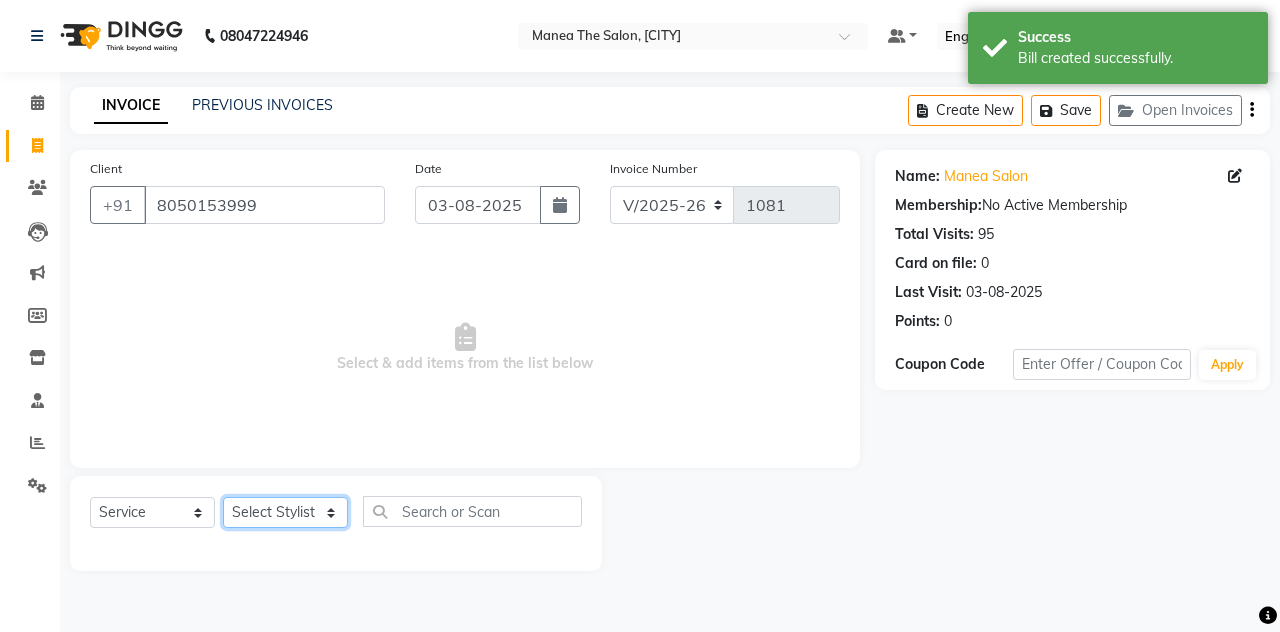 click on "Select Stylist [FIRST] [LAST] [FIRST] [LAST] [FIRST] [LAST] [COMPANY_NAME], [CITY] [FIRST] [LAST] [FIRST] [LAST]" 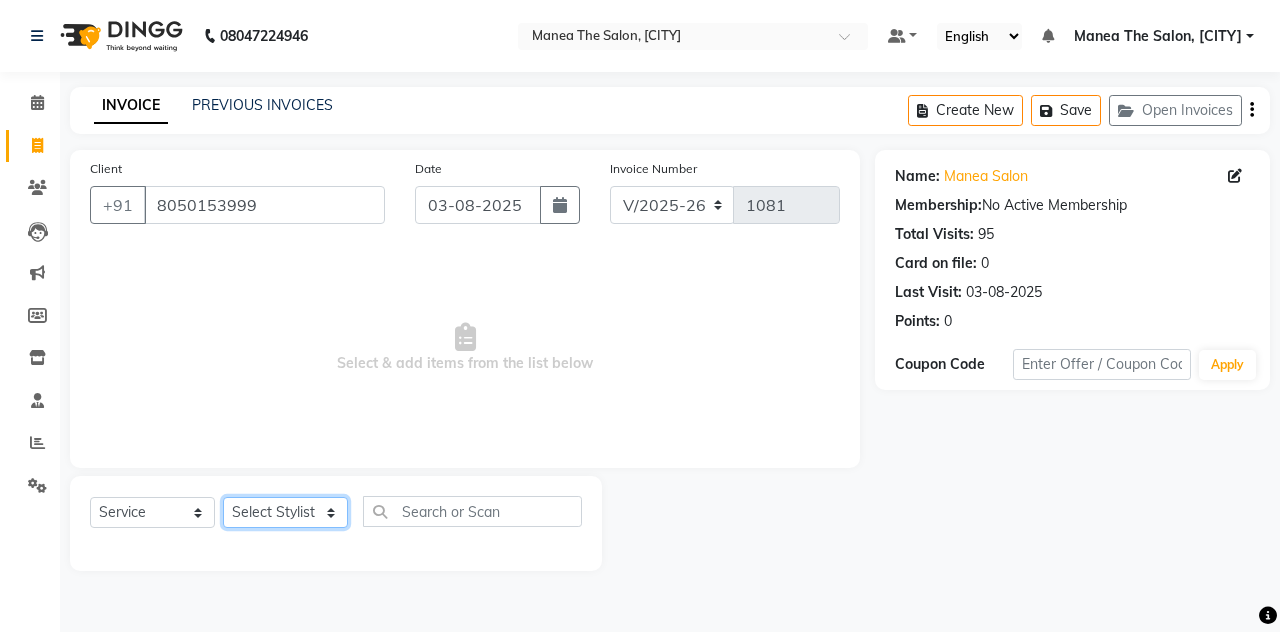 select on "80475" 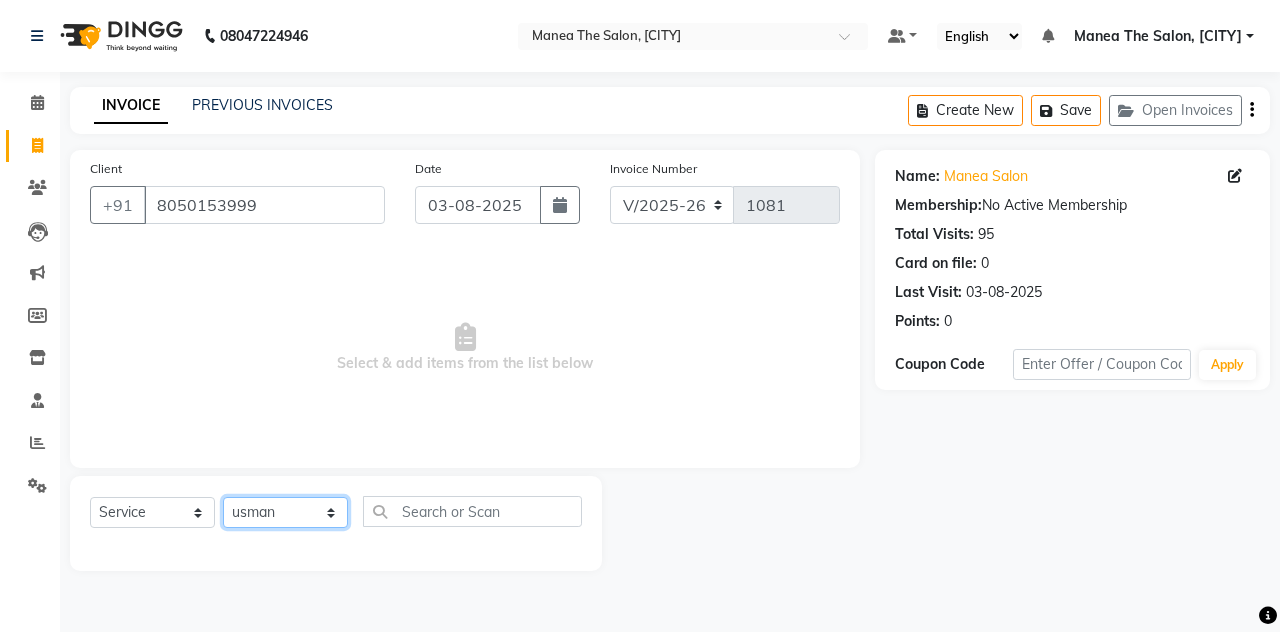 click on "Select Stylist [FIRST] [LAST] [FIRST] [LAST] [FIRST] [LAST] [COMPANY_NAME], [CITY] [FIRST] [LAST] [FIRST] [LAST]" 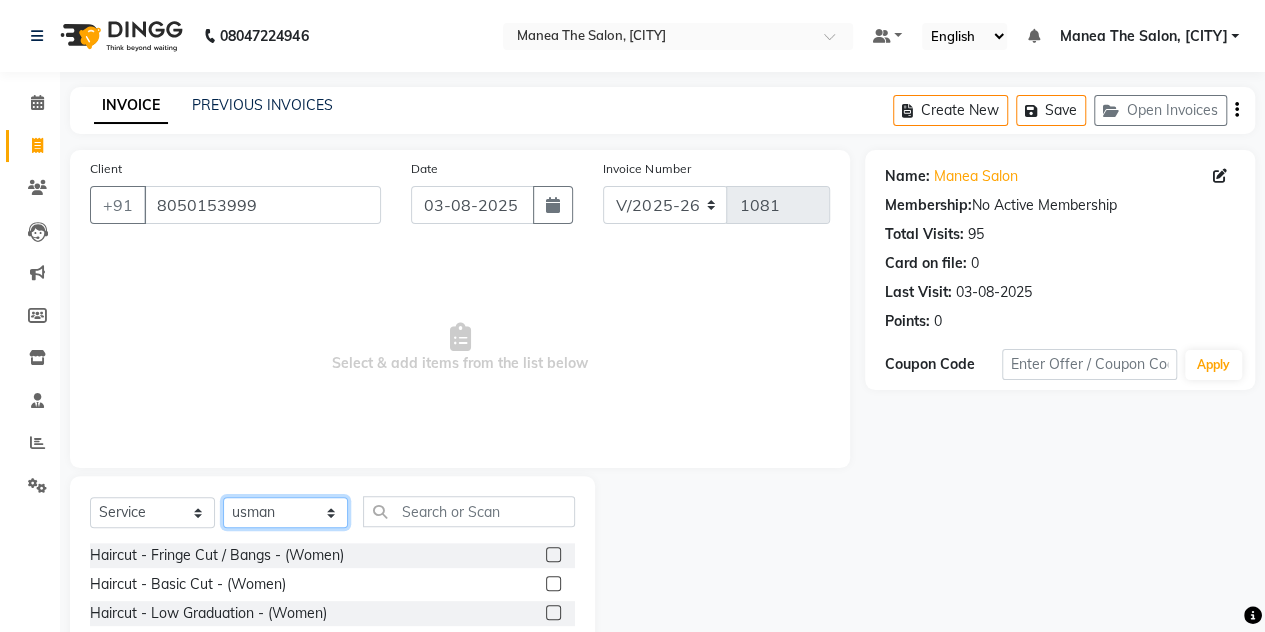 scroll, scrollTop: 168, scrollLeft: 0, axis: vertical 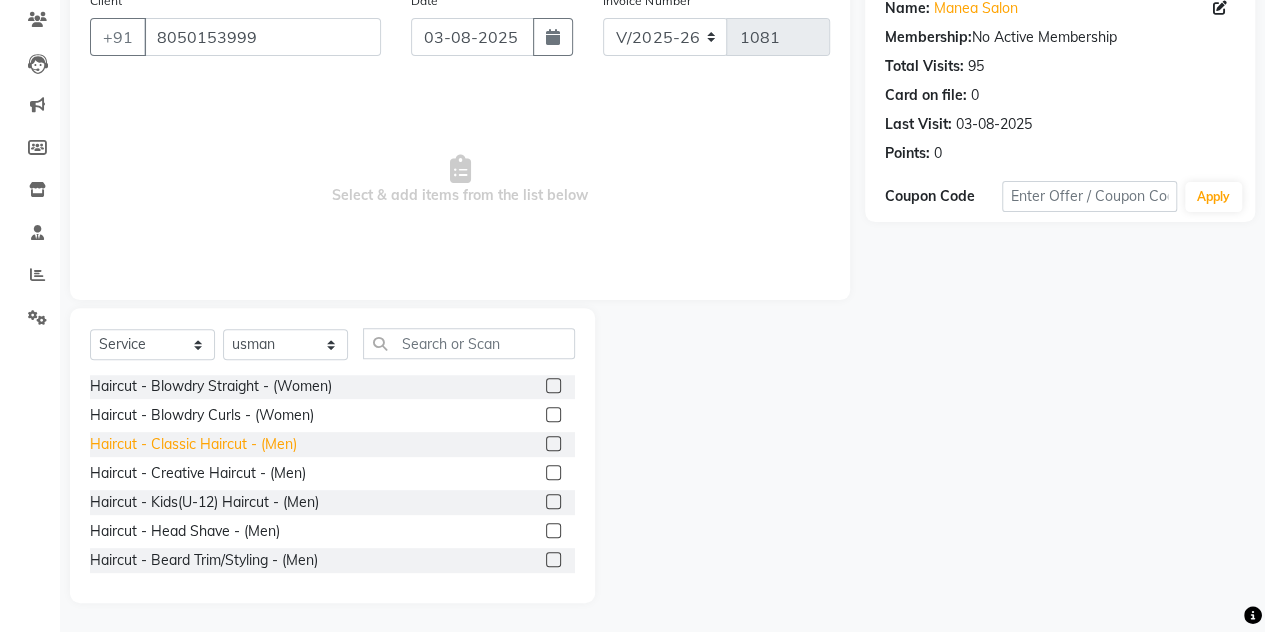 click on "Haircut - Classic Haircut - (Men)" 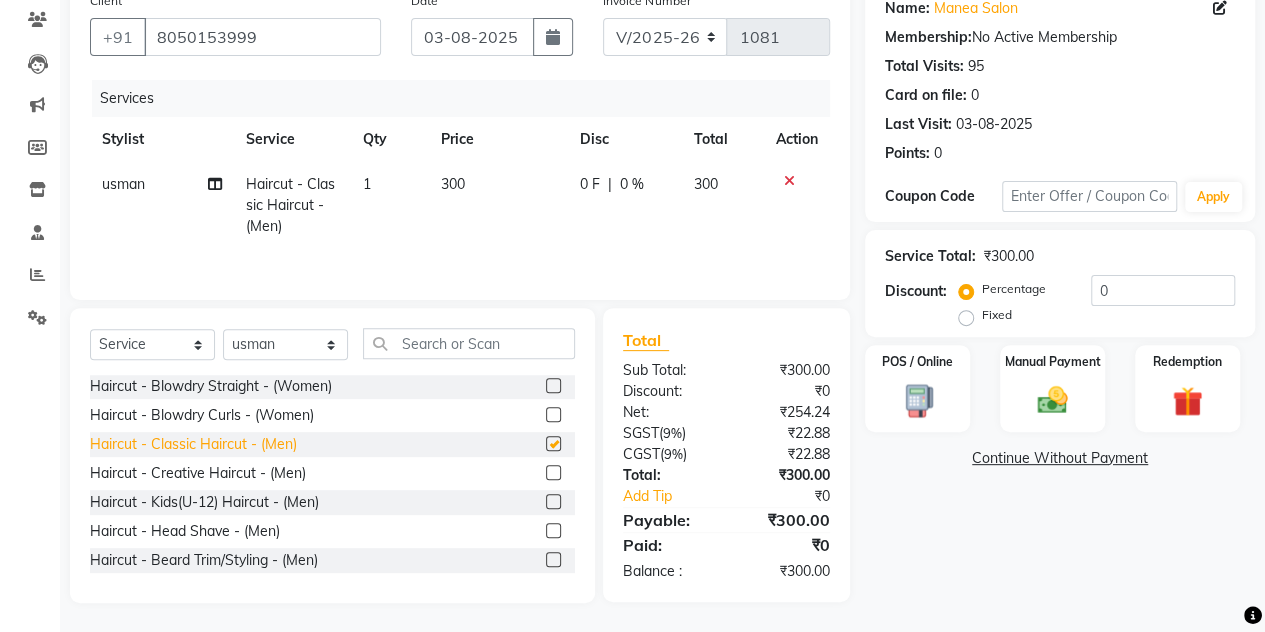 checkbox on "false" 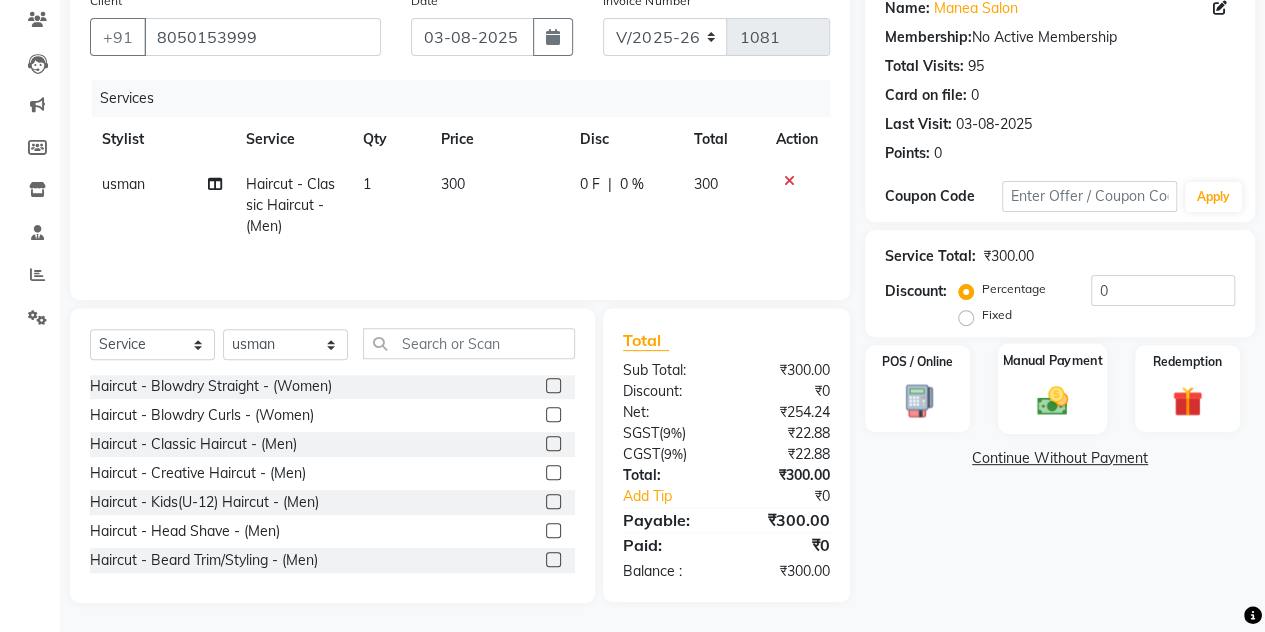 click 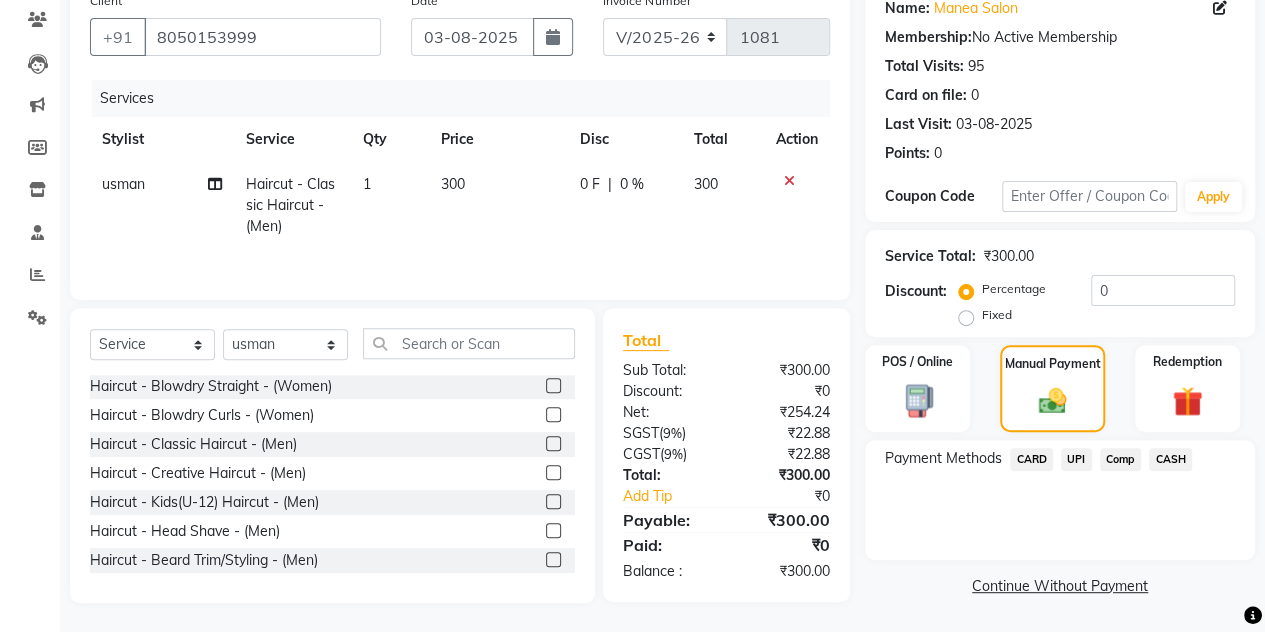 click on "UPI" 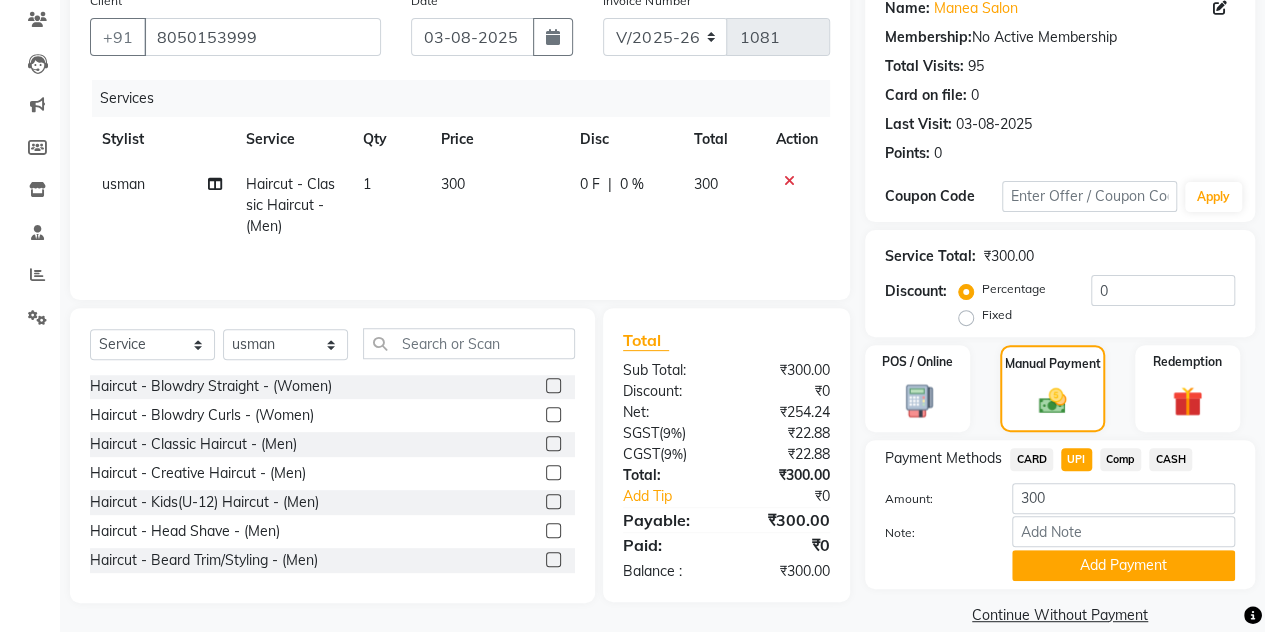scroll, scrollTop: 195, scrollLeft: 0, axis: vertical 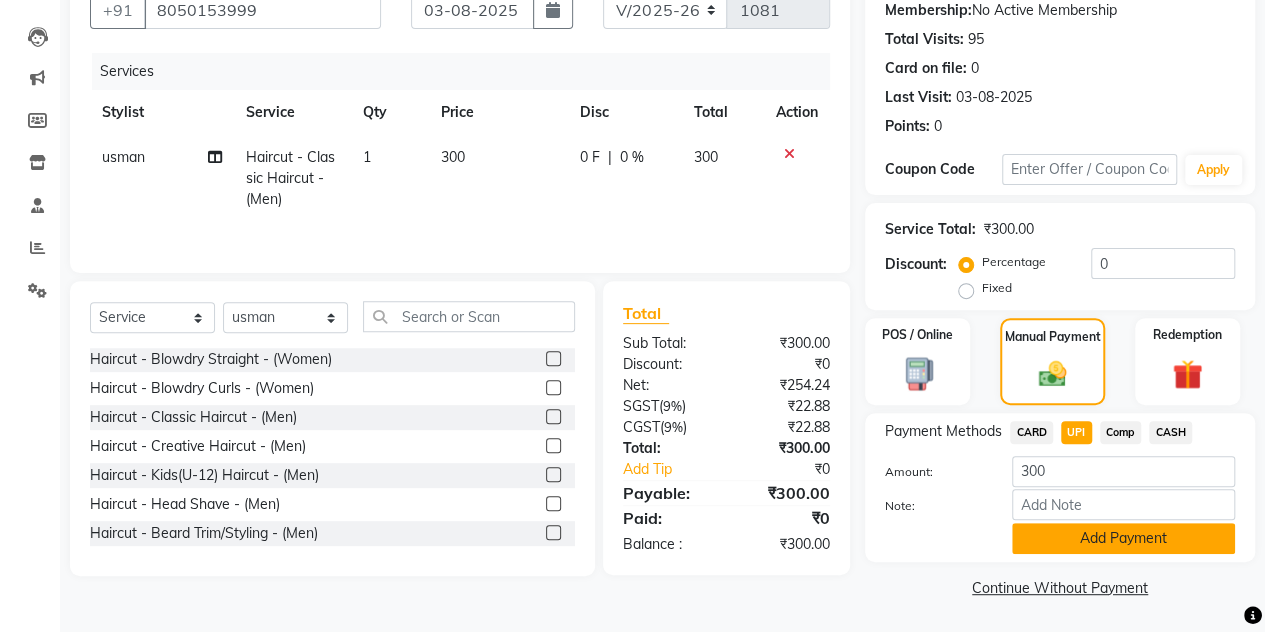 click on "Add Payment" 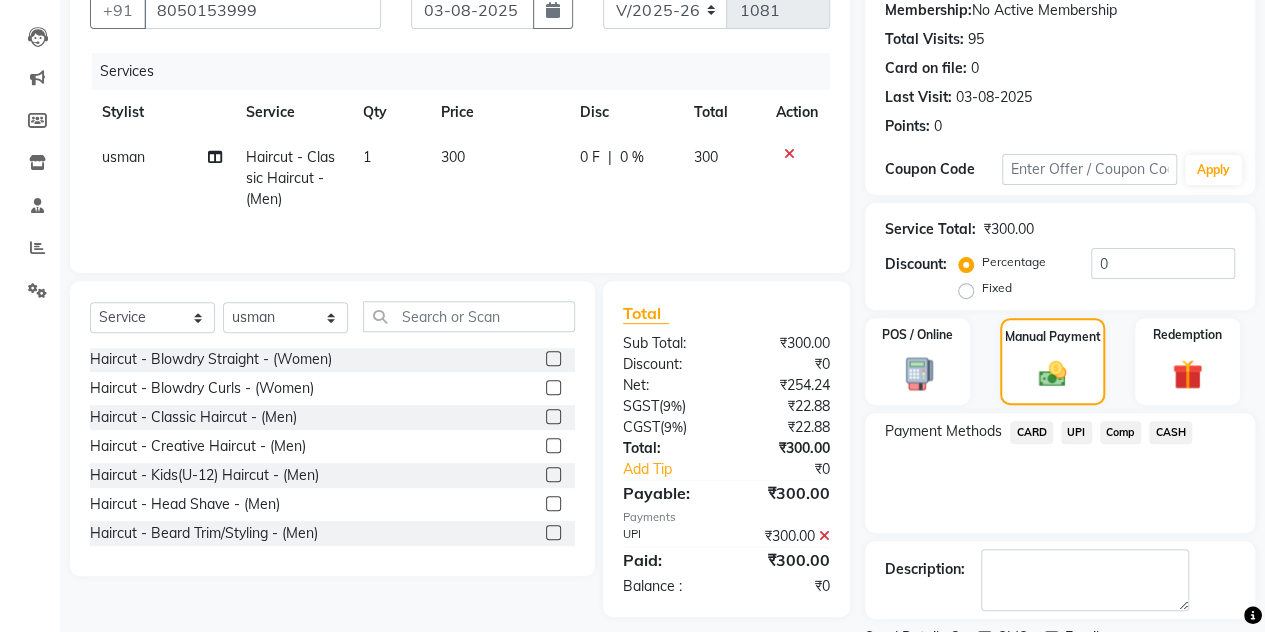 scroll, scrollTop: 278, scrollLeft: 0, axis: vertical 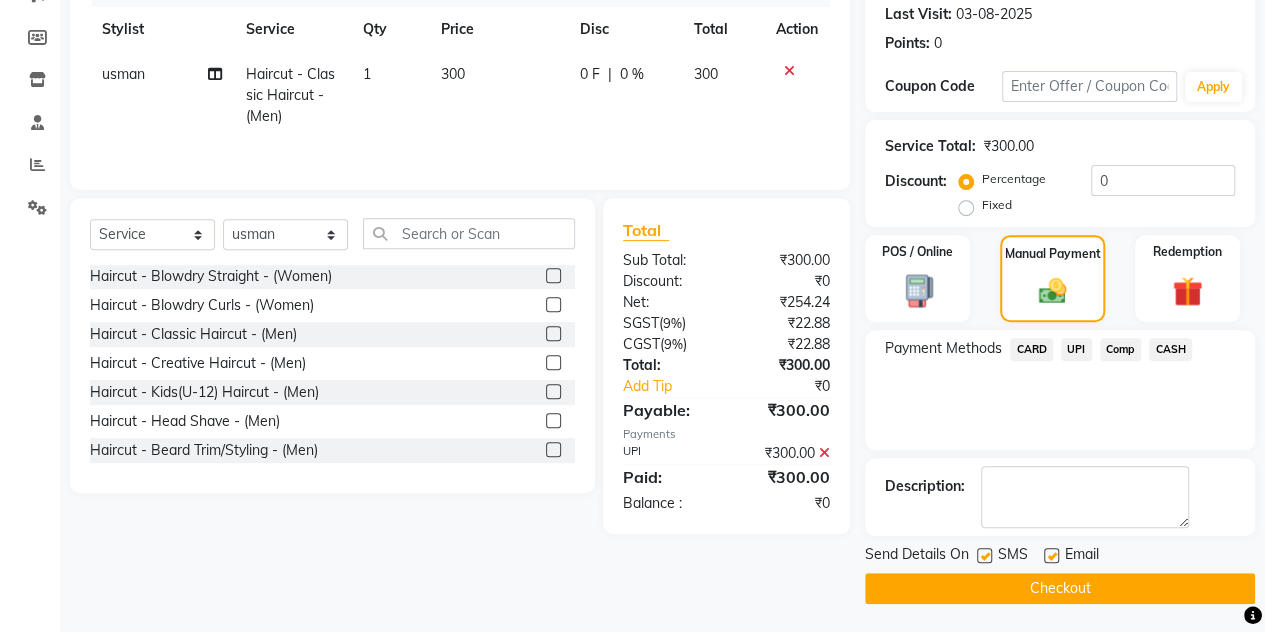 click on "Checkout" 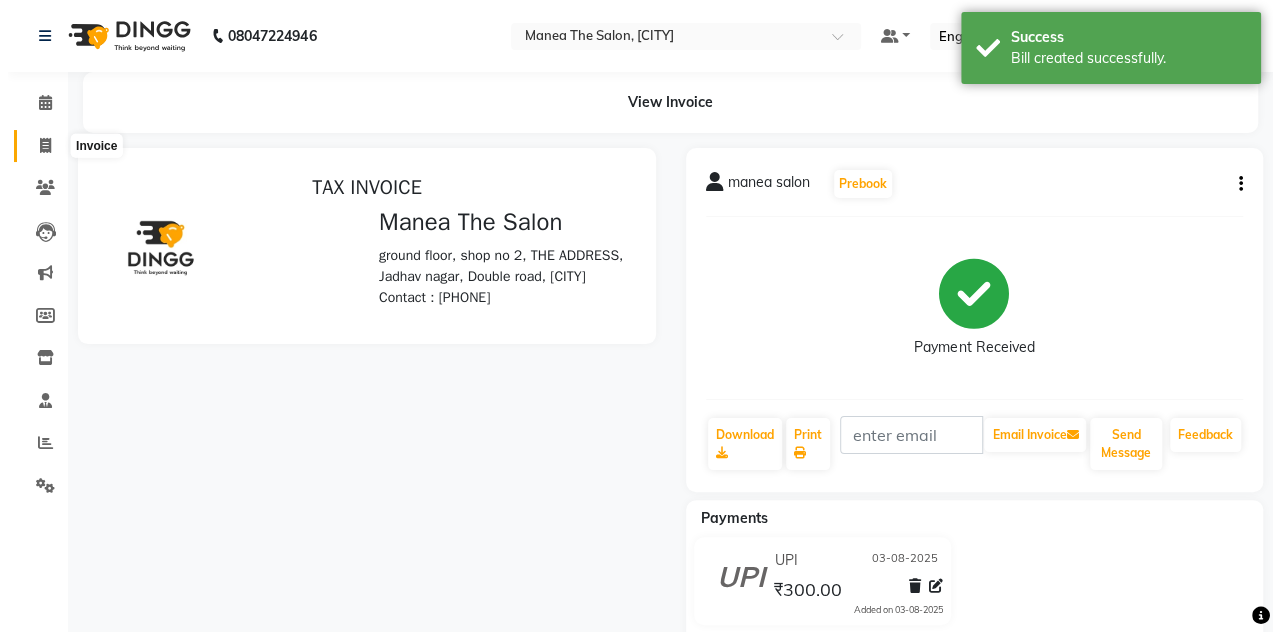 scroll, scrollTop: 0, scrollLeft: 0, axis: both 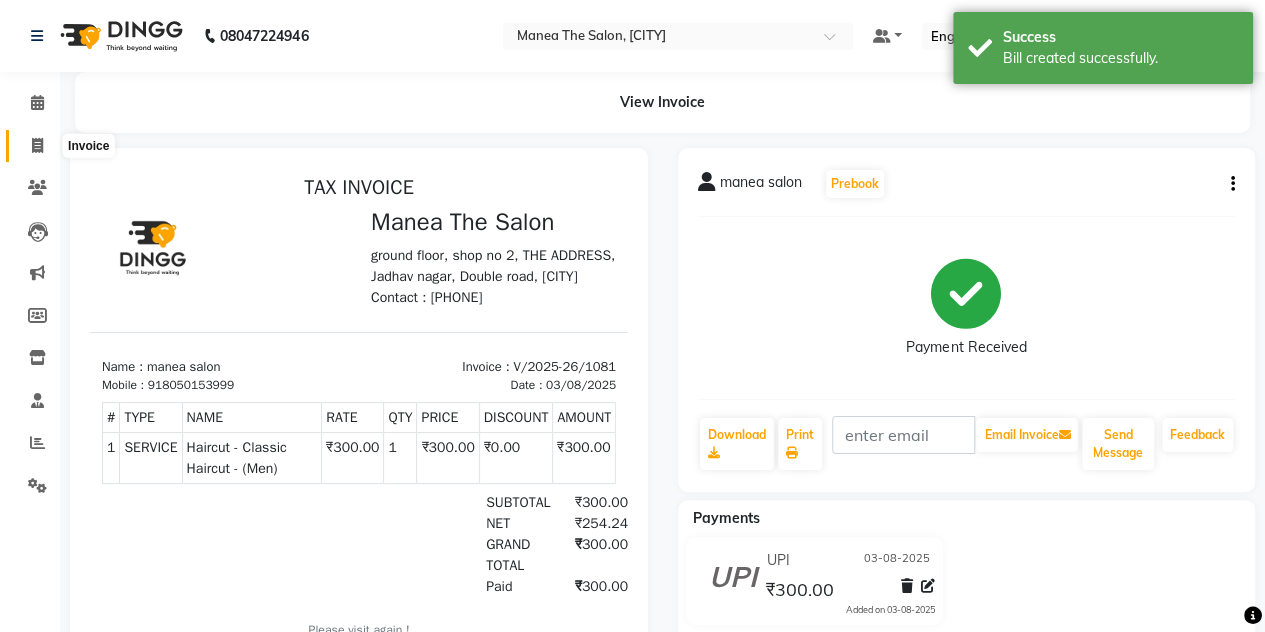 click 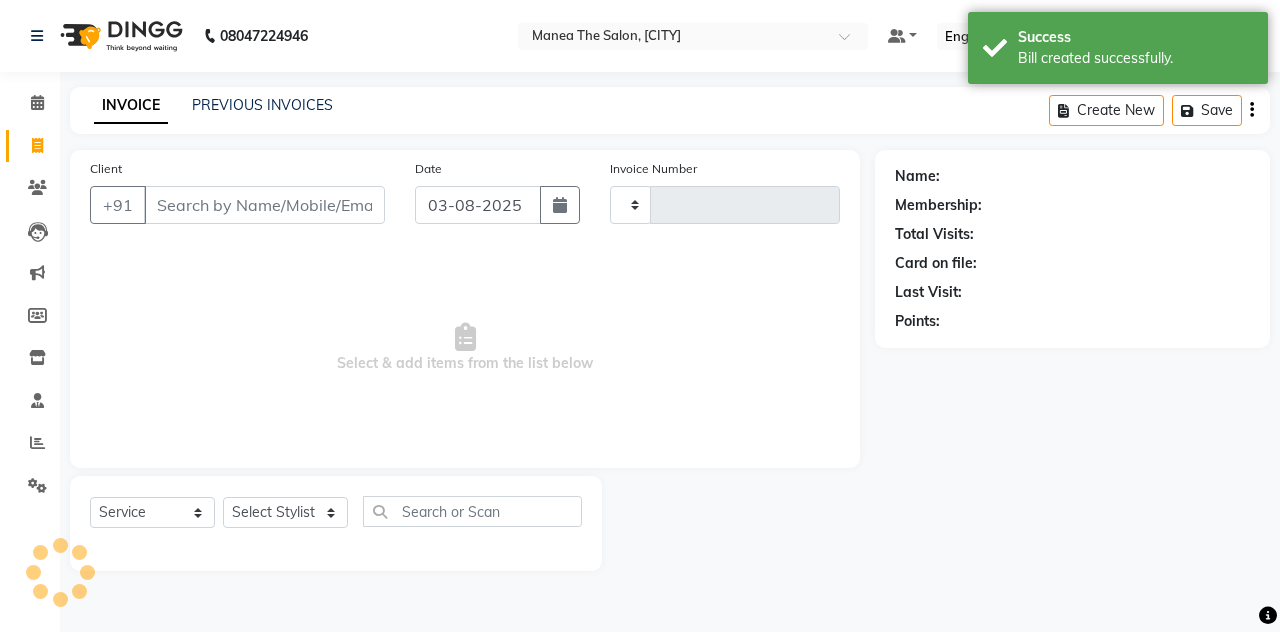 type on "1082" 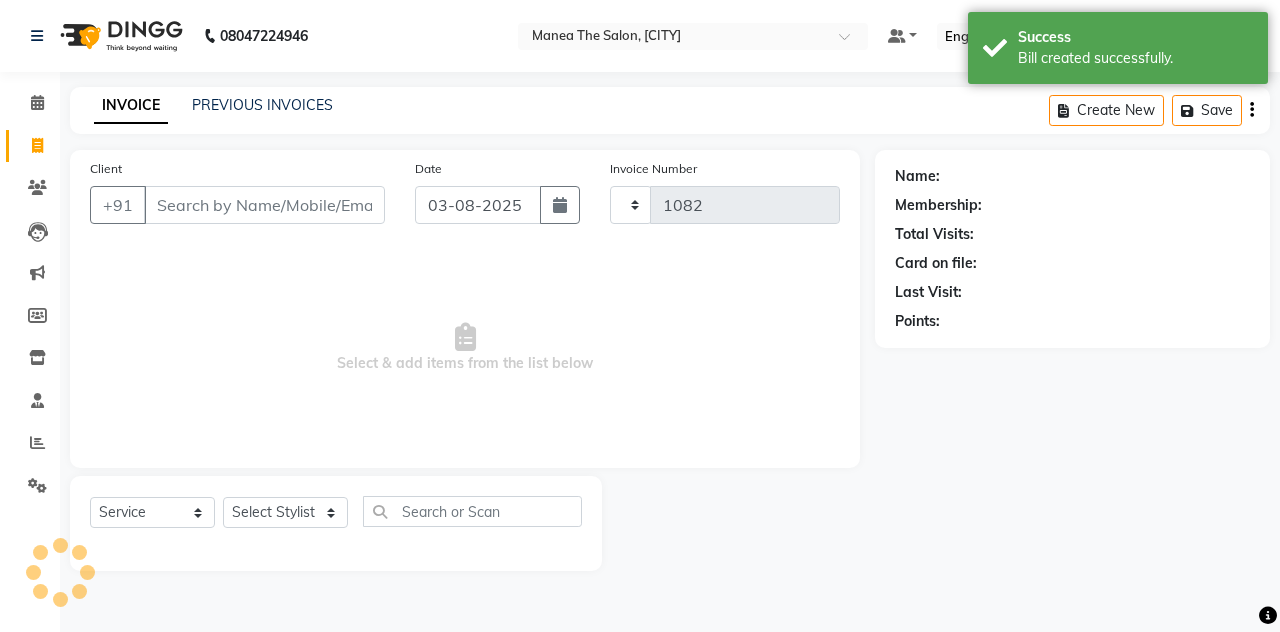 select on "7688" 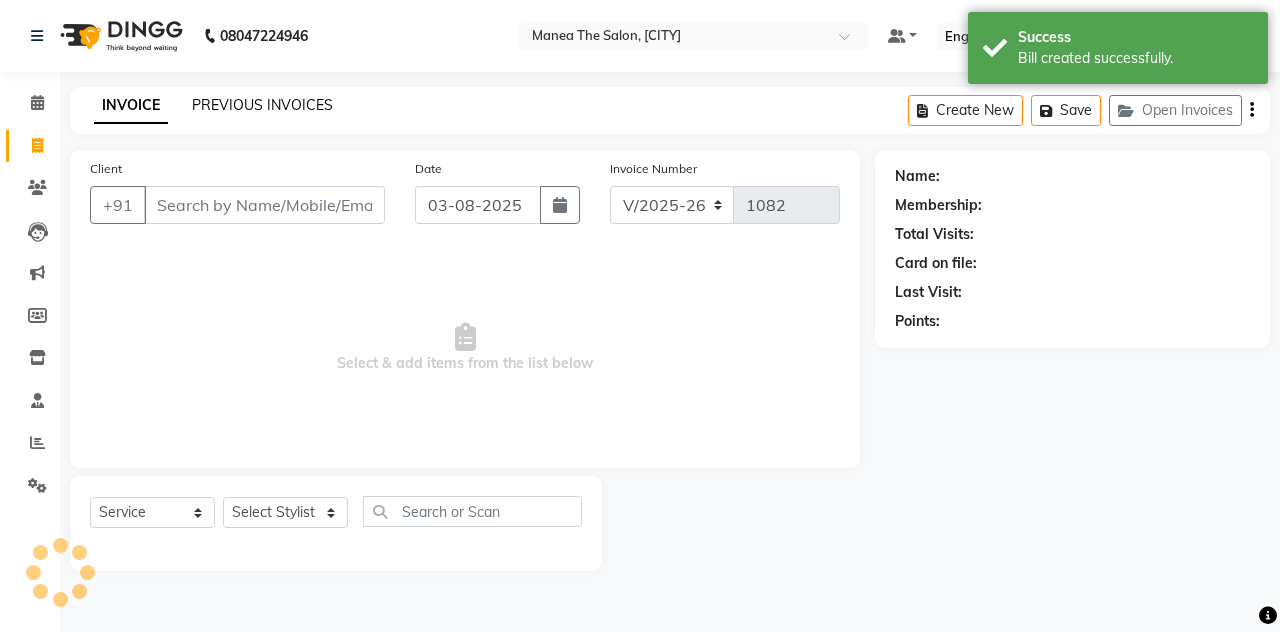 click on "PREVIOUS INVOICES" 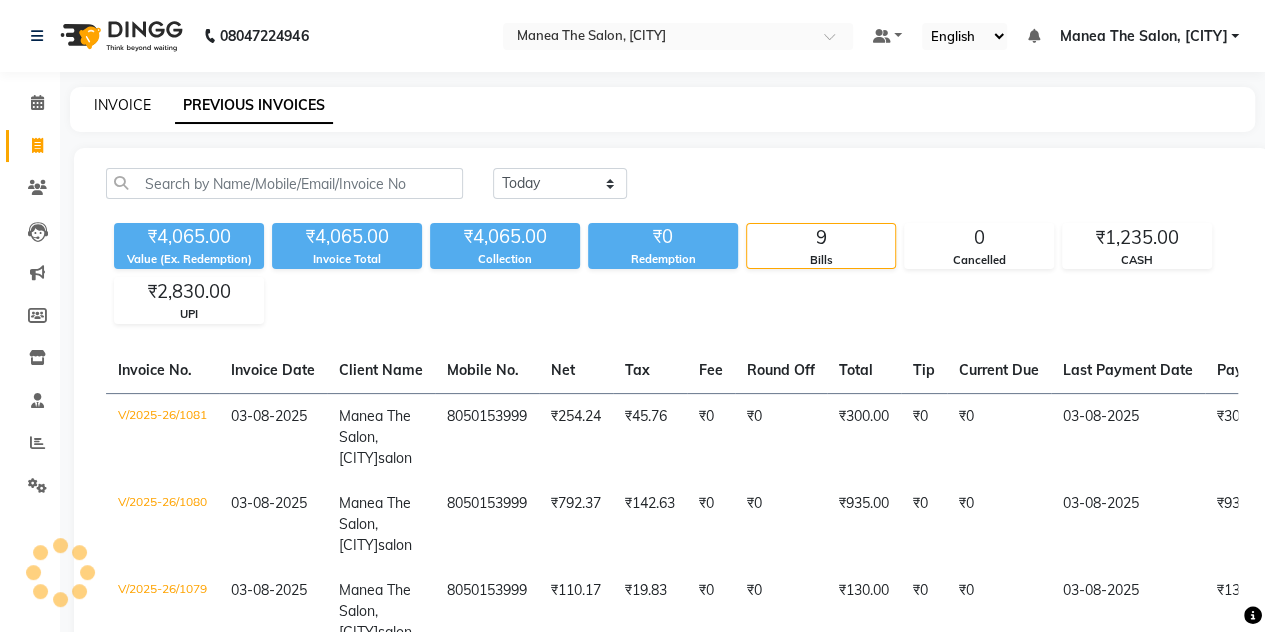 click on "INVOICE" 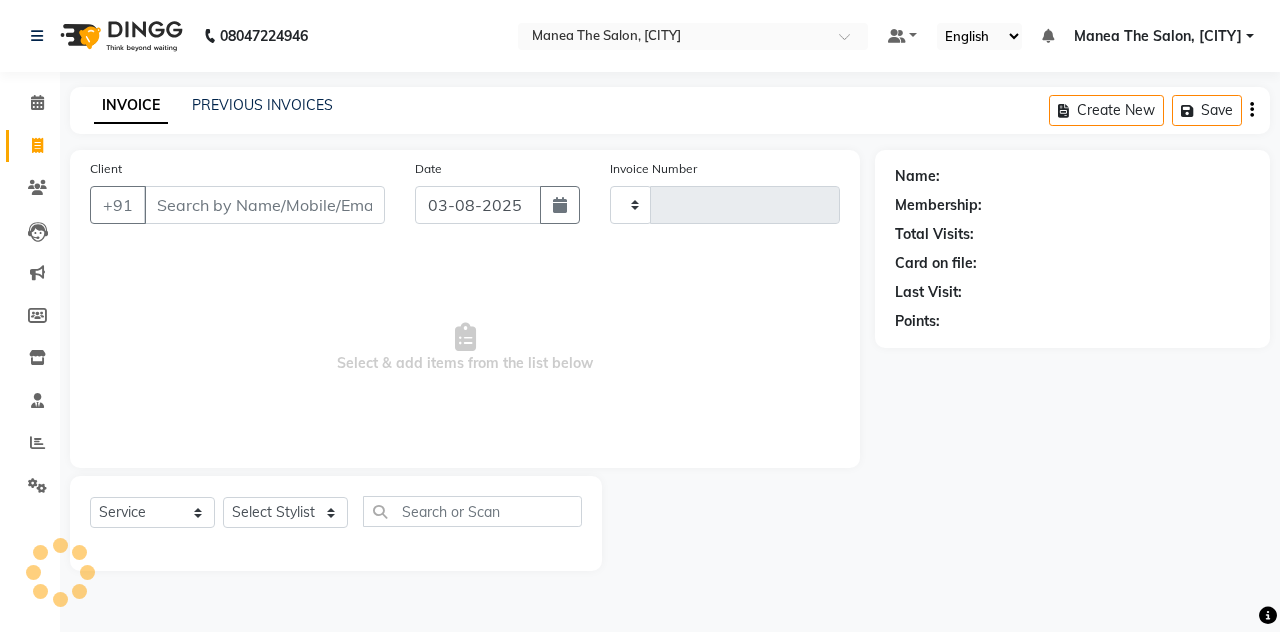 type on "1082" 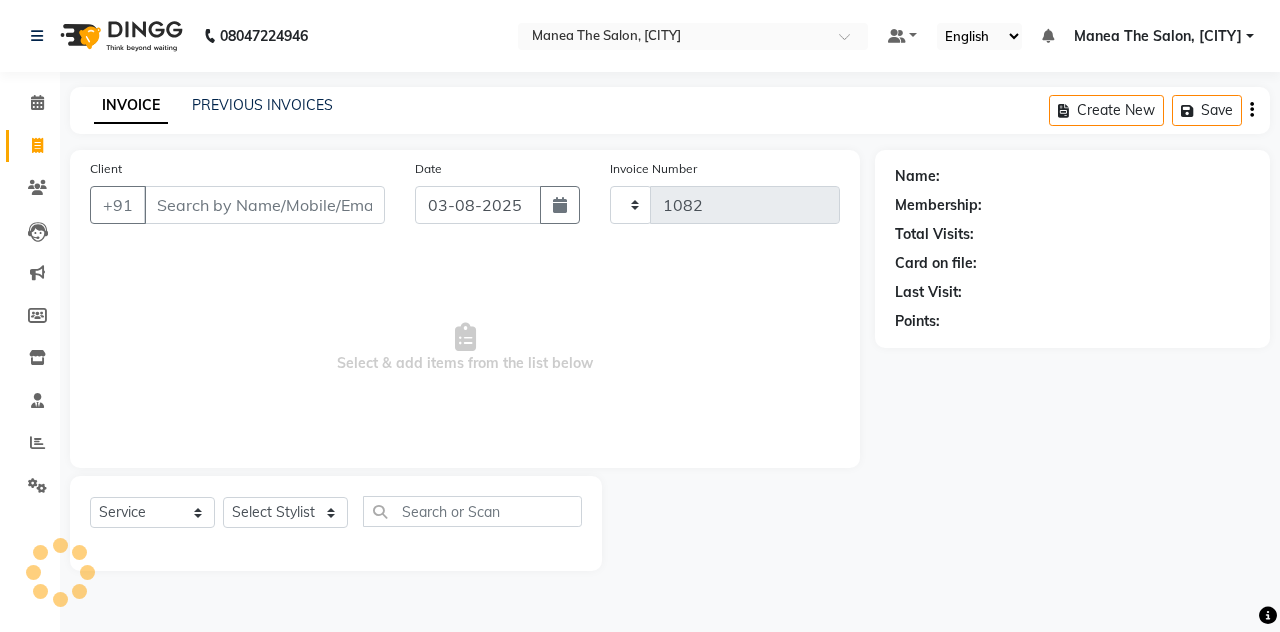 select on "7688" 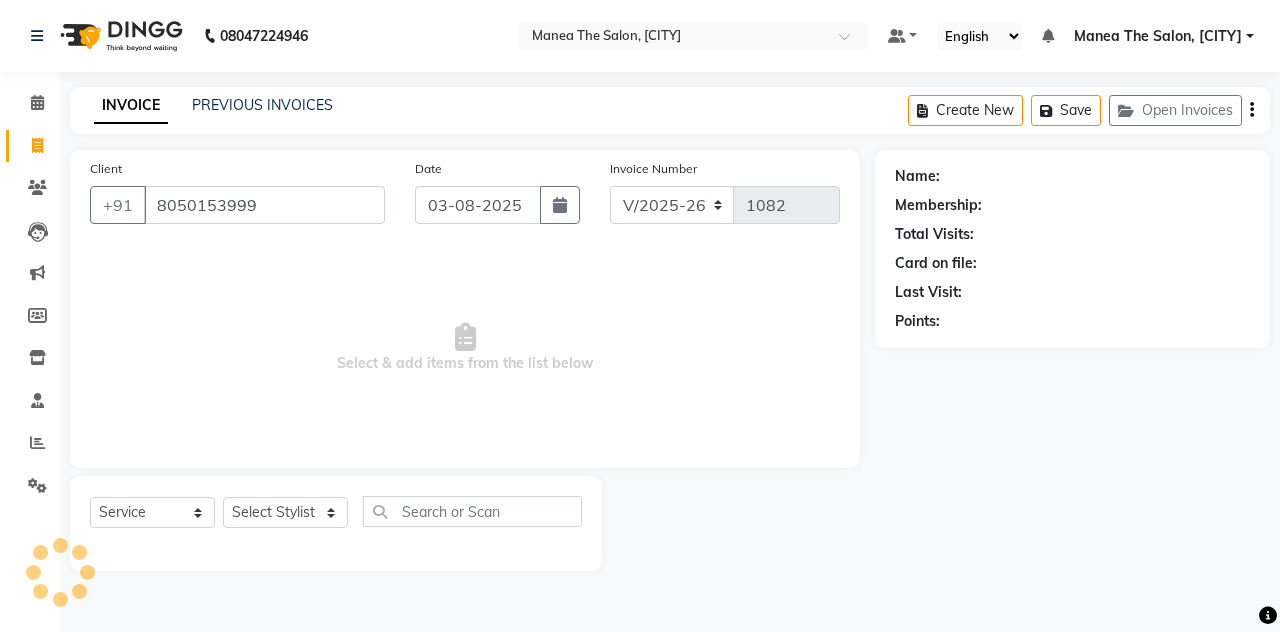 type on "8050153999" 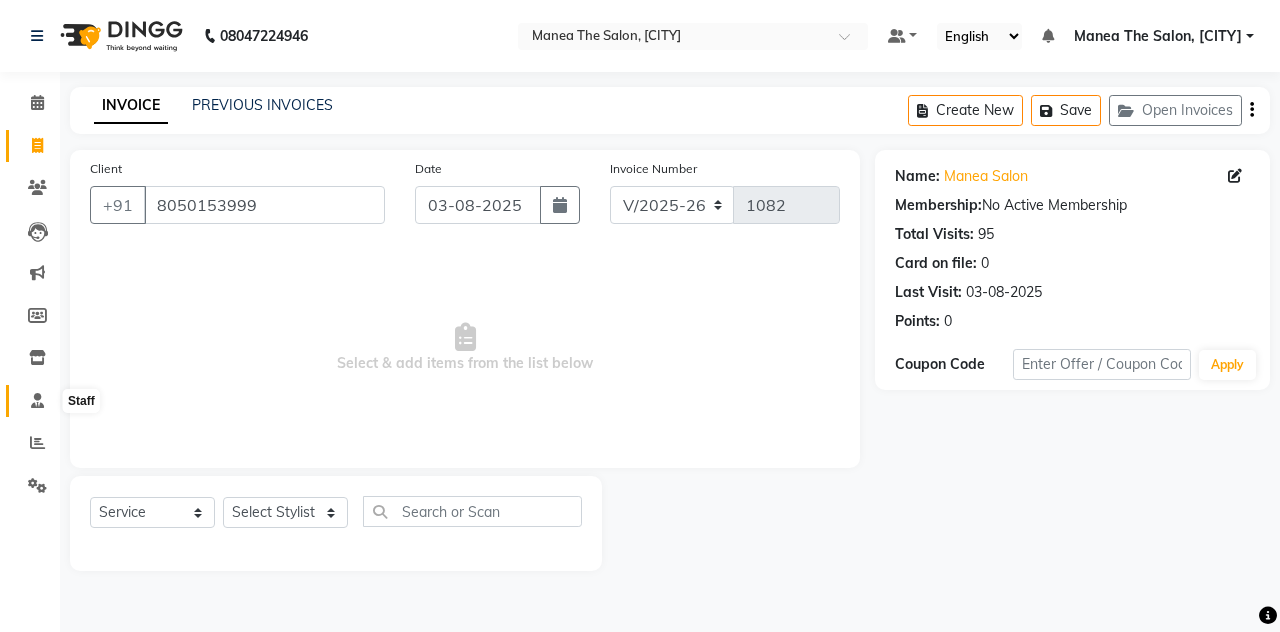 click 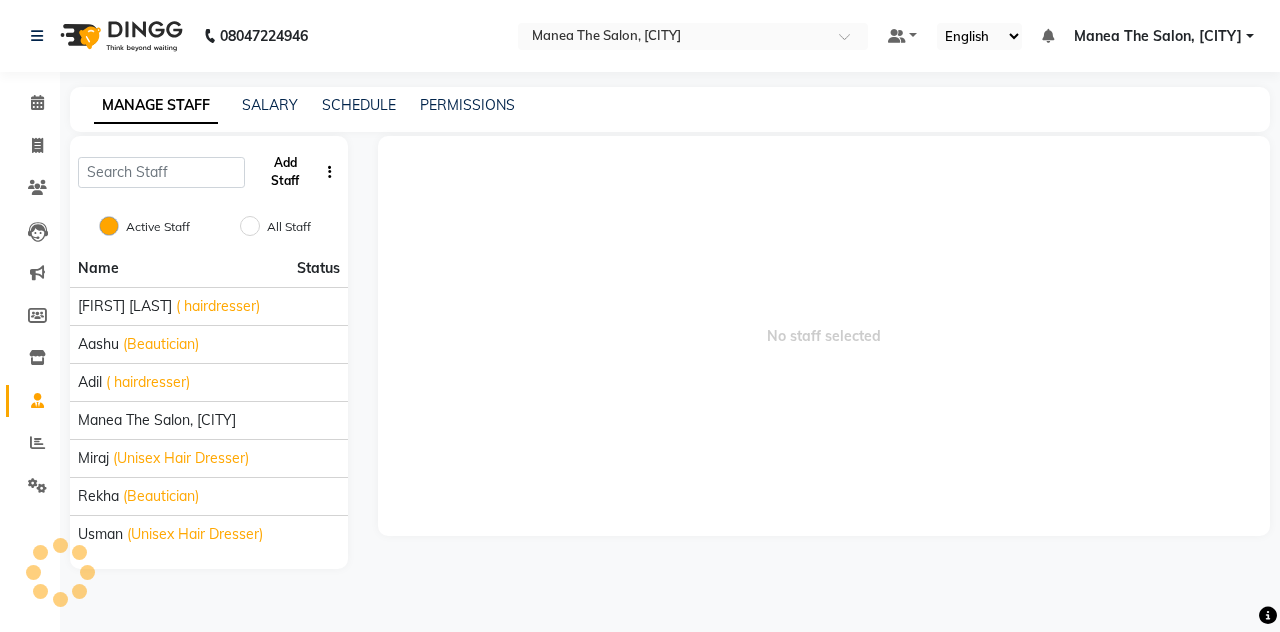 click on "Add Staff" 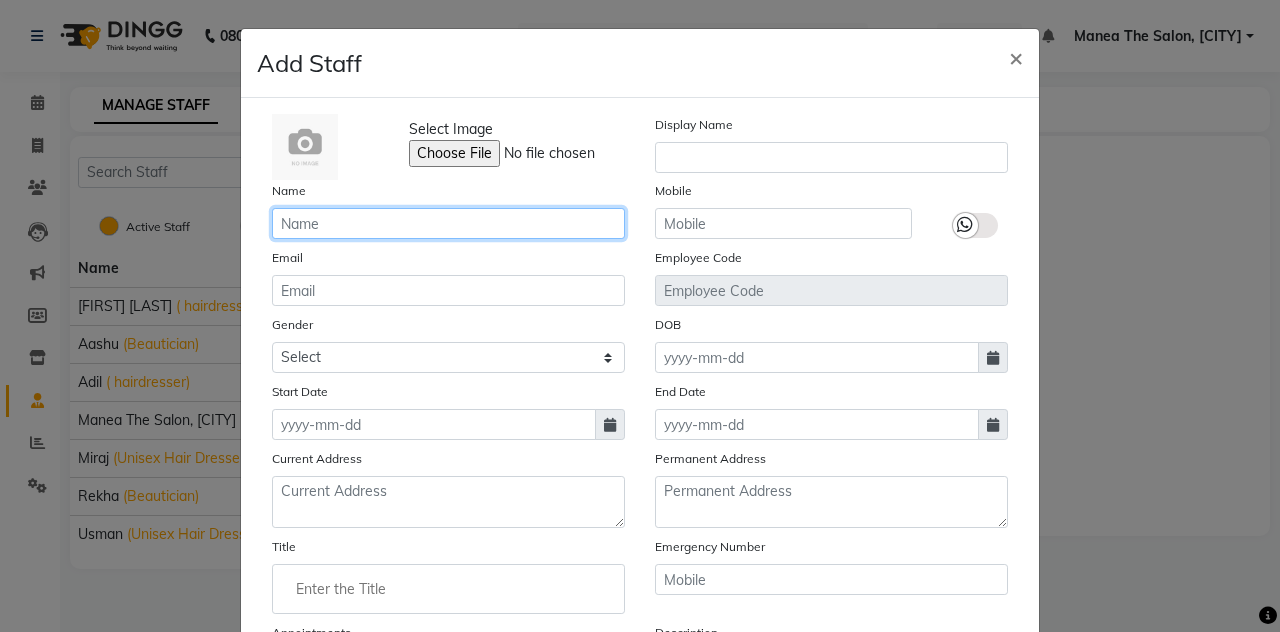 click 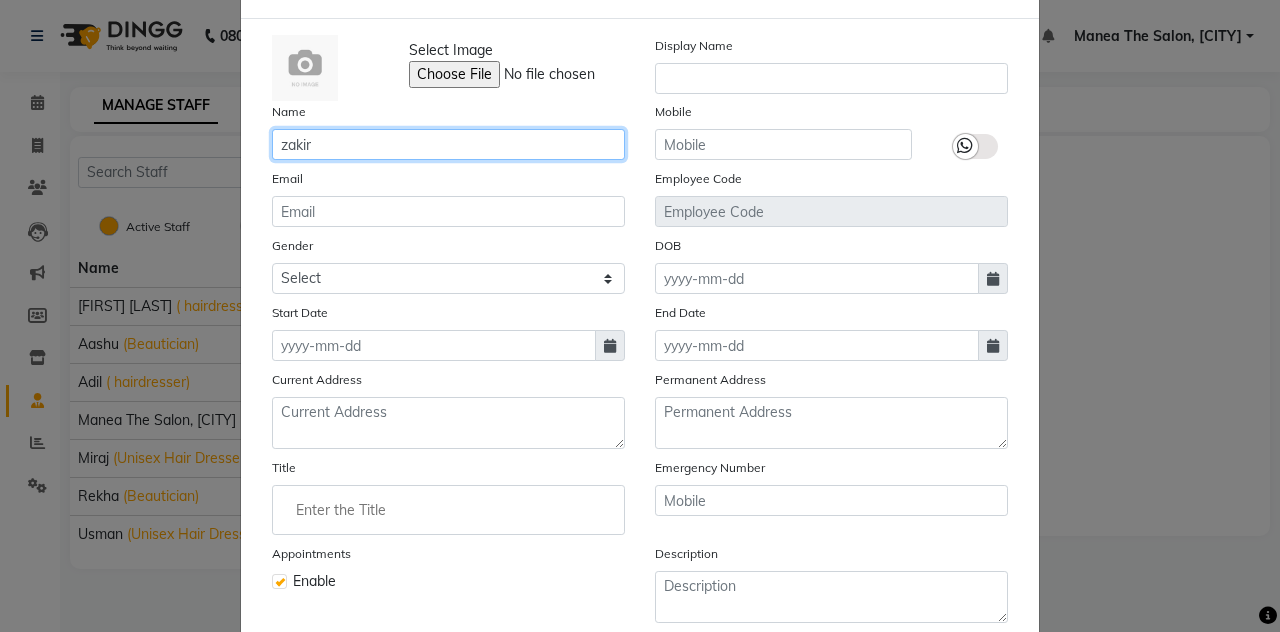 scroll, scrollTop: 0, scrollLeft: 0, axis: both 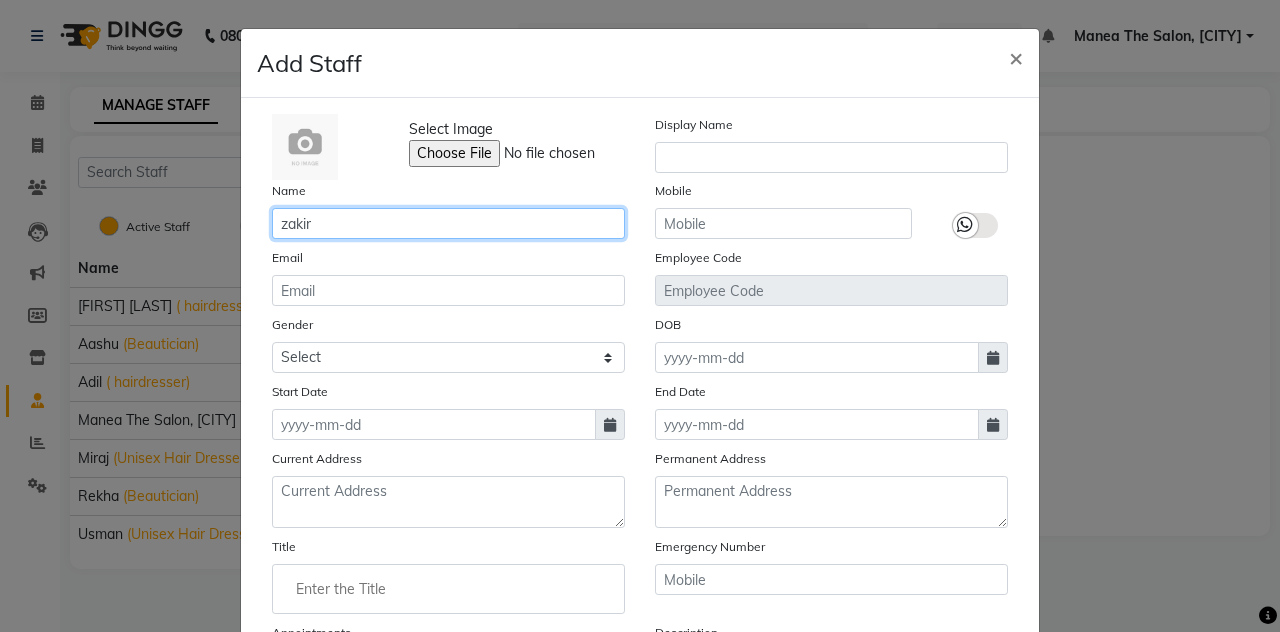 type on "zakir" 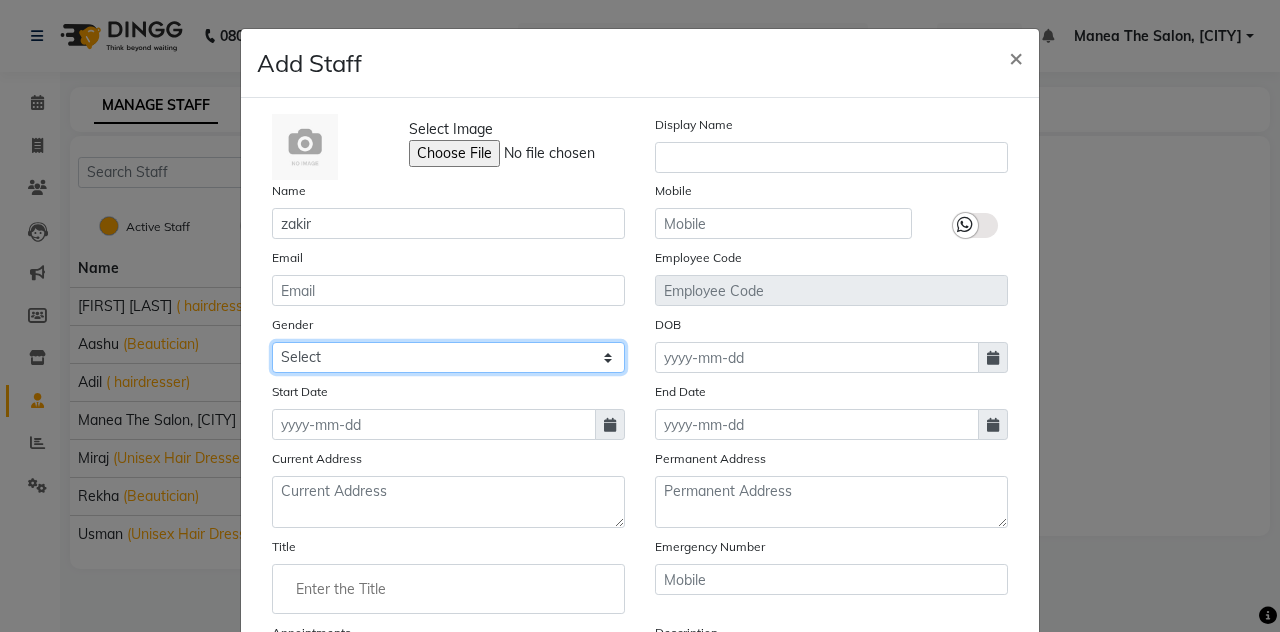 click on "Select Male Female Other Prefer Not To Say" 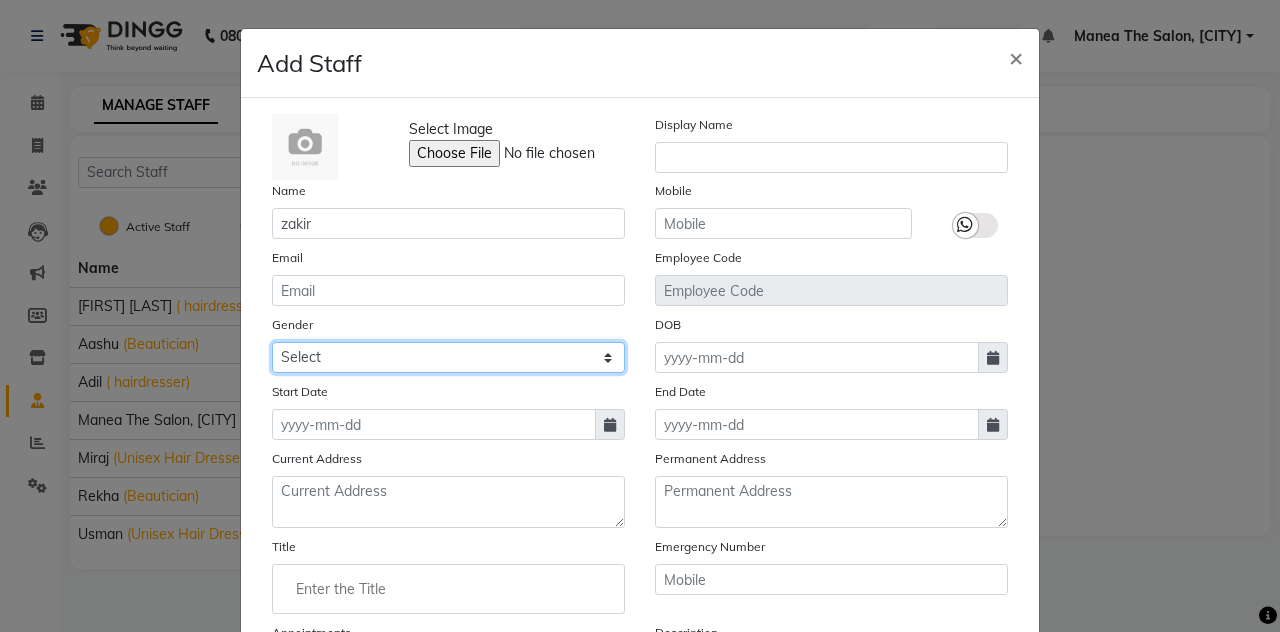 select on "male" 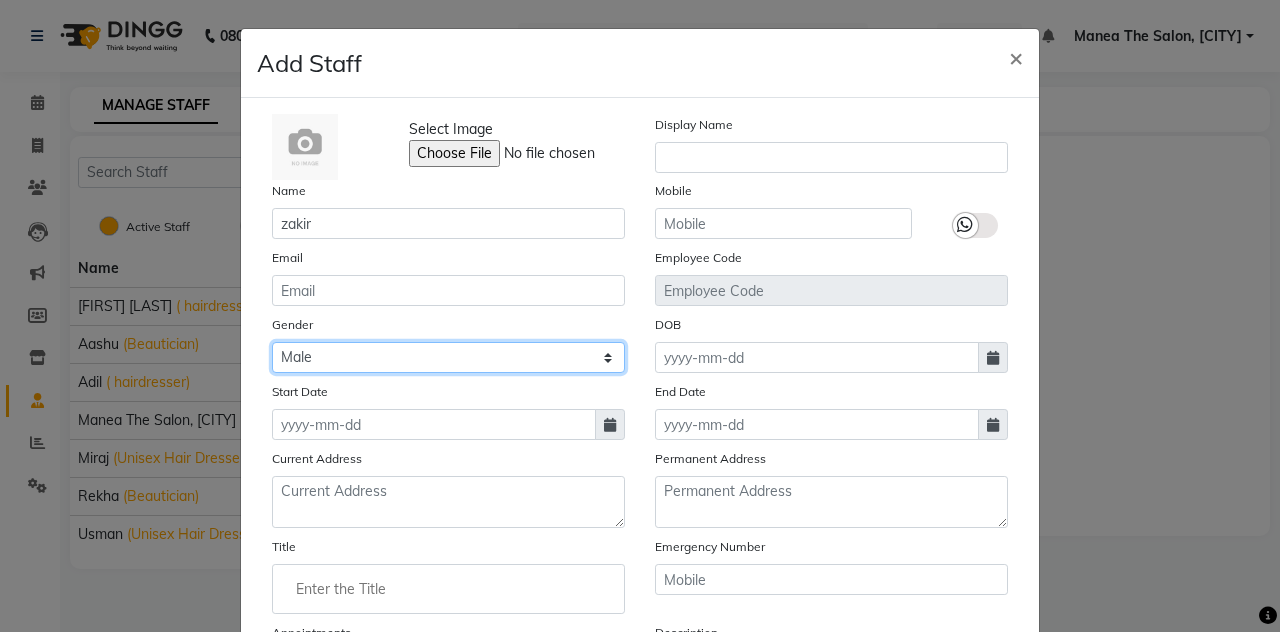 click on "Select Male Female Other Prefer Not To Say" 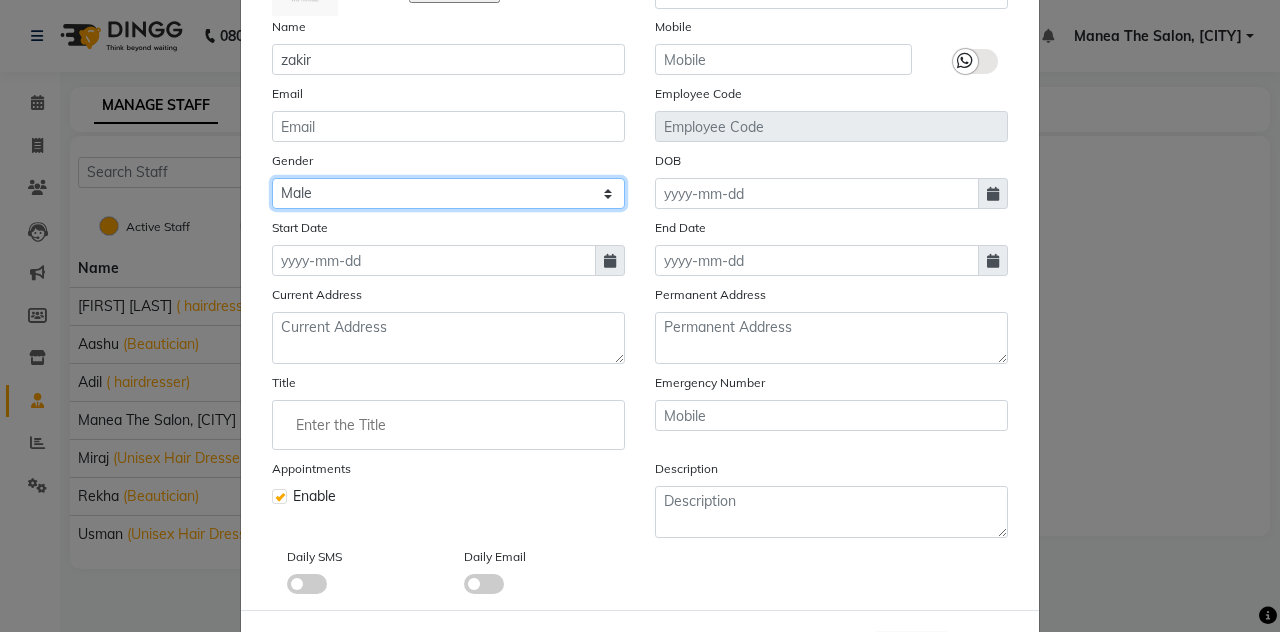 scroll, scrollTop: 178, scrollLeft: 0, axis: vertical 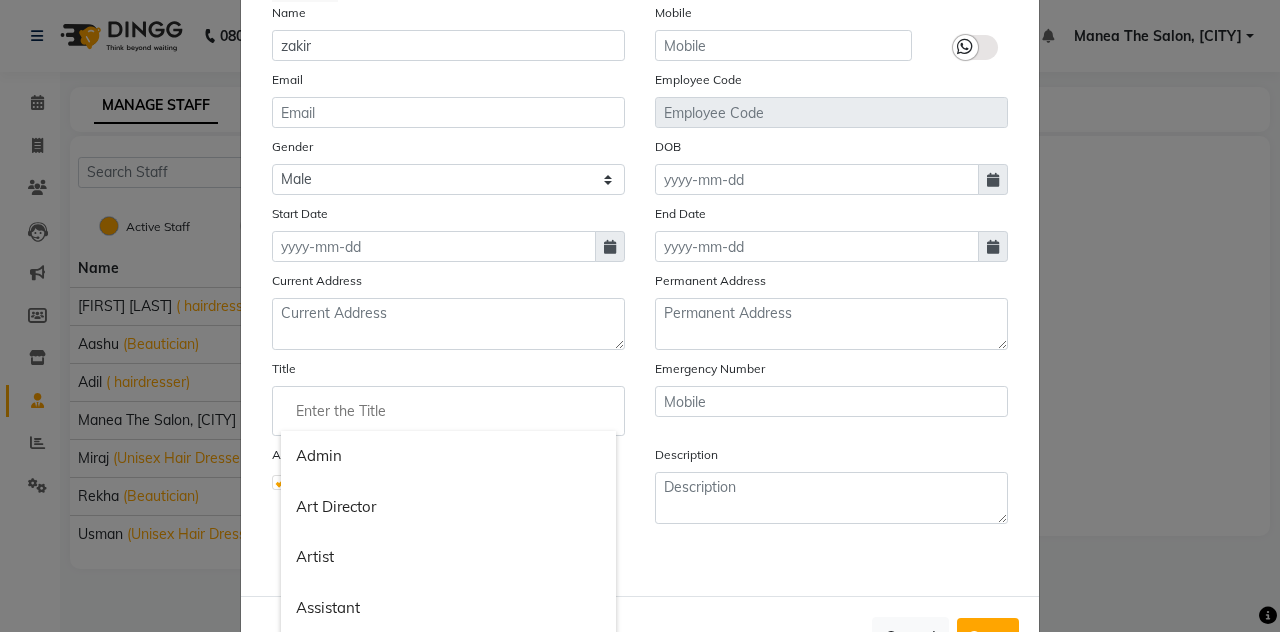 click 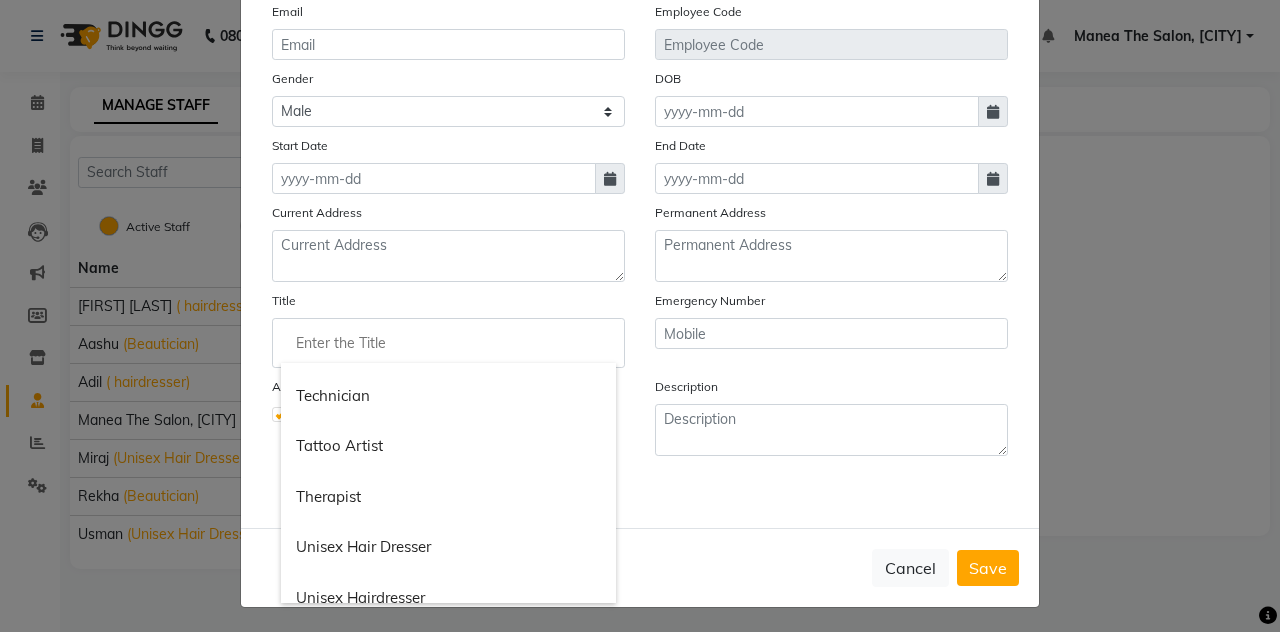 scroll, scrollTop: 2335, scrollLeft: 0, axis: vertical 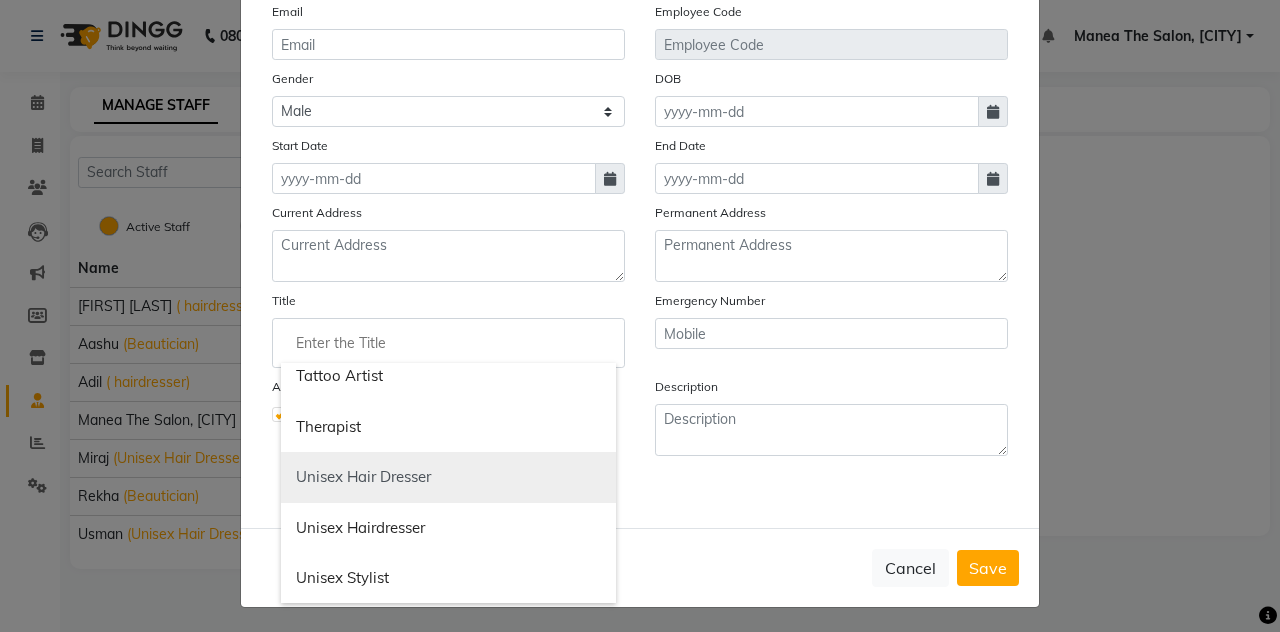 click on "Unisex Hair Dresser" at bounding box center [448, 477] 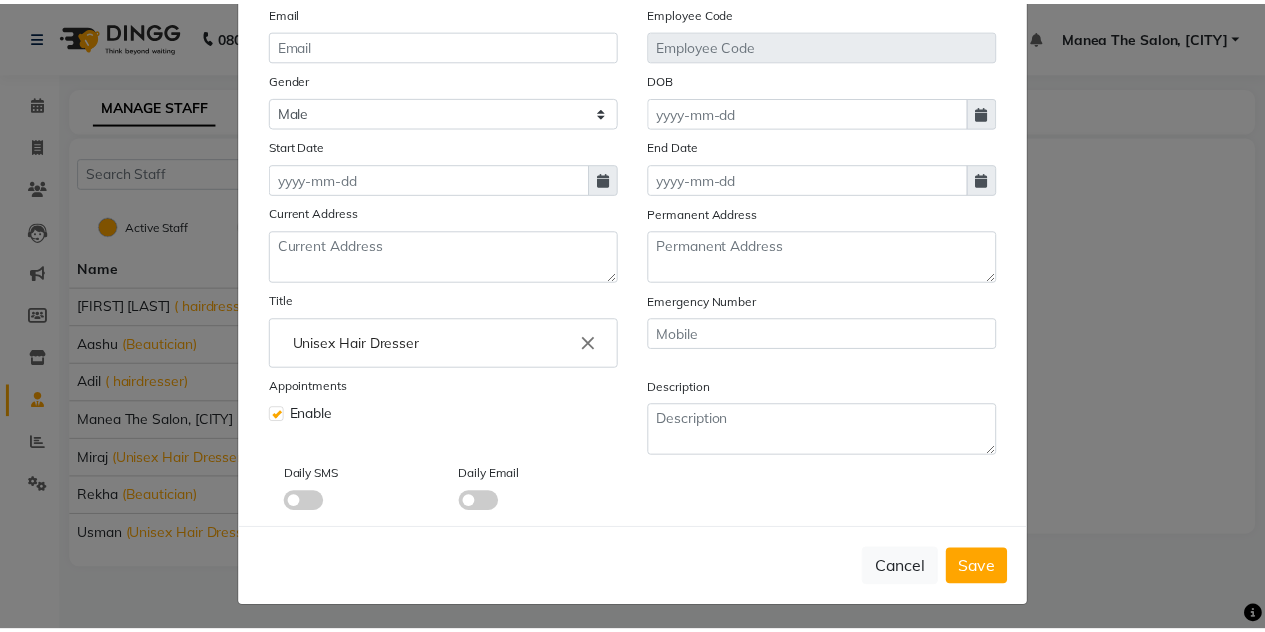 scroll, scrollTop: 0, scrollLeft: 0, axis: both 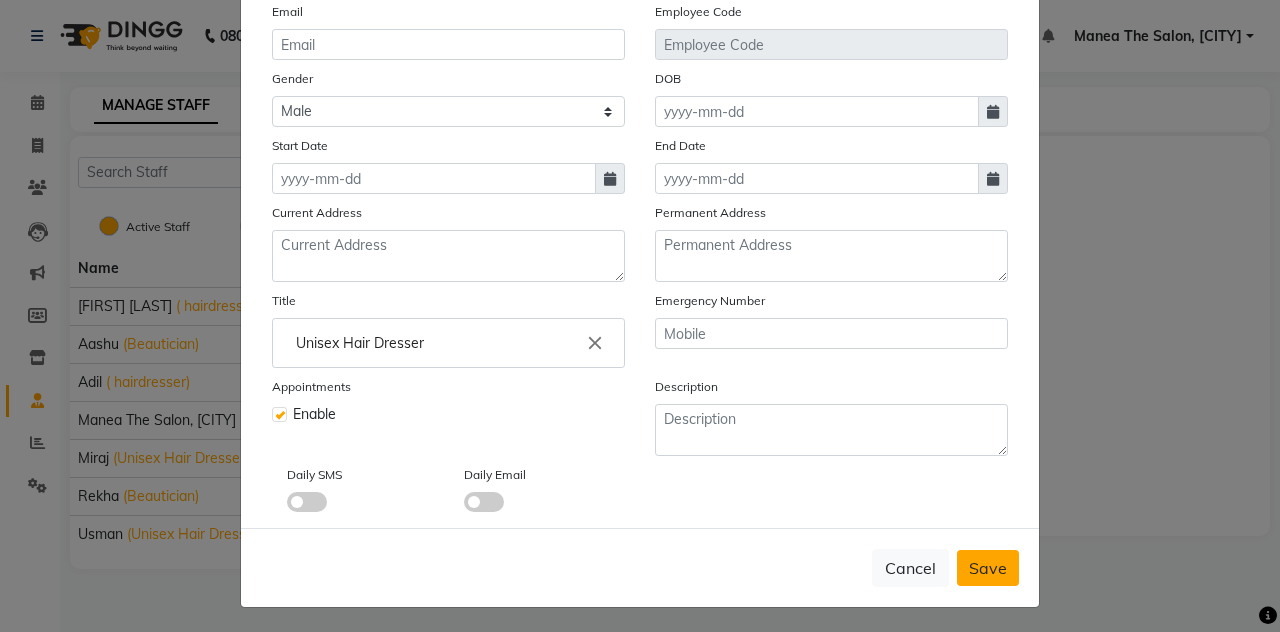 click on "Save" at bounding box center (988, 568) 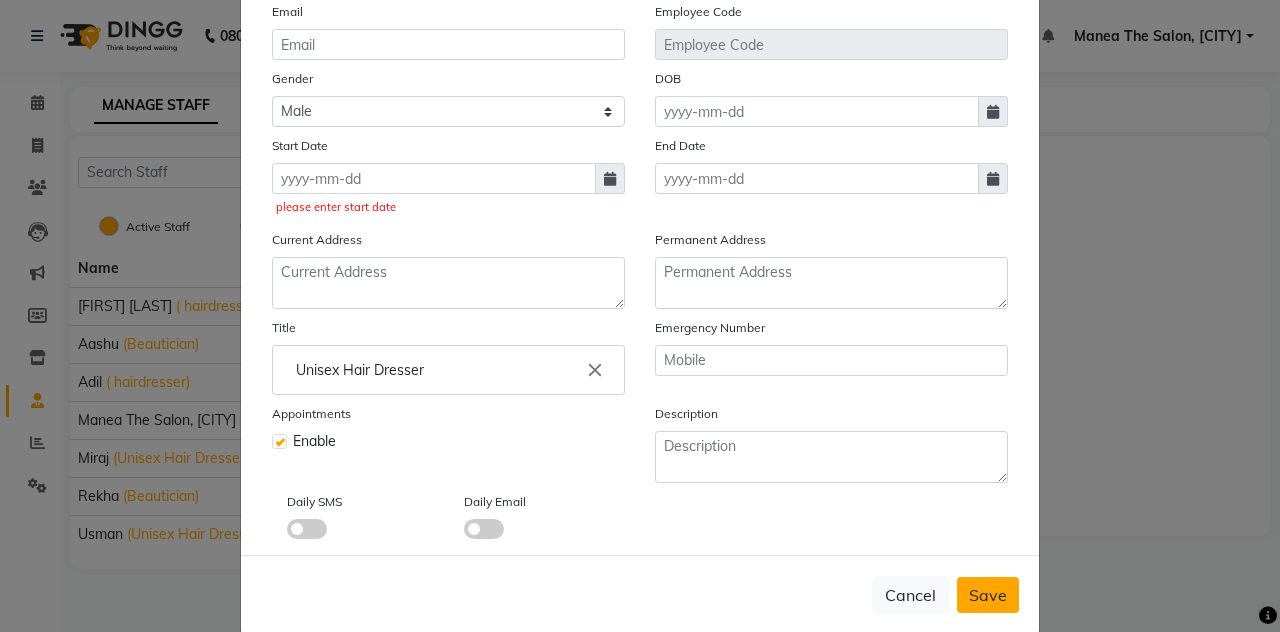 click on "Save" at bounding box center (988, 595) 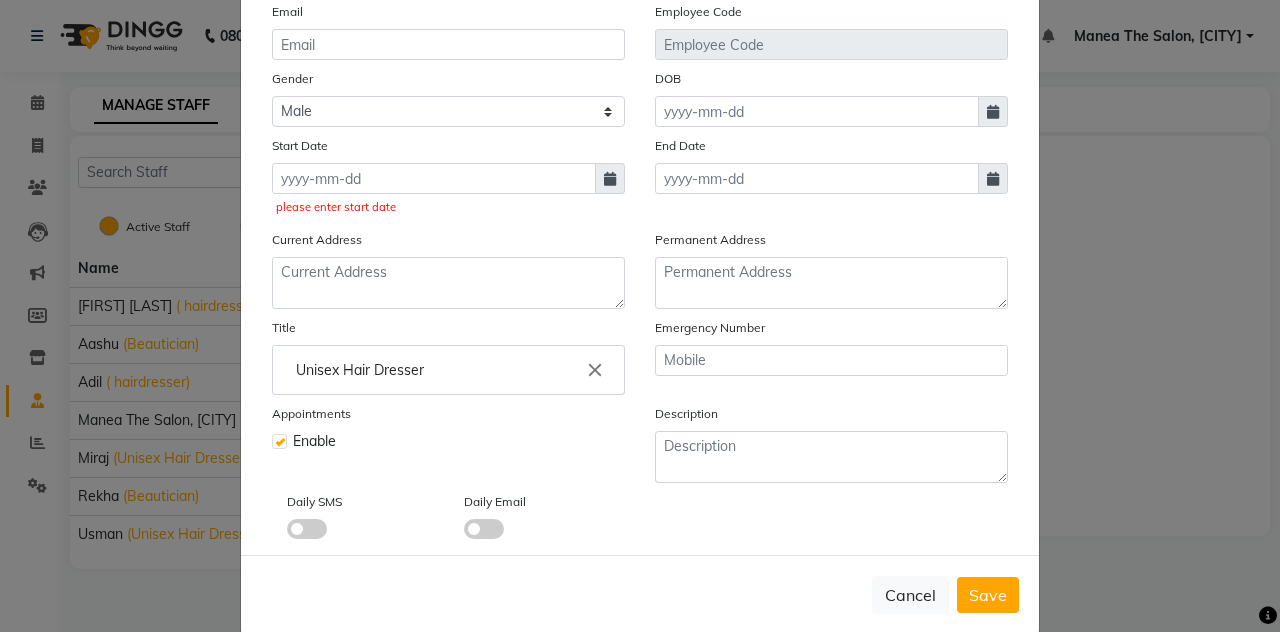 click 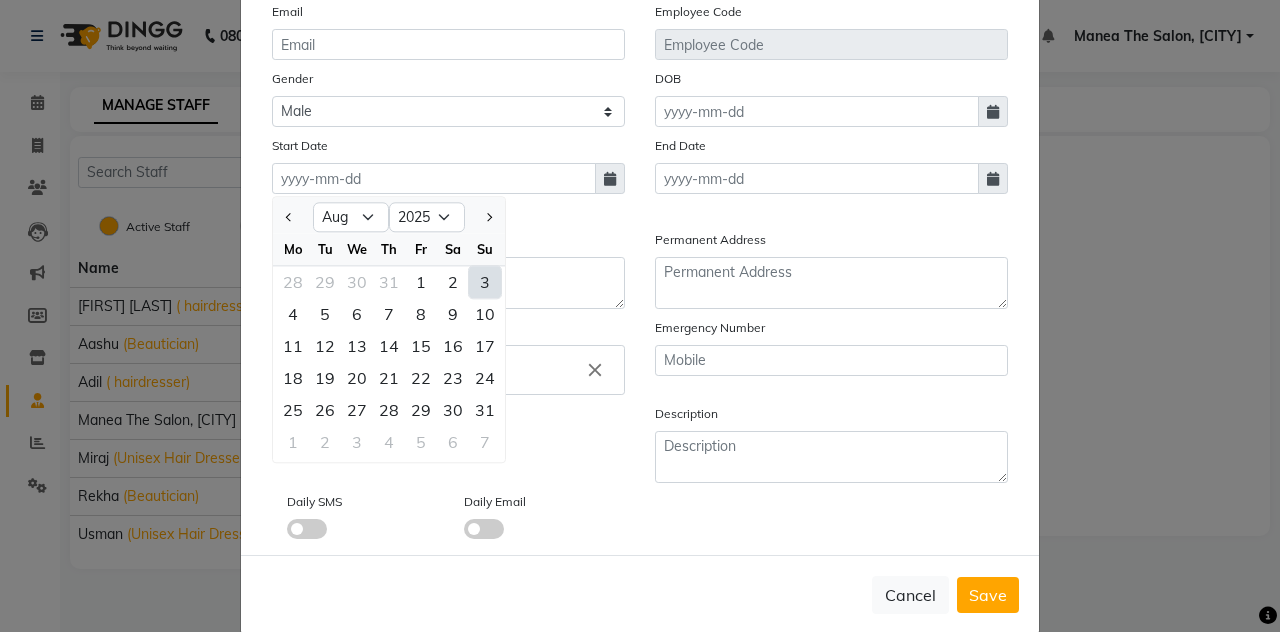 click on "3" 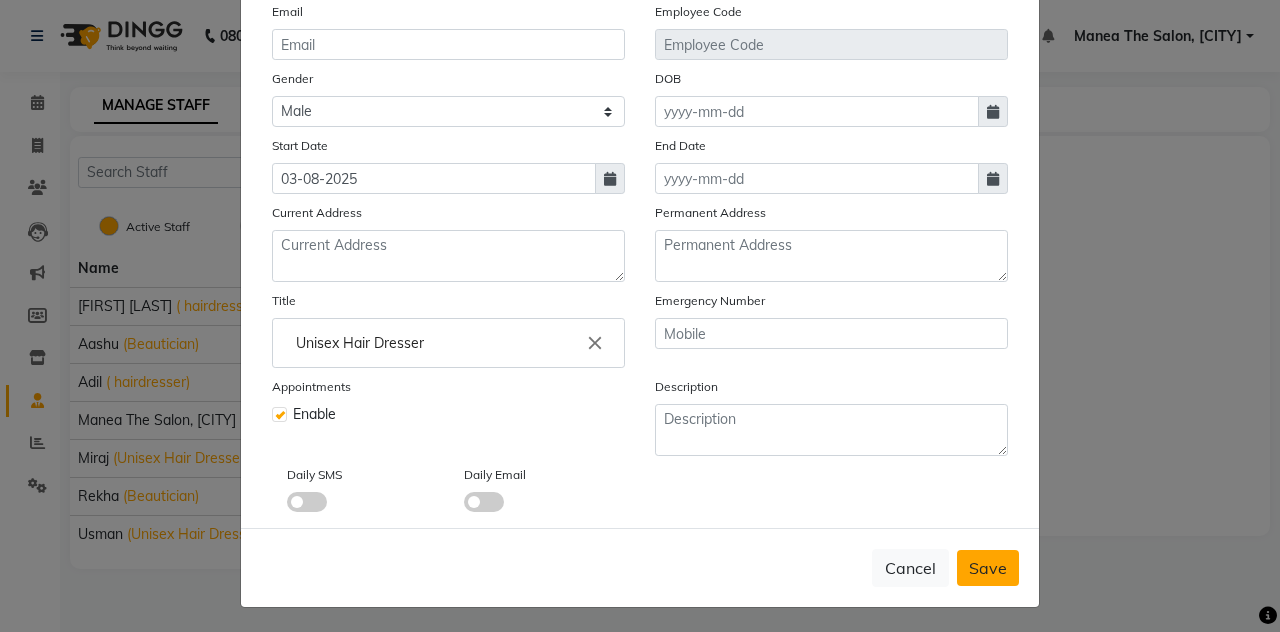 click on "Save" at bounding box center (988, 568) 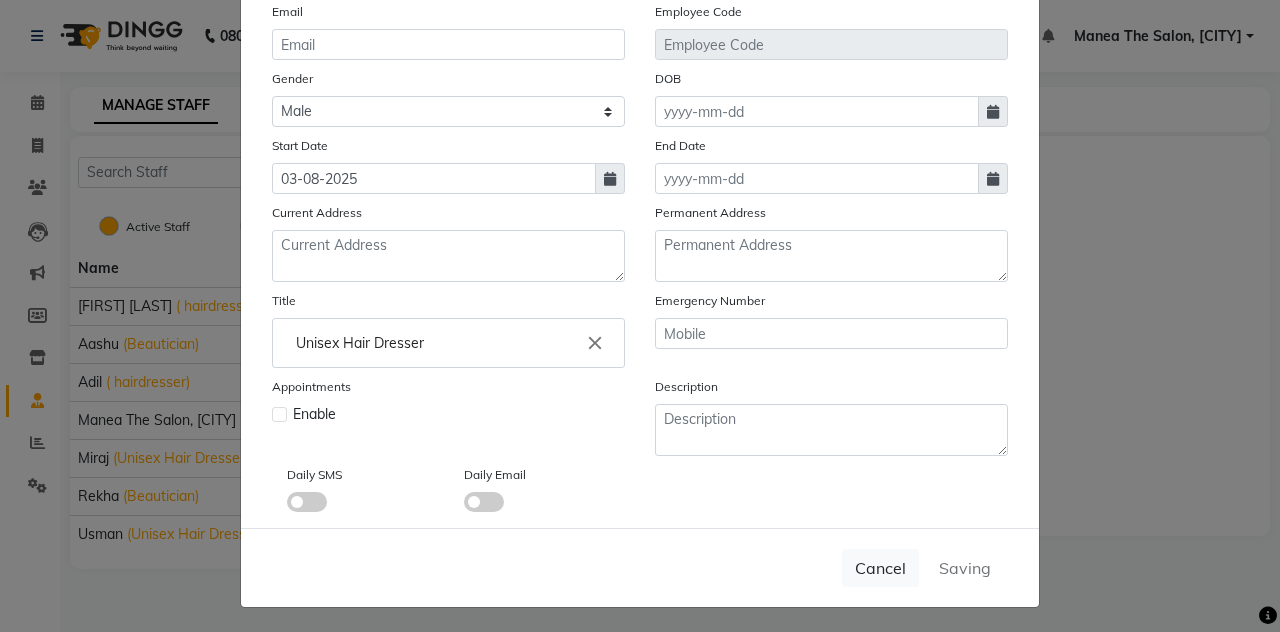 type 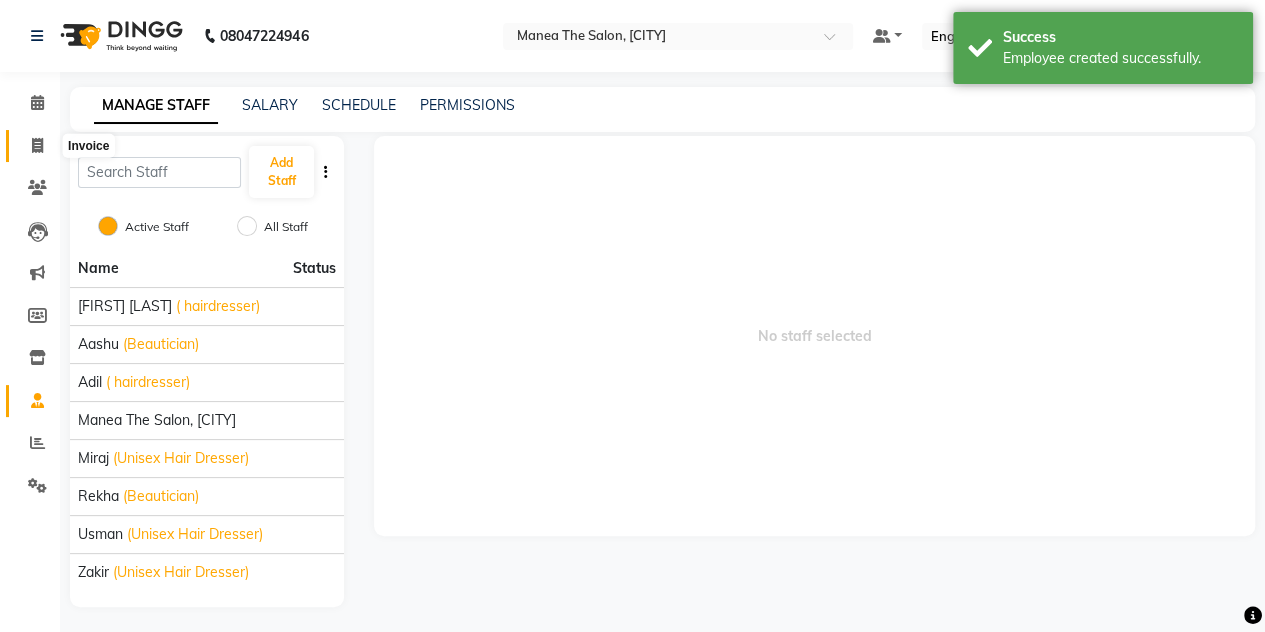 click 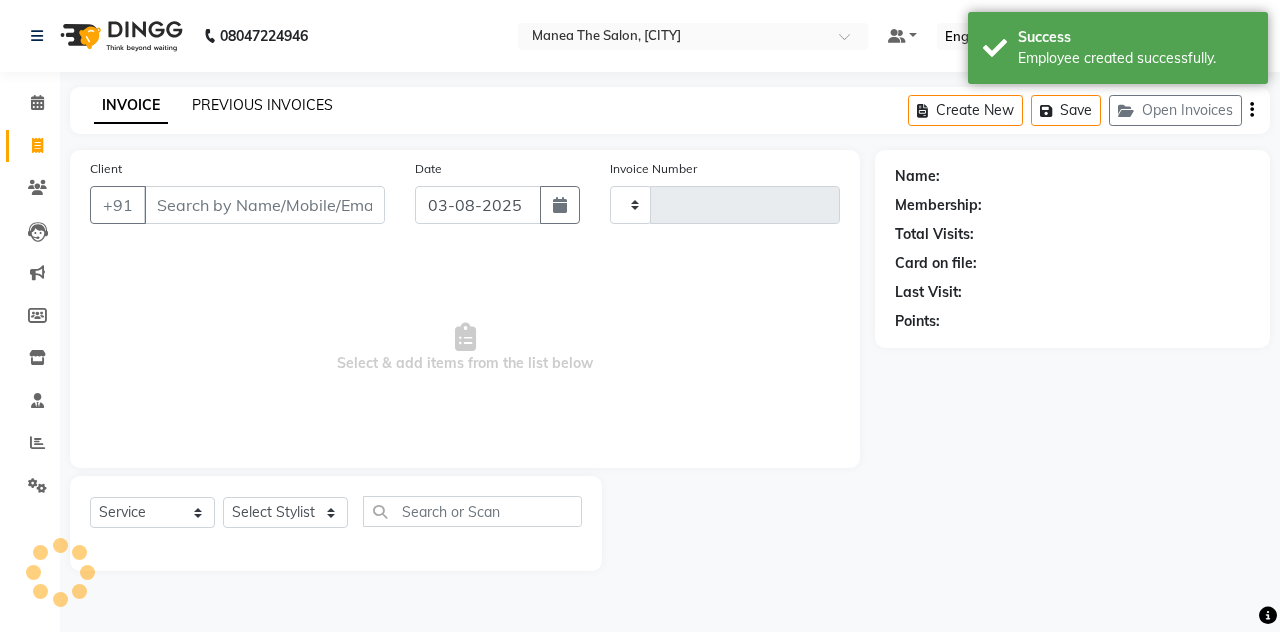 type on "1082" 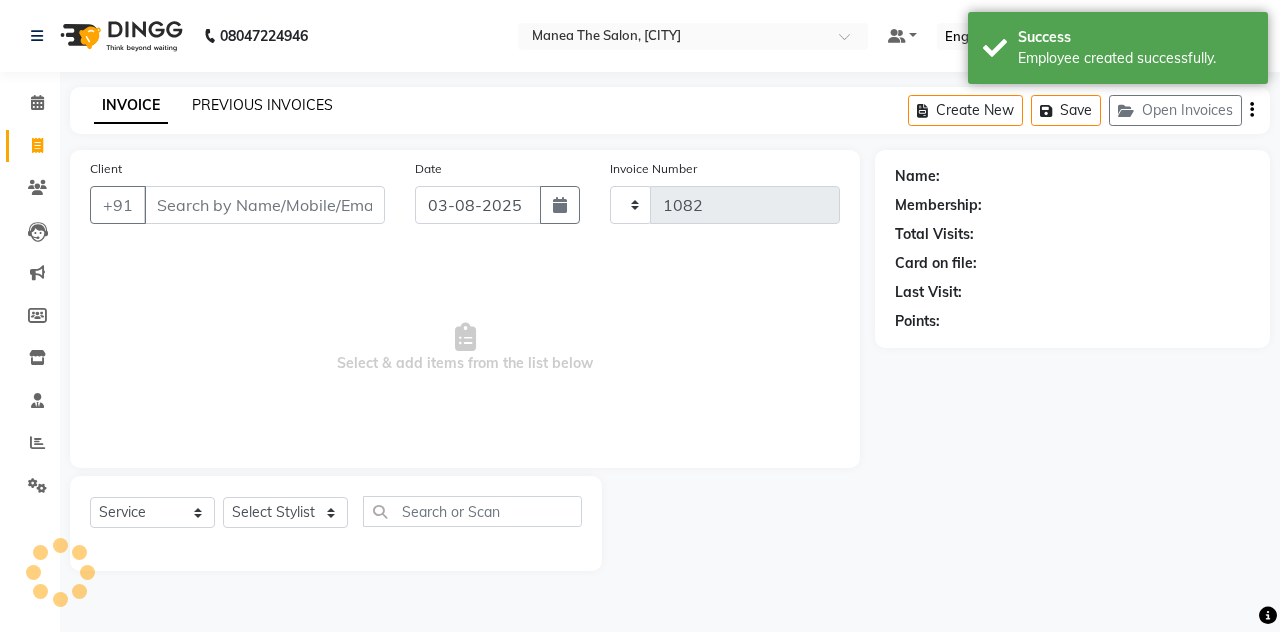 select on "7688" 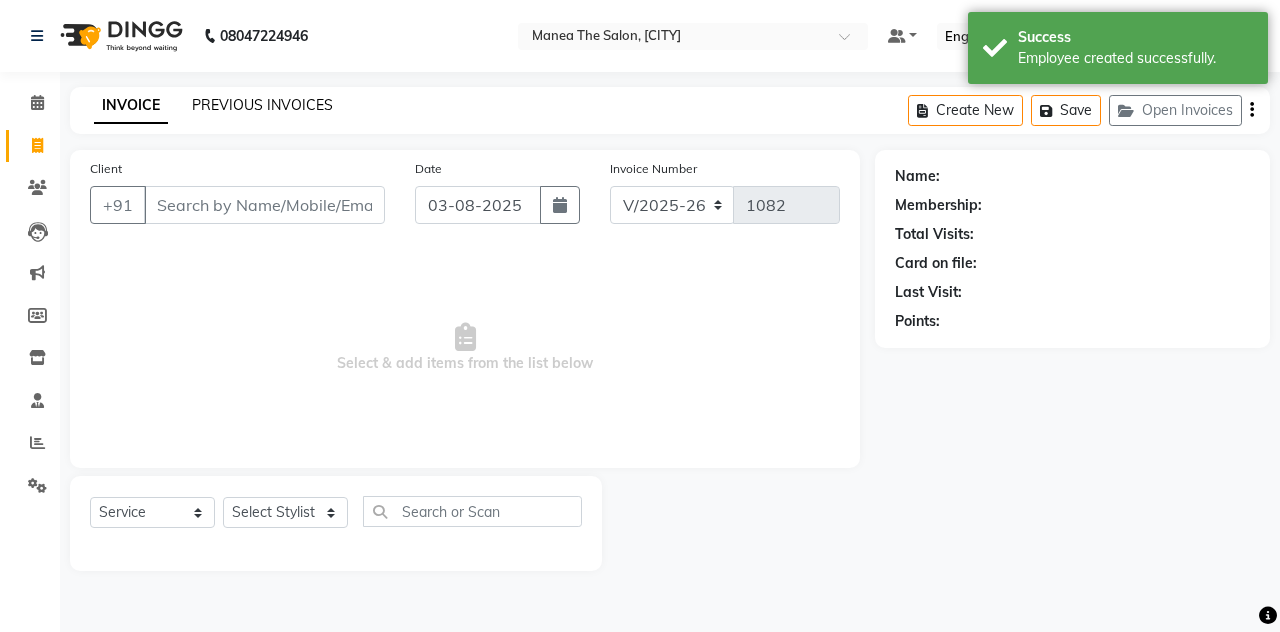 click on "PREVIOUS INVOICES" 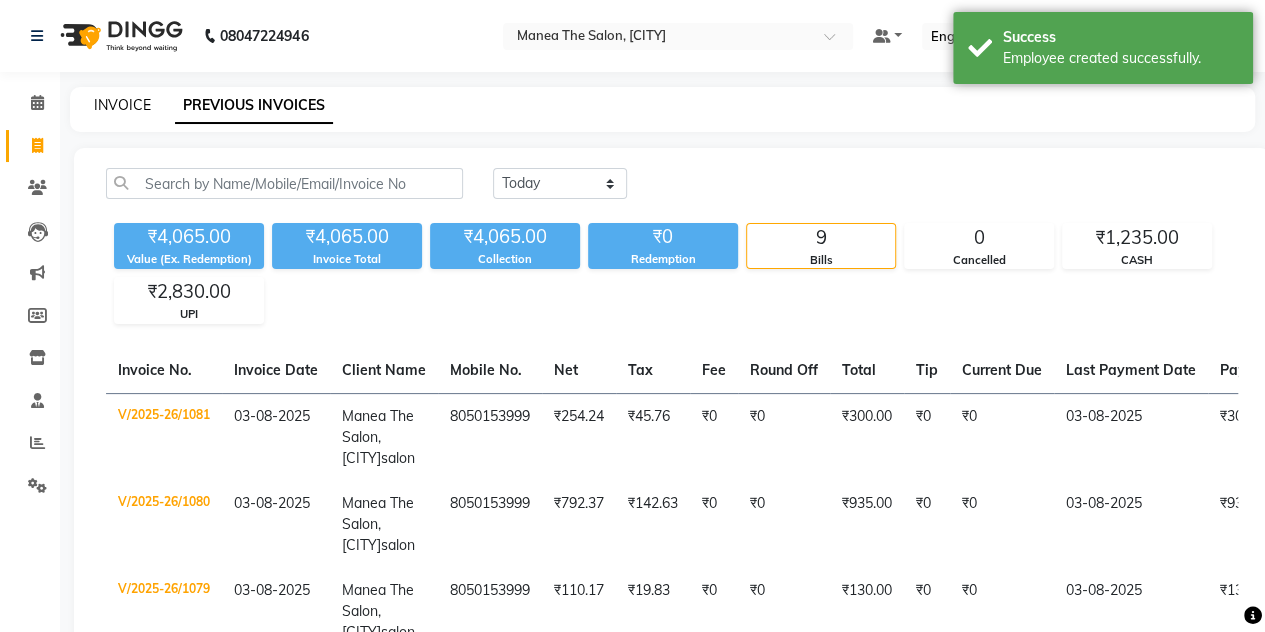 click on "INVOICE" 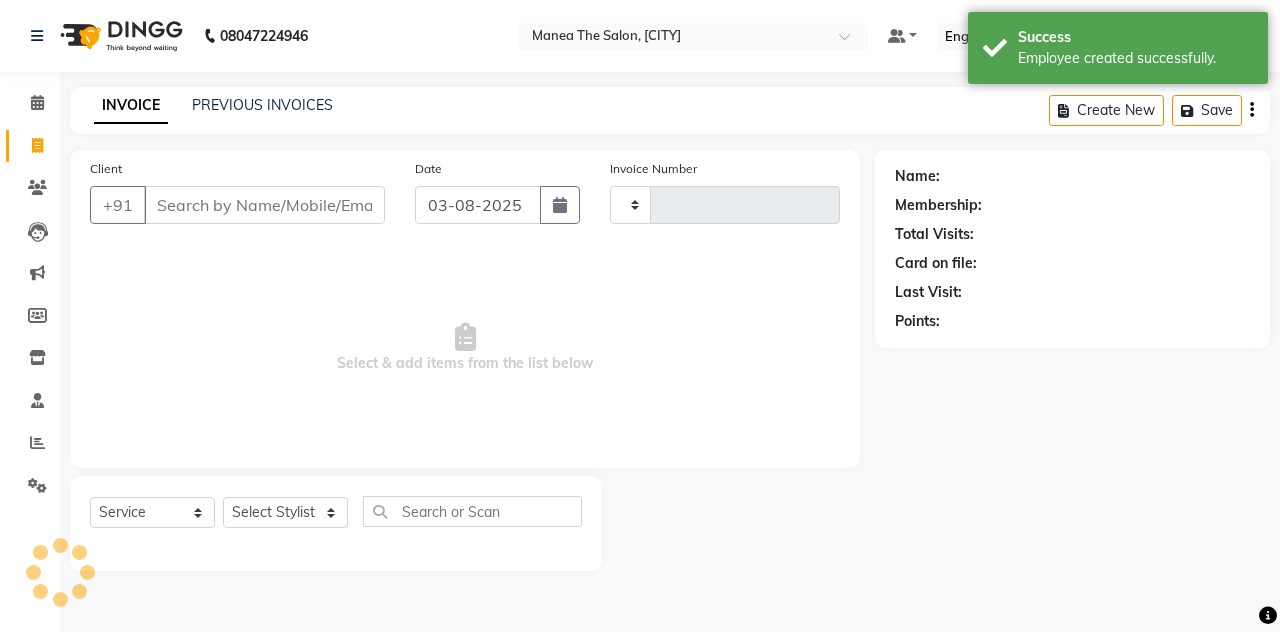 type on "1082" 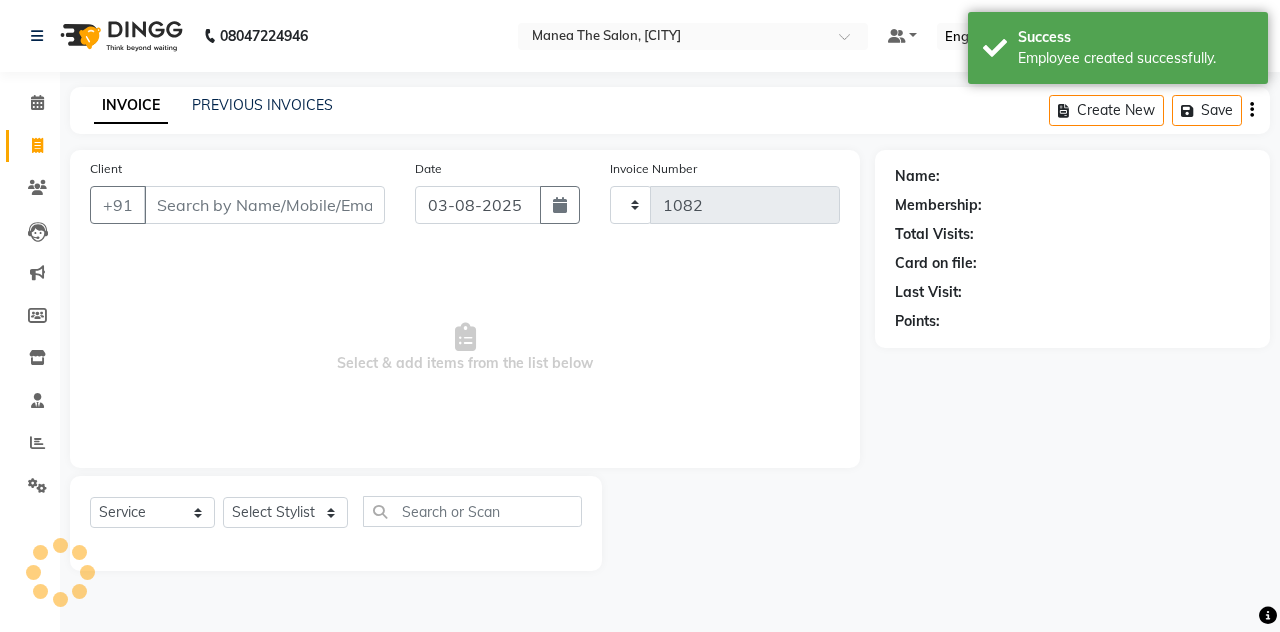 select on "7688" 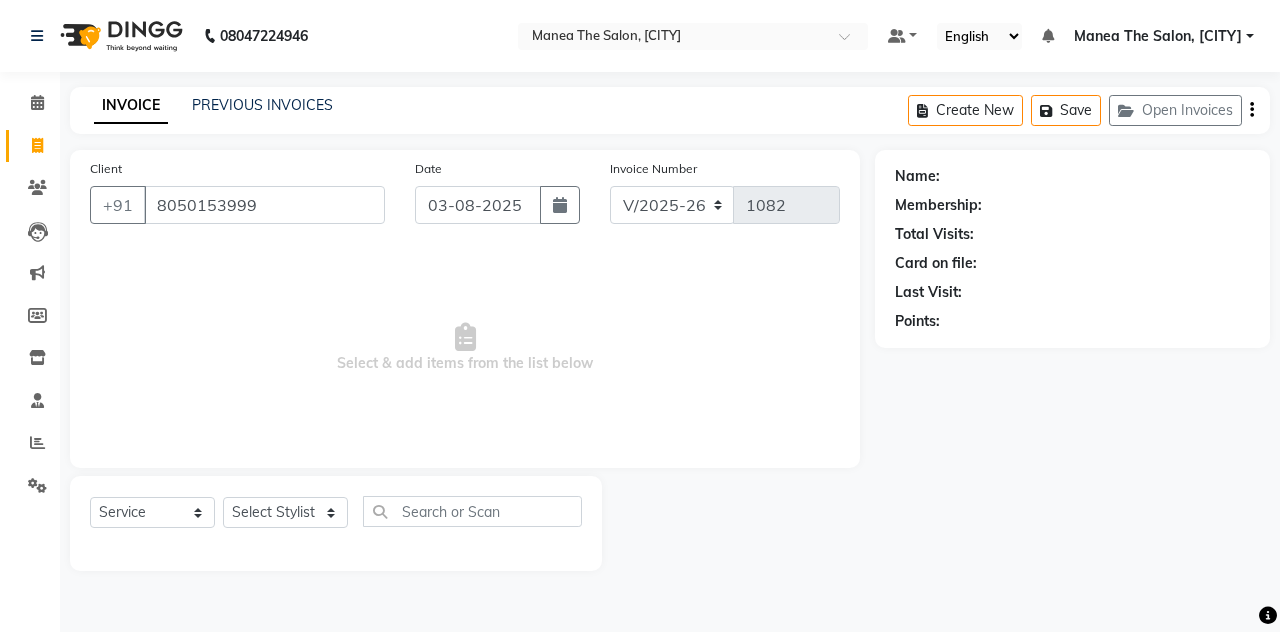 type on "8050153999" 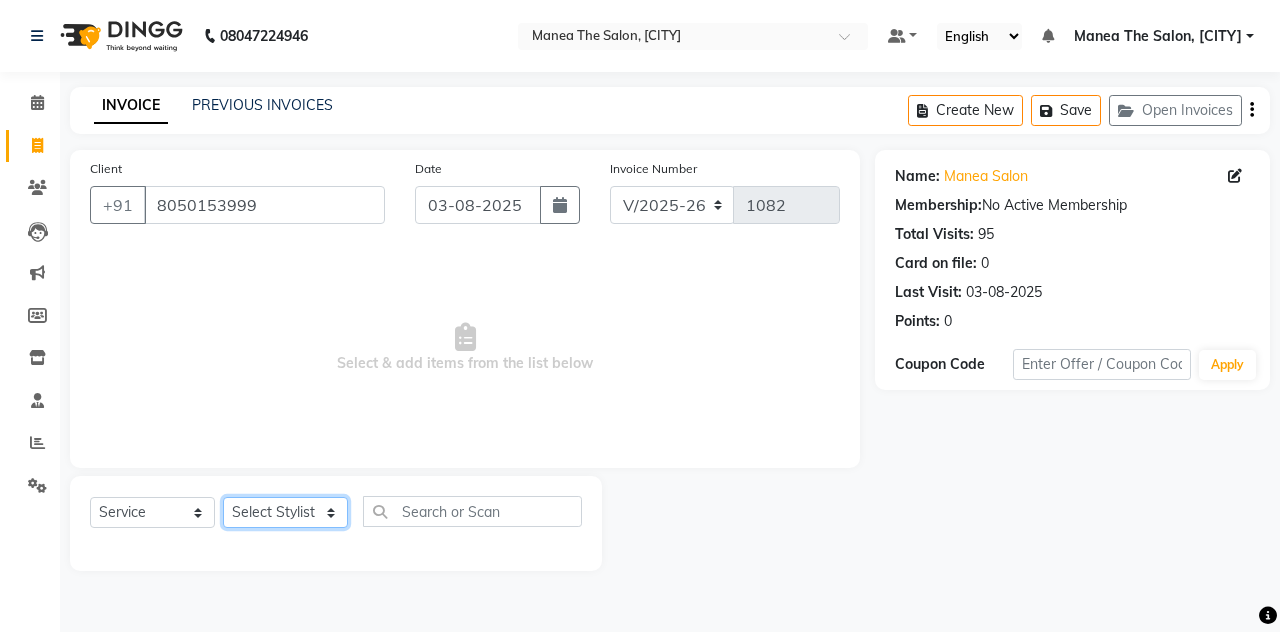 click on "Select Stylist [FIRST] [LAST] [FIRST] [LAST] The Salon, [CITY] [FIRST] [LAST] [FIRST] [LAST] [FIRST] [LAST]" 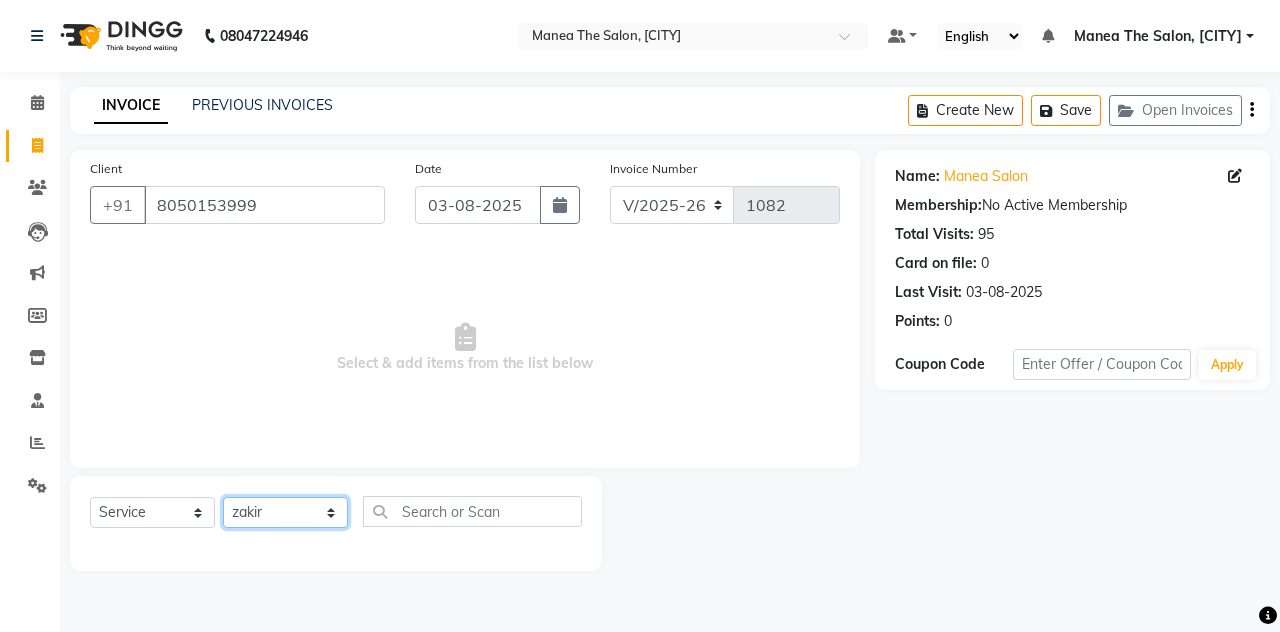 click on "Select Stylist [FIRST] [LAST] [FIRST] [LAST] The Salon, [CITY] [FIRST] [LAST] [FIRST] [LAST] [FIRST] [LAST]" 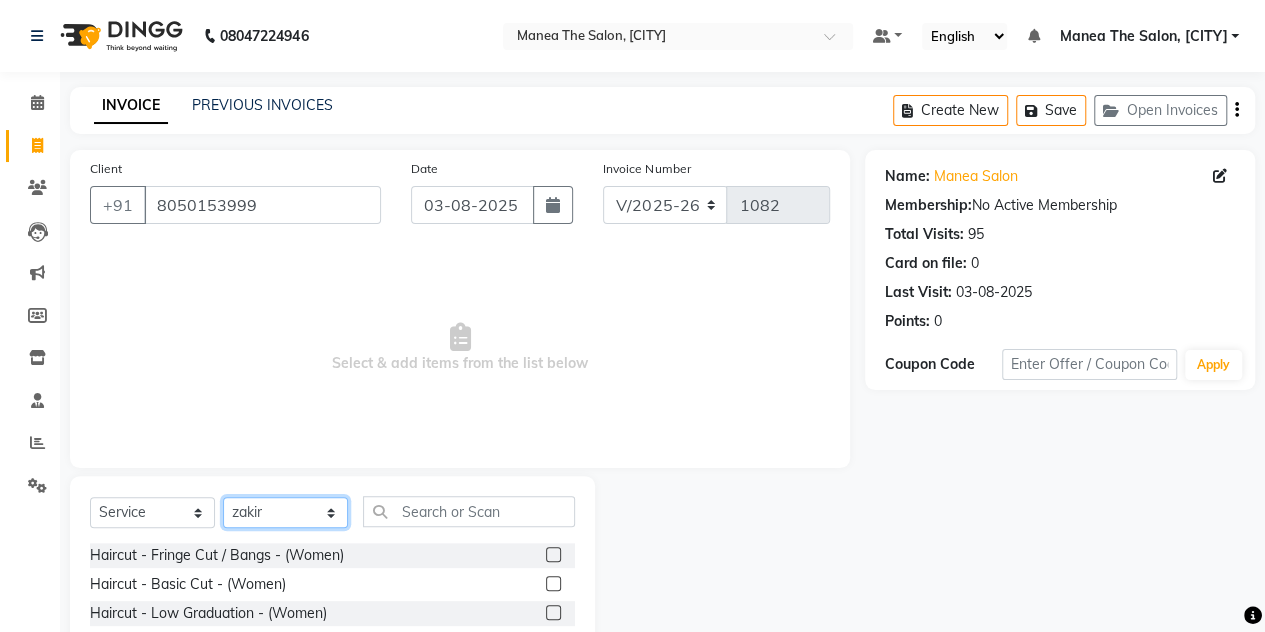 scroll, scrollTop: 168, scrollLeft: 0, axis: vertical 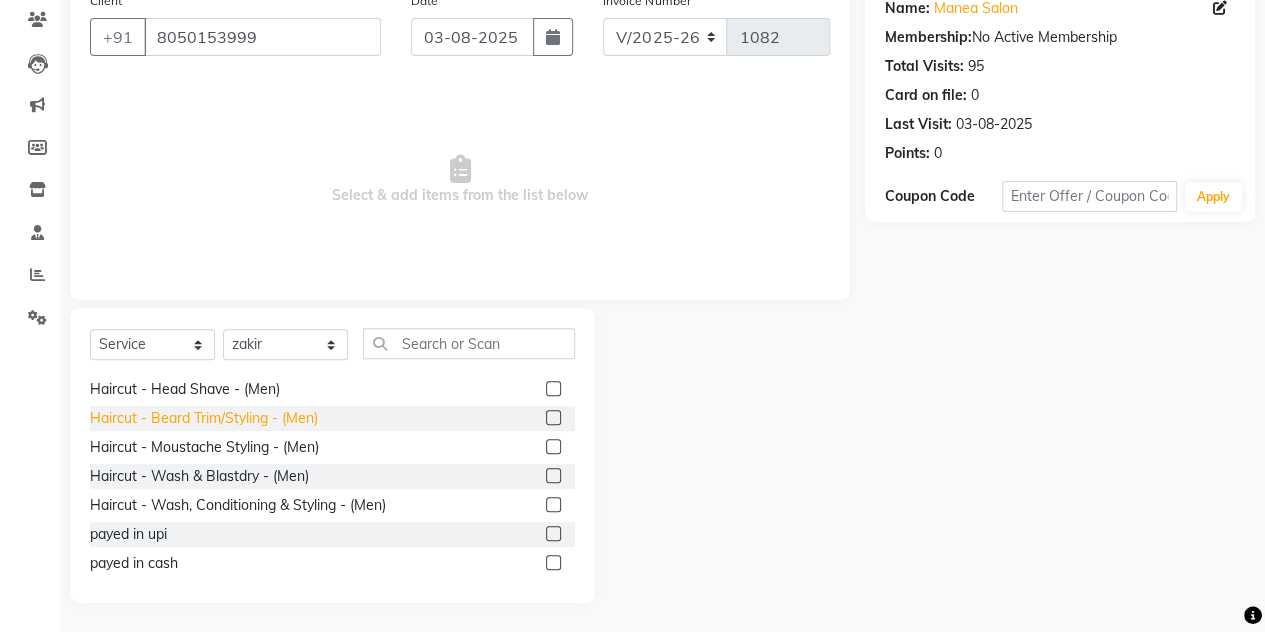 click on "Haircut - Beard Trim/Styling - (Men)" 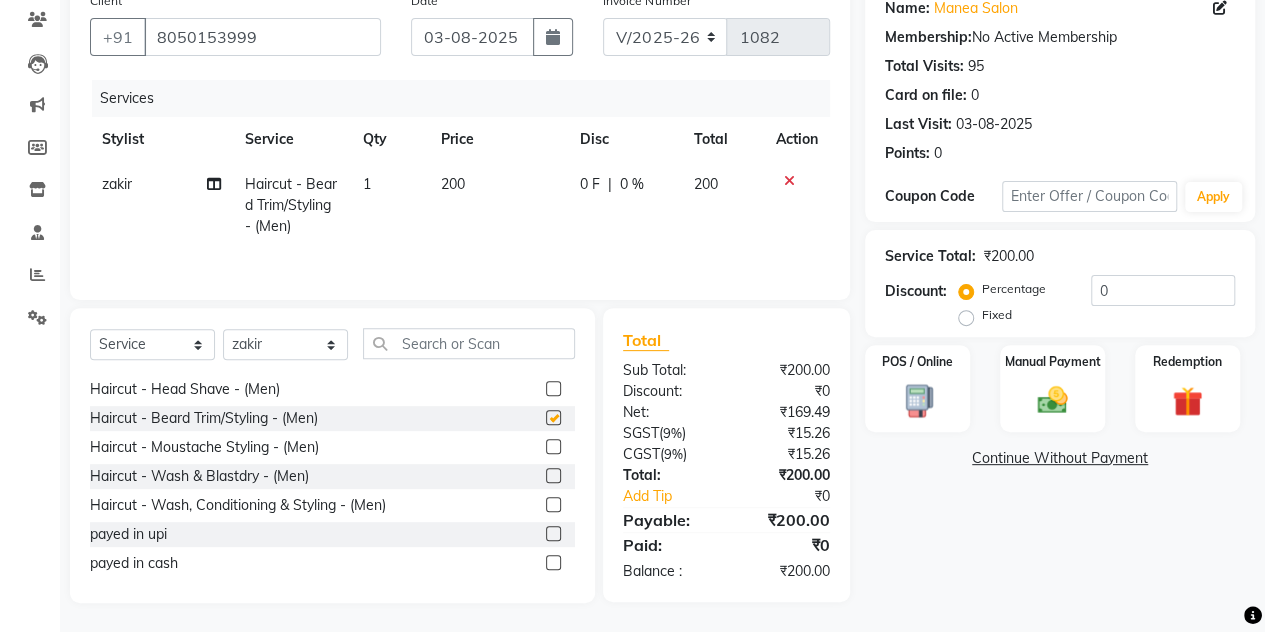 checkbox on "false" 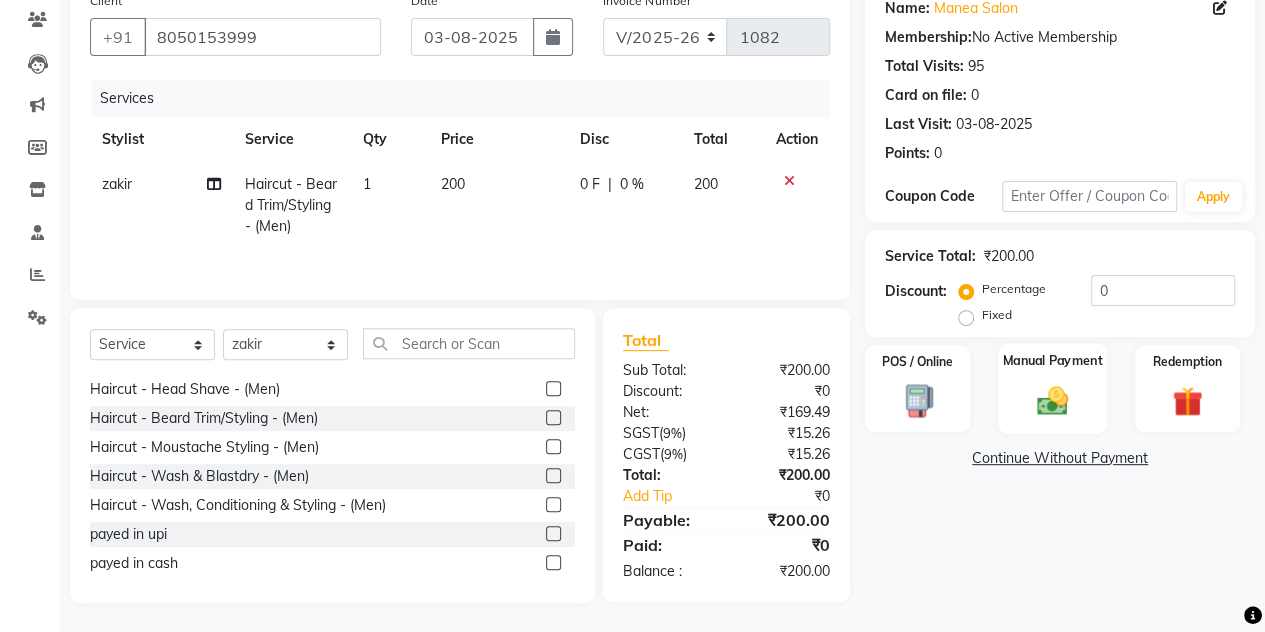 click on "Manual Payment" 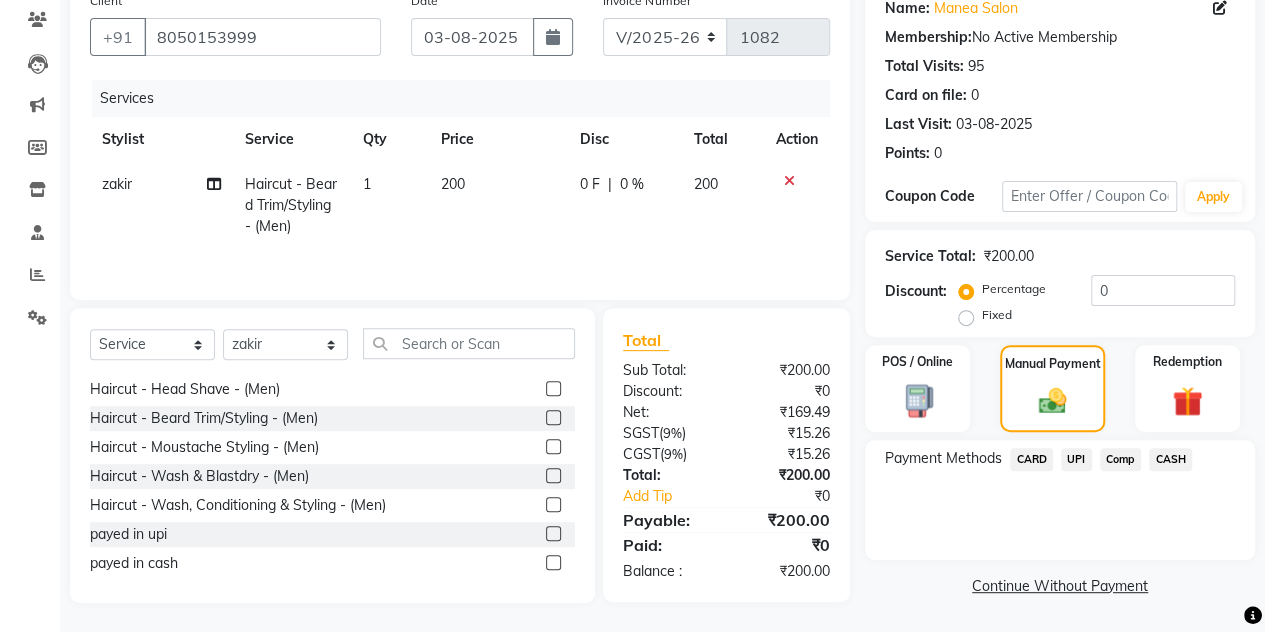 click on "UPI" 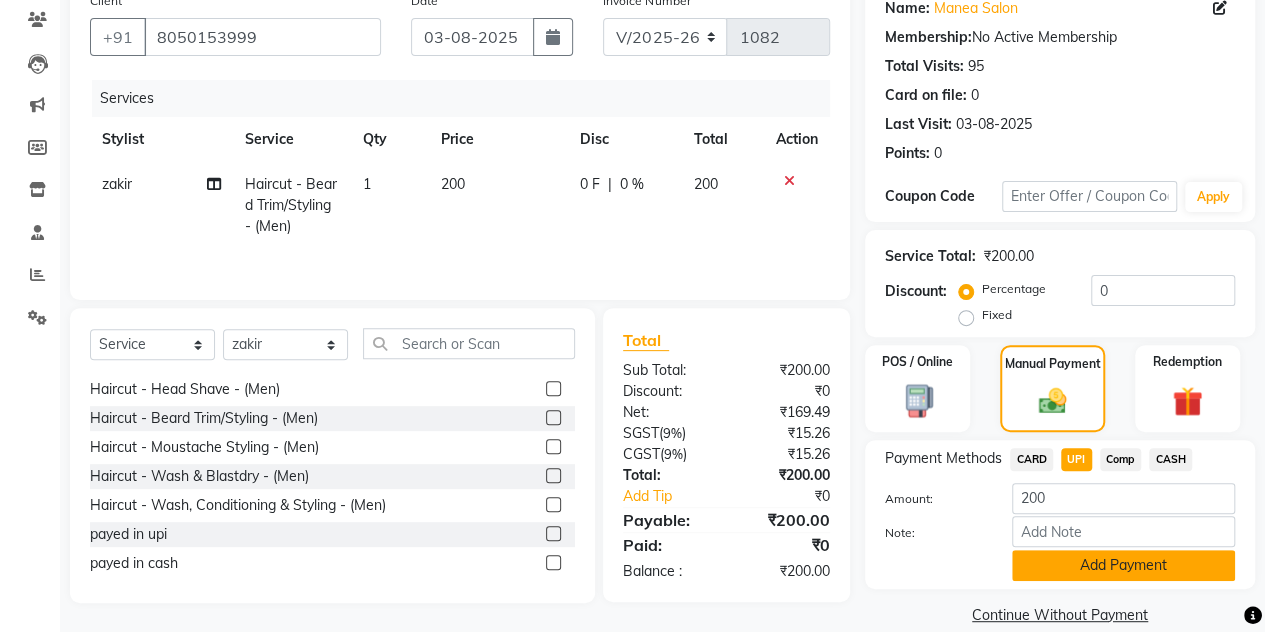 click on "Add Payment" 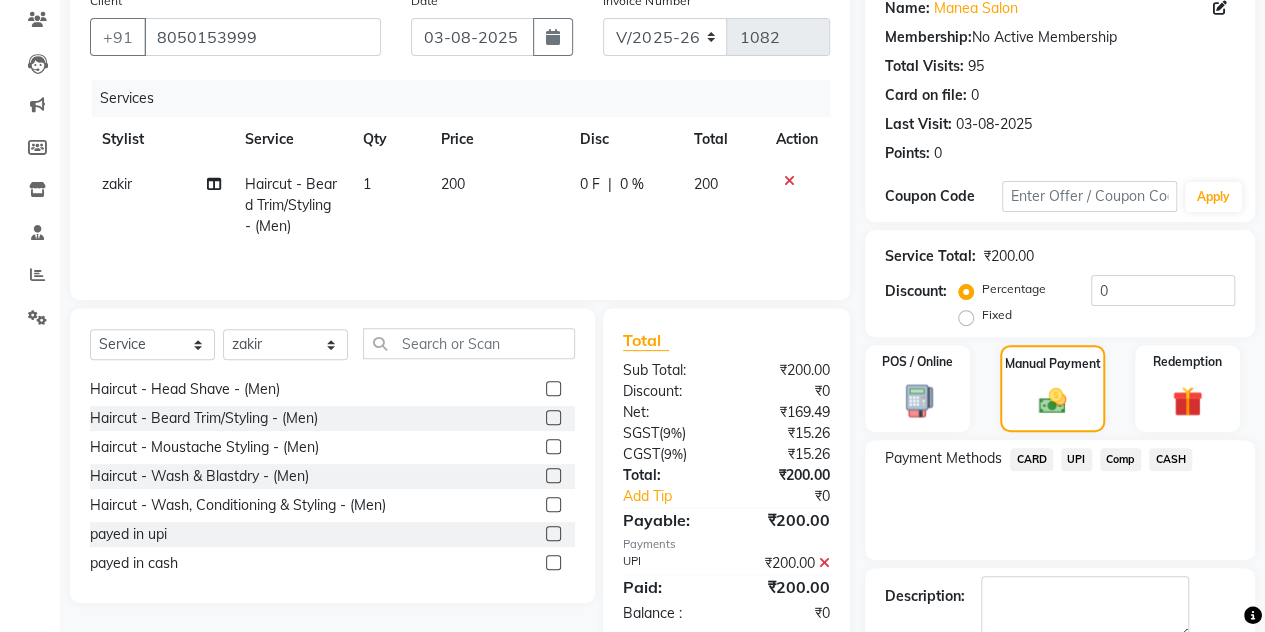 scroll, scrollTop: 278, scrollLeft: 0, axis: vertical 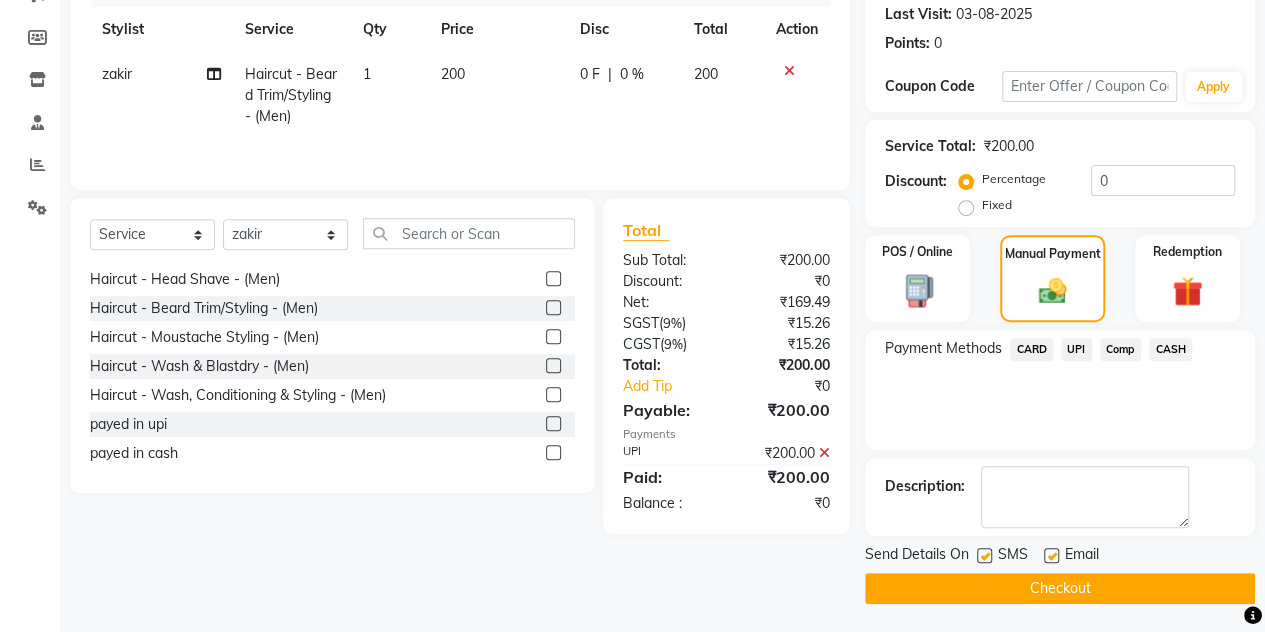 click on "Checkout" 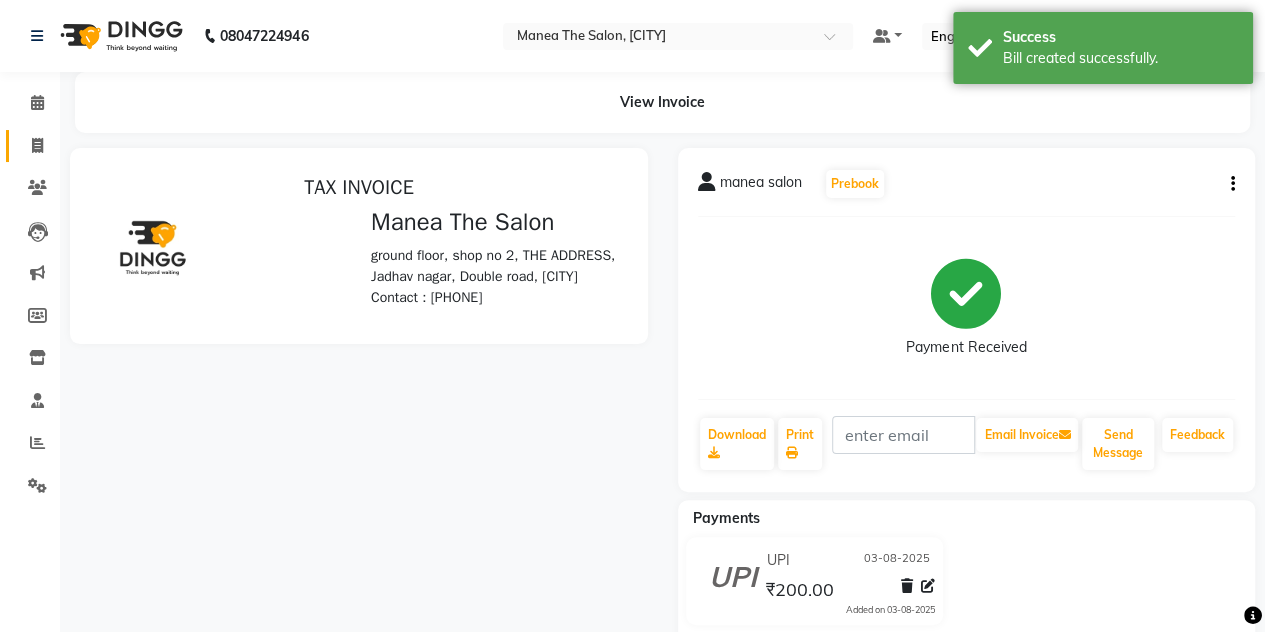 scroll, scrollTop: 0, scrollLeft: 0, axis: both 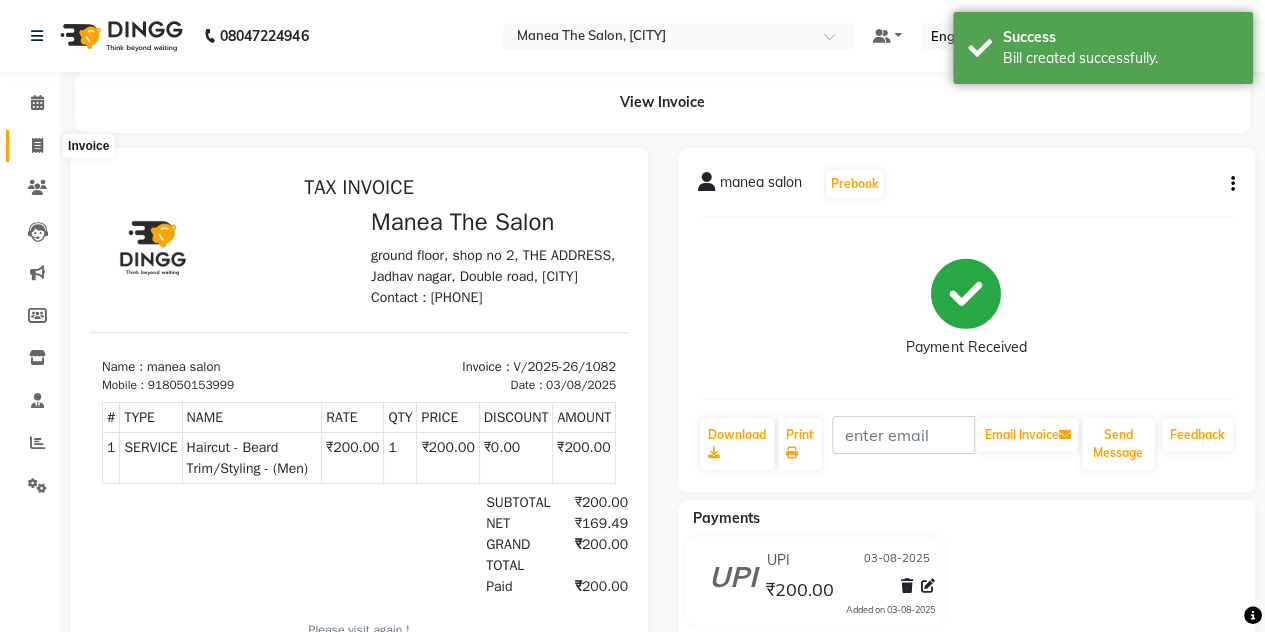 click 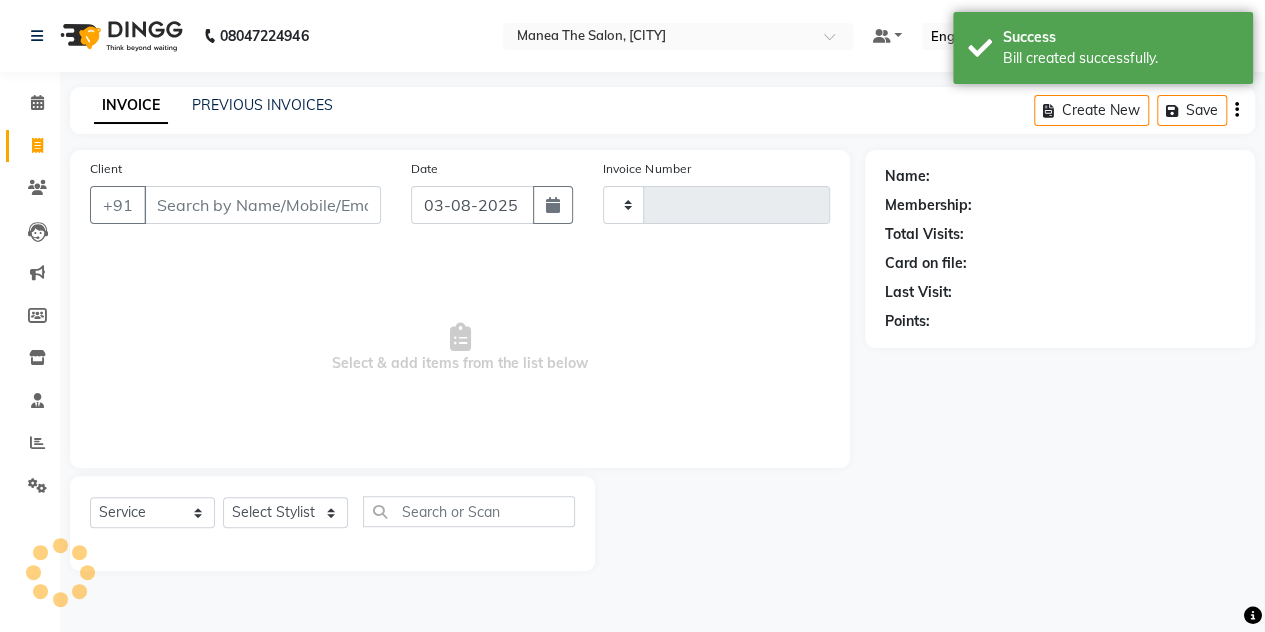 type on "1083" 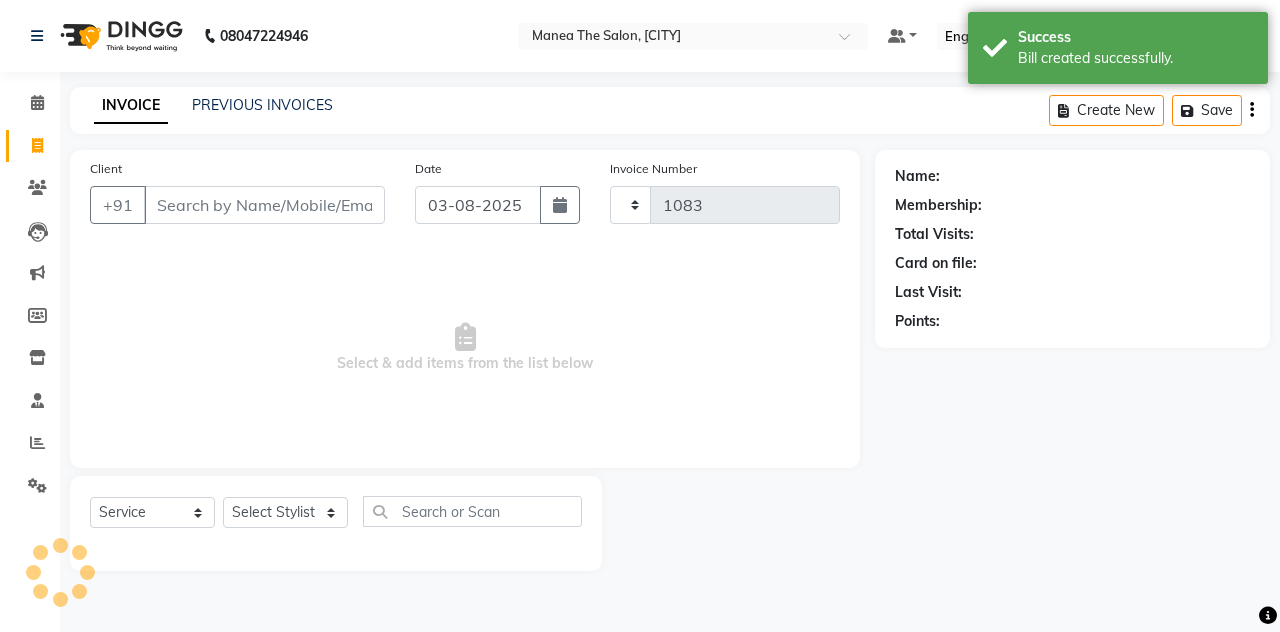 select on "7688" 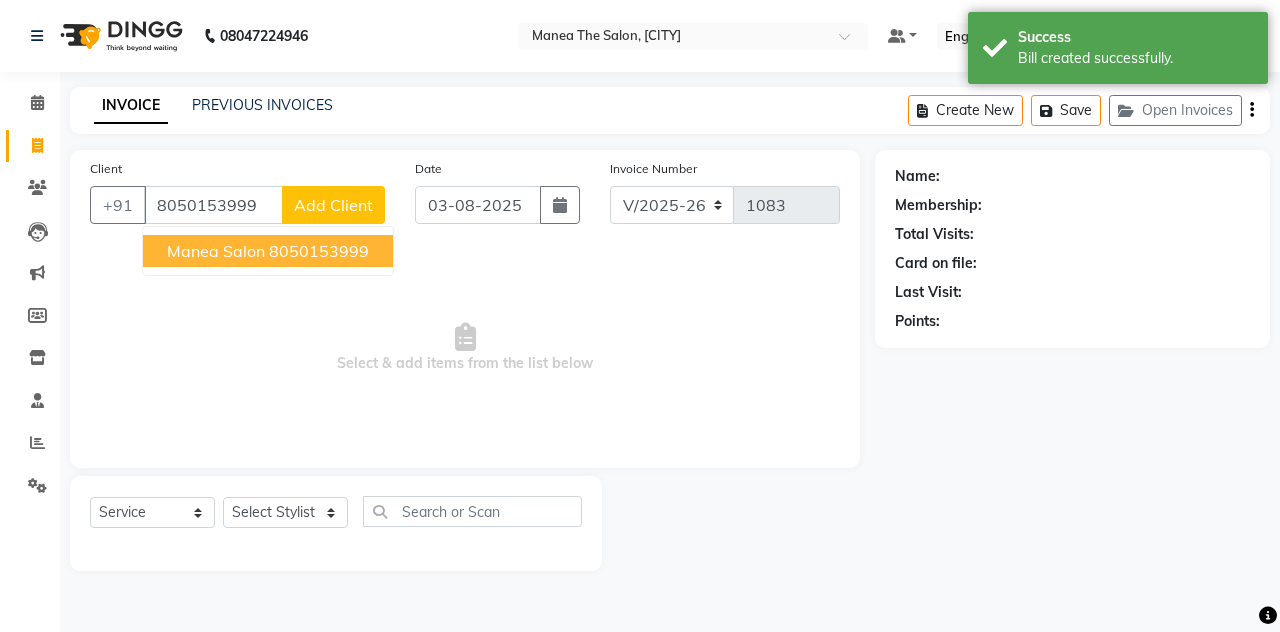 type on "8050153999" 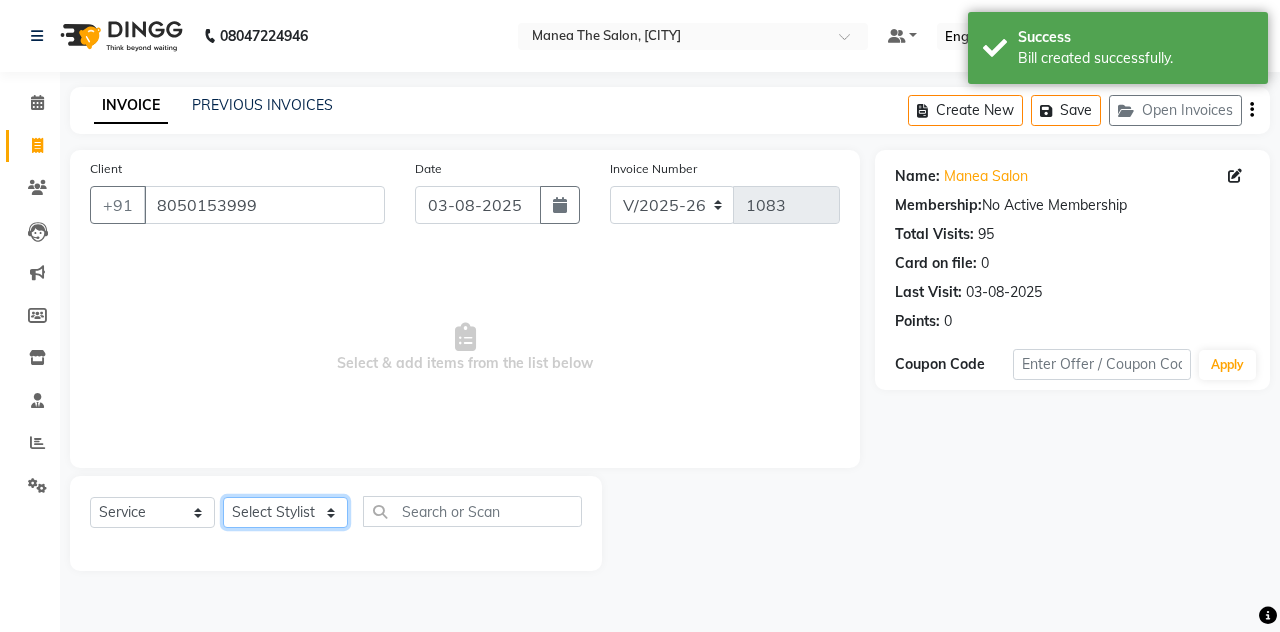 click on "Select Stylist [FIRST] [LAST] [FIRST] [LAST] The Salon, [CITY] [FIRST] [LAST] [FIRST] [LAST] [FIRST] [LAST]" 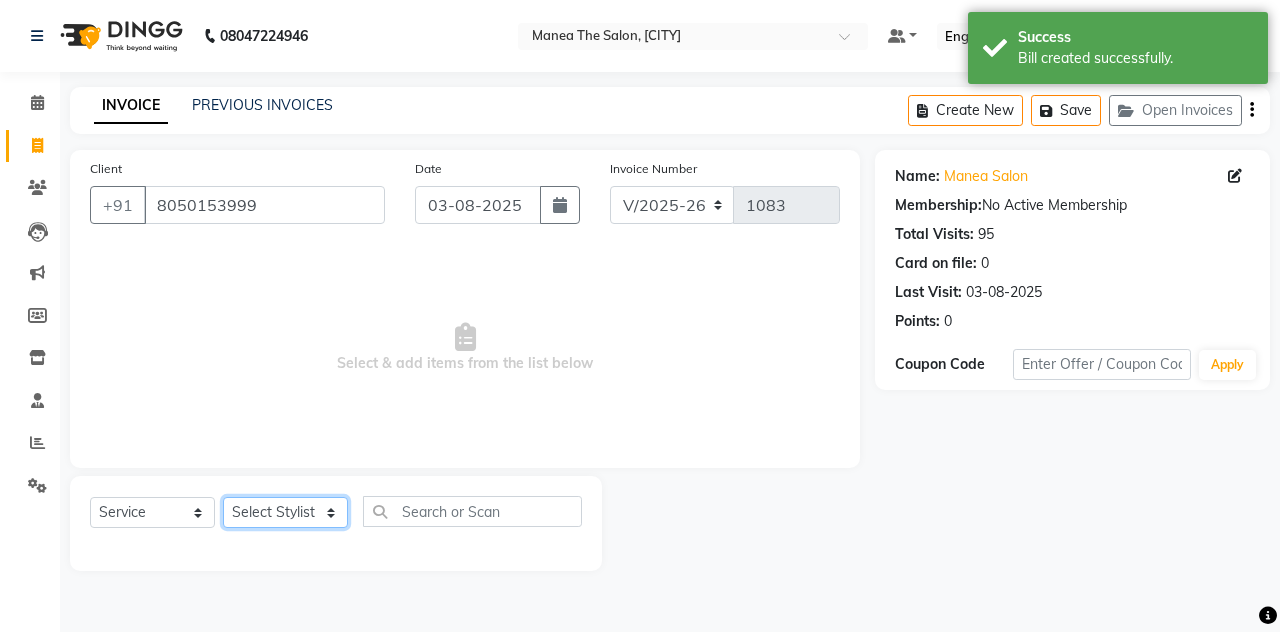 select on "76827" 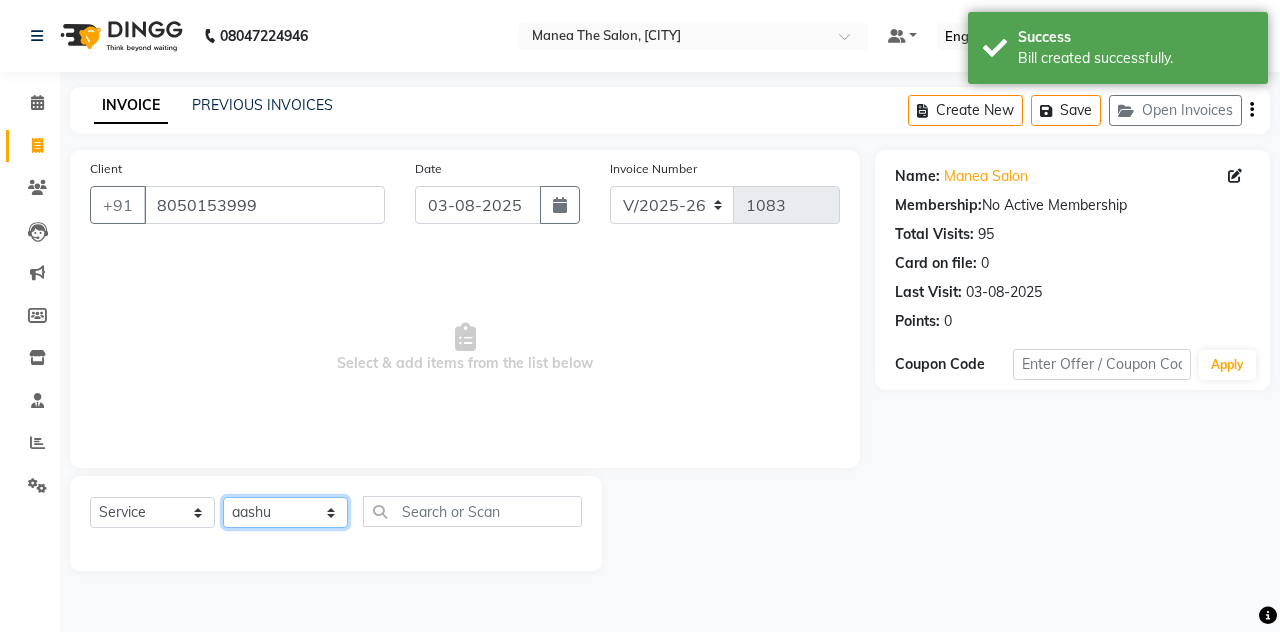 click on "Select Stylist [FIRST] [LAST] [FIRST] [LAST] The Salon, [CITY] [FIRST] [LAST] [FIRST] [LAST] [FIRST] [LAST]" 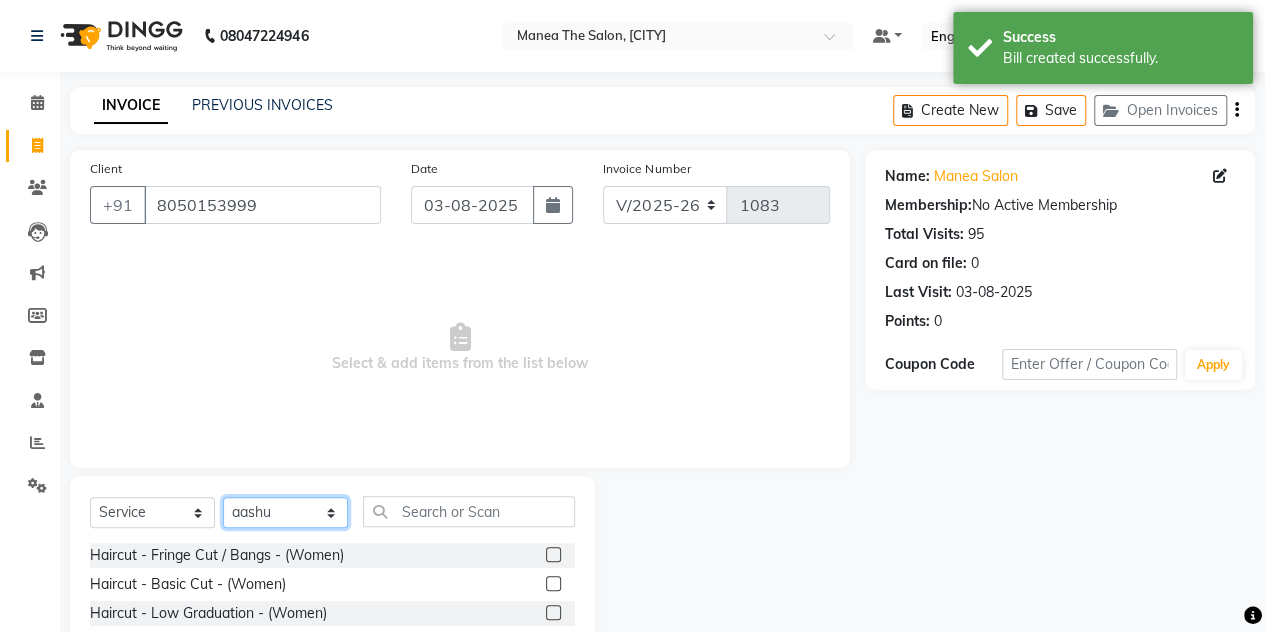 scroll, scrollTop: 168, scrollLeft: 0, axis: vertical 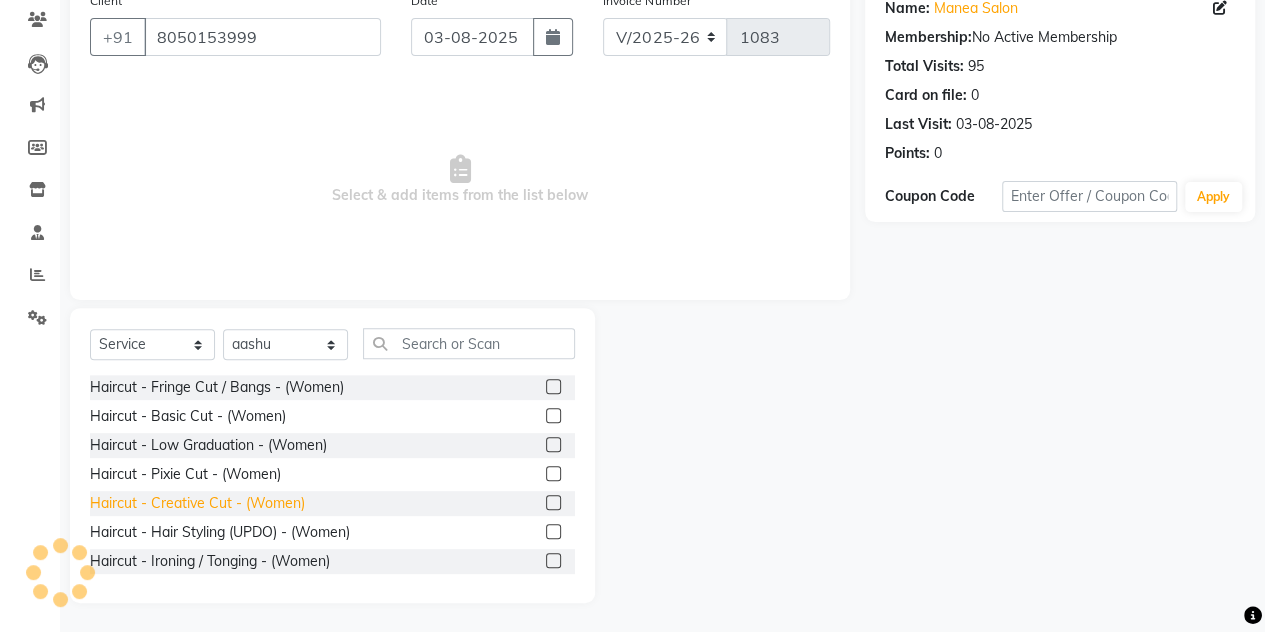 click on "Haircut - Creative Cut - (Women)" 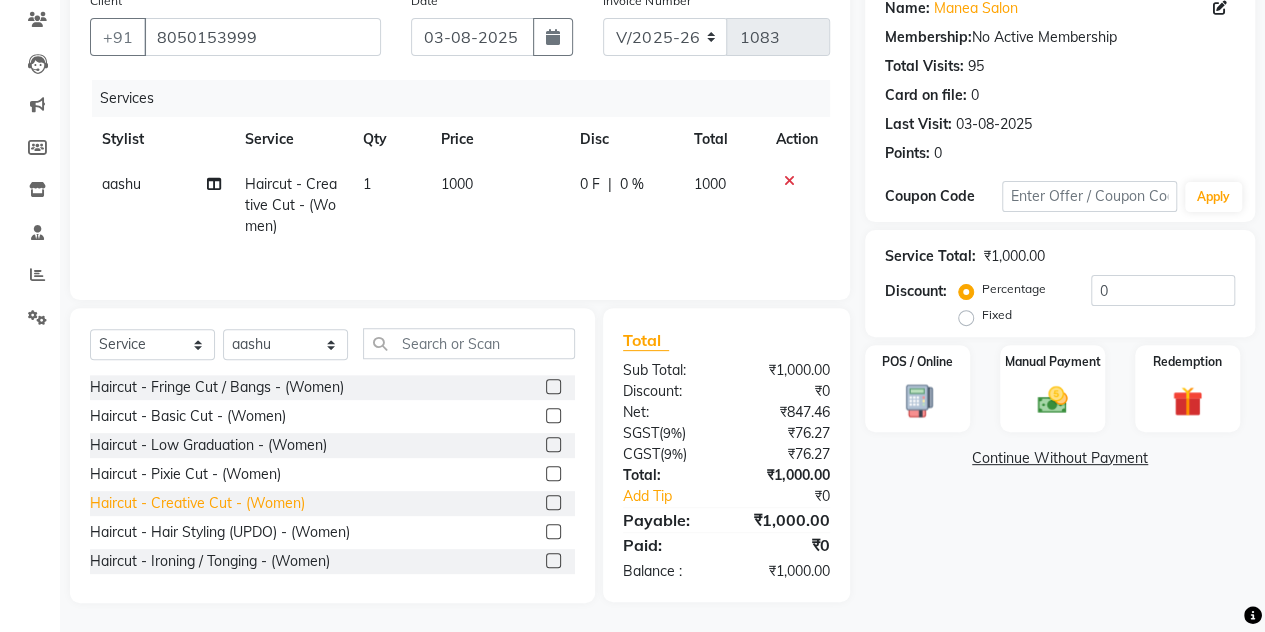 click on "Haircut - Creative Cut - (Women)" 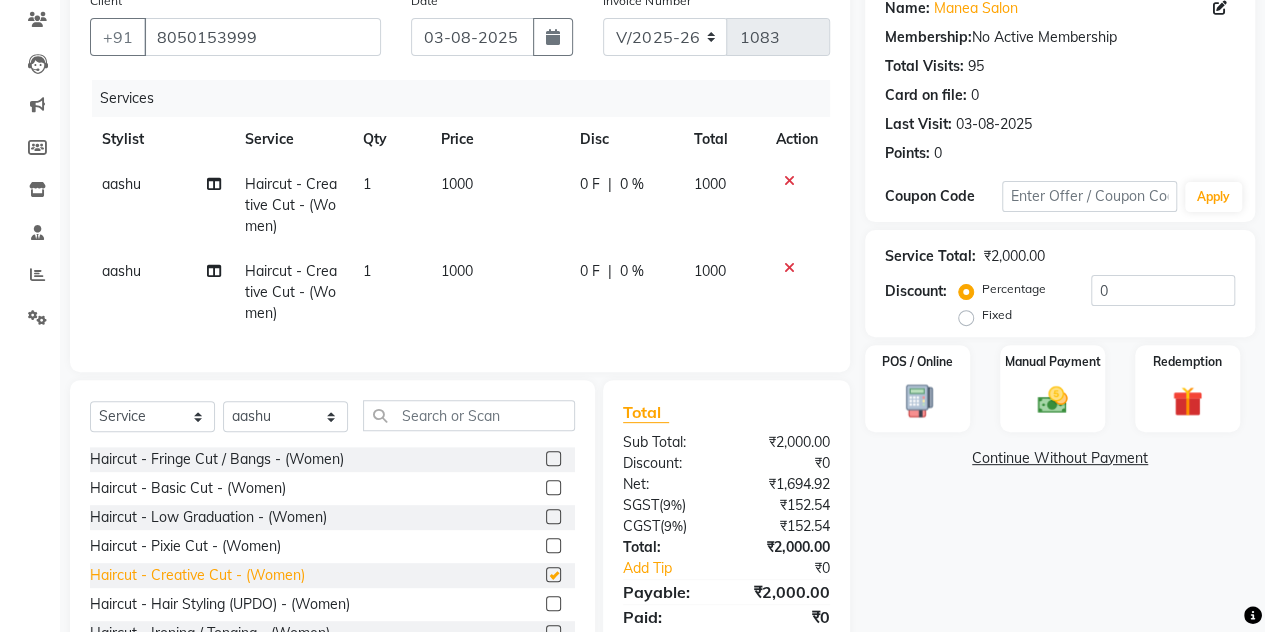 checkbox on "false" 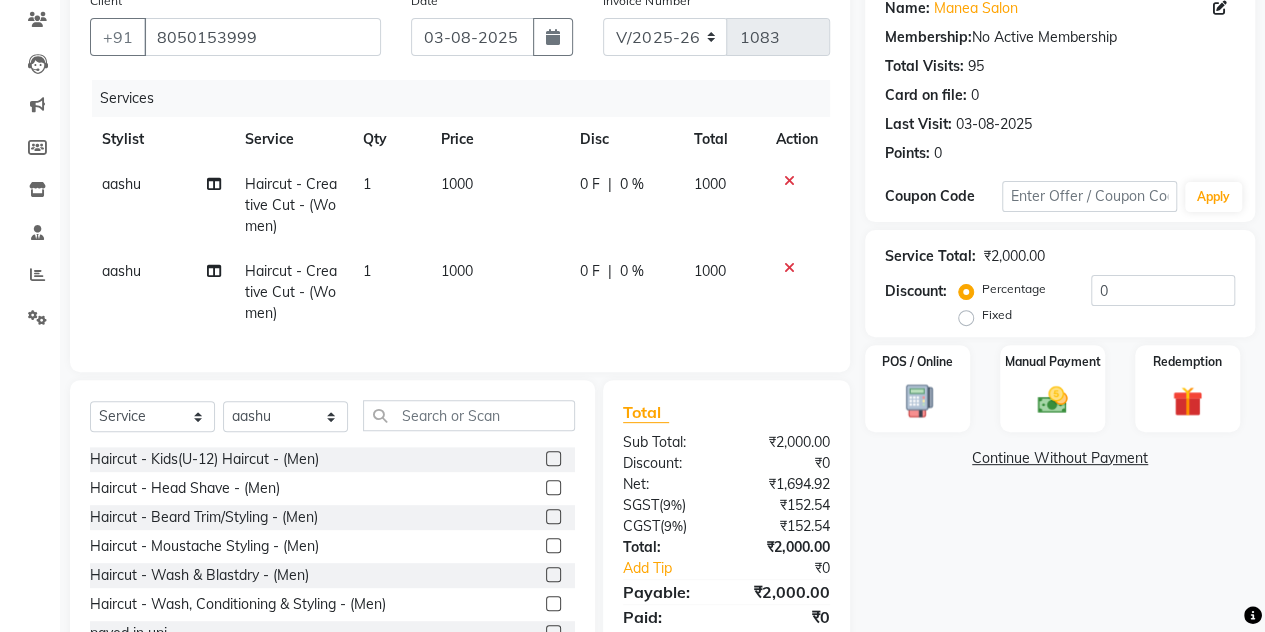 scroll, scrollTop: 408, scrollLeft: 0, axis: vertical 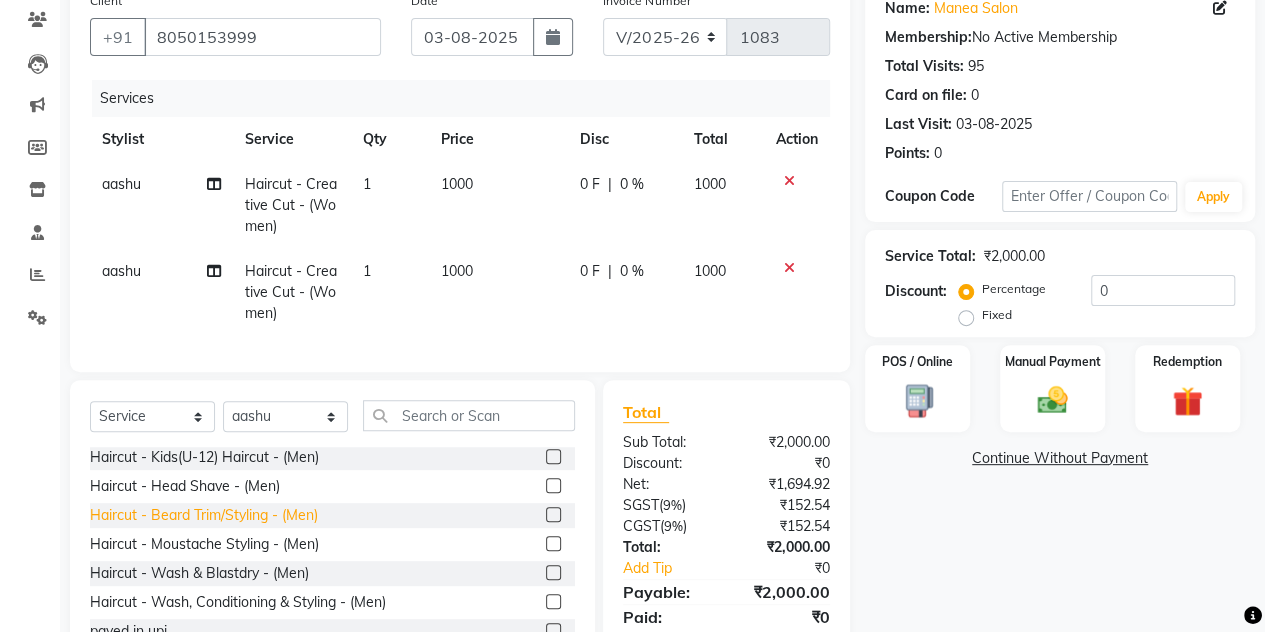 click on "Haircut - Beard Trim/Styling - (Men)" 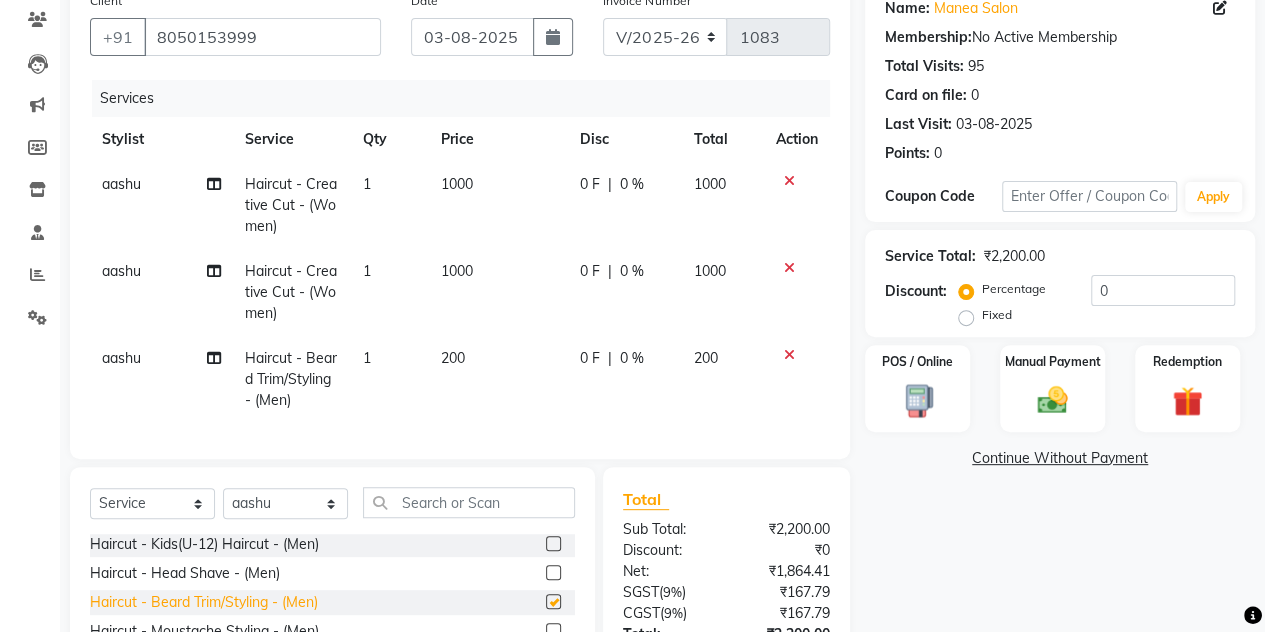 checkbox on "false" 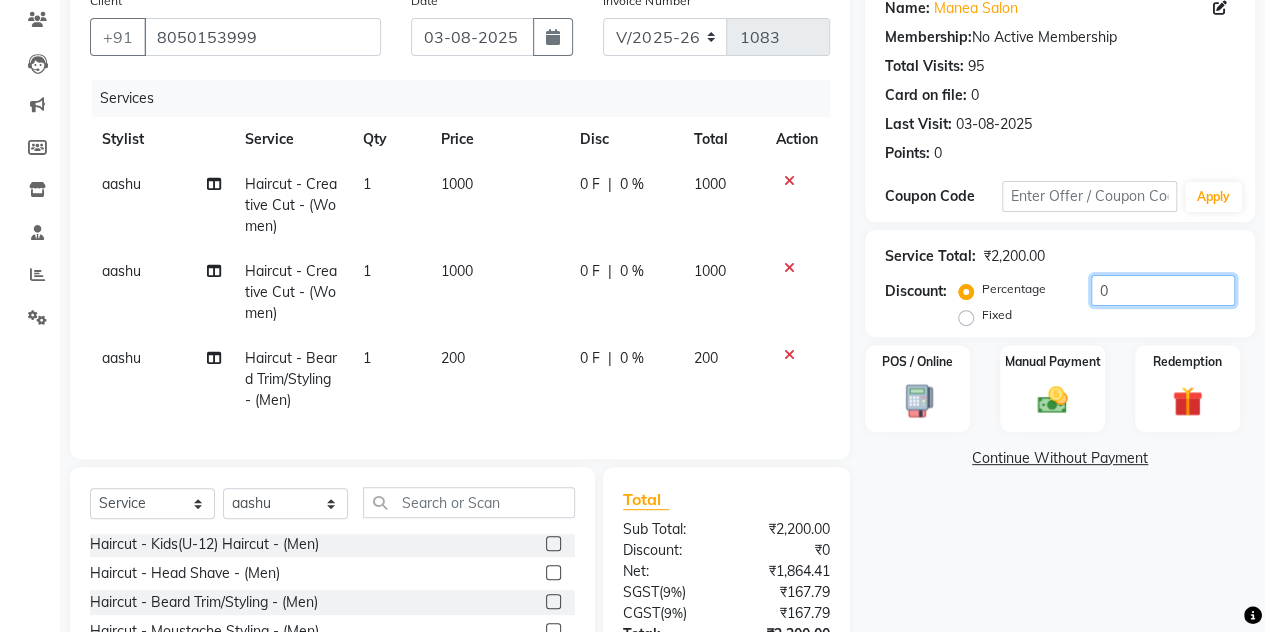 drag, startPoint x: 1155, startPoint y: 306, endPoint x: 1095, endPoint y: 265, distance: 72.67049 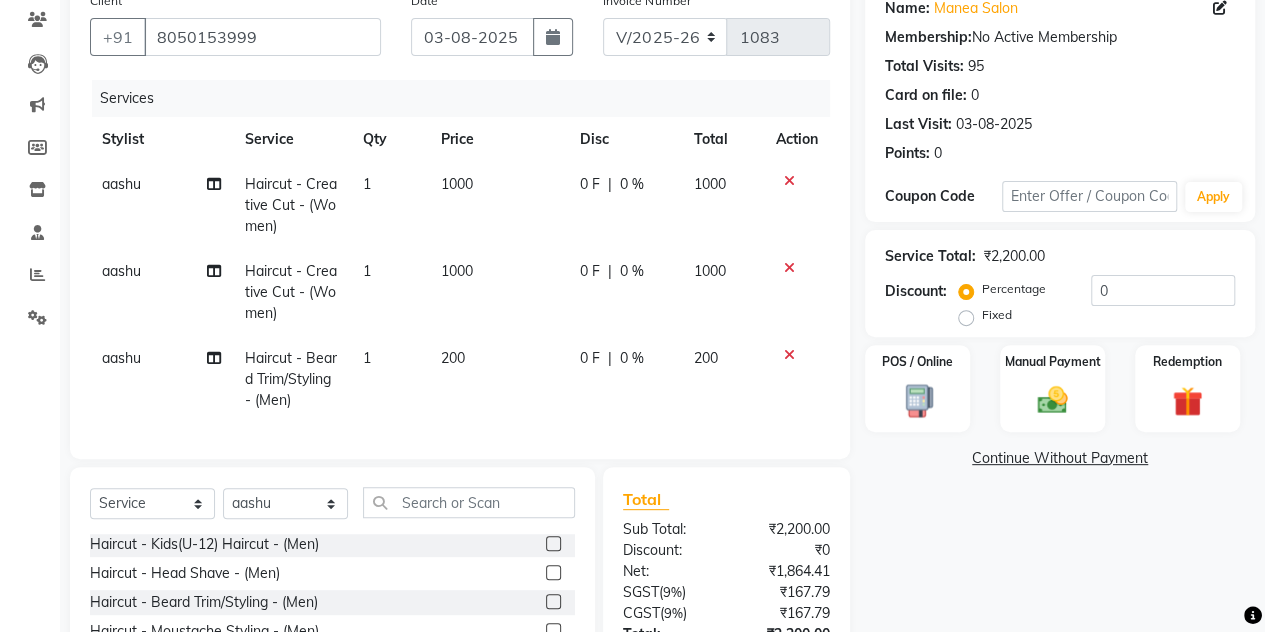 click on "Service Total:  ₹2,200.00" 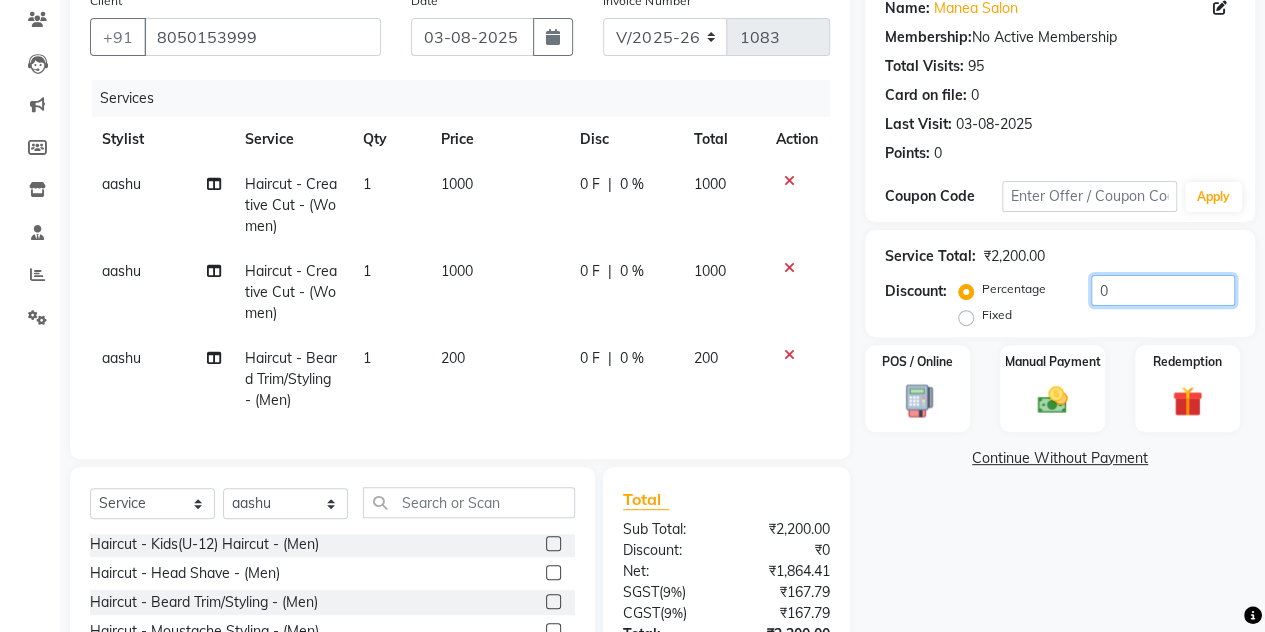 click on "0" 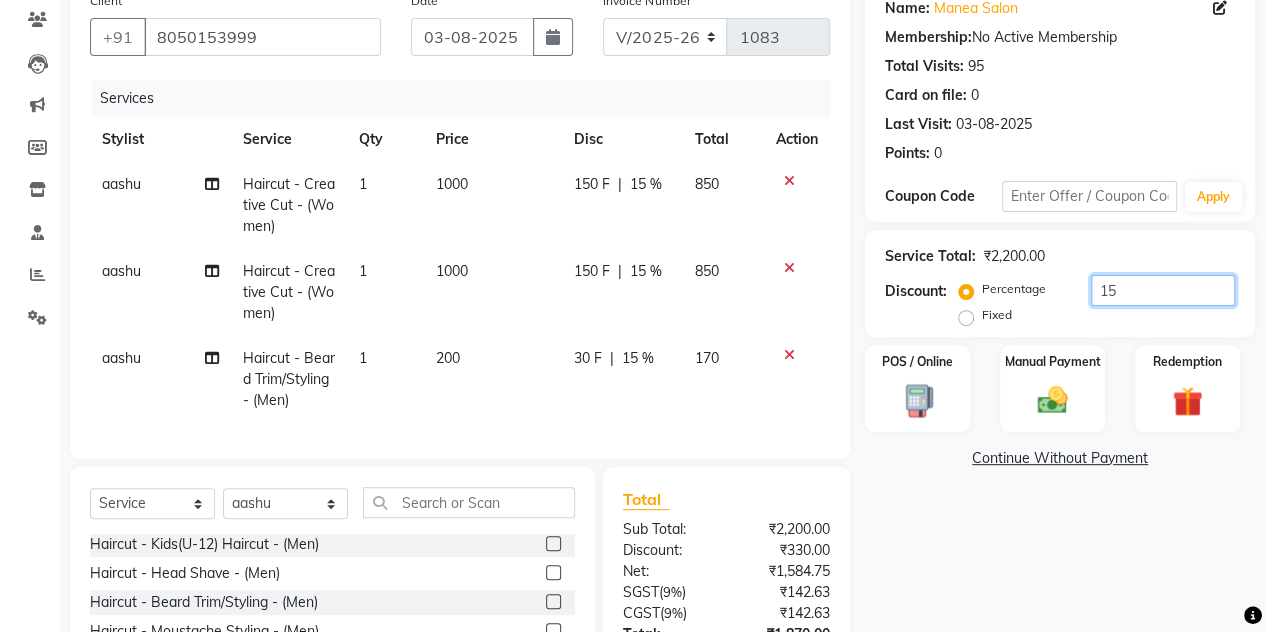 scroll, scrollTop: 342, scrollLeft: 0, axis: vertical 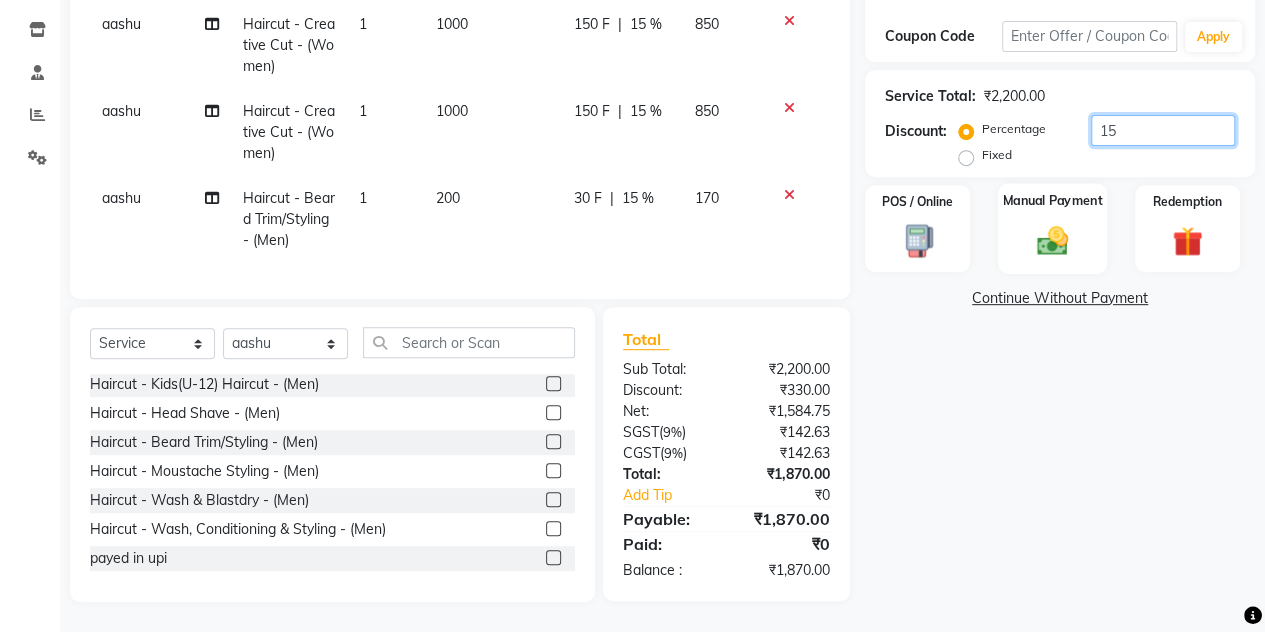 type on "15" 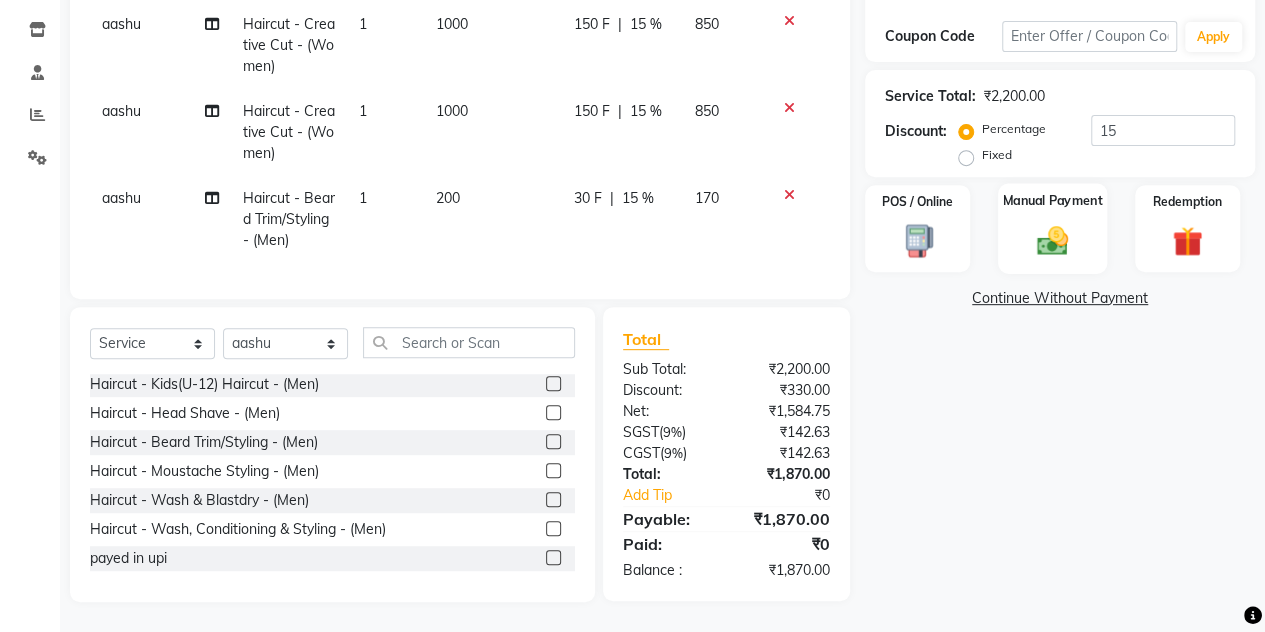 click on "Manual Payment" 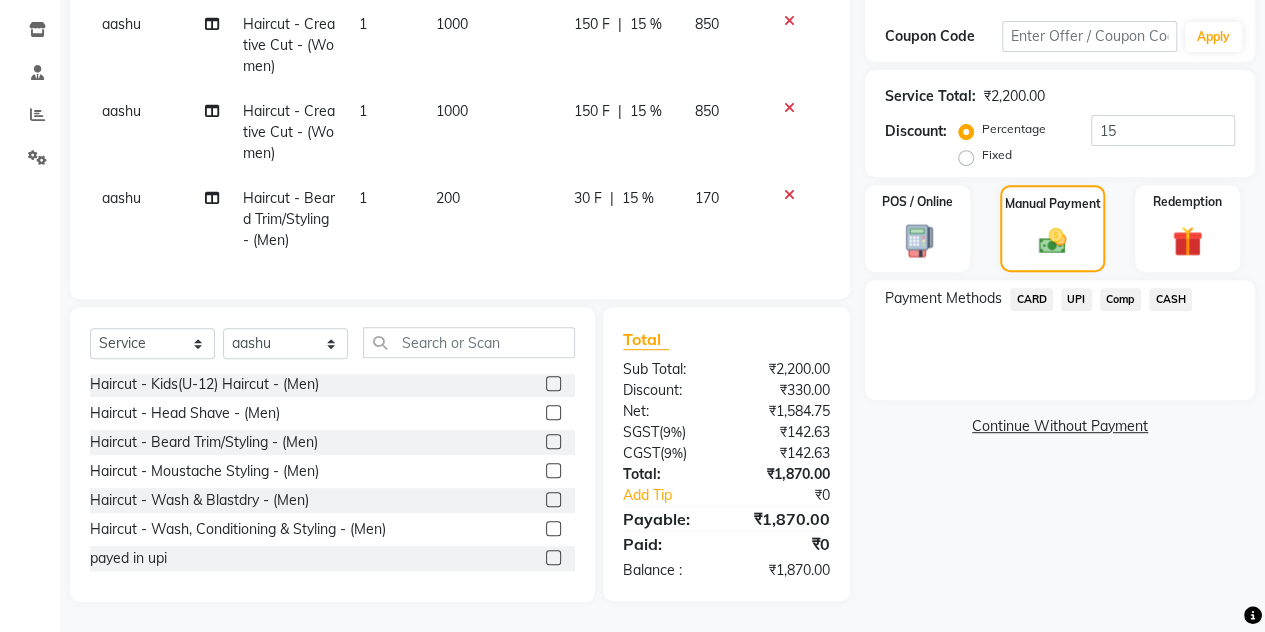 click on "CASH" 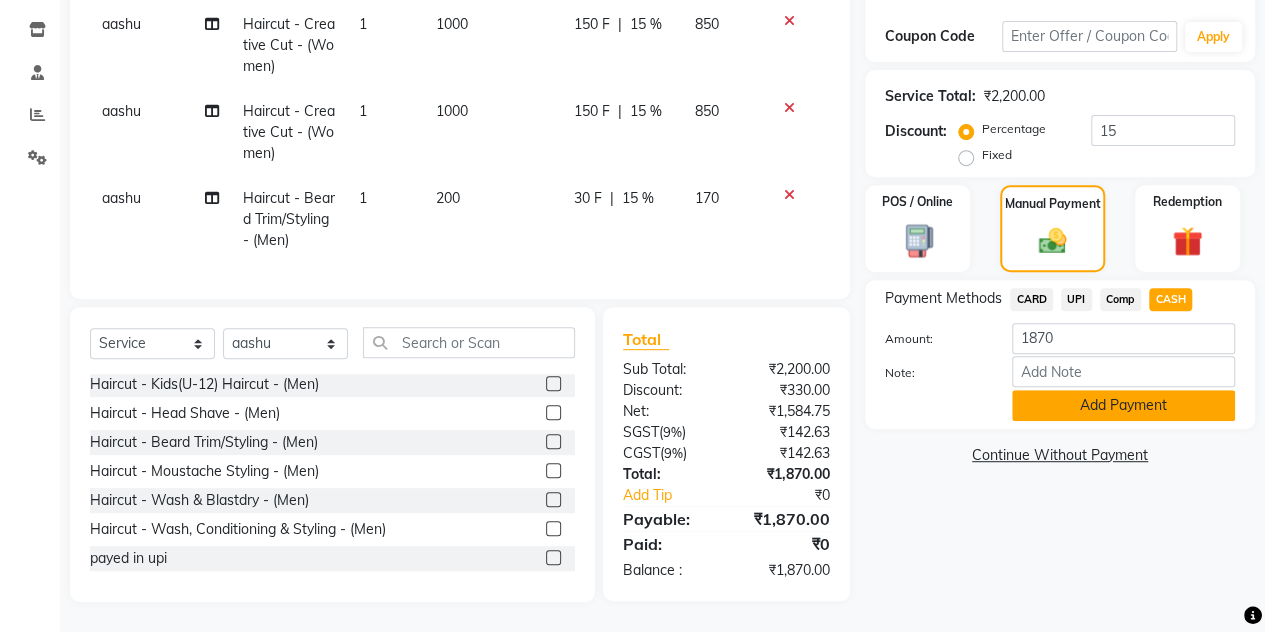 click on "Add Payment" 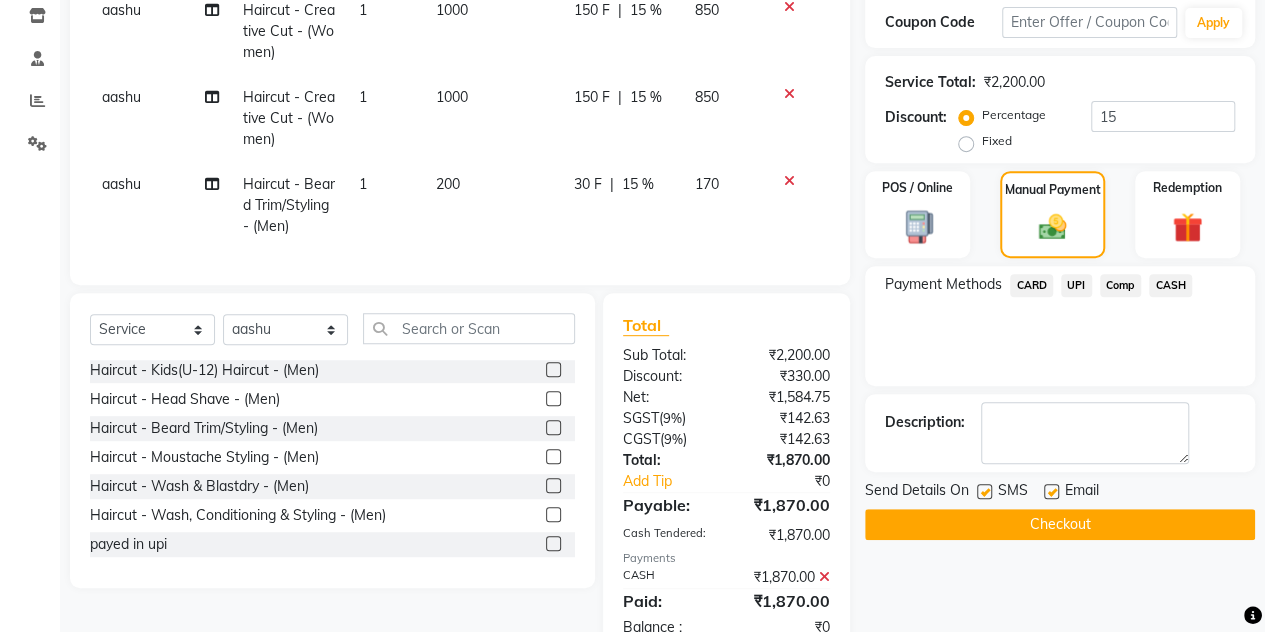 scroll, scrollTop: 412, scrollLeft: 0, axis: vertical 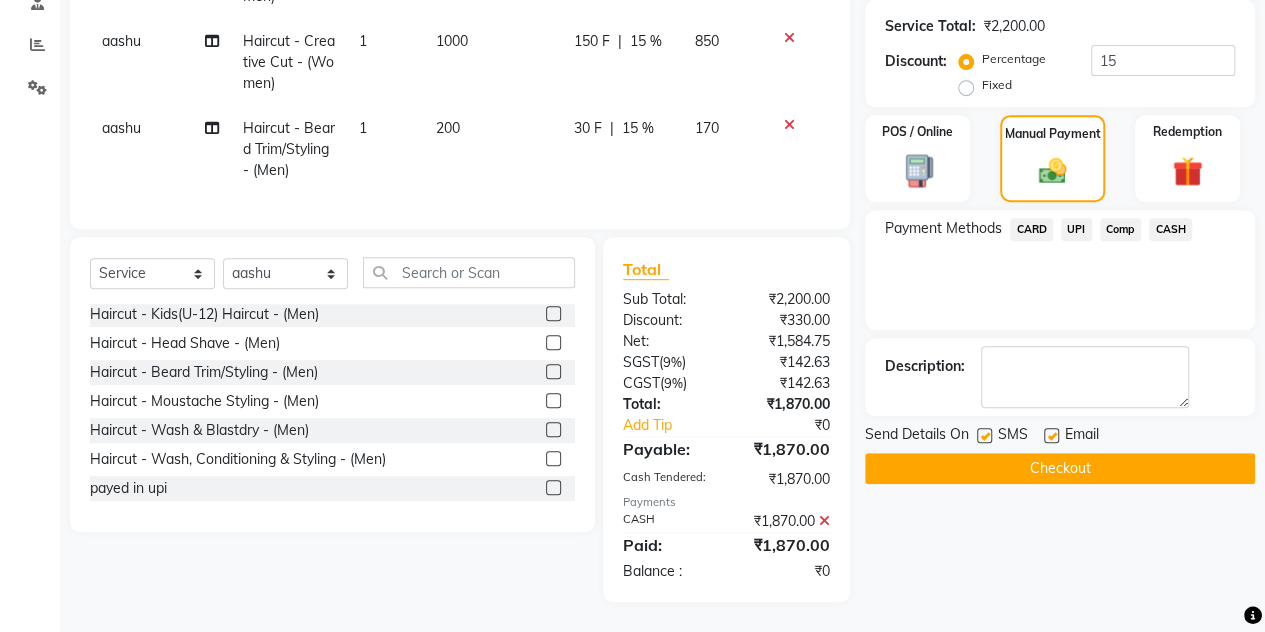 click on "Checkout" 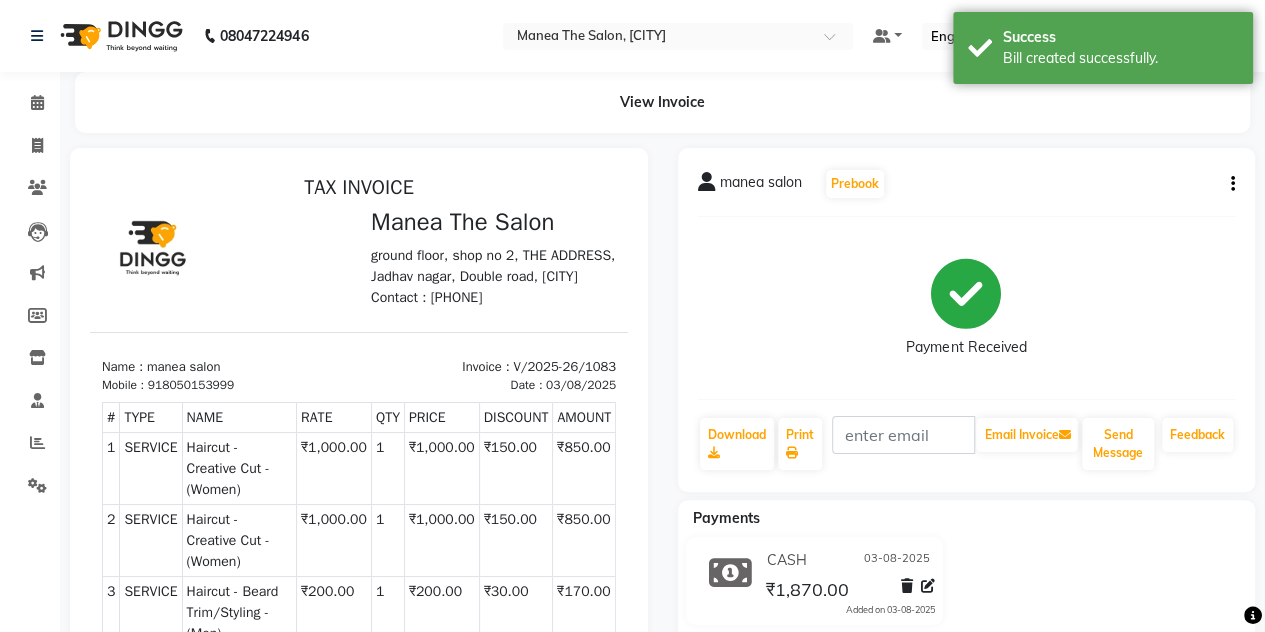 scroll, scrollTop: 0, scrollLeft: 0, axis: both 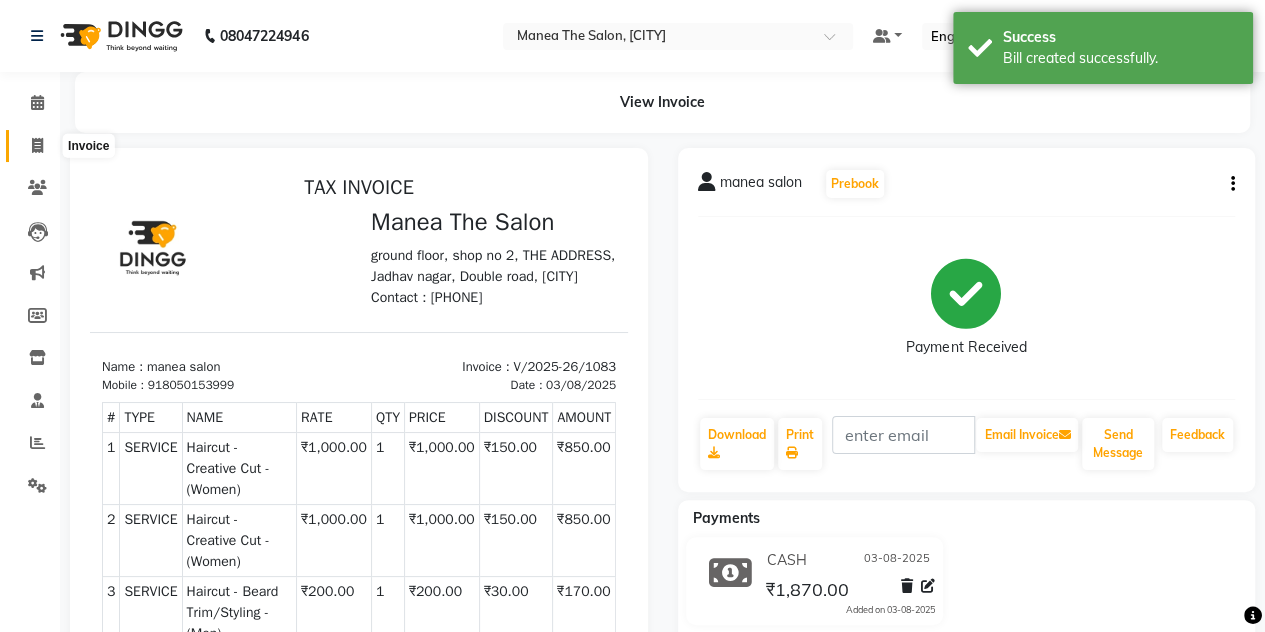 click 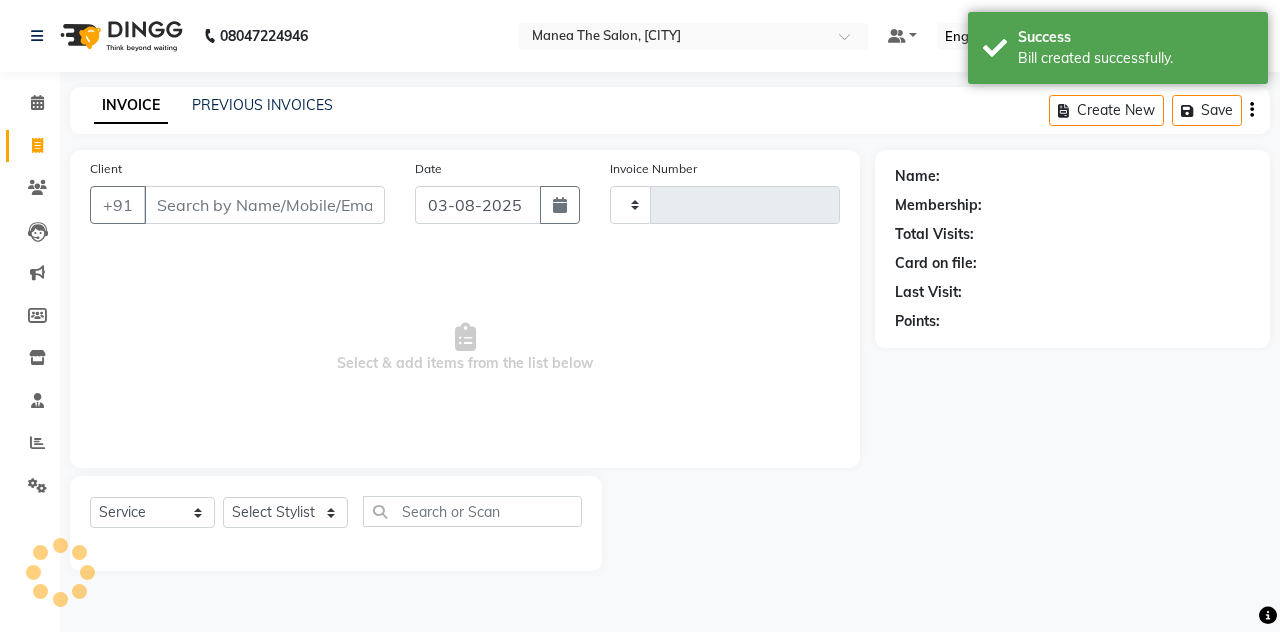 type on "1084" 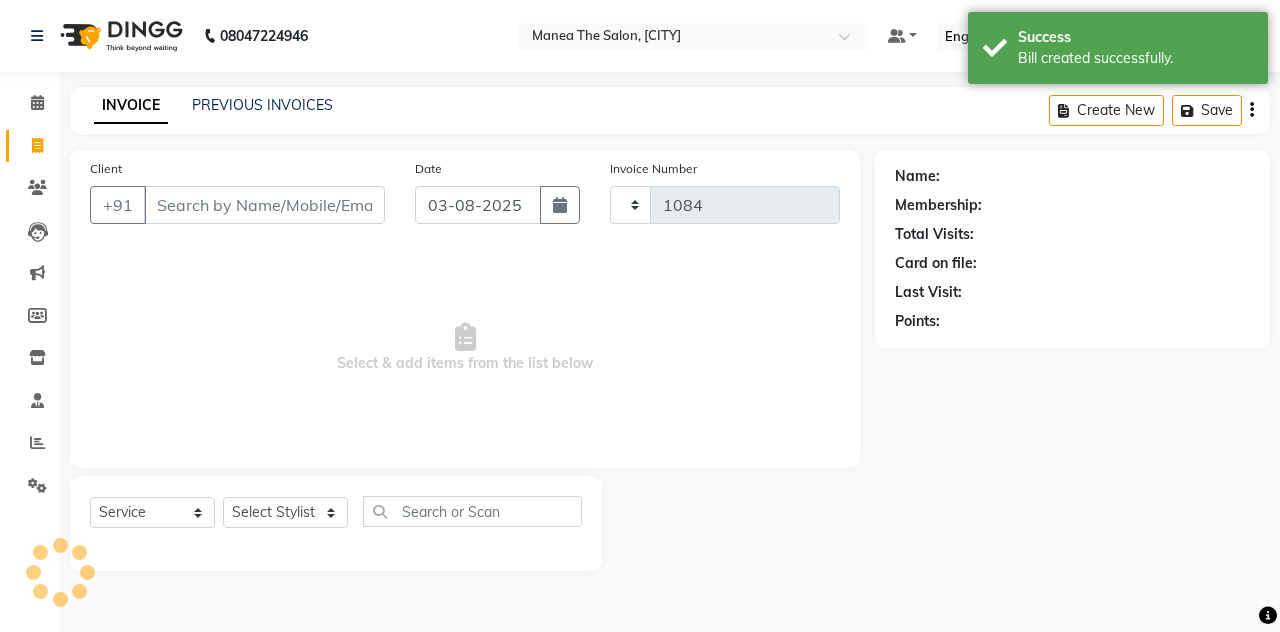 select on "7688" 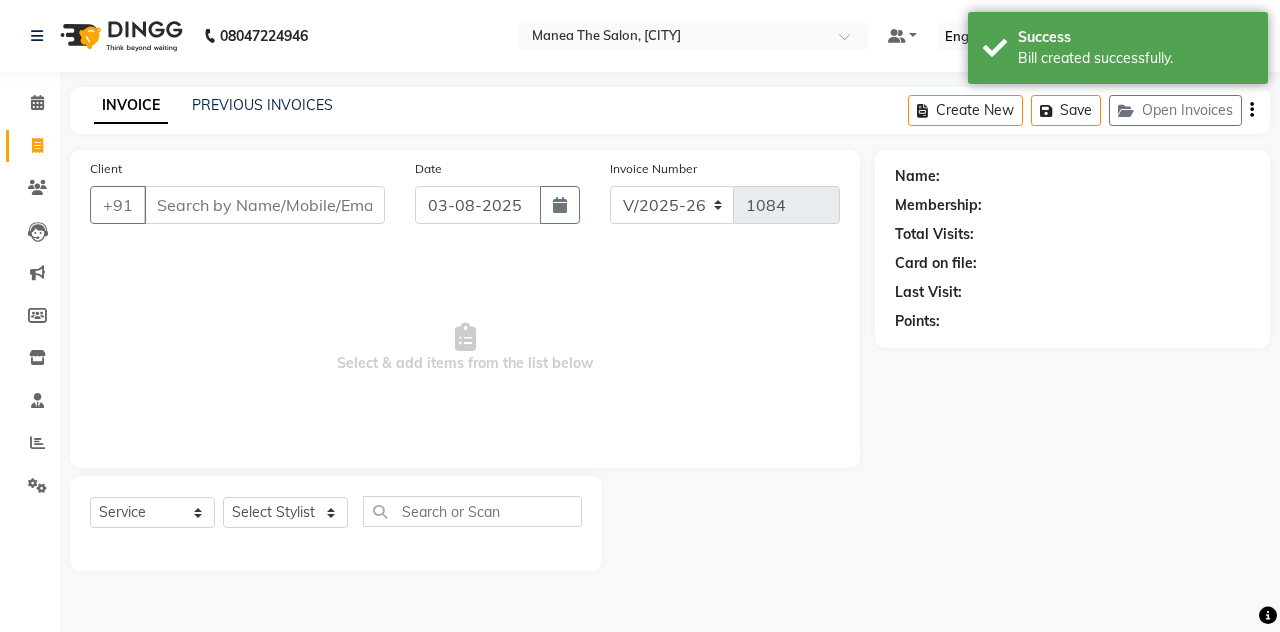 click on "INVOICE PREVIOUS INVOICES Create New   Save   Open Invoices" 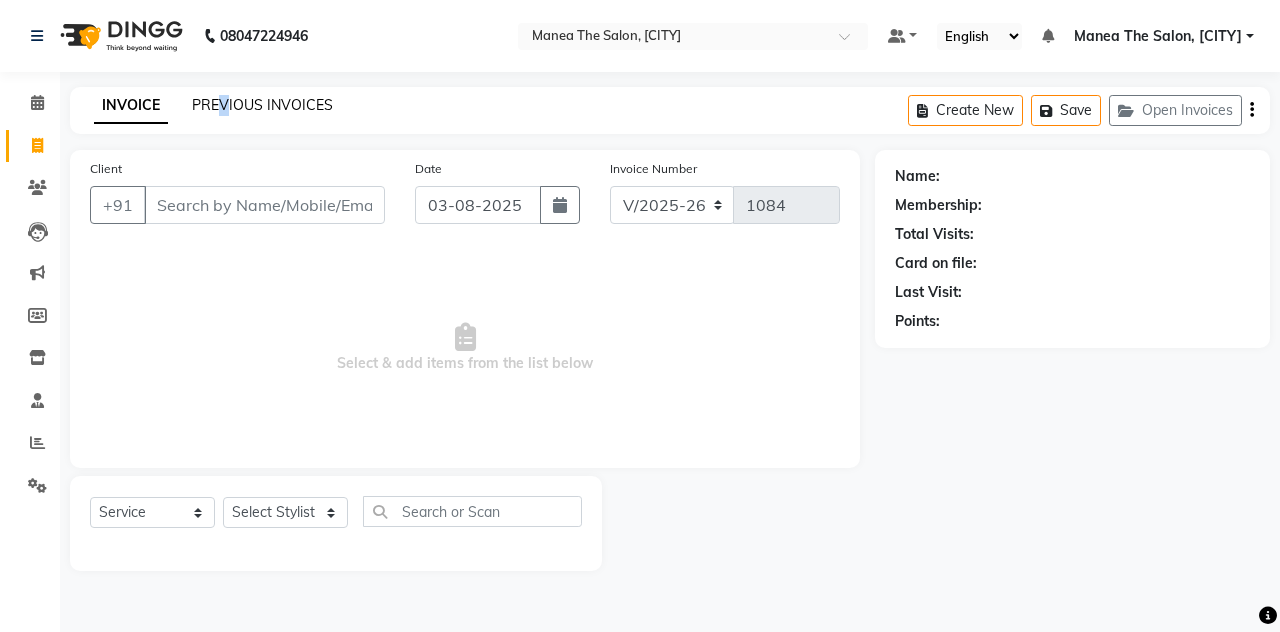 drag, startPoint x: 219, startPoint y: 95, endPoint x: 225, endPoint y: 113, distance: 18.973665 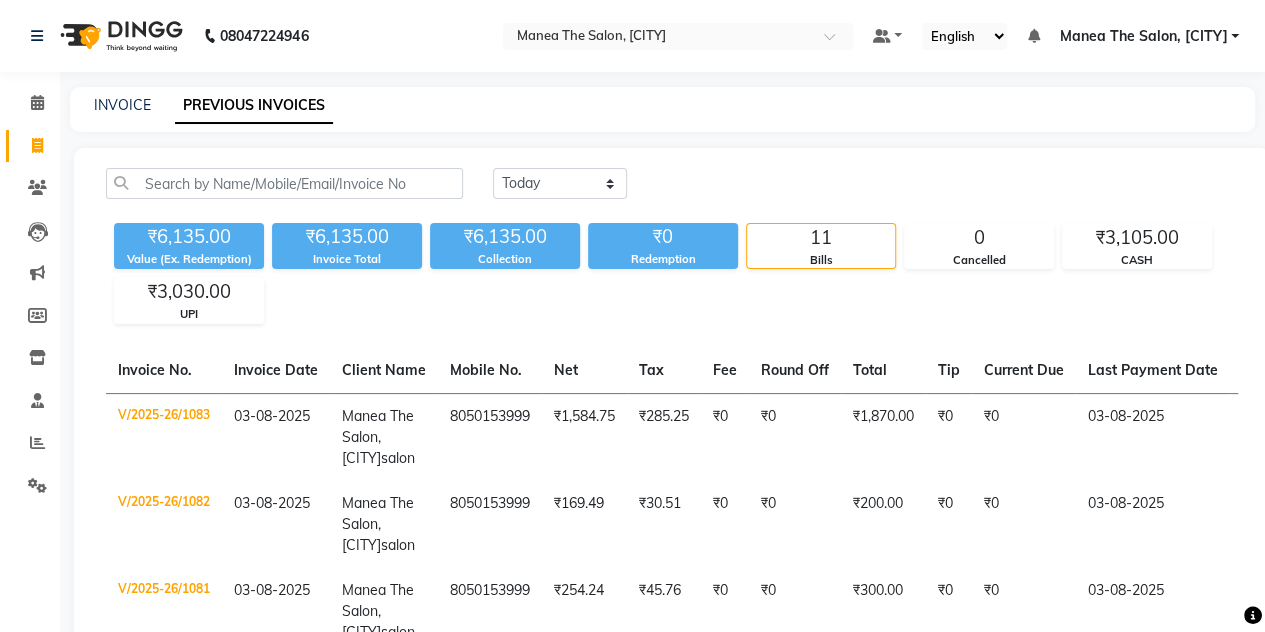 click on "INVOICE" 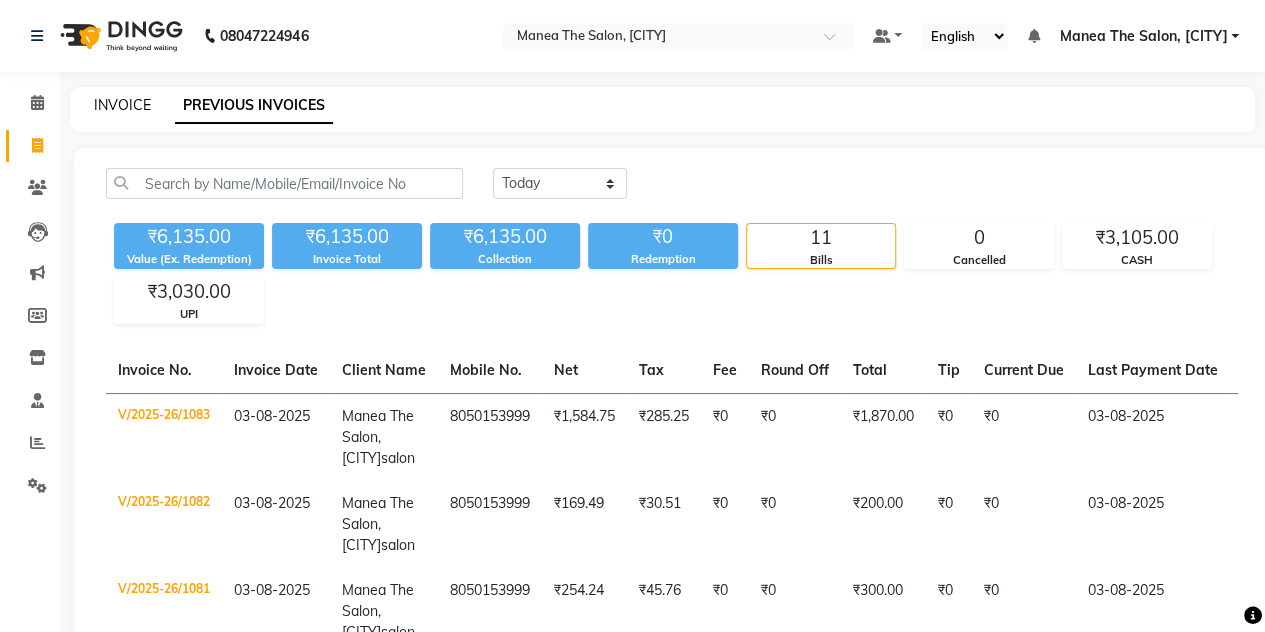 click on "INVOICE" 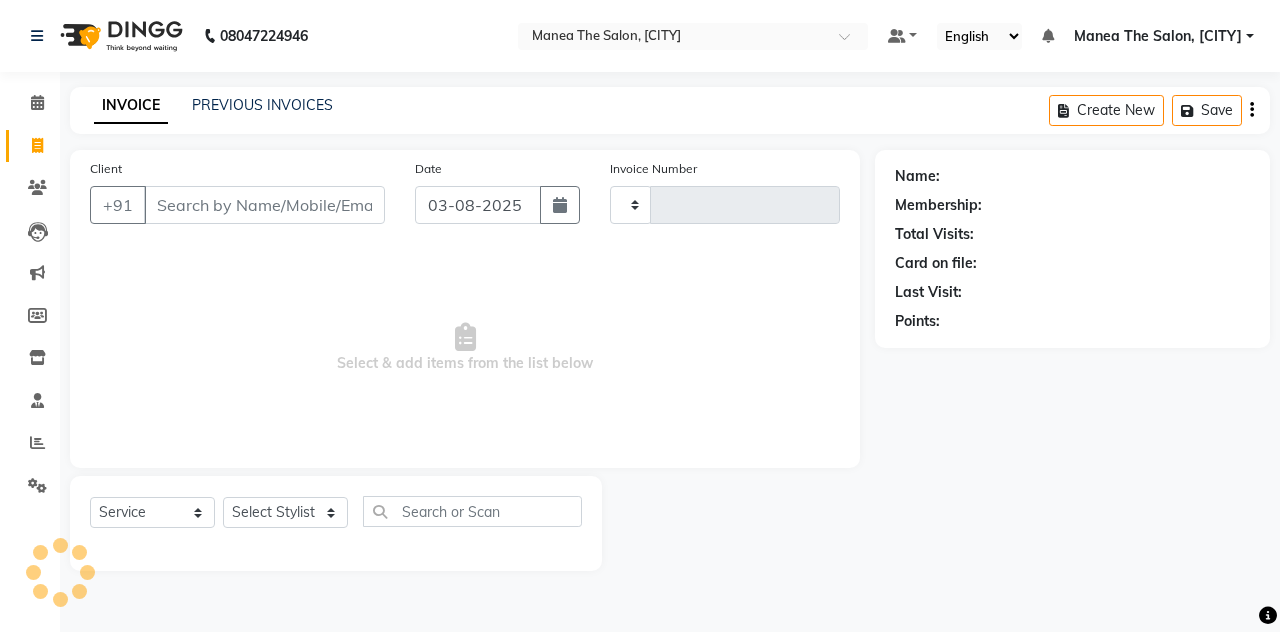 type on "1084" 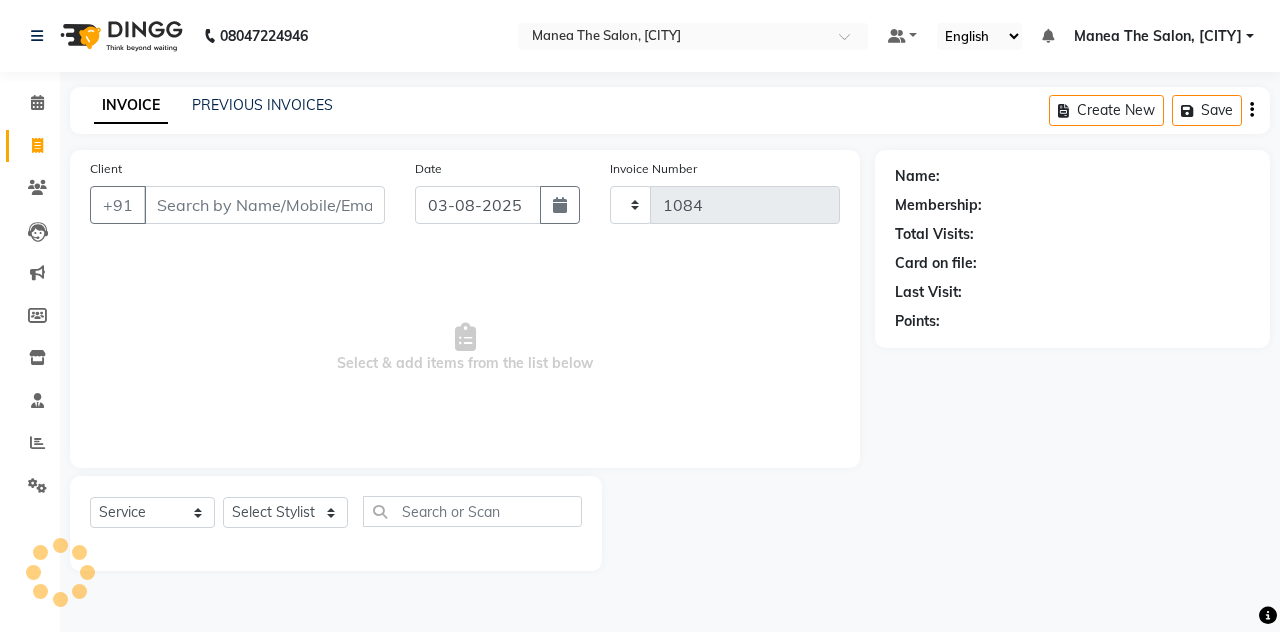 select on "7688" 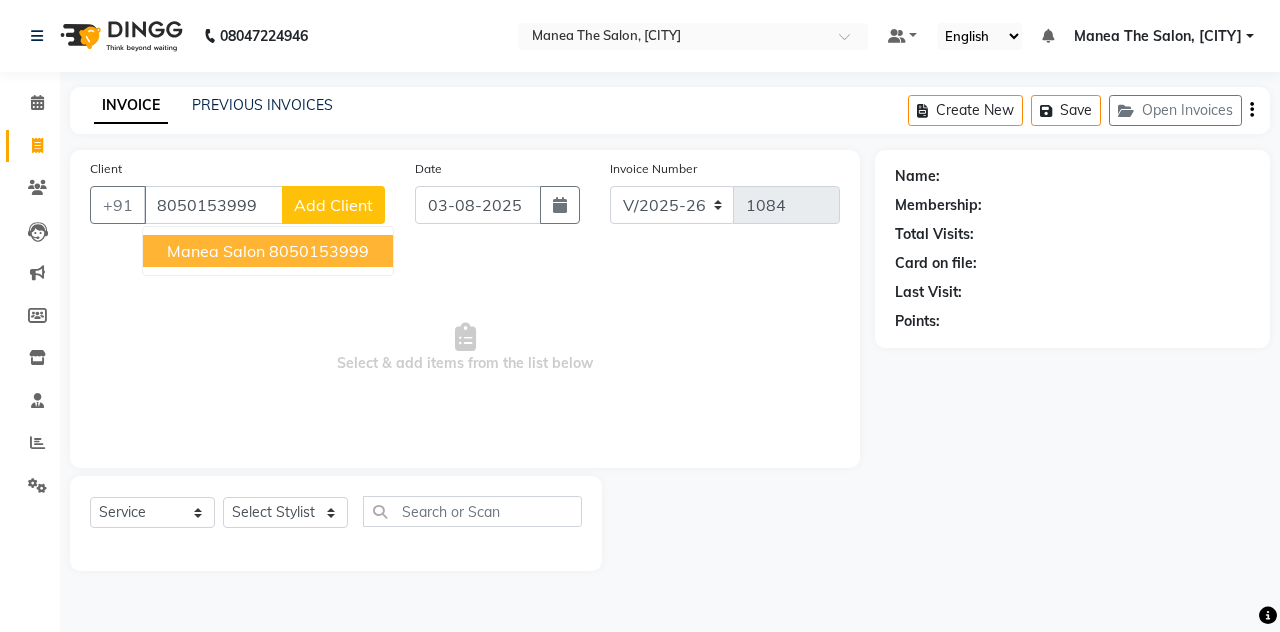 type on "8050153999" 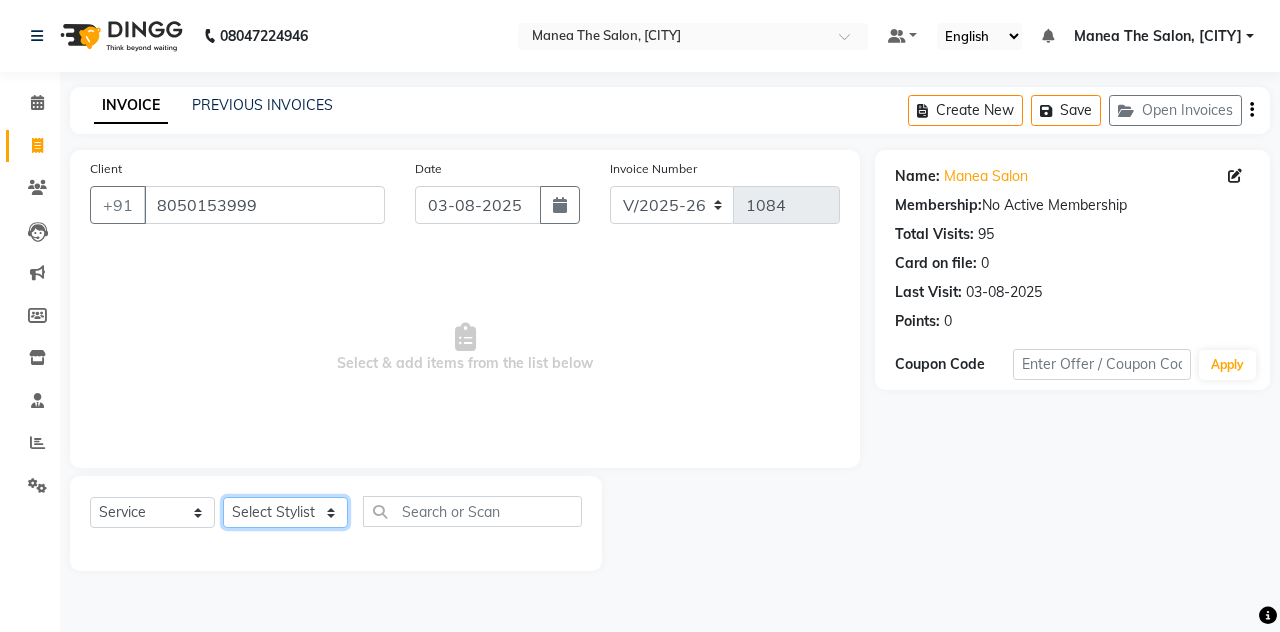 drag, startPoint x: 292, startPoint y: 502, endPoint x: 291, endPoint y: 464, distance: 38.013157 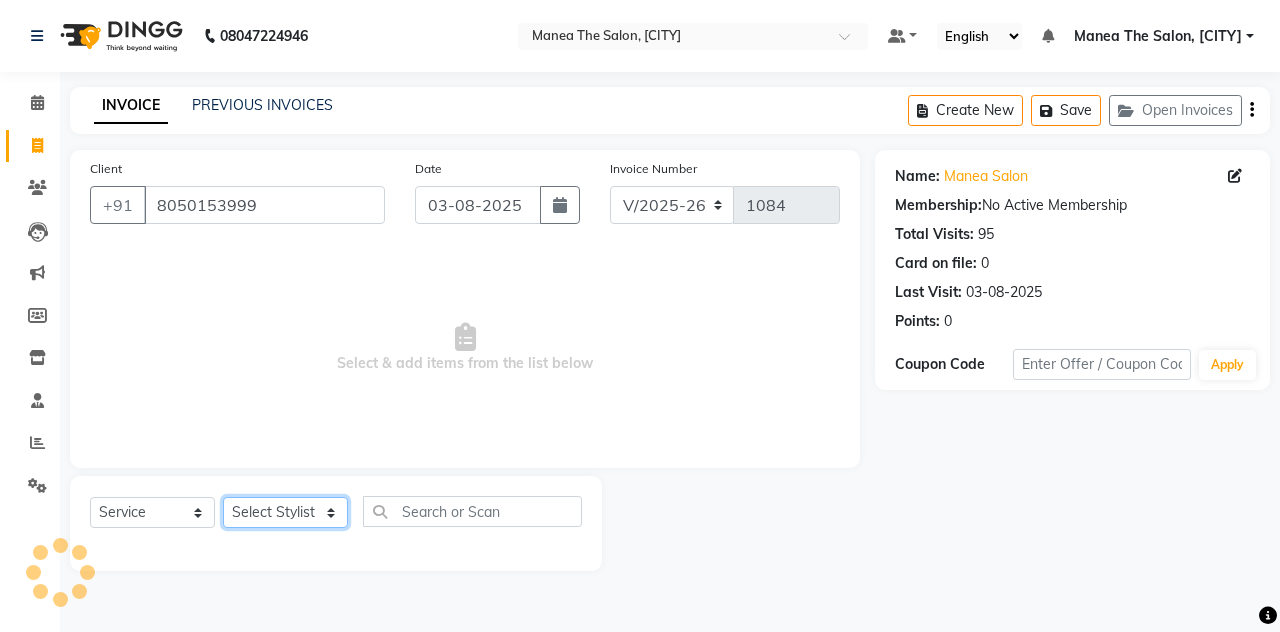 select on "80475" 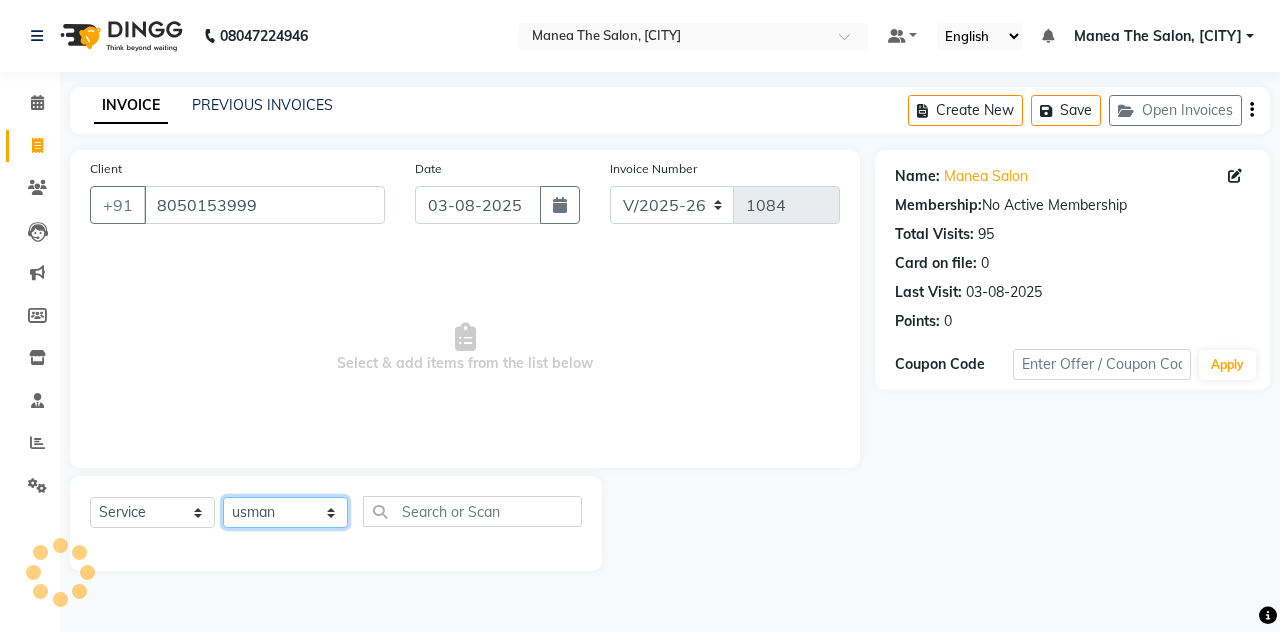 click on "Select Stylist [FIRST] [LAST] [FIRST] [LAST] The Salon, [CITY] [FIRST] [LAST] [FIRST] [LAST] [FIRST] [LAST]" 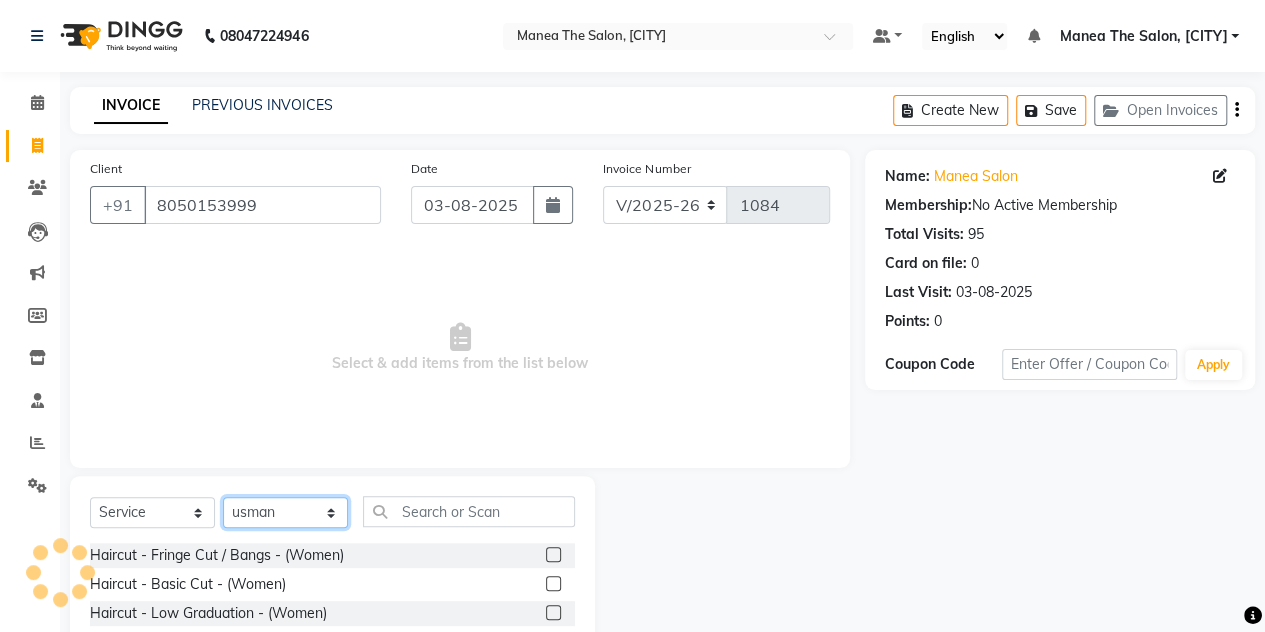 scroll, scrollTop: 168, scrollLeft: 0, axis: vertical 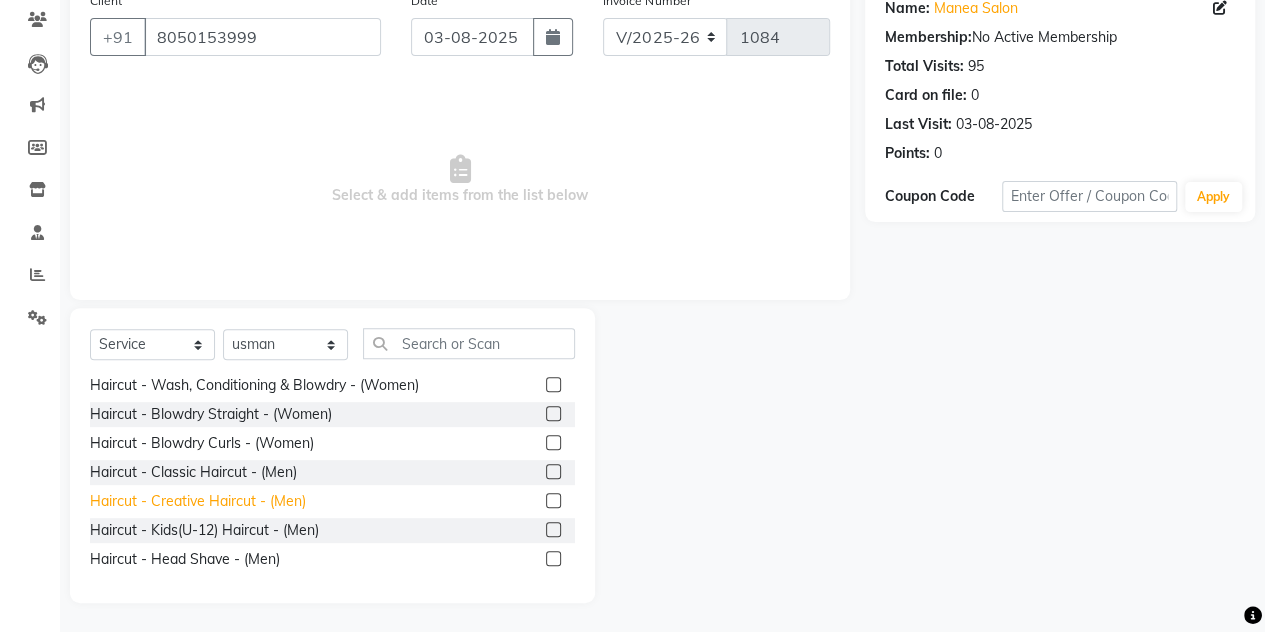 click on "Haircut - Creative Haircut - (Men)" 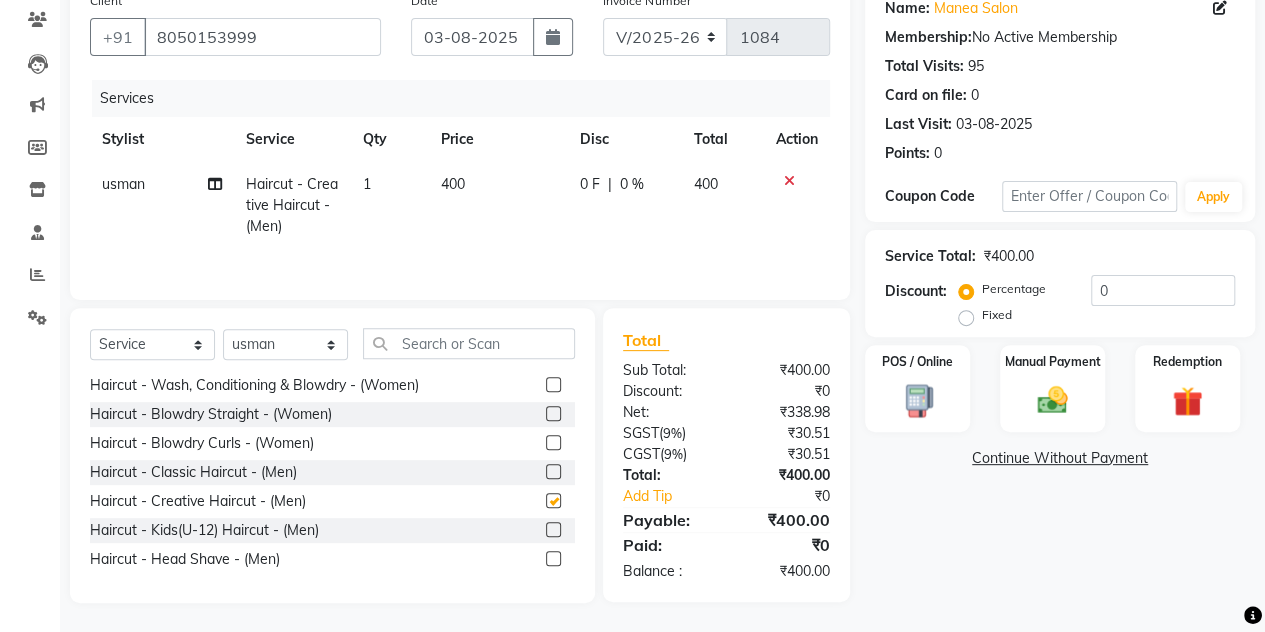 checkbox on "false" 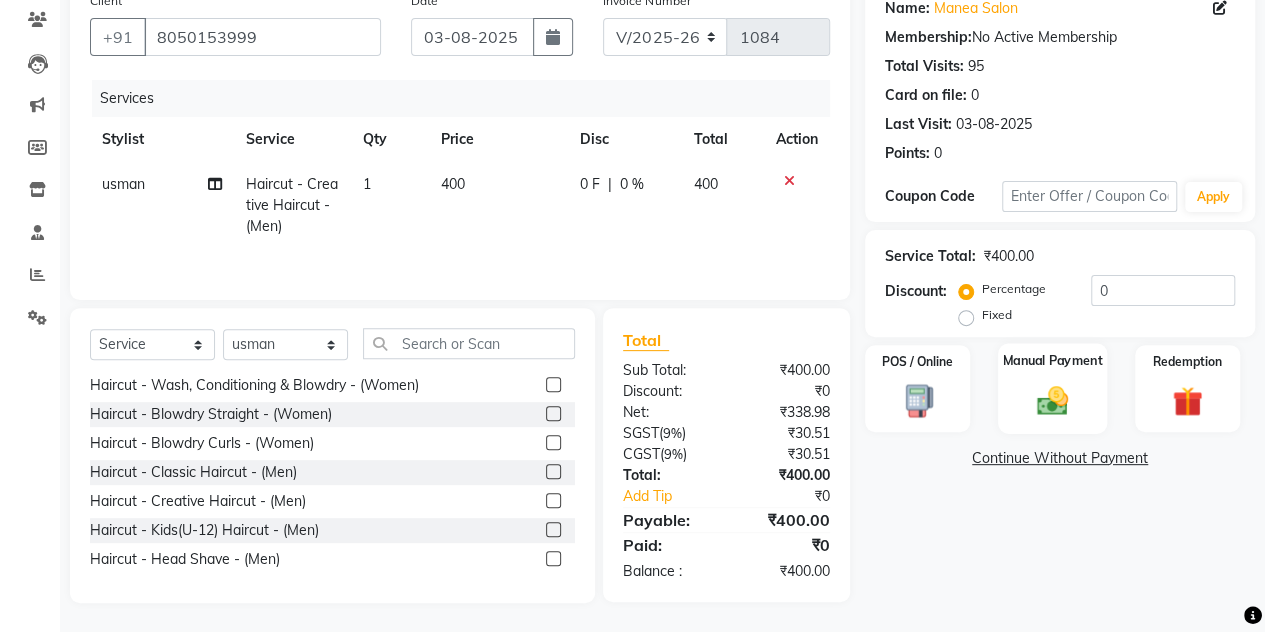 click on "Manual Payment" 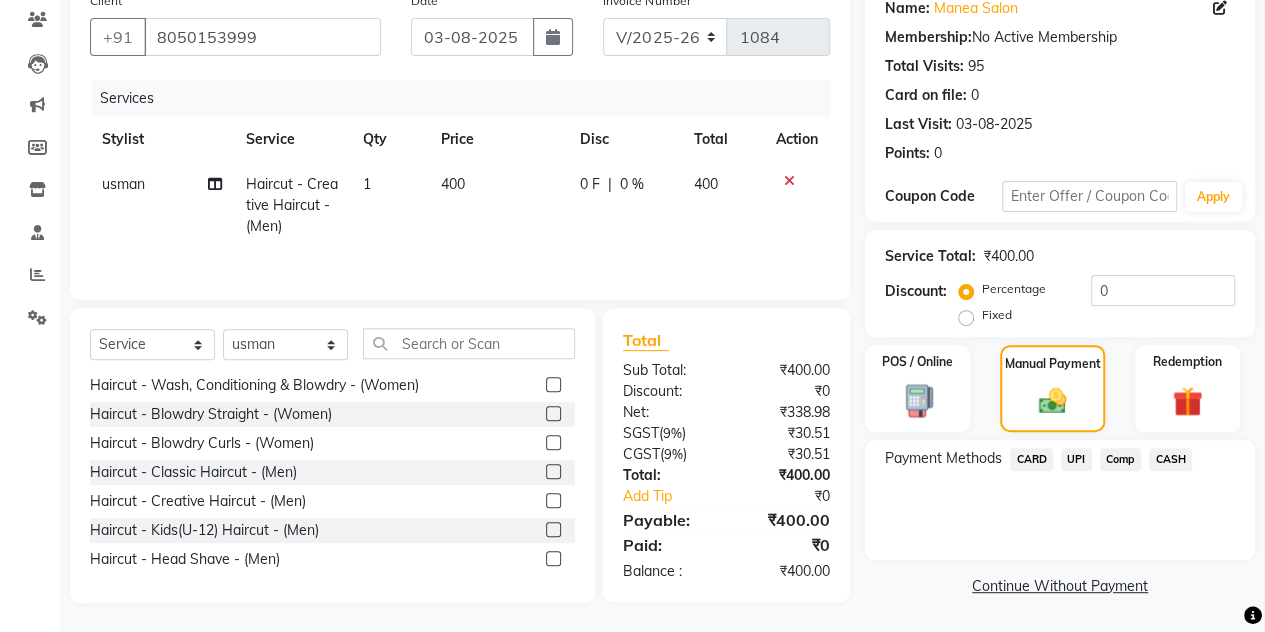 click on "UPI" 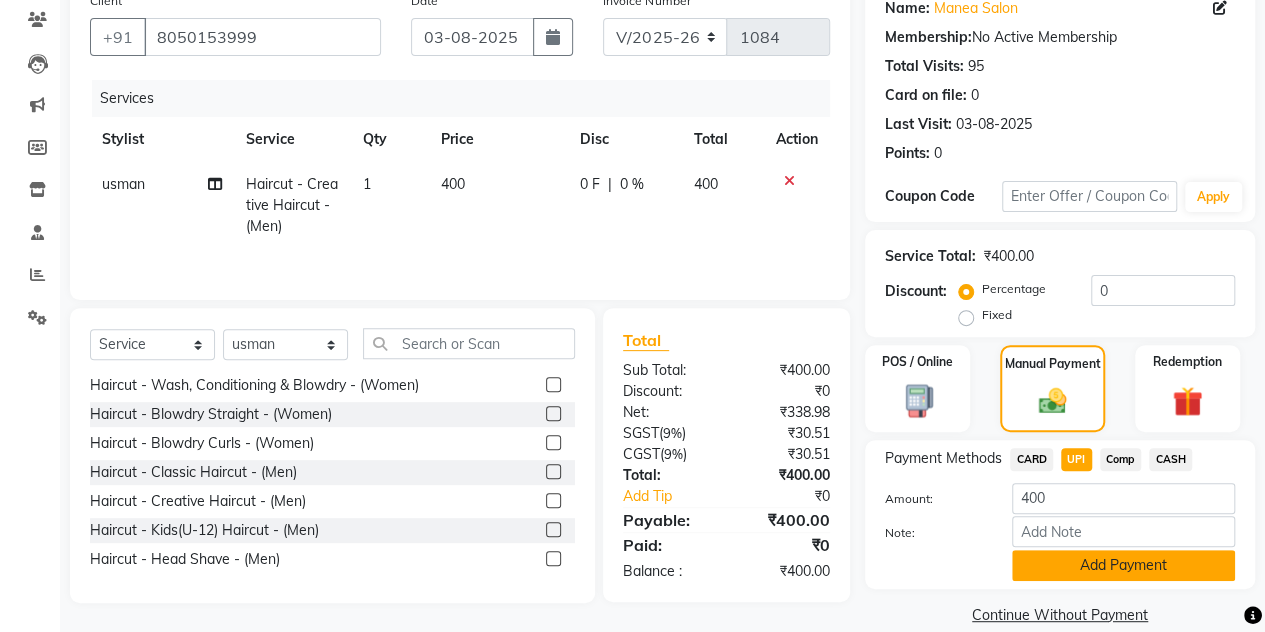 click on "Add Payment" 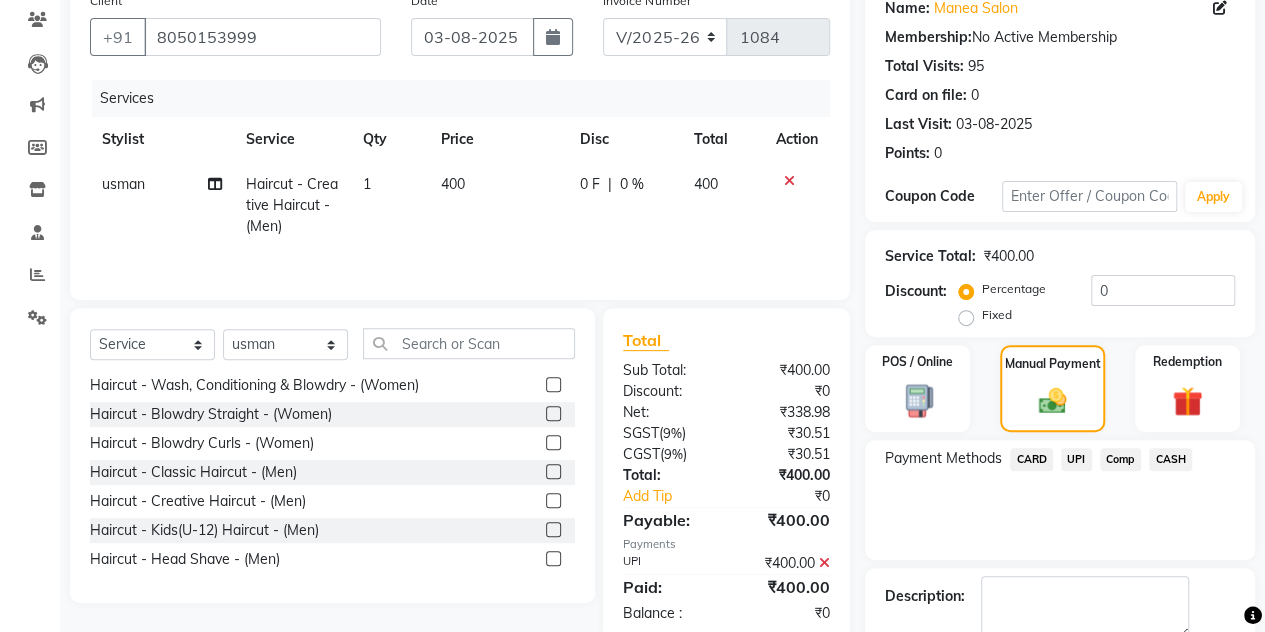 scroll, scrollTop: 278, scrollLeft: 0, axis: vertical 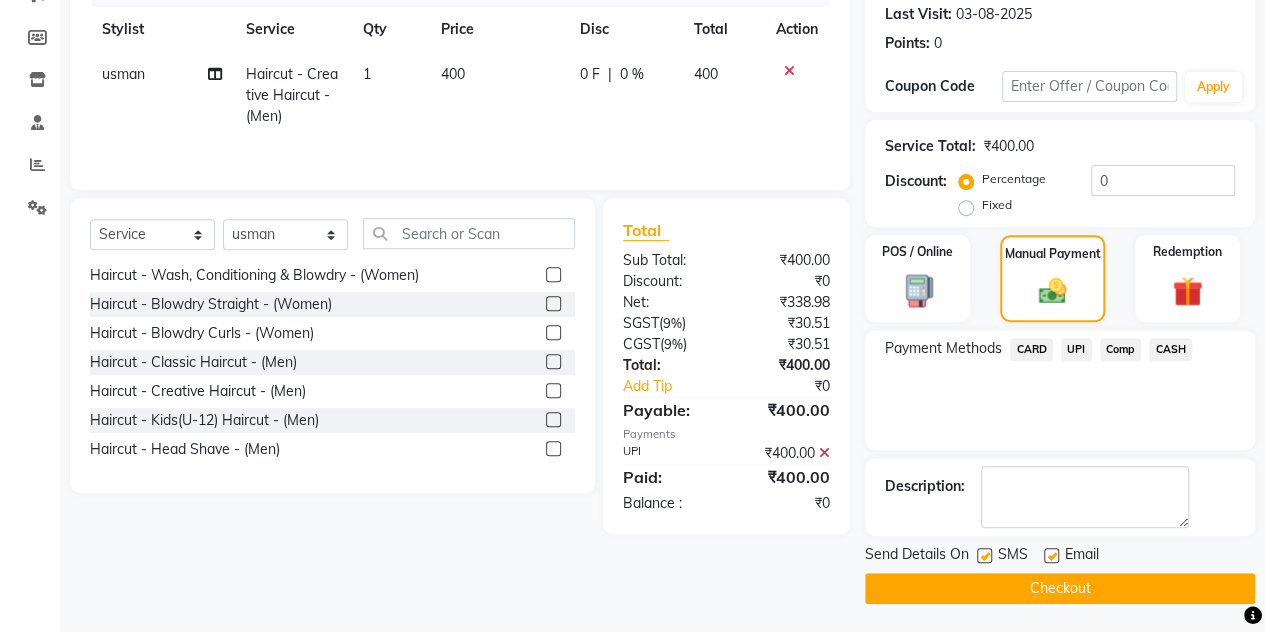 click on "Checkout" 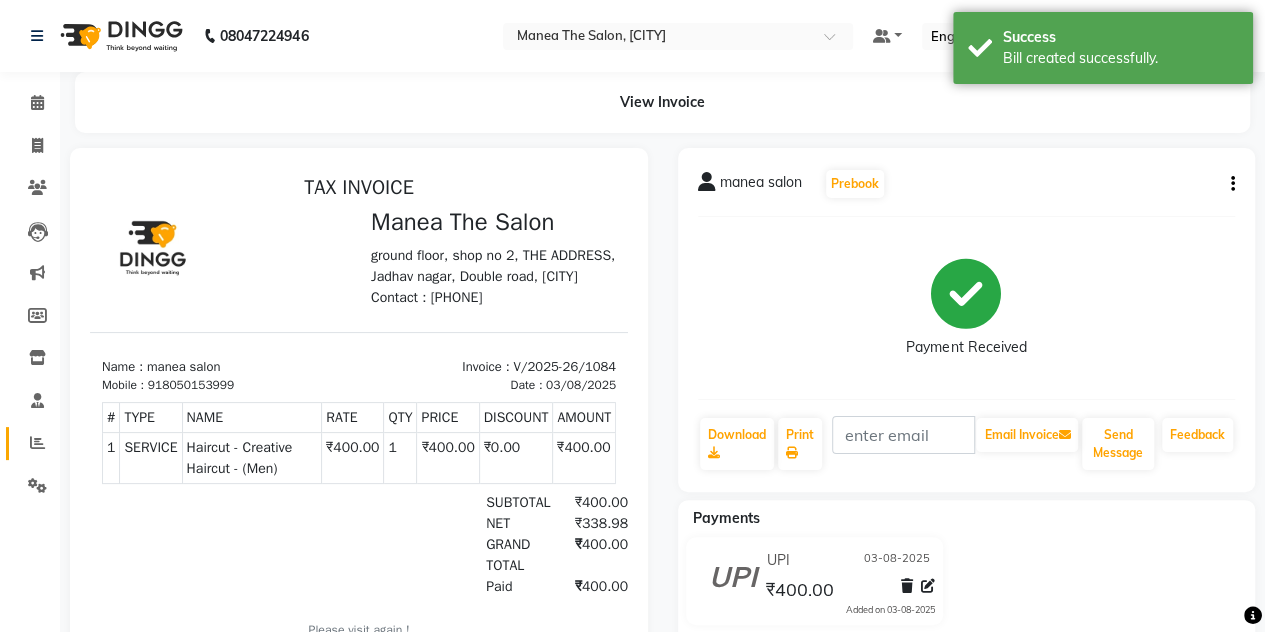 scroll, scrollTop: 0, scrollLeft: 0, axis: both 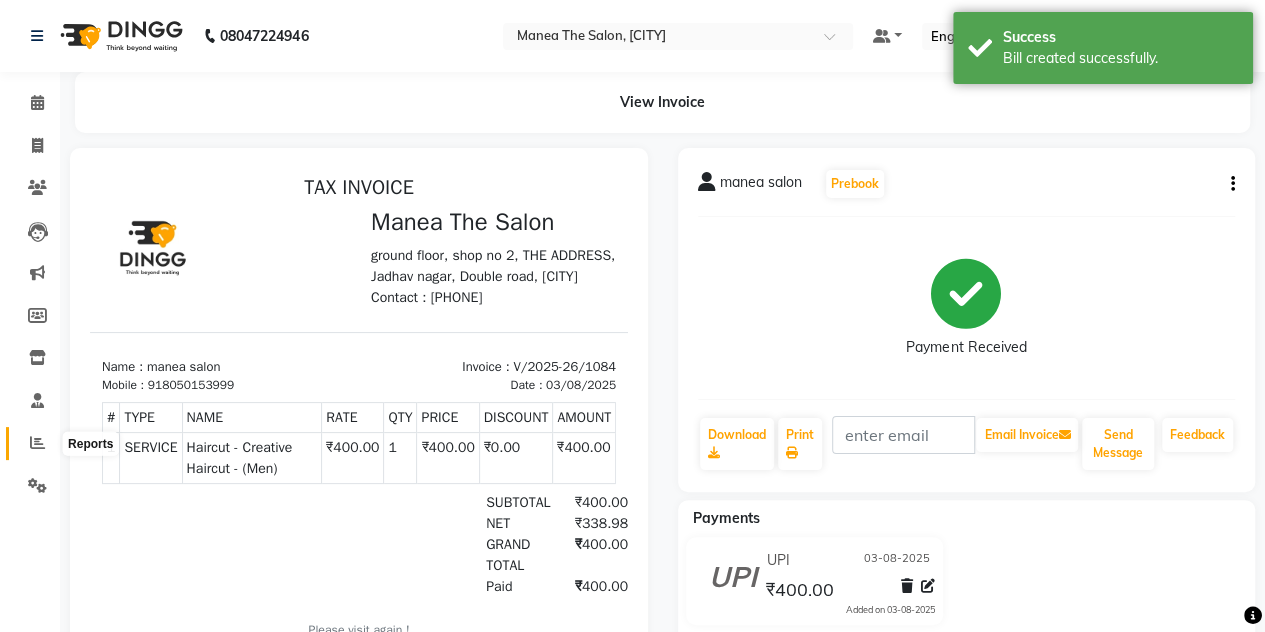 click 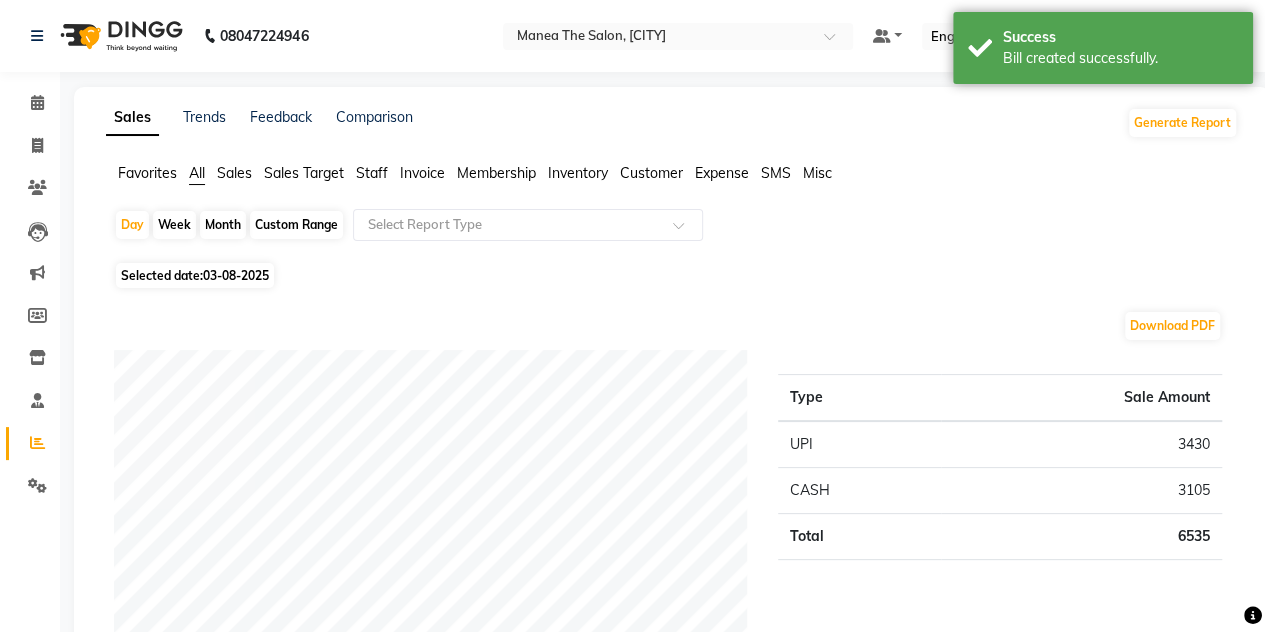 click on "Month" 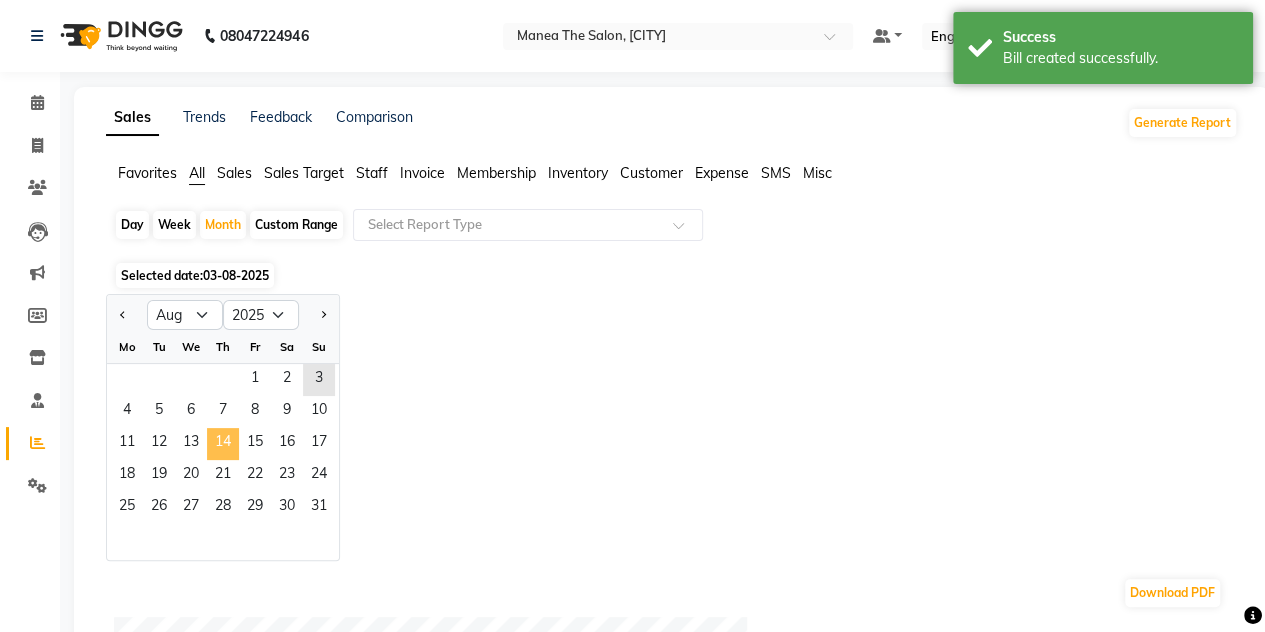 click on "14" 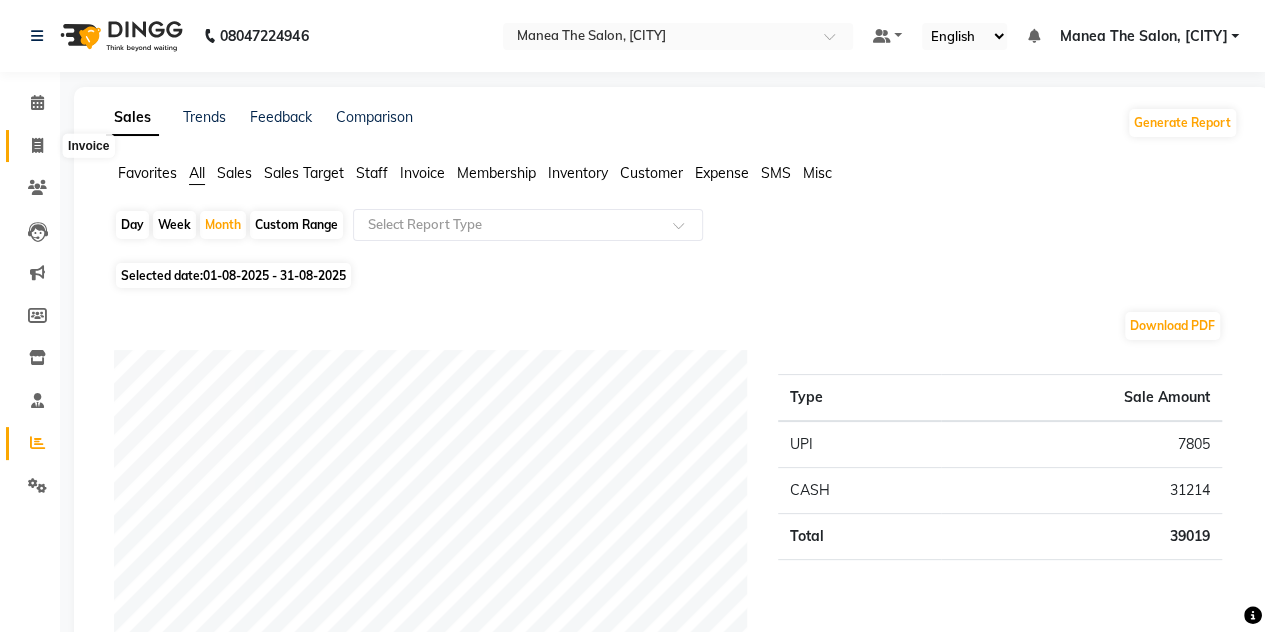 click 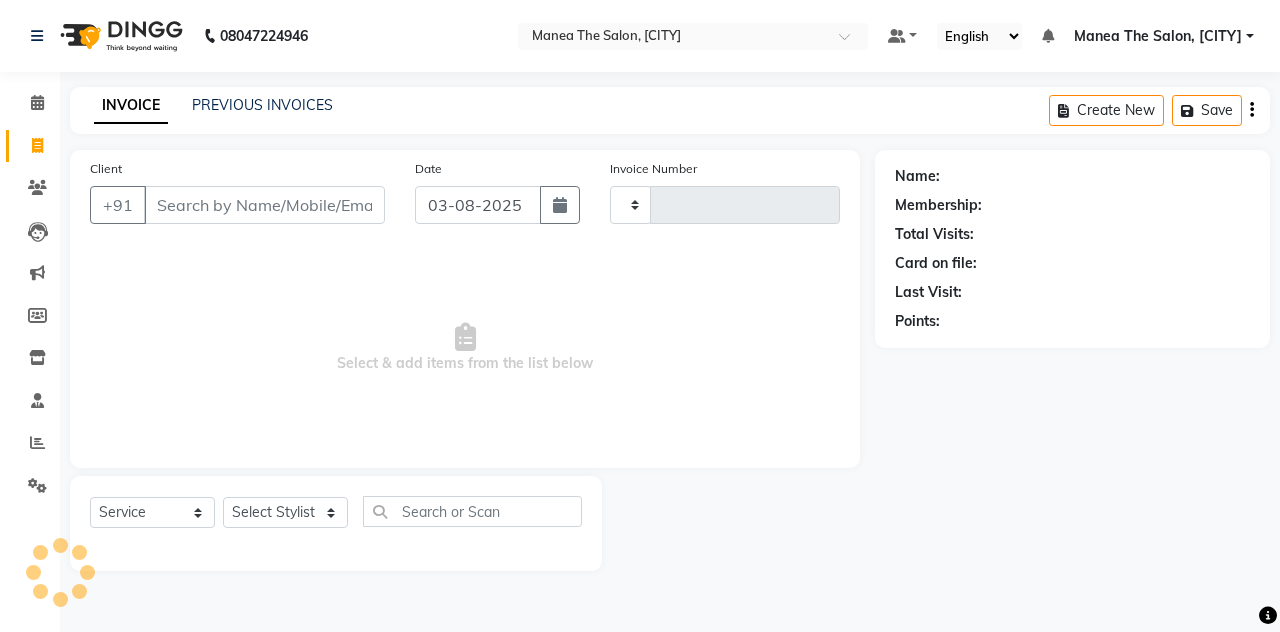 type on "1085" 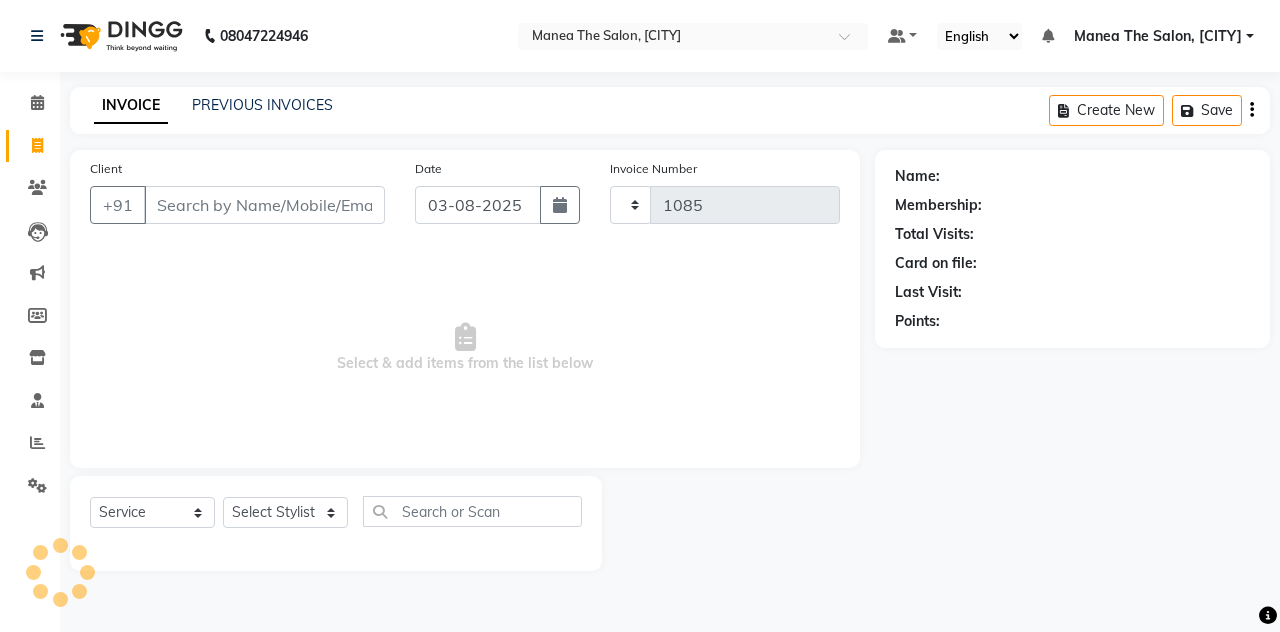 select on "7688" 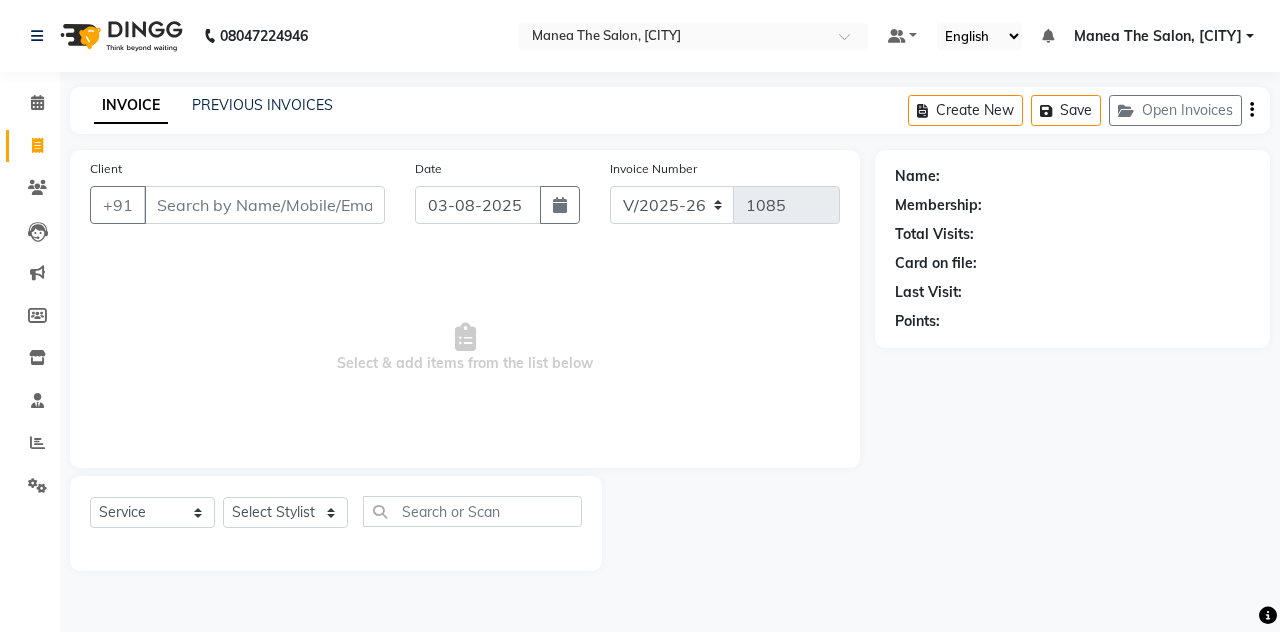 click on "[PHONE] Select Location × [COMPANY_NAME], [CITY] Default Panel My Panel English ENGLISH Español العربية मराठी हिंदी ગુજરાતી தமிழ் 中文 Notifications nothing to show [COMPANY_NAME], [CITY] Manage Profile Change Password Sign out Version:3.15.11 ☀ [COMPANY_NAME], [CITY] Calendar Invoice Clients Leads Marketing Members Inventory Staff Reports Settings Completed InProgress Upcoming Dropped Tentative Check-In Confirm Bookings Generate Report Segments Page Builder INVOICE PREVIOUS INVOICES Create New Save Open Invoices Client +91 [PHONE] Date [DATE] Invoice Number V/2025 V/2025-26 1085 Select & add items from the list below Select Service Product Membership Package Voucher Prepaid Gift Card Select Stylist [FIRST] [LAST] [FIRST] [LAST] [COMPANY_NAME], [CITY] [FIRST] [LAST] [FIRST] [LAST] [FIRST] [LAST] Name: Membership: Total Visits: Card on file: Last Visit: Points:" at bounding box center (640, 316) 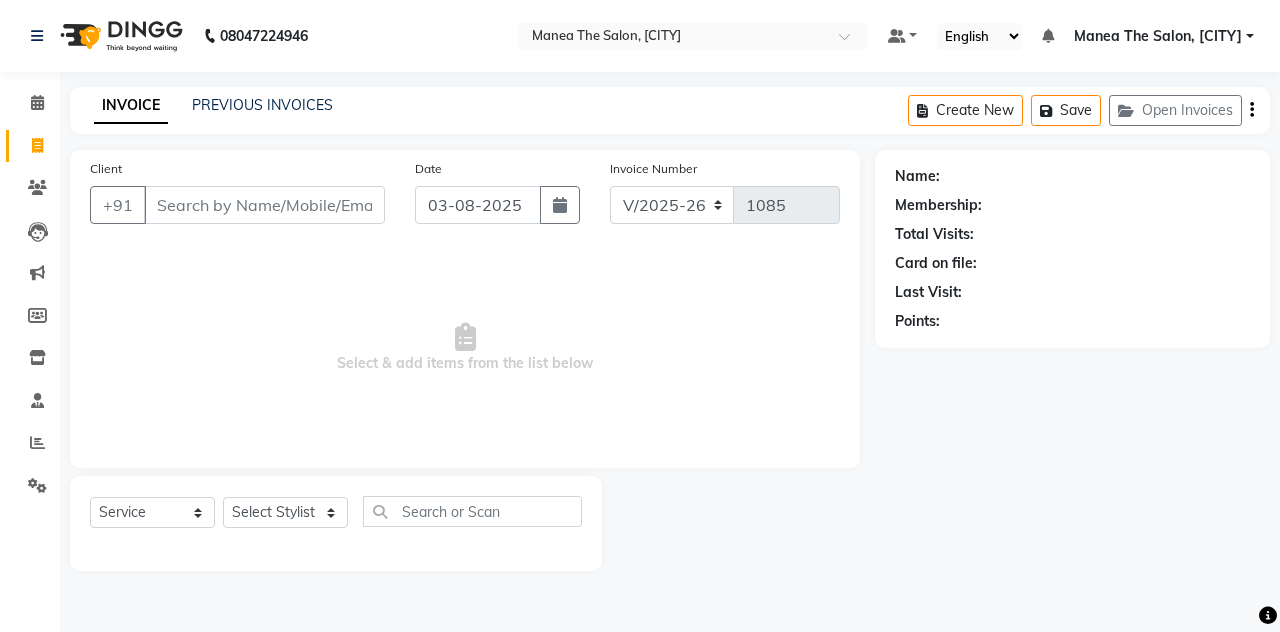 click on "INVOICE PREVIOUS INVOICES Create New   Save   Open Invoices" 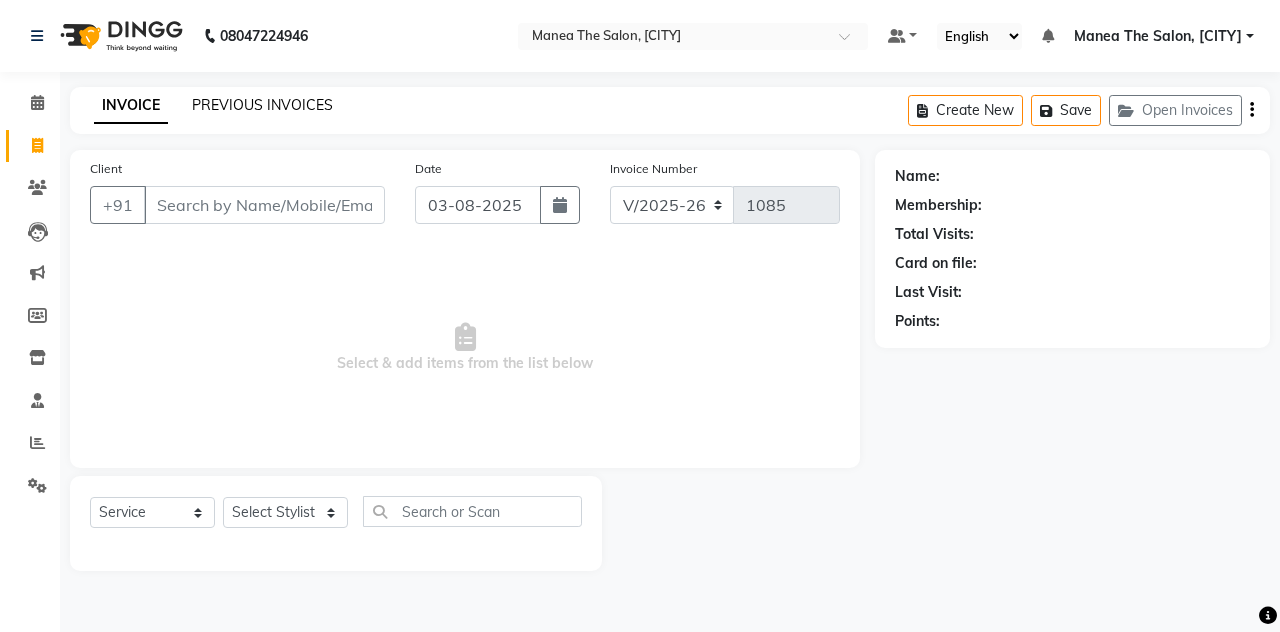 click on "PREVIOUS INVOICES" 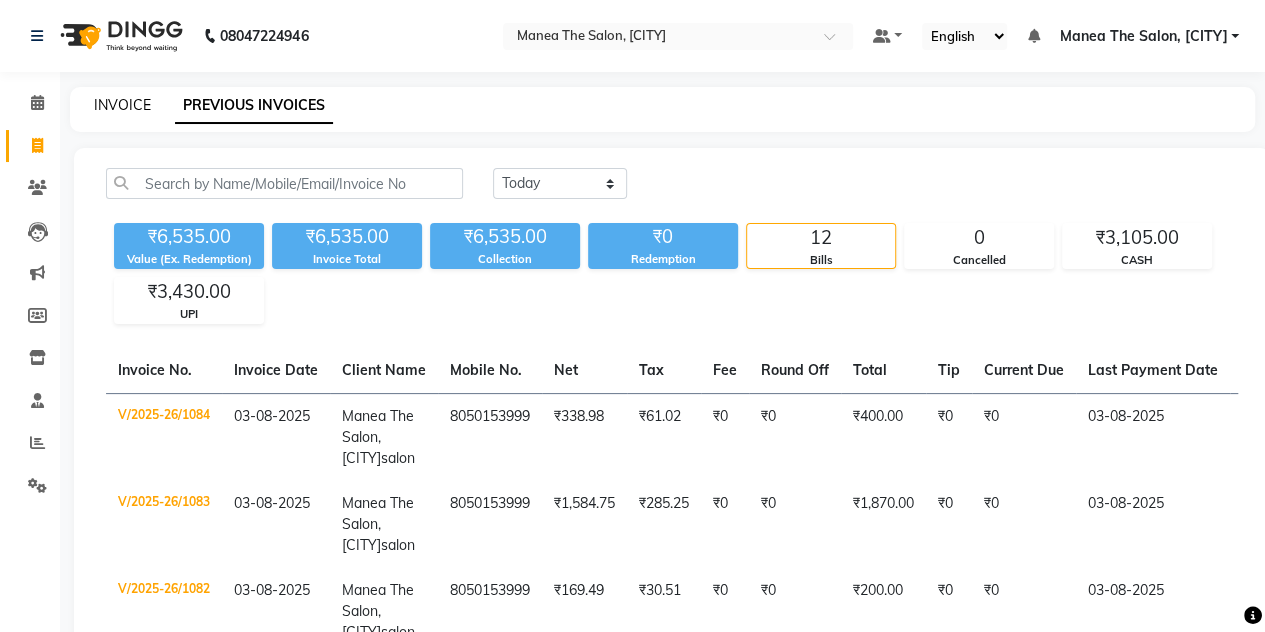 click on "INVOICE" 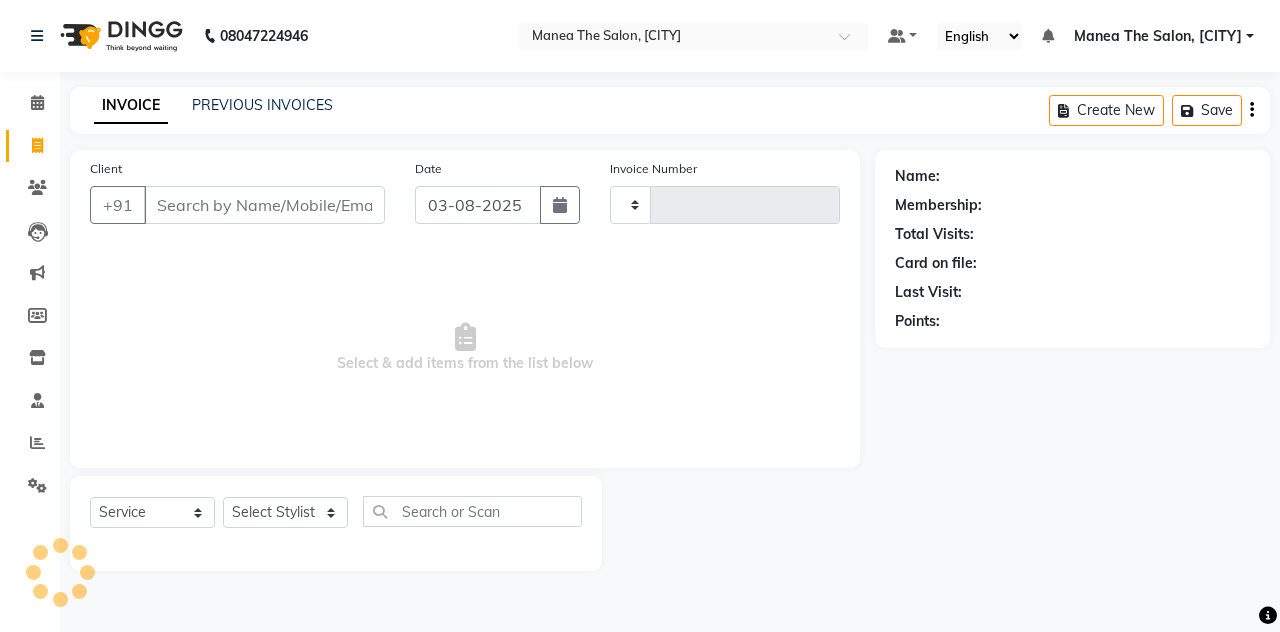 type on "1085" 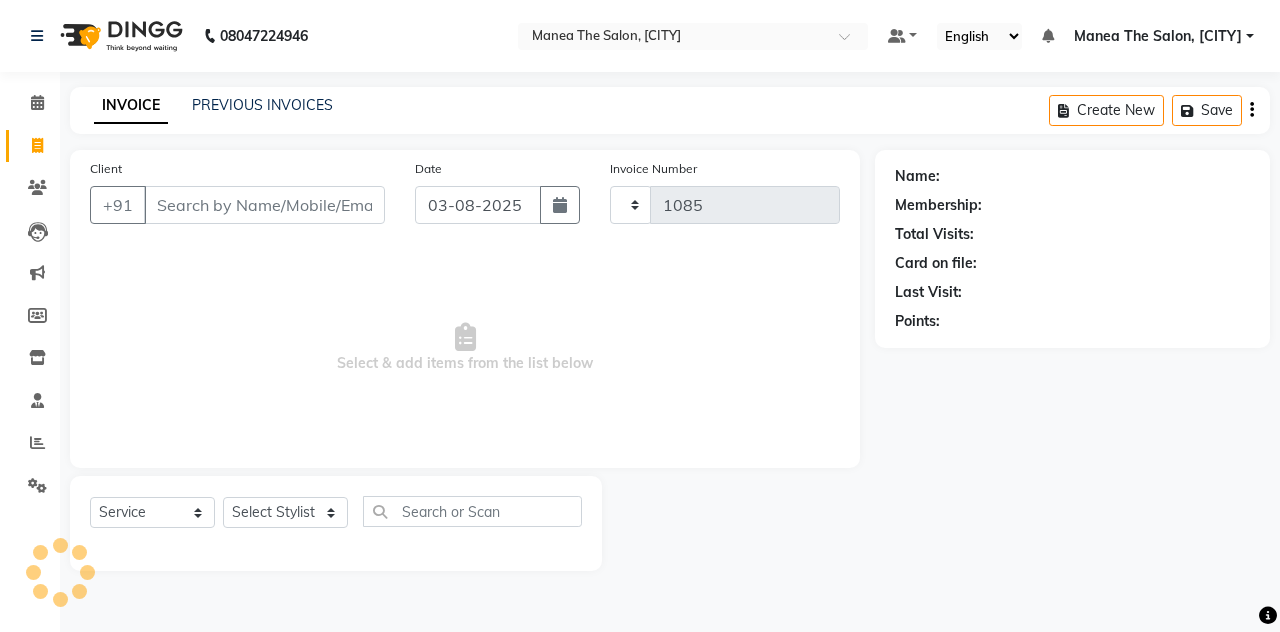 select on "7688" 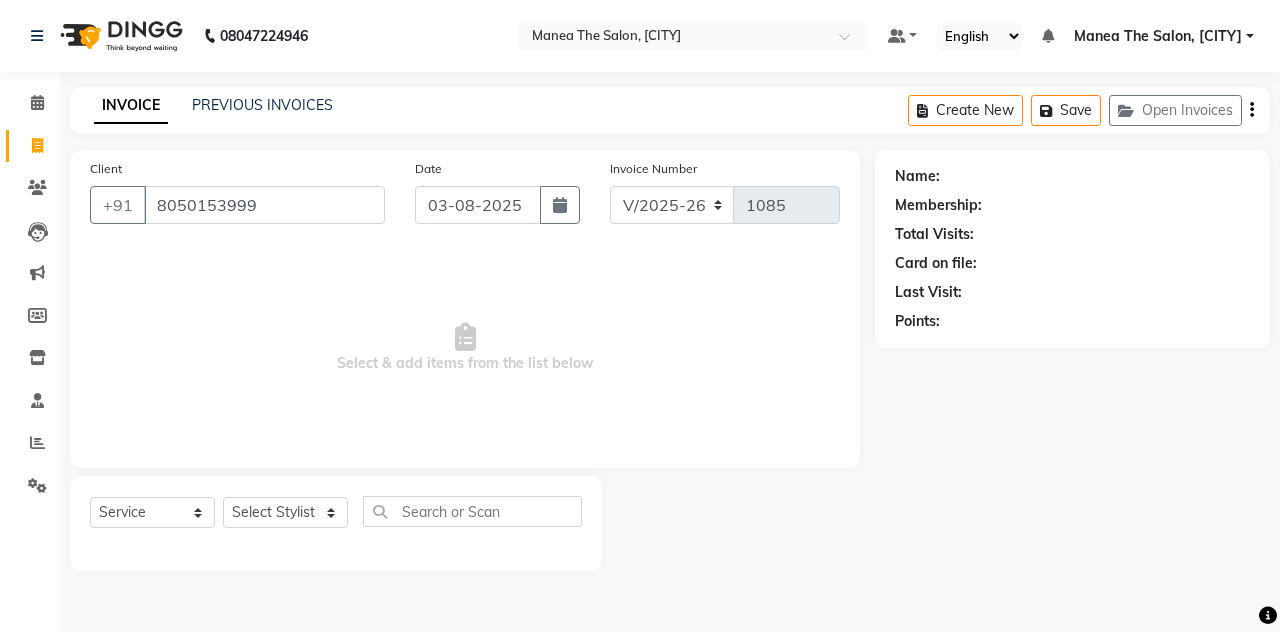 type on "8050153999" 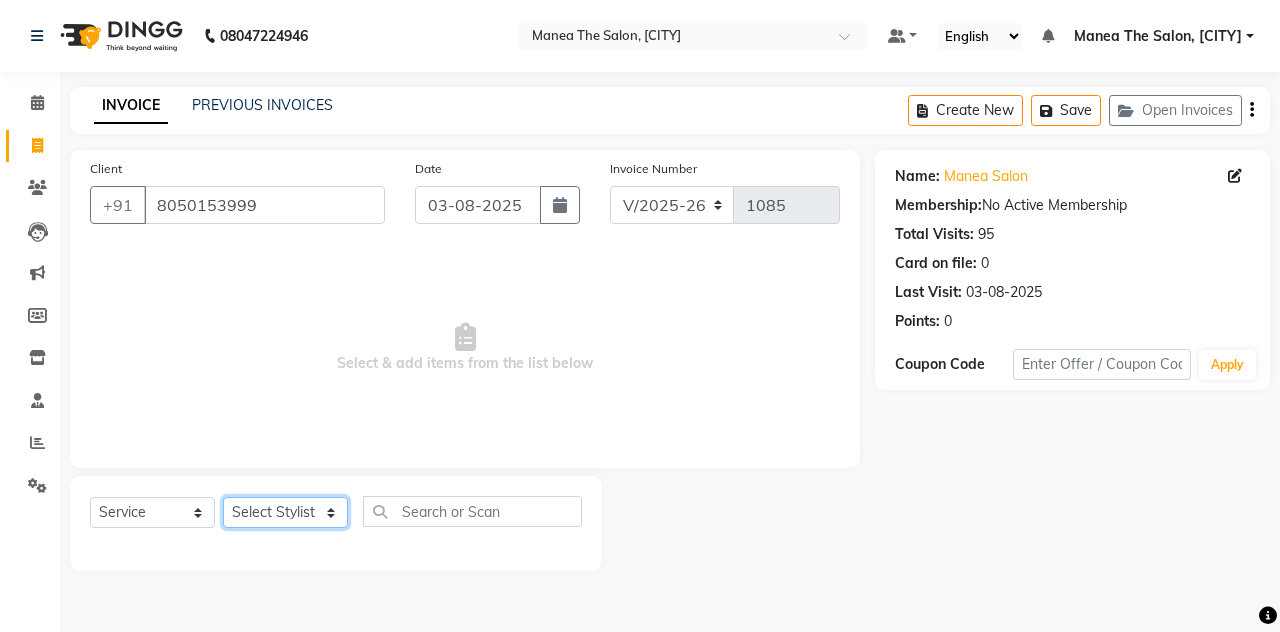 click on "Select Stylist [FIRST] [LAST] [FIRST] [LAST] The Salon, [CITY] [FIRST] [LAST] [FIRST] [LAST] [FIRST] [LAST]" 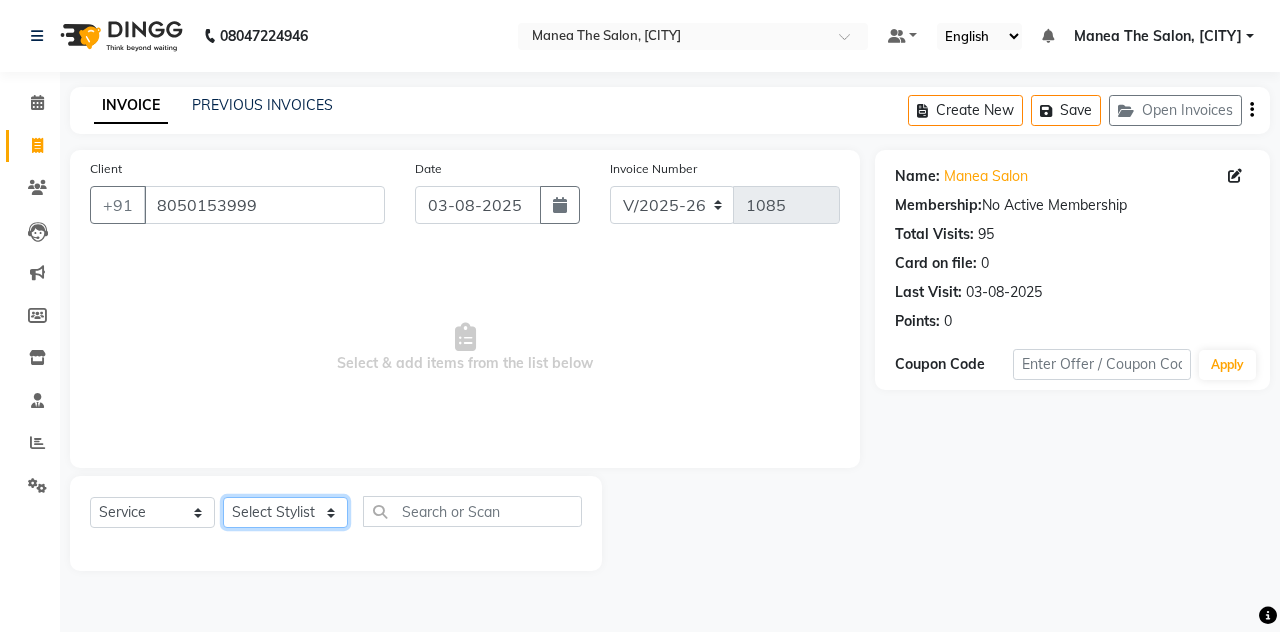 select on "68363" 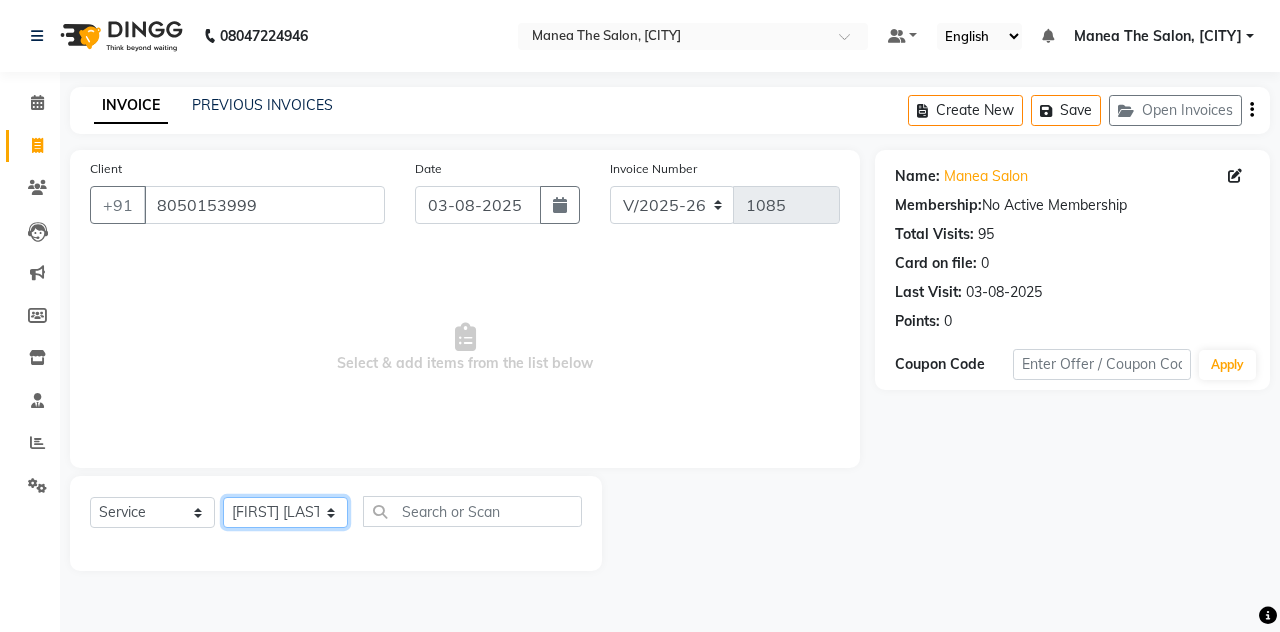 click on "Select Stylist [FIRST] [LAST] [FIRST] [LAST] The Salon, [CITY] [FIRST] [LAST] [FIRST] [LAST] [FIRST] [LAST]" 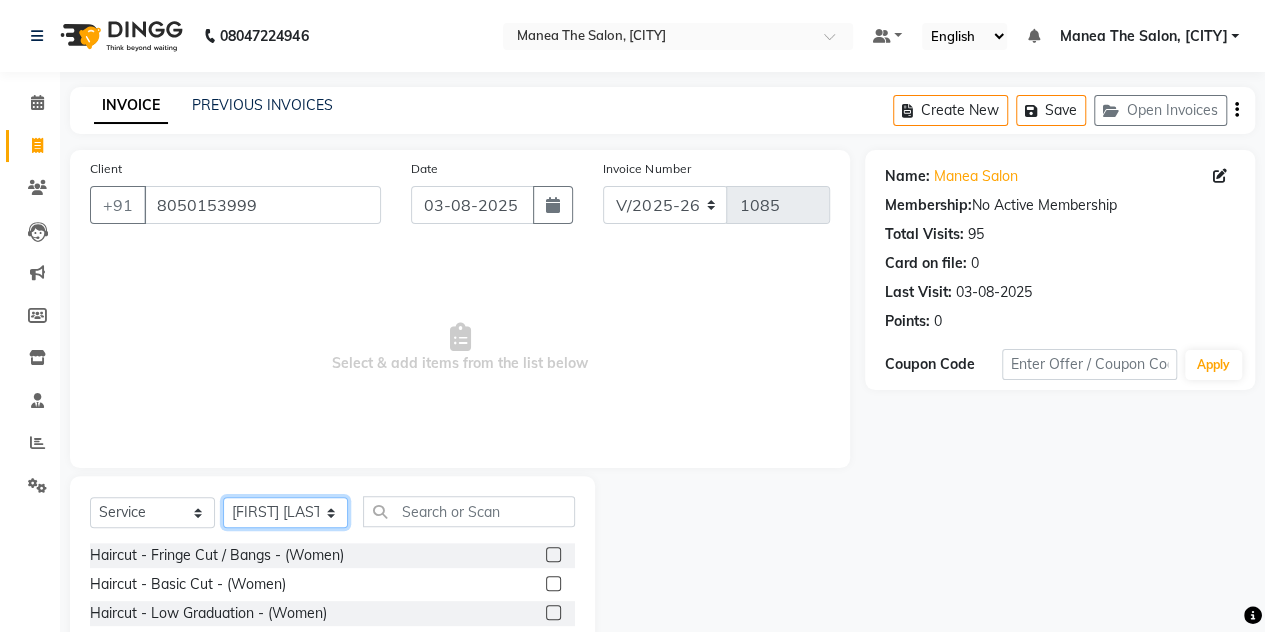 scroll, scrollTop: 168, scrollLeft: 0, axis: vertical 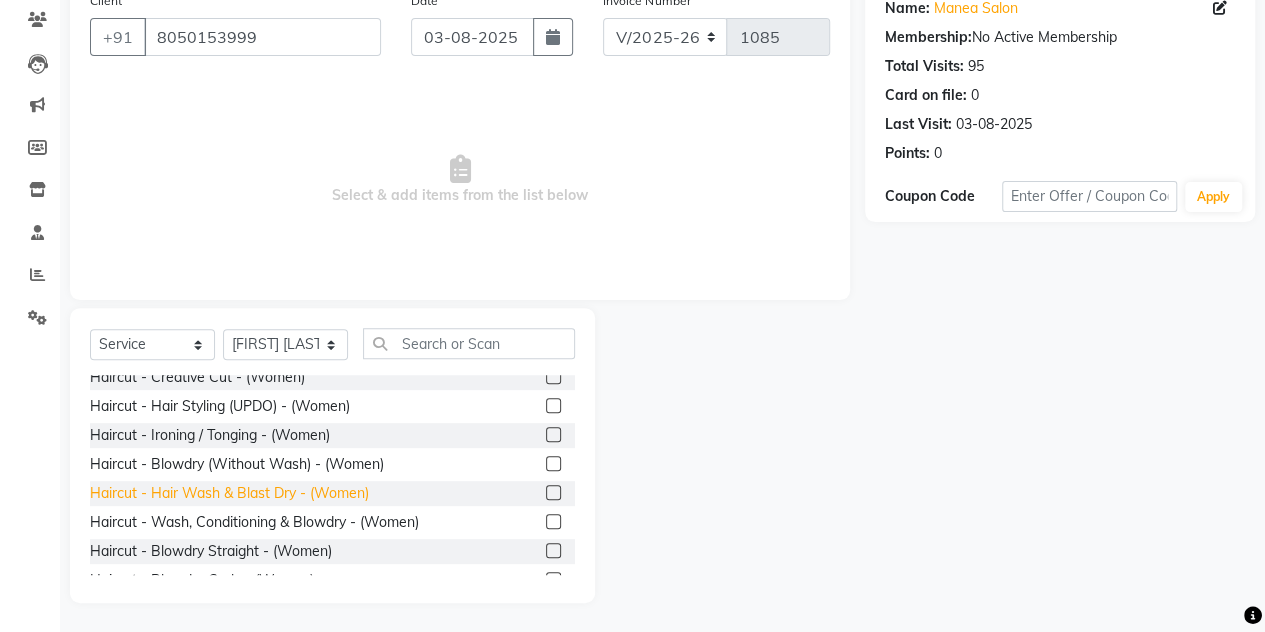 click on "Haircut - Hair Wash & Blast Dry - (Women)" 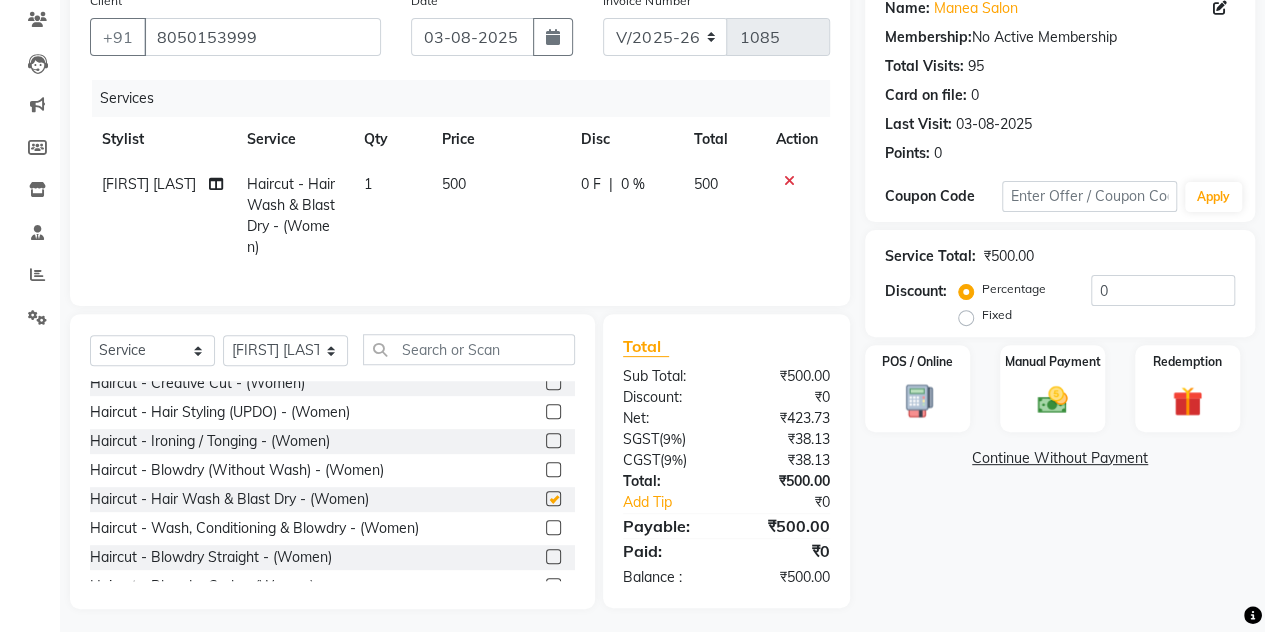 checkbox on "false" 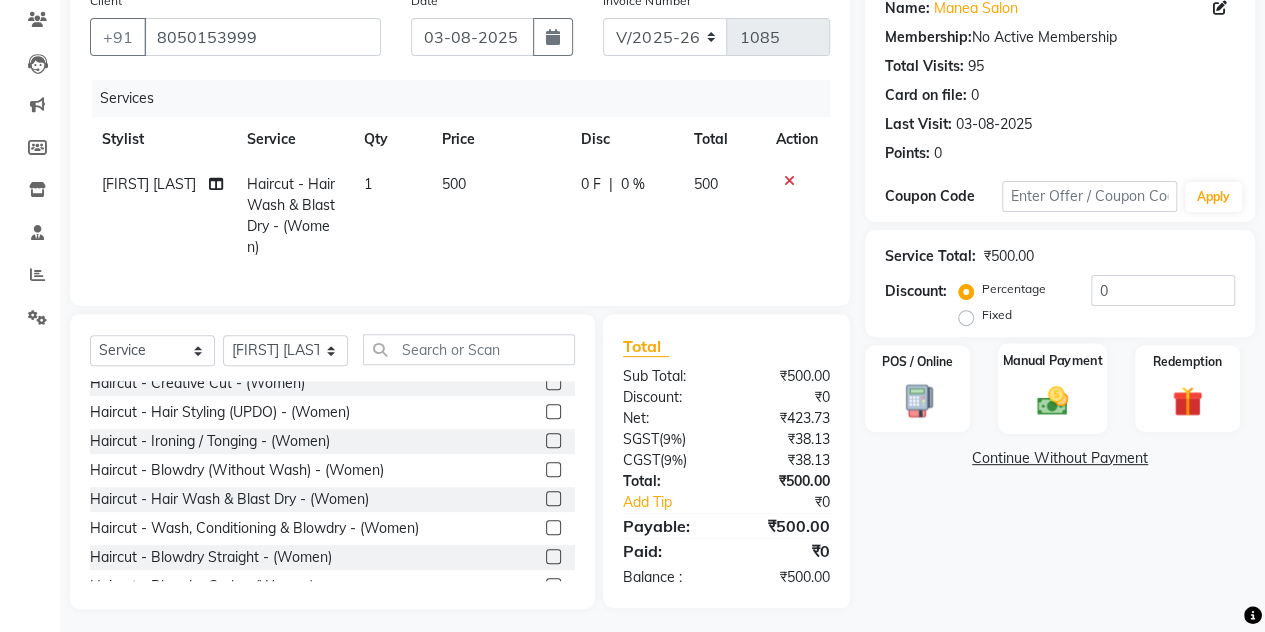 click 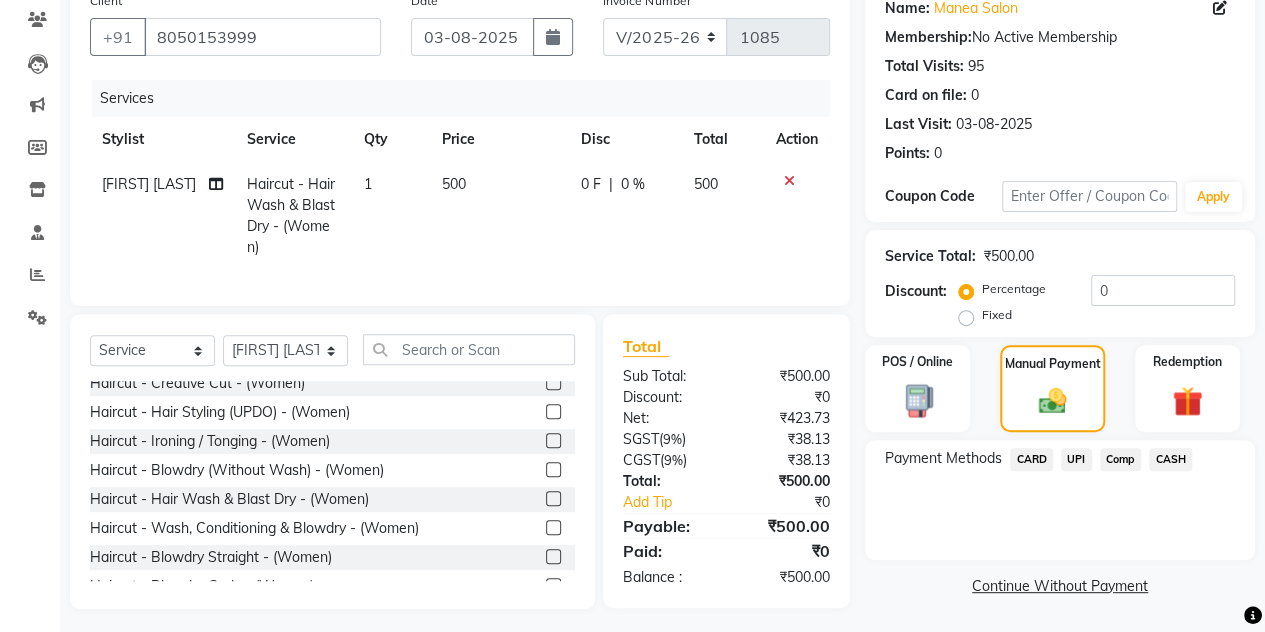click on "UPI" 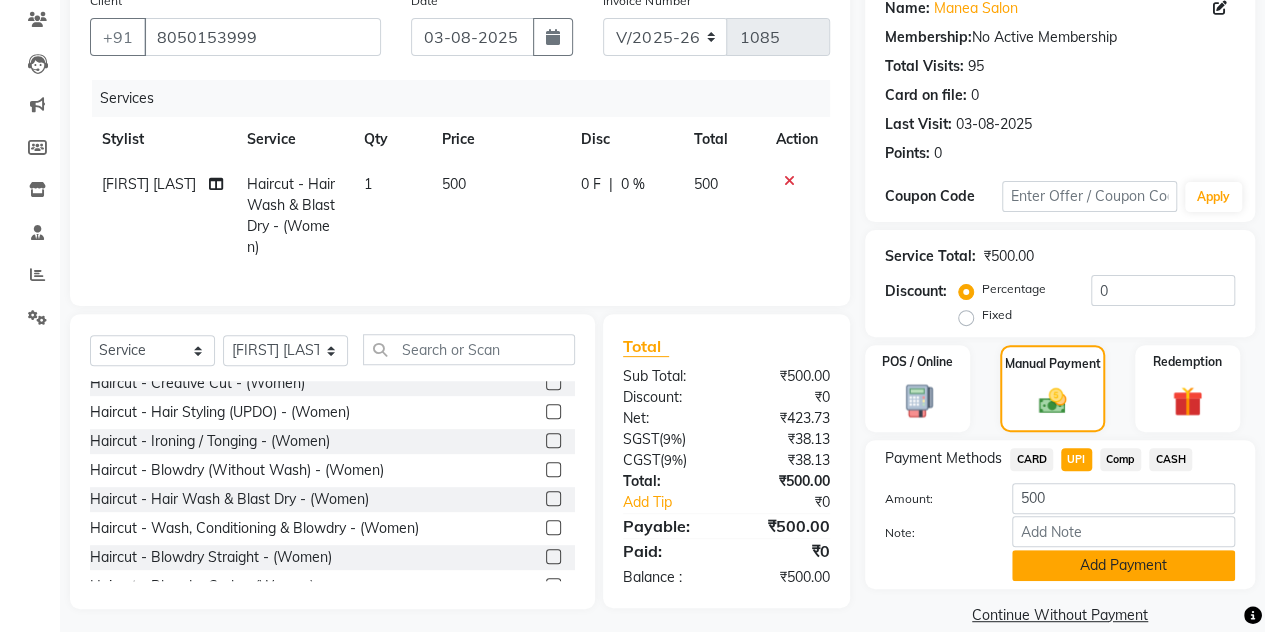 click on "Add Payment" 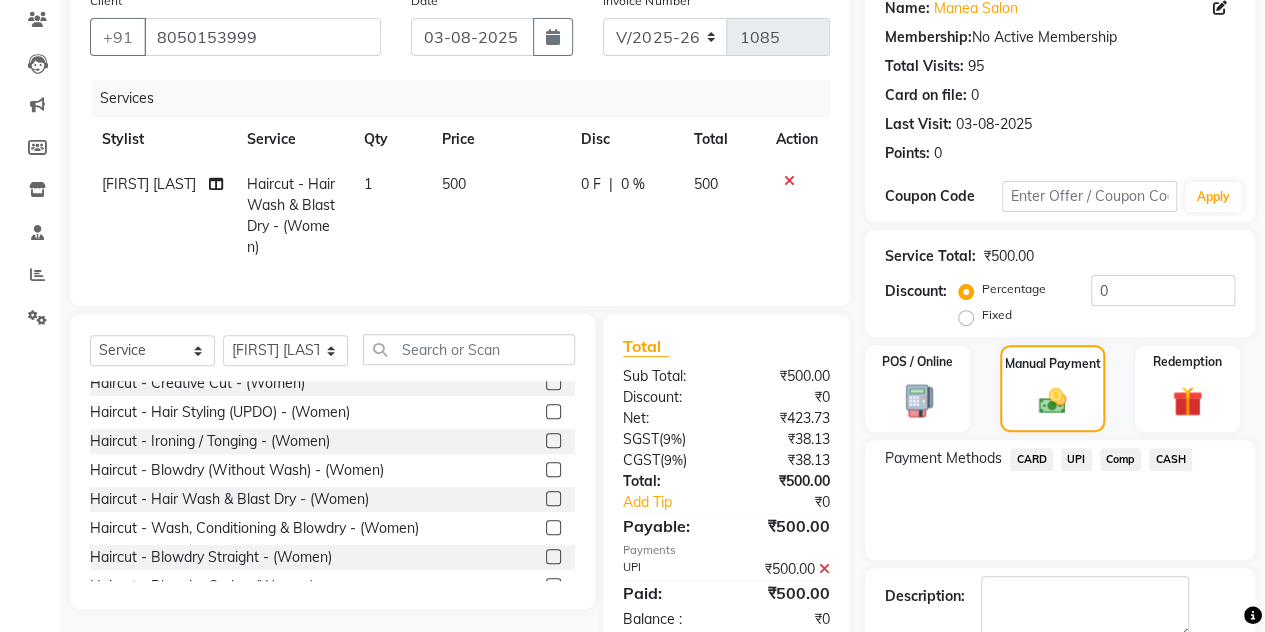 scroll, scrollTop: 278, scrollLeft: 0, axis: vertical 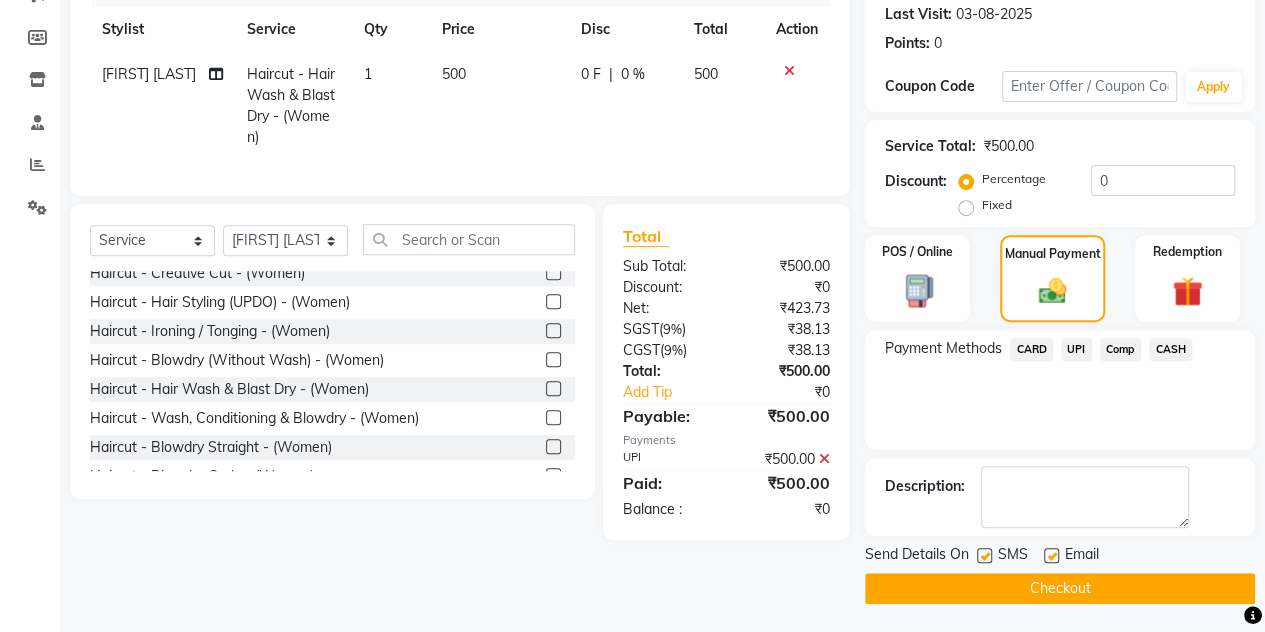 click on "Checkout" 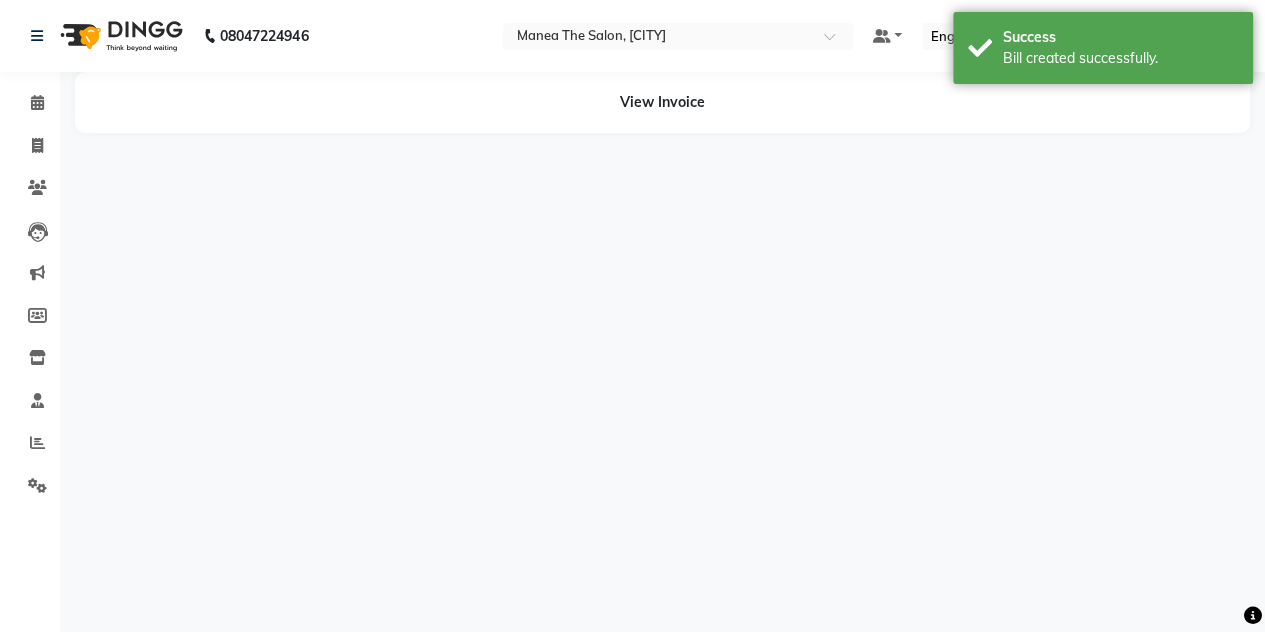 scroll, scrollTop: 0, scrollLeft: 0, axis: both 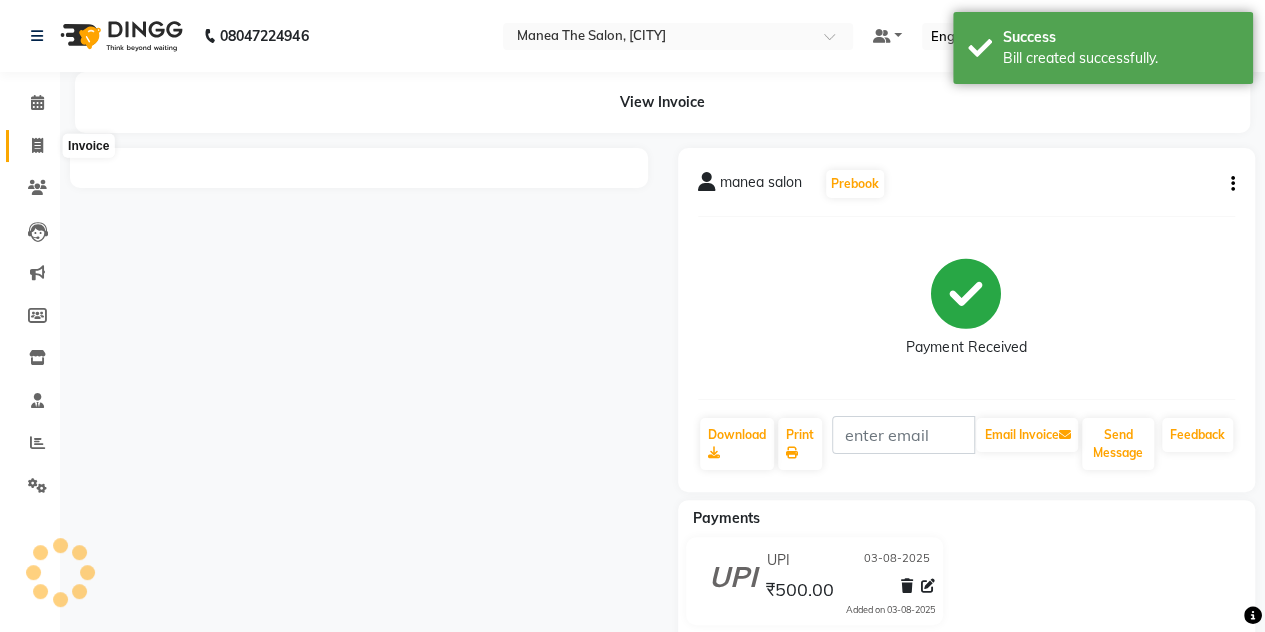 click 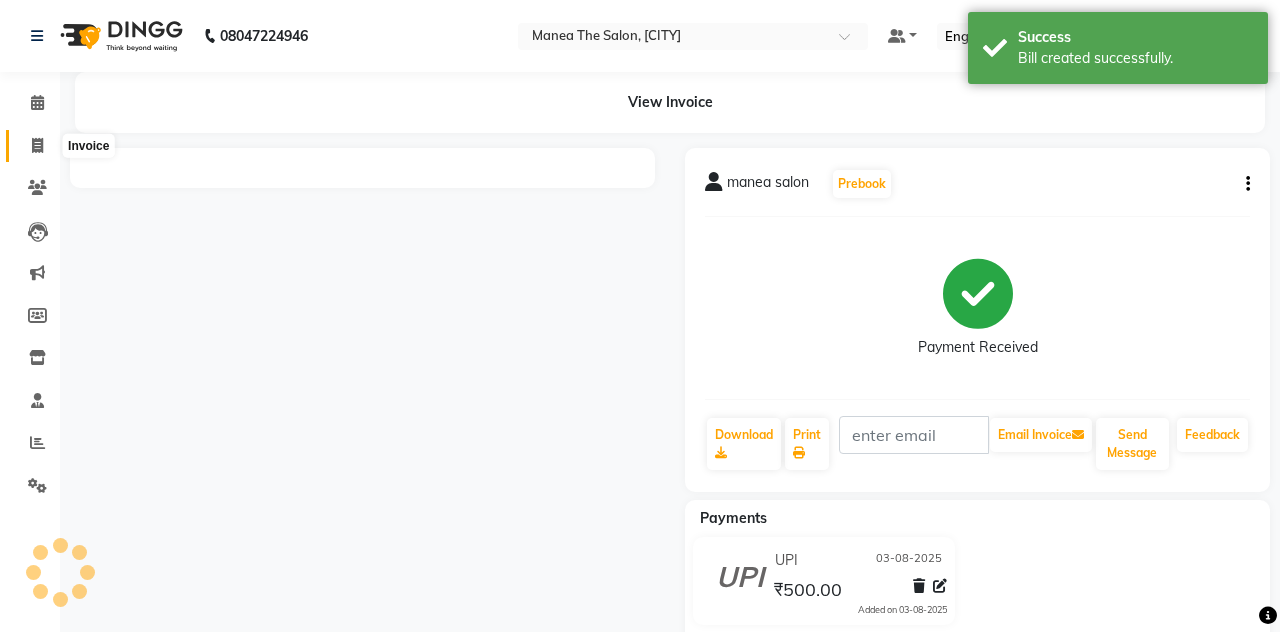 select on "service" 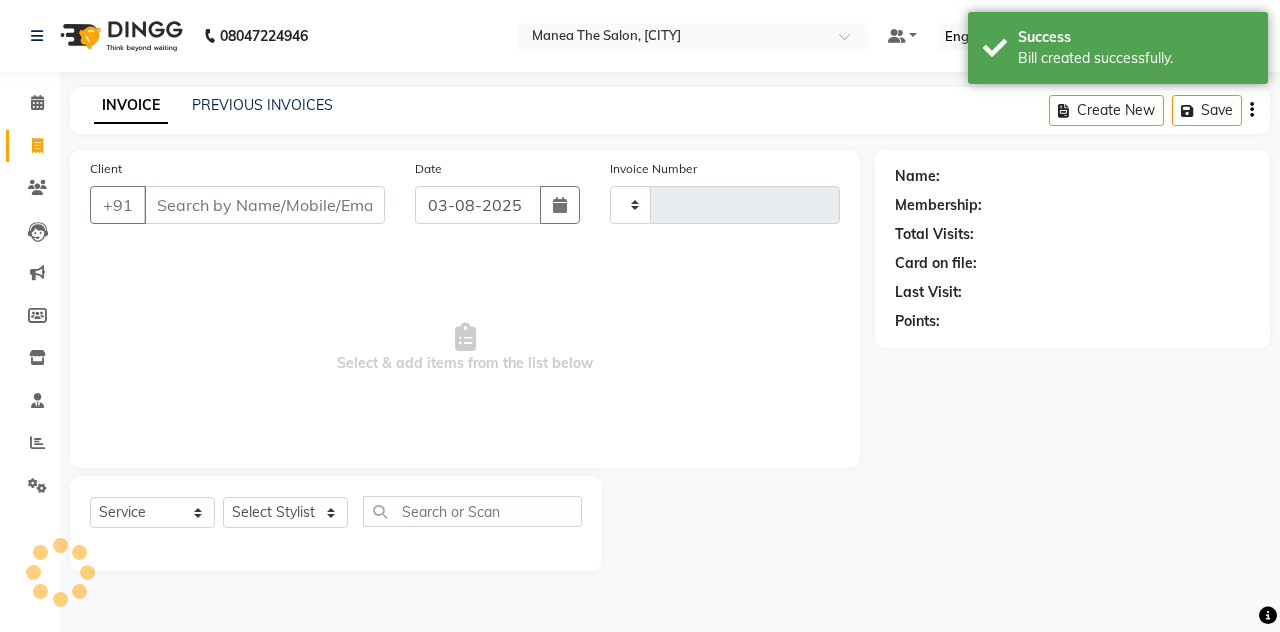 type on "1086" 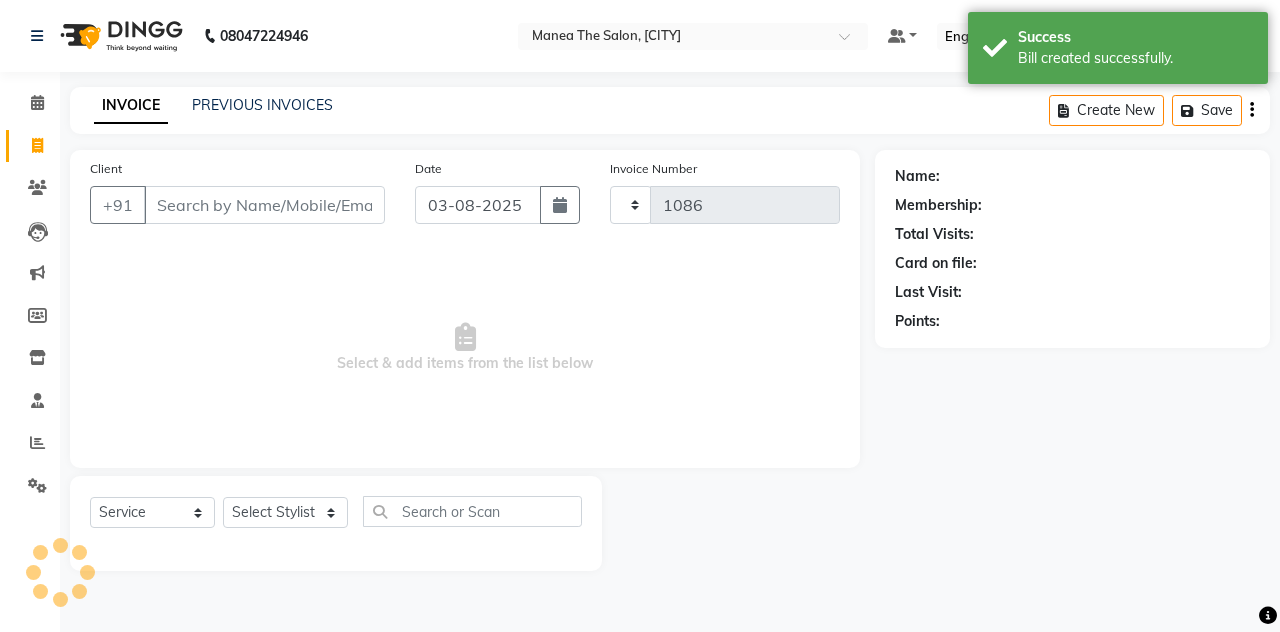 select on "7688" 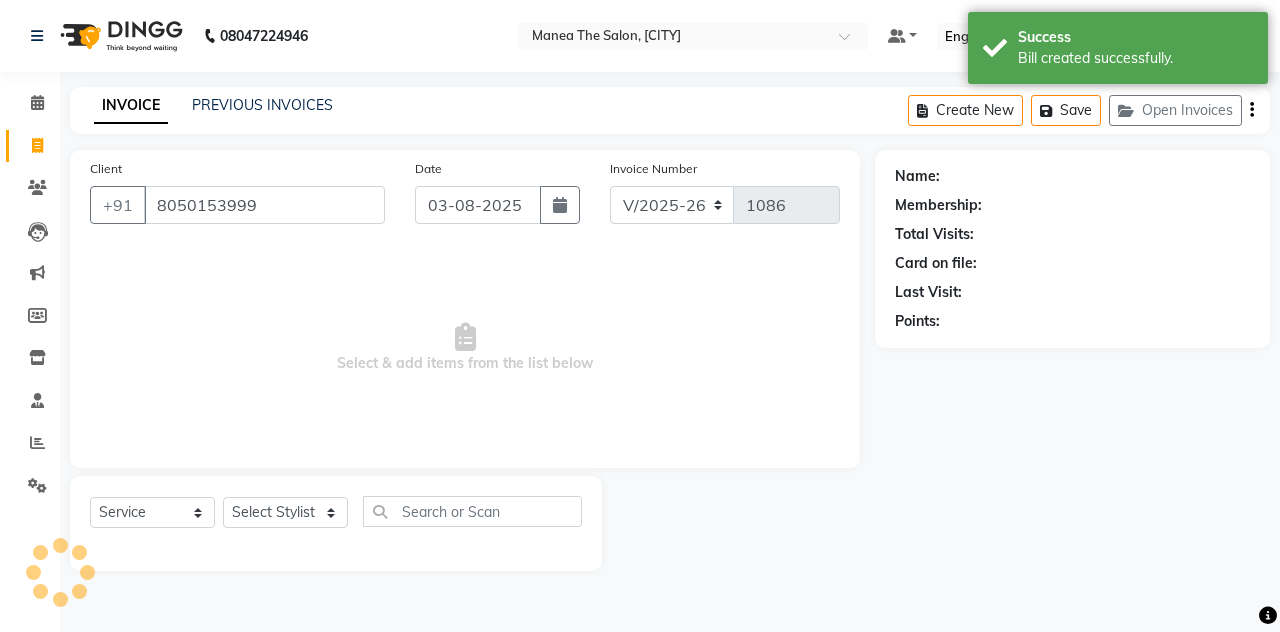 type on "8050153999" 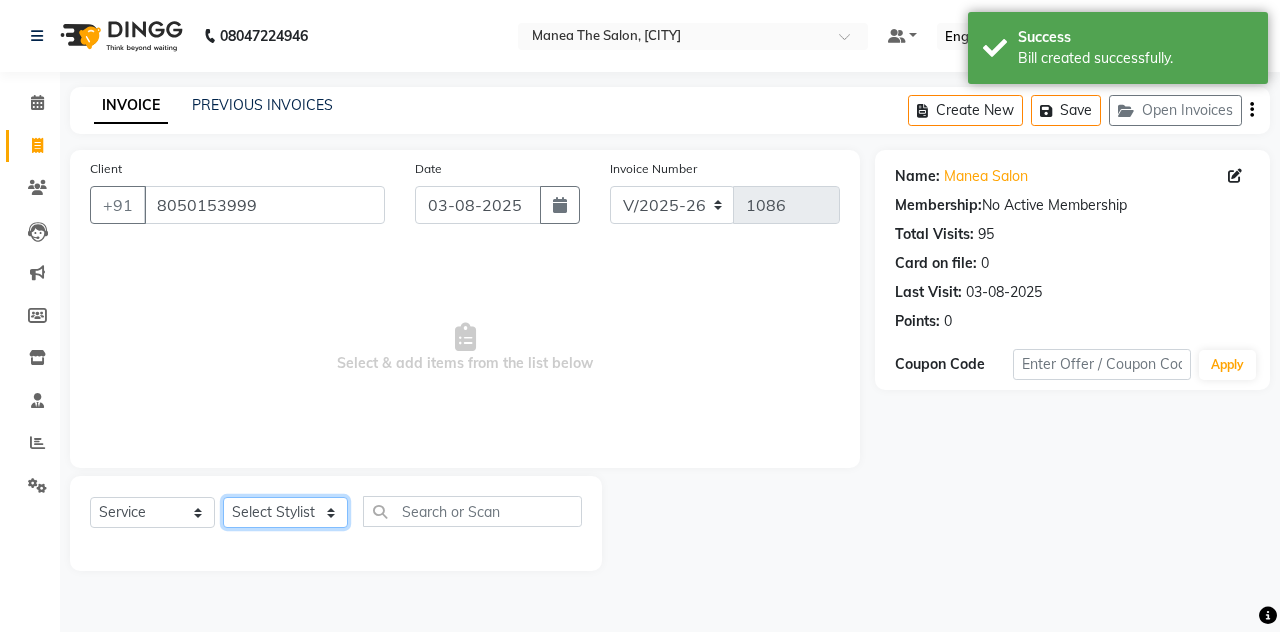 click on "Select Stylist [FIRST] [LAST] [FIRST] [LAST] The Salon, [CITY] [FIRST] [LAST] [FIRST] [LAST] [FIRST] [LAST]" 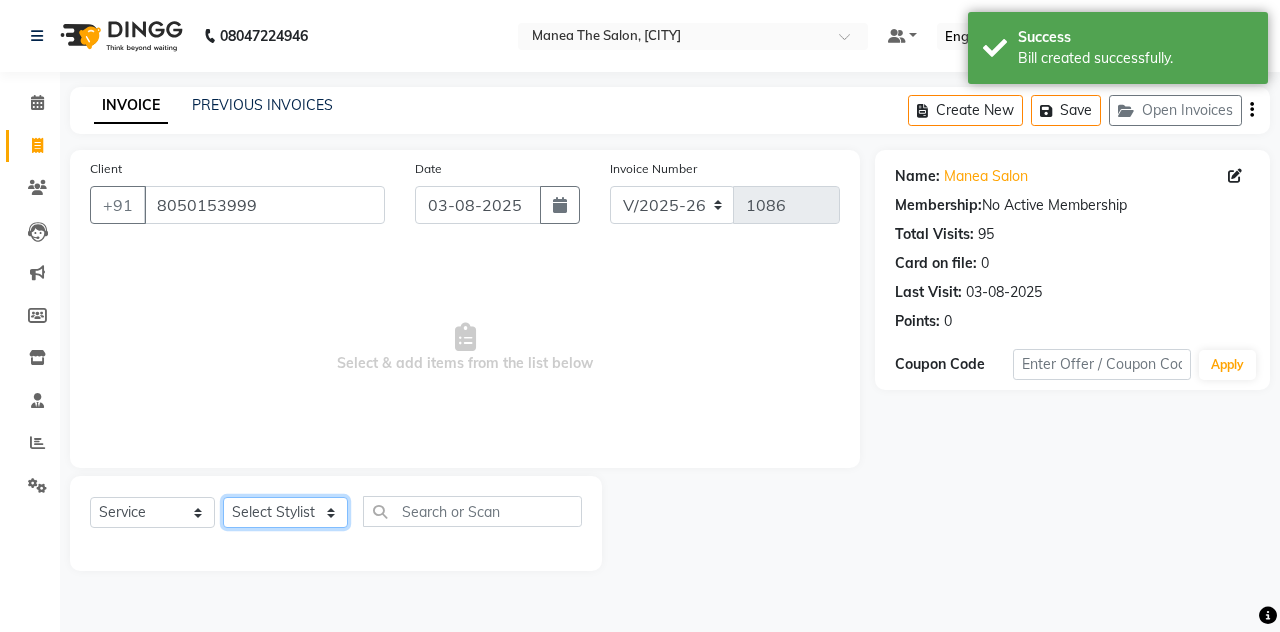 select on "76827" 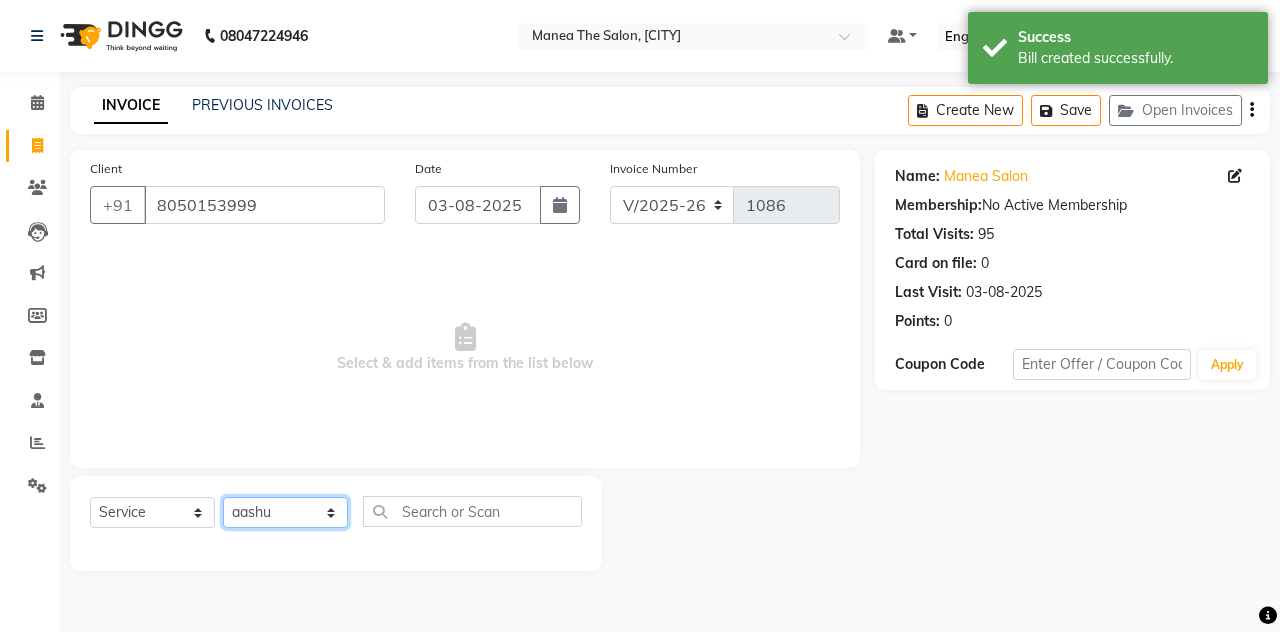 click on "Select Stylist [FIRST] [LAST] [FIRST] [LAST] The Salon, [CITY] [FIRST] [LAST] [FIRST] [LAST] [FIRST] [LAST]" 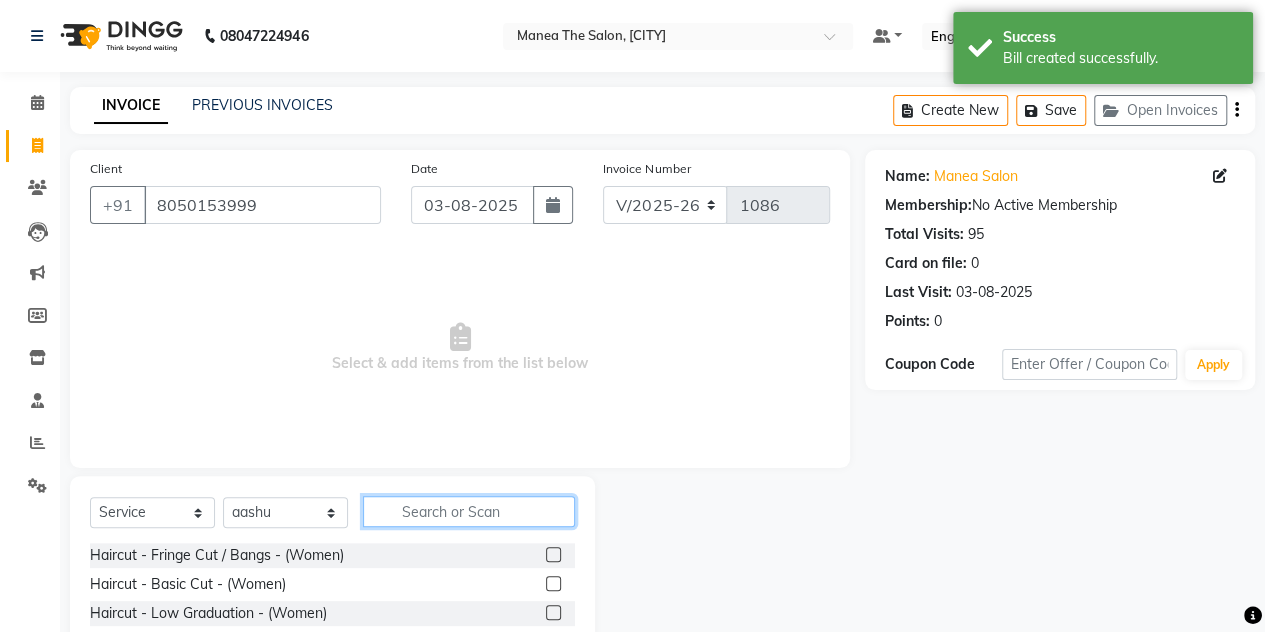 click 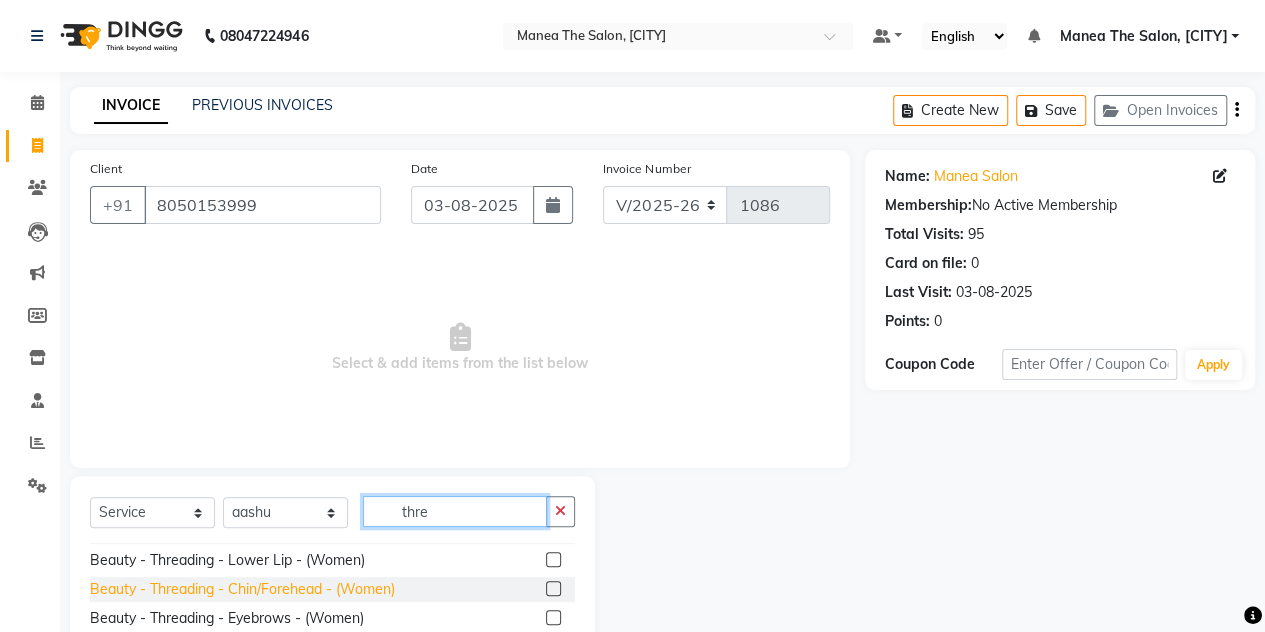 scroll, scrollTop: 26, scrollLeft: 0, axis: vertical 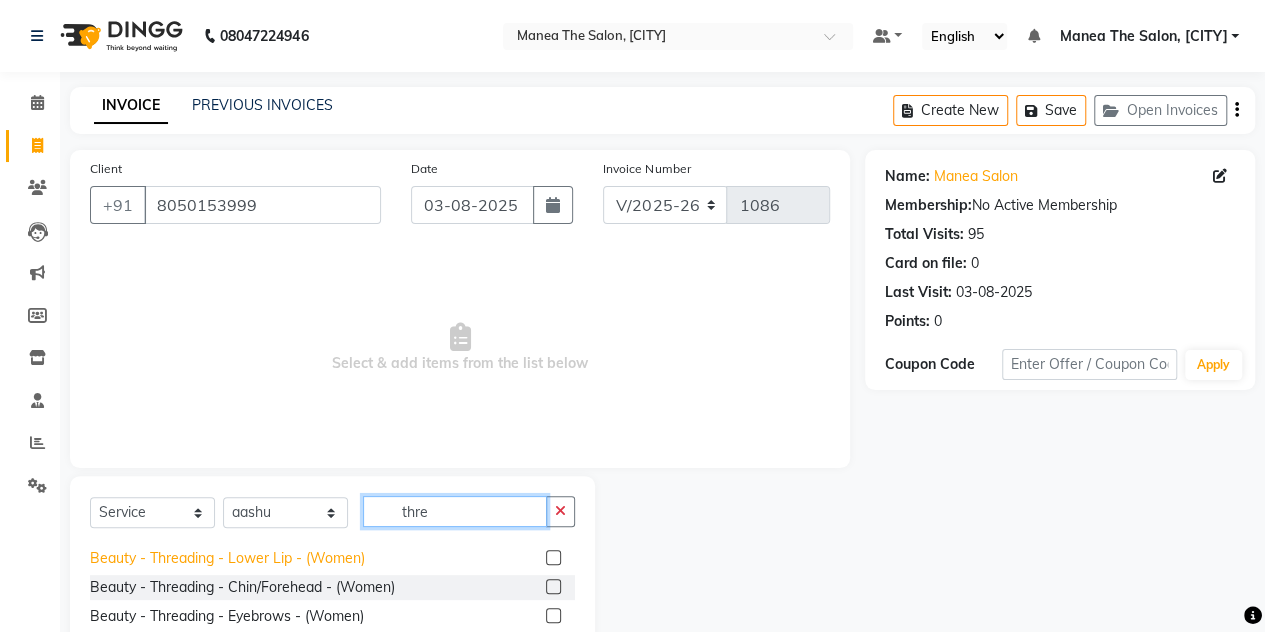 type on "thre" 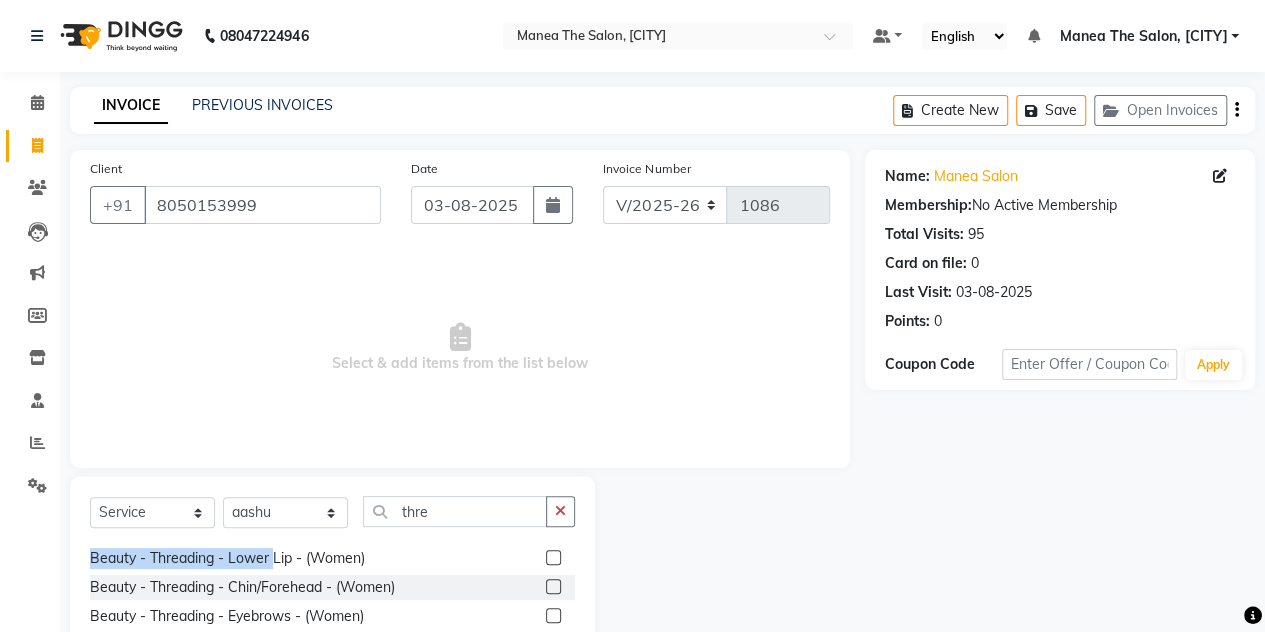 scroll, scrollTop: 0, scrollLeft: 0, axis: both 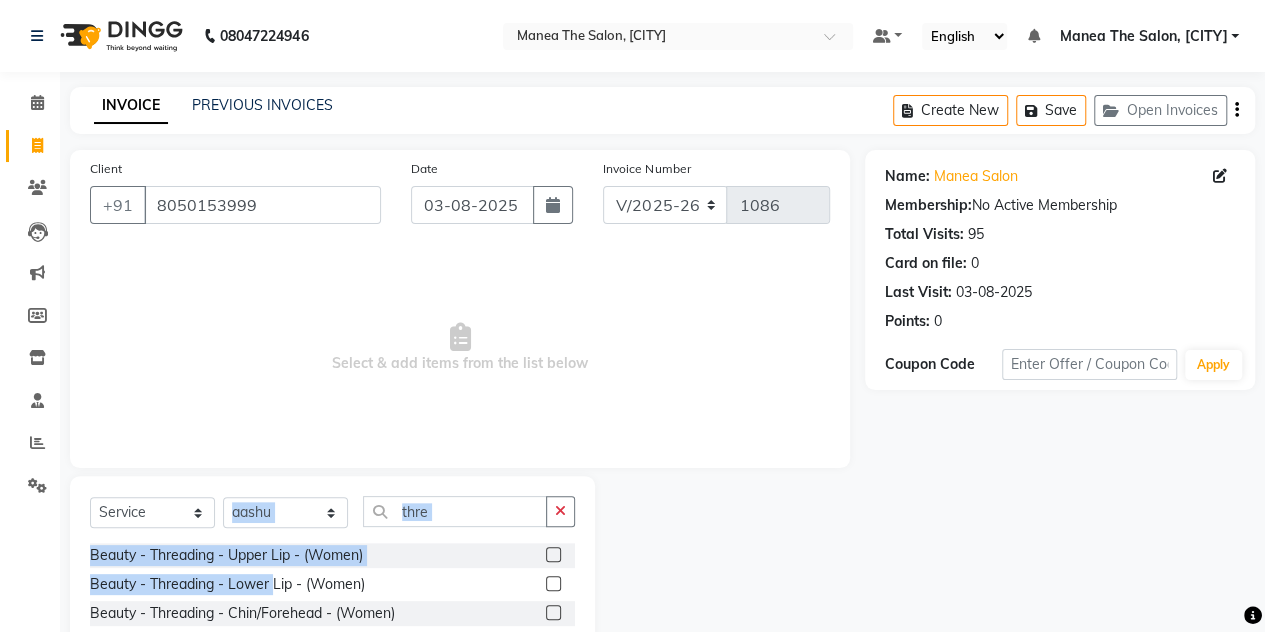 drag, startPoint x: 275, startPoint y: 553, endPoint x: 322, endPoint y: 505, distance: 67.17886 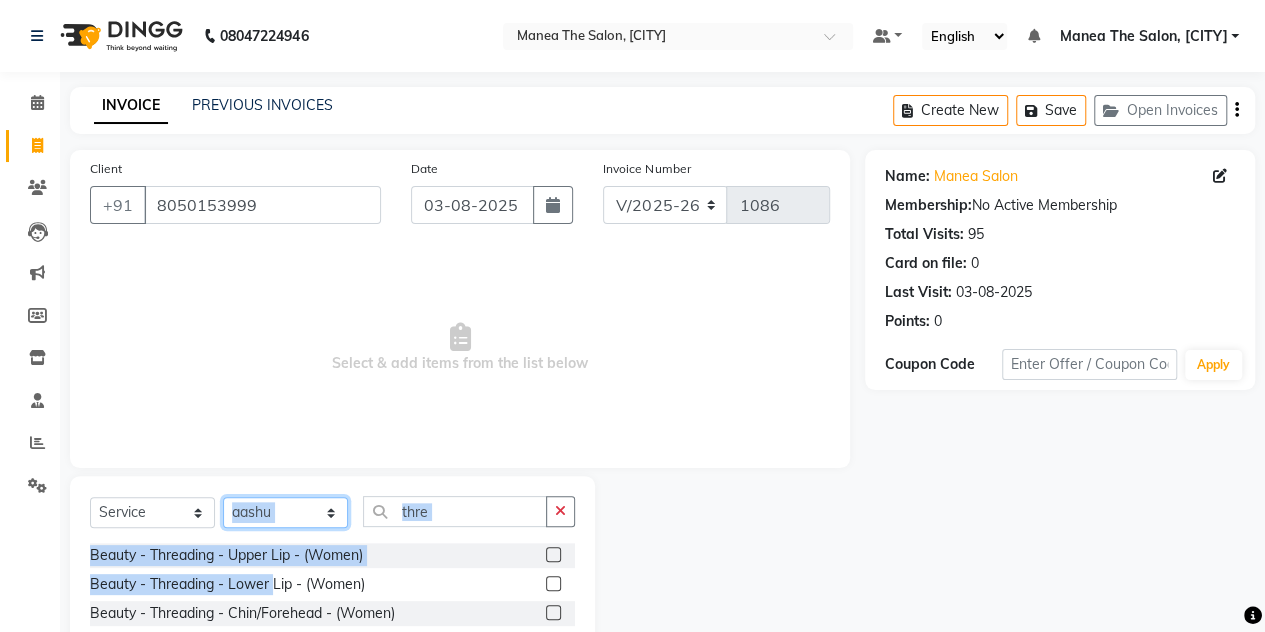 click on "Select Stylist [FIRST] [LAST] [FIRST] [LAST] The Salon, [CITY] [FIRST] [LAST] [FIRST] [LAST] [FIRST] [LAST]" 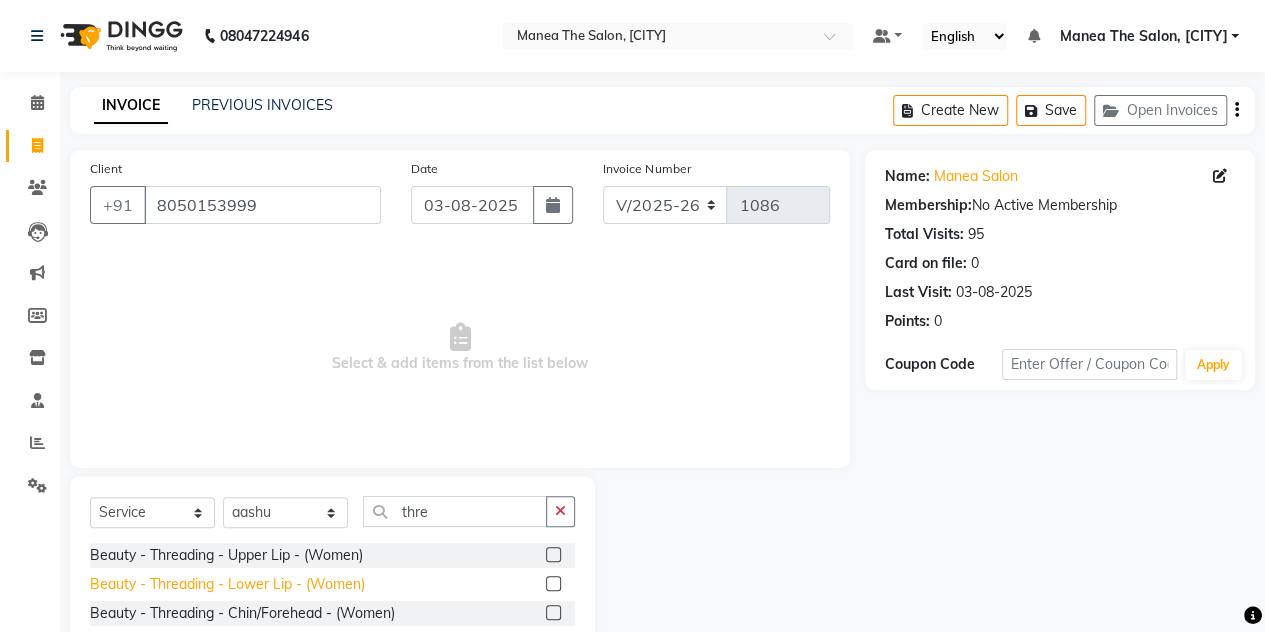 click on "Beauty - Threading - Lower Lip - (Women)" 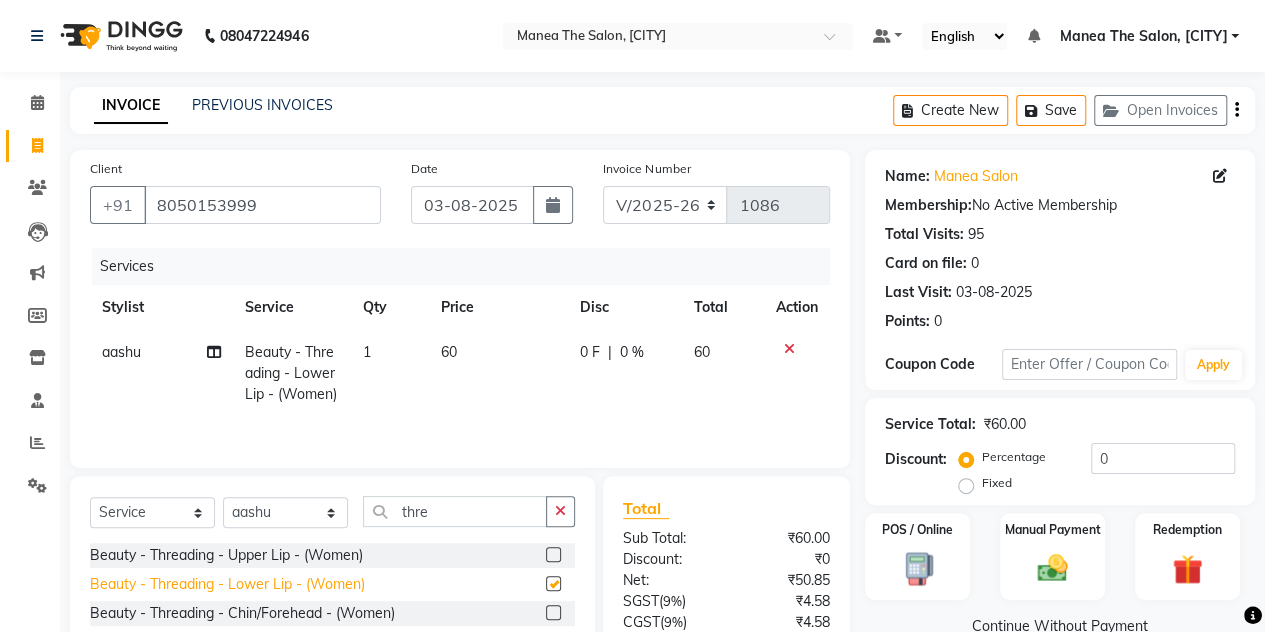 checkbox on "false" 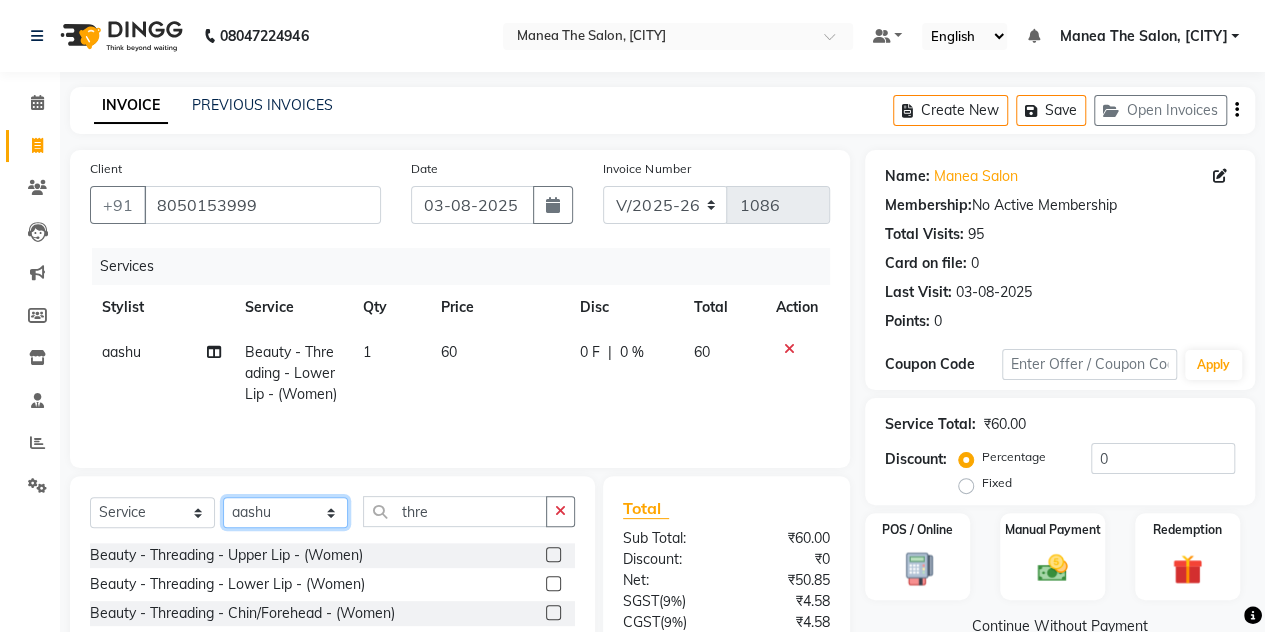 drag, startPoint x: 318, startPoint y: 507, endPoint x: 301, endPoint y: 430, distance: 78.854294 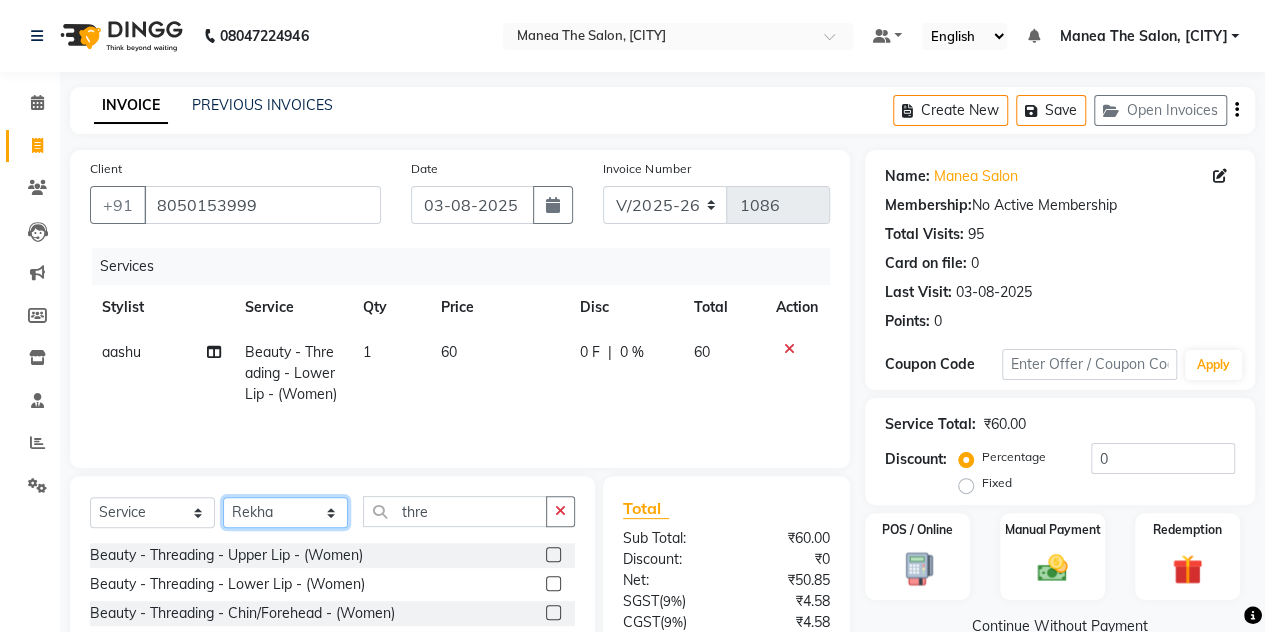 click on "Select Stylist [FIRST] [LAST] [FIRST] [LAST] The Salon, [CITY] [FIRST] [LAST] [FIRST] [LAST] [FIRST] [LAST]" 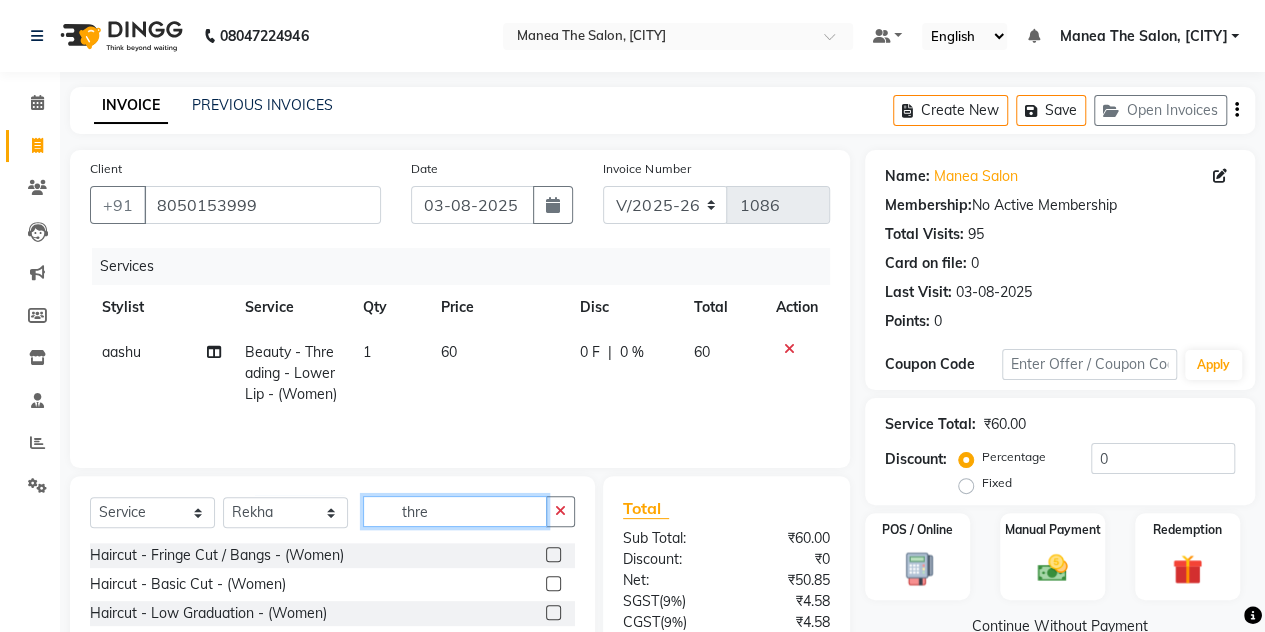 click on "thre" 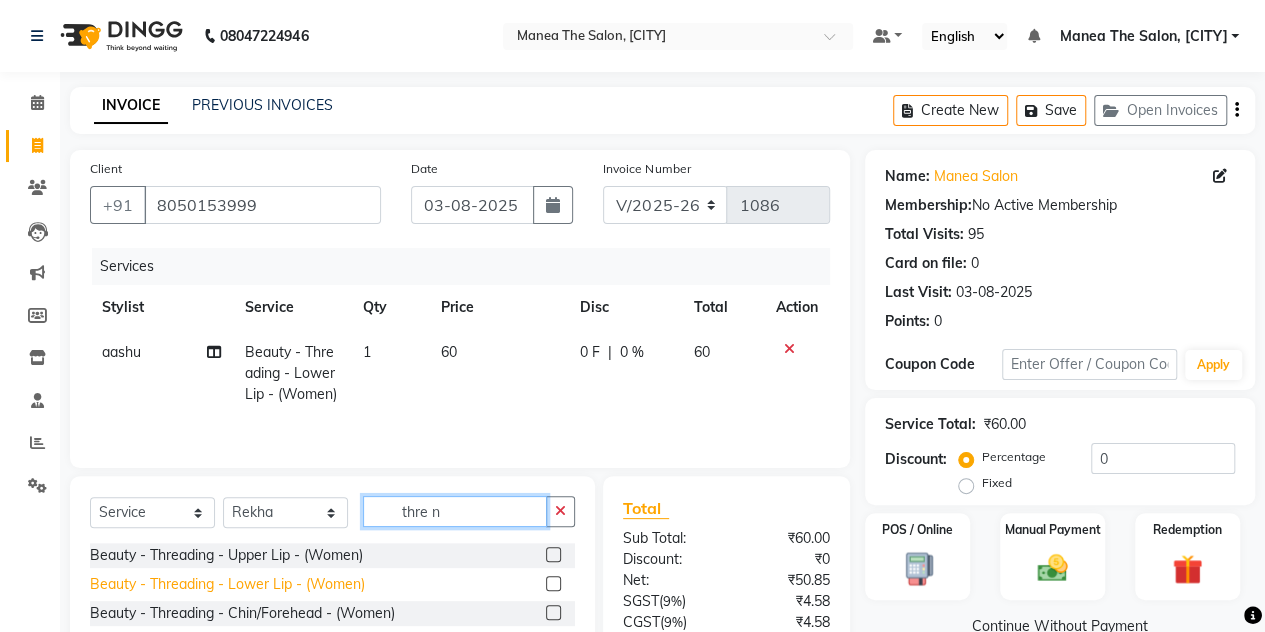 type on "thre n" 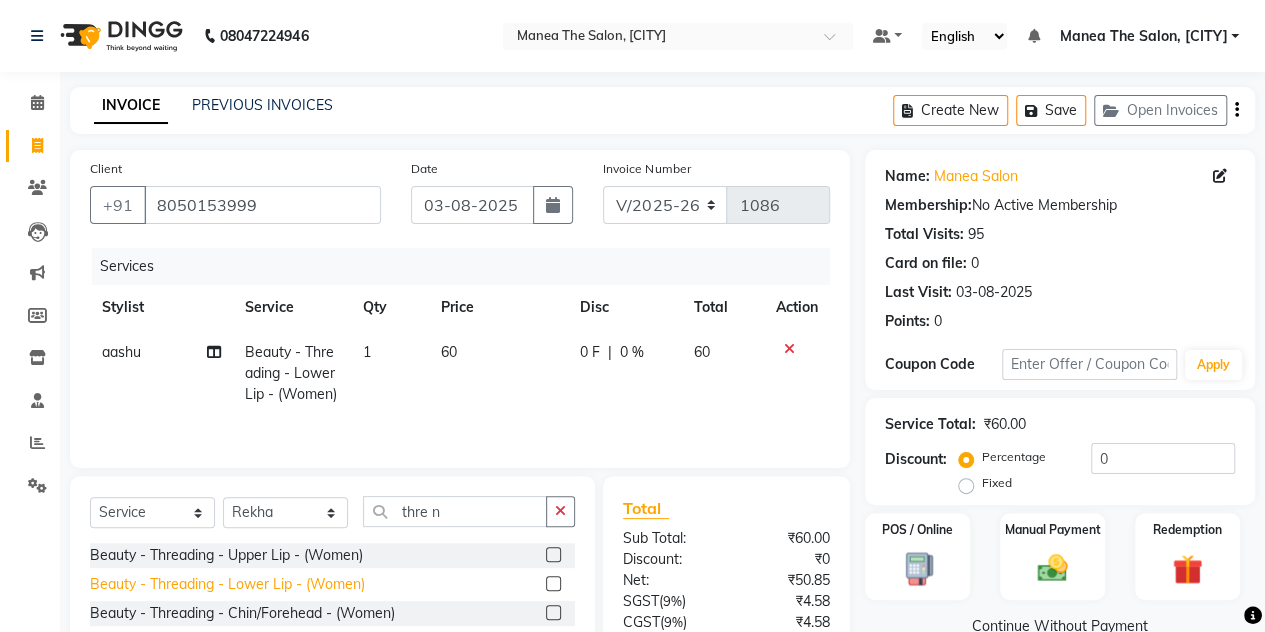 click on "Beauty - Threading - Lower Lip - (Women)" 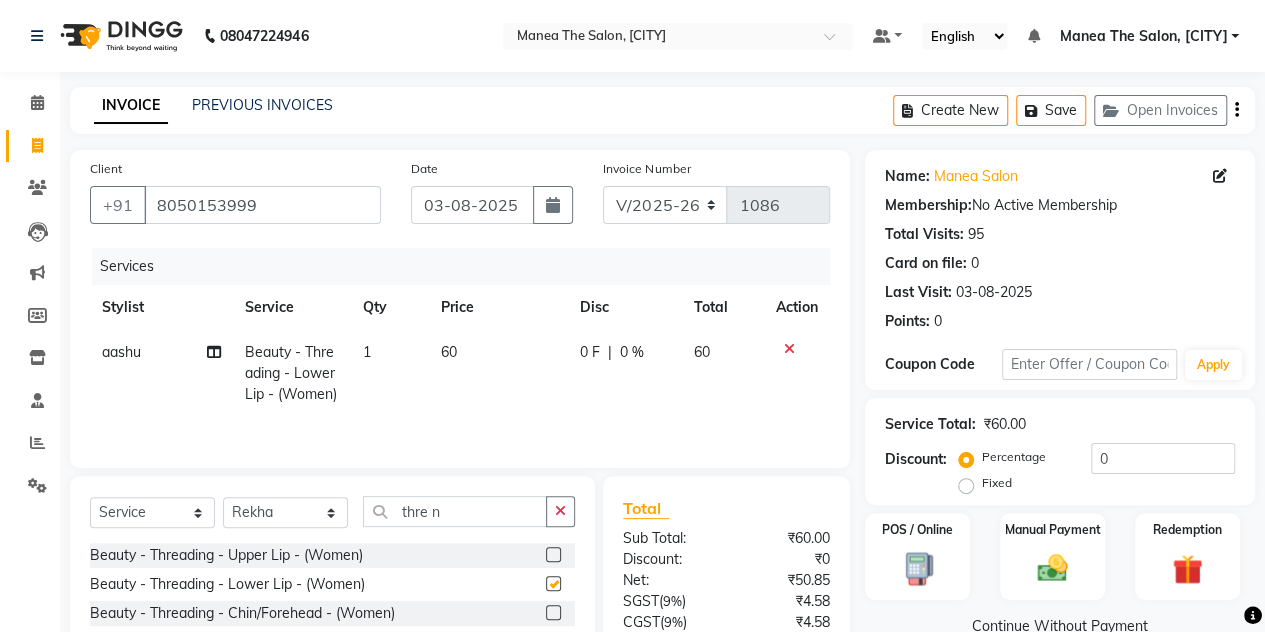checkbox on "false" 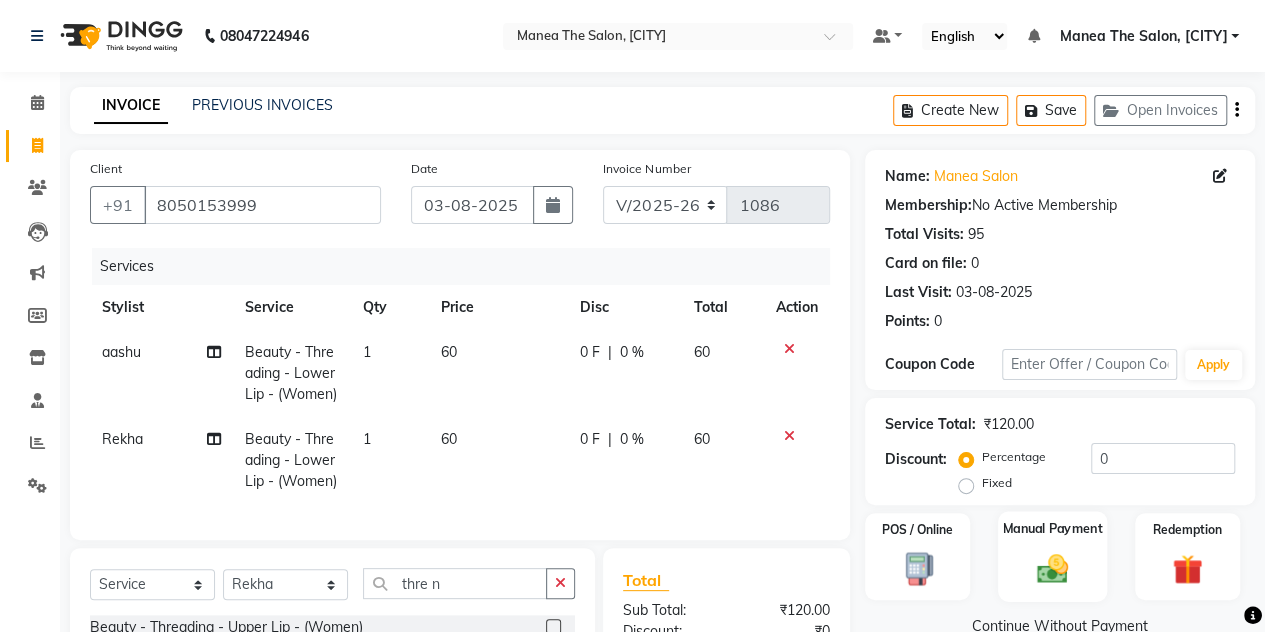 click on "Manual Payment" 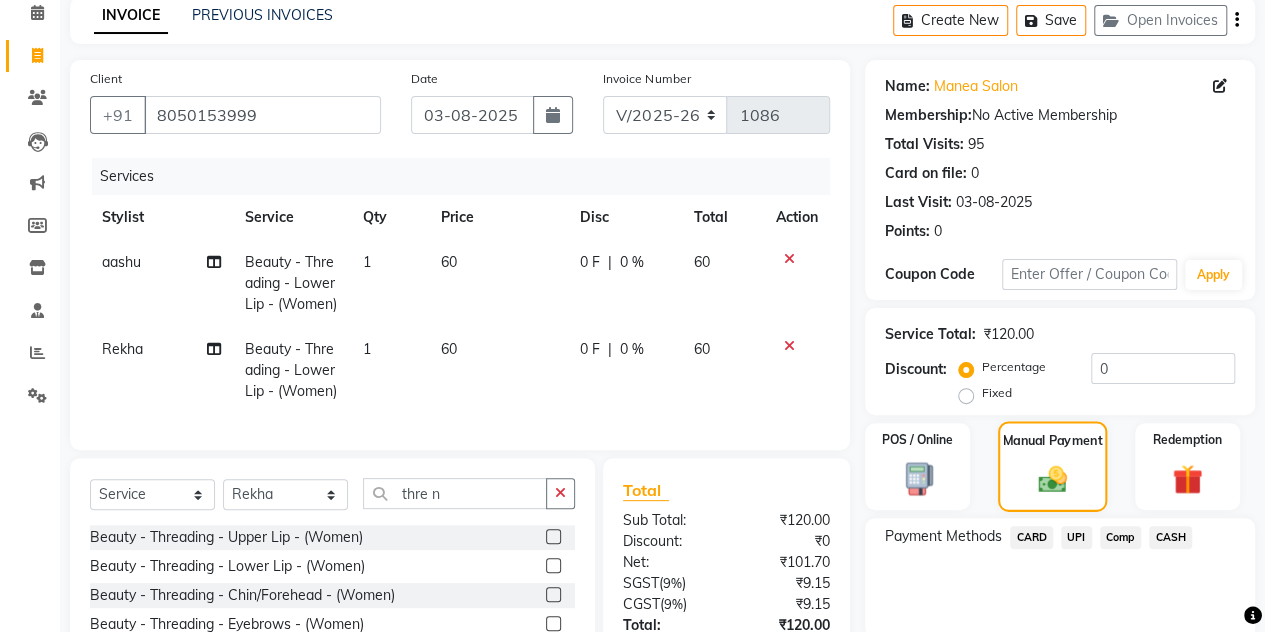 scroll, scrollTop: 182, scrollLeft: 0, axis: vertical 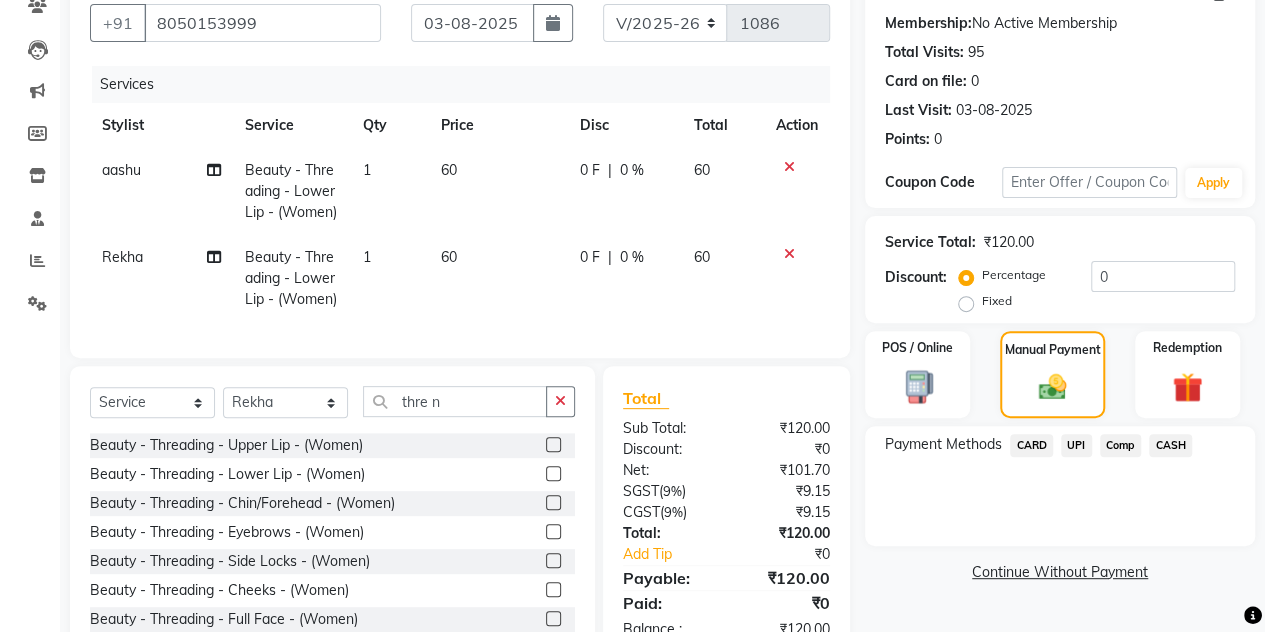 click on "CASH" 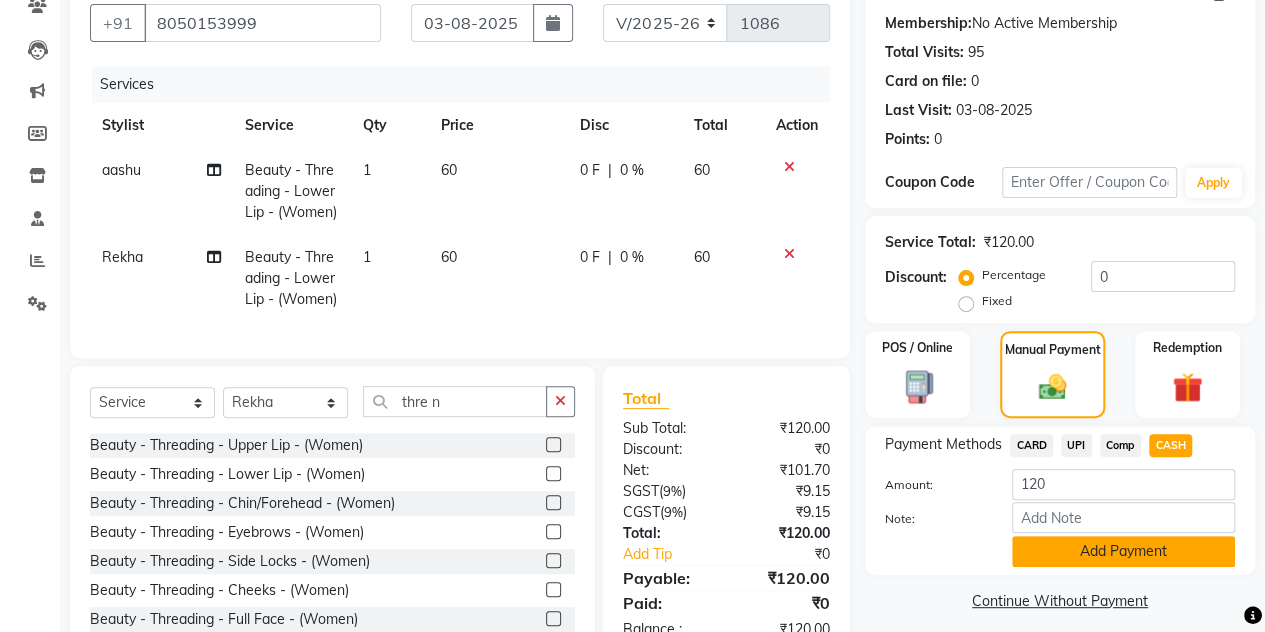 click on "Add Payment" 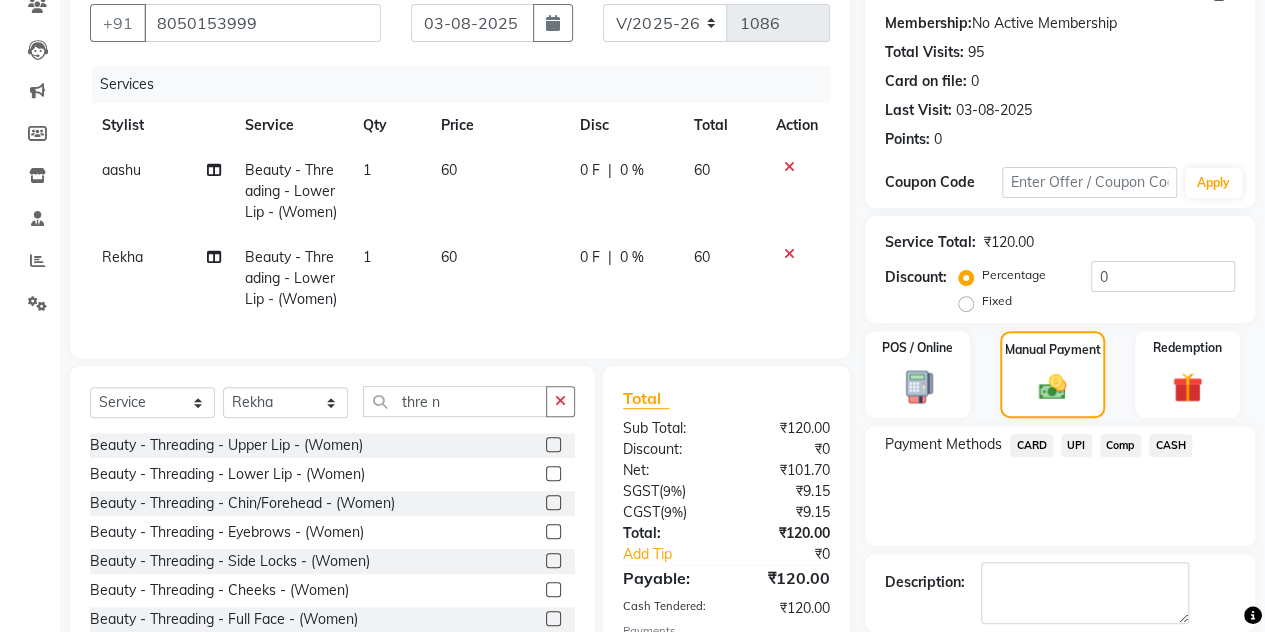 scroll, scrollTop: 324, scrollLeft: 0, axis: vertical 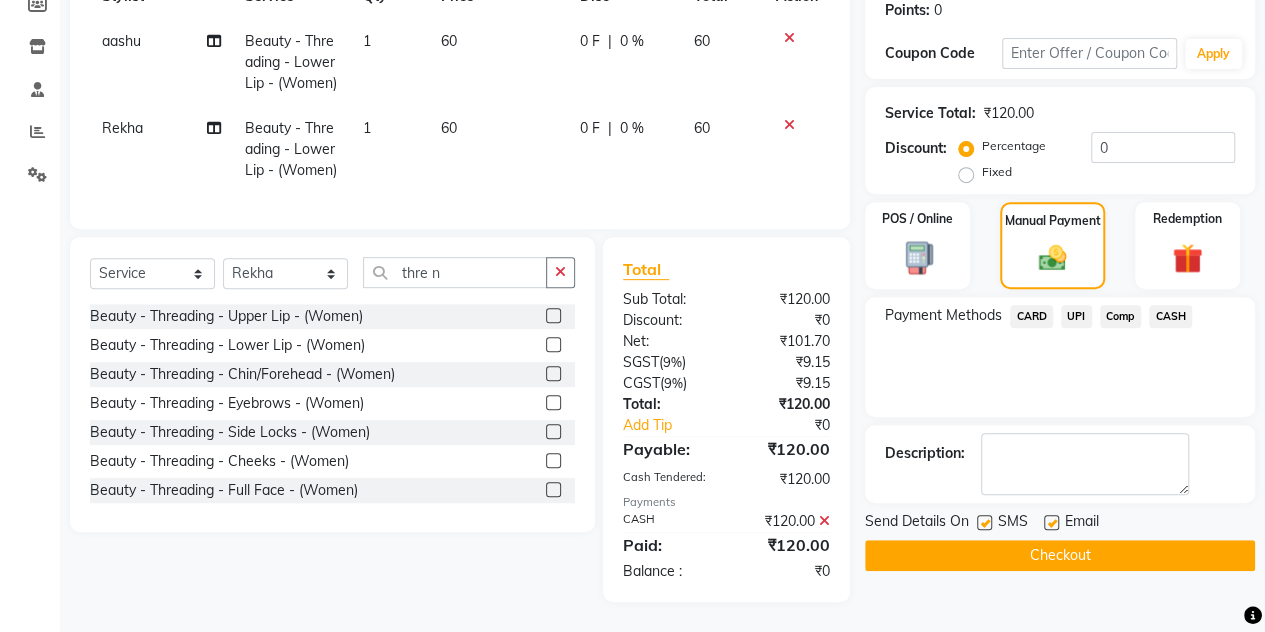 click on "Checkout" 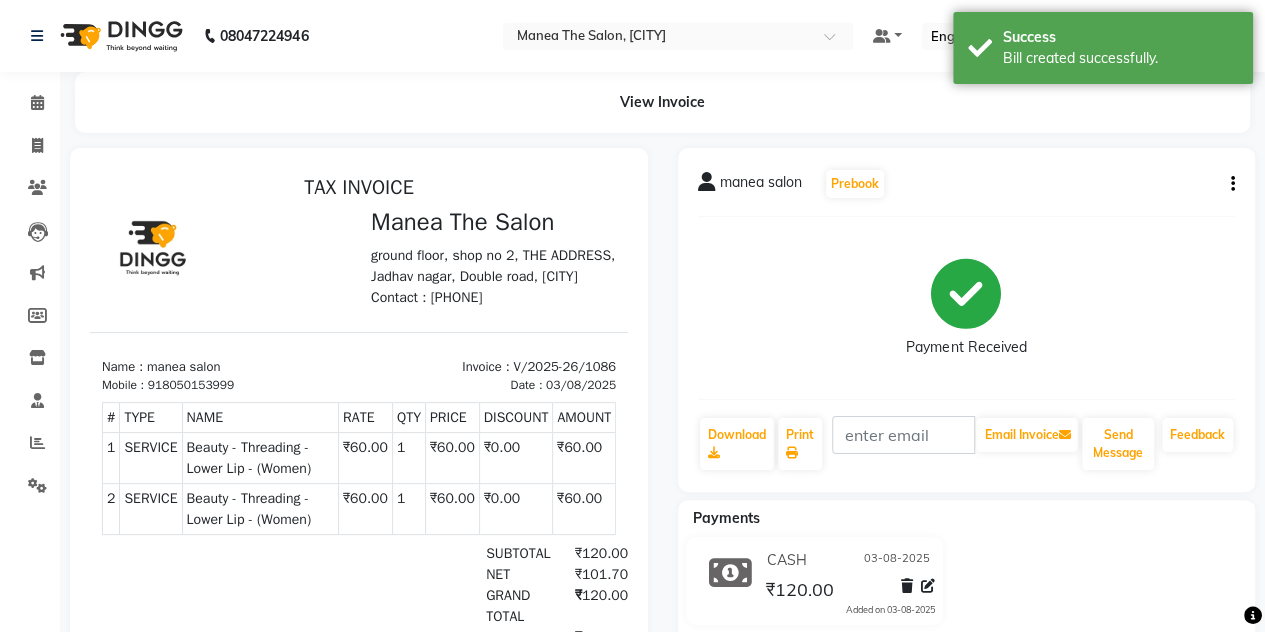 scroll, scrollTop: 0, scrollLeft: 0, axis: both 